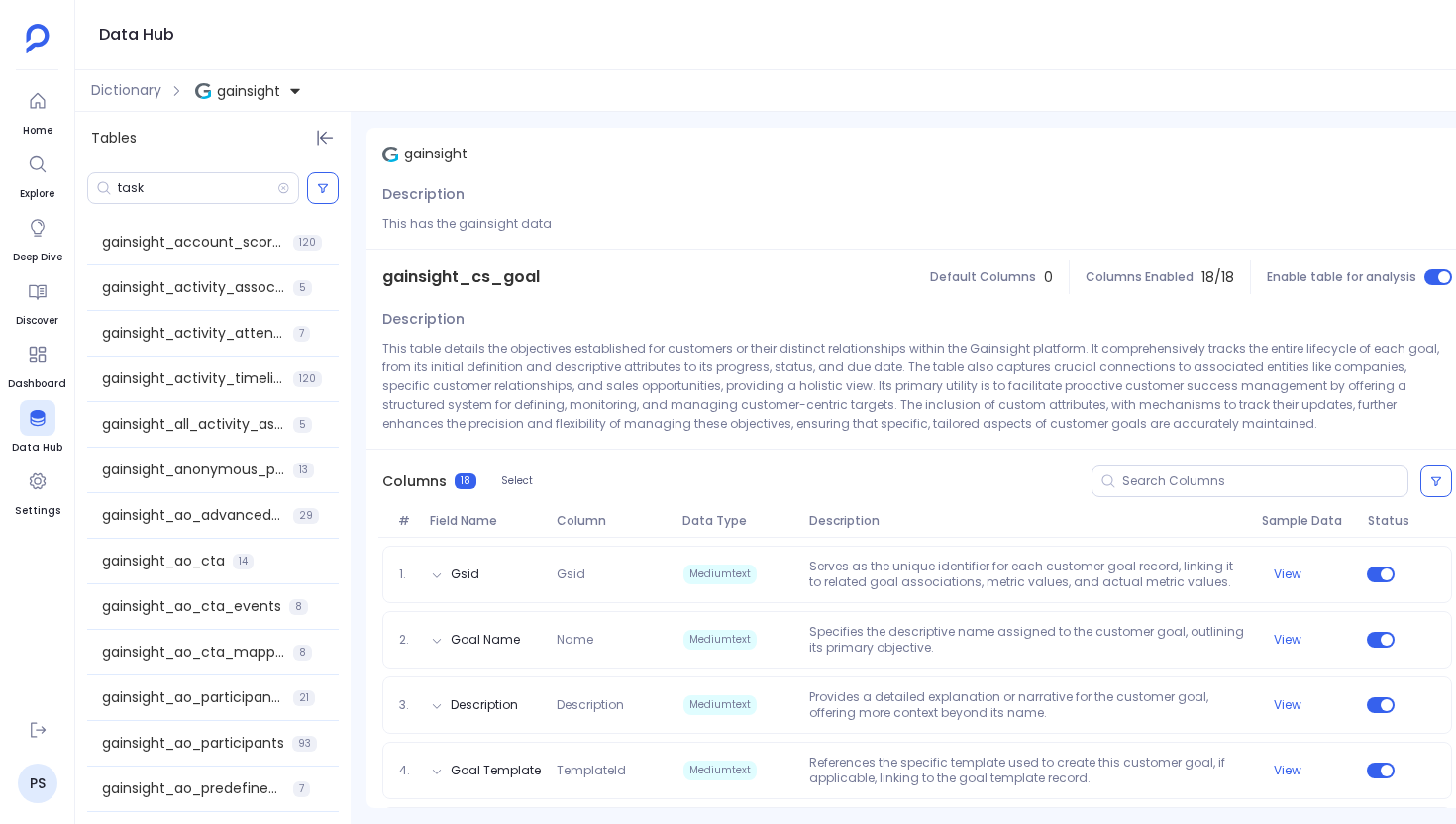 scroll, scrollTop: 0, scrollLeft: 0, axis: both 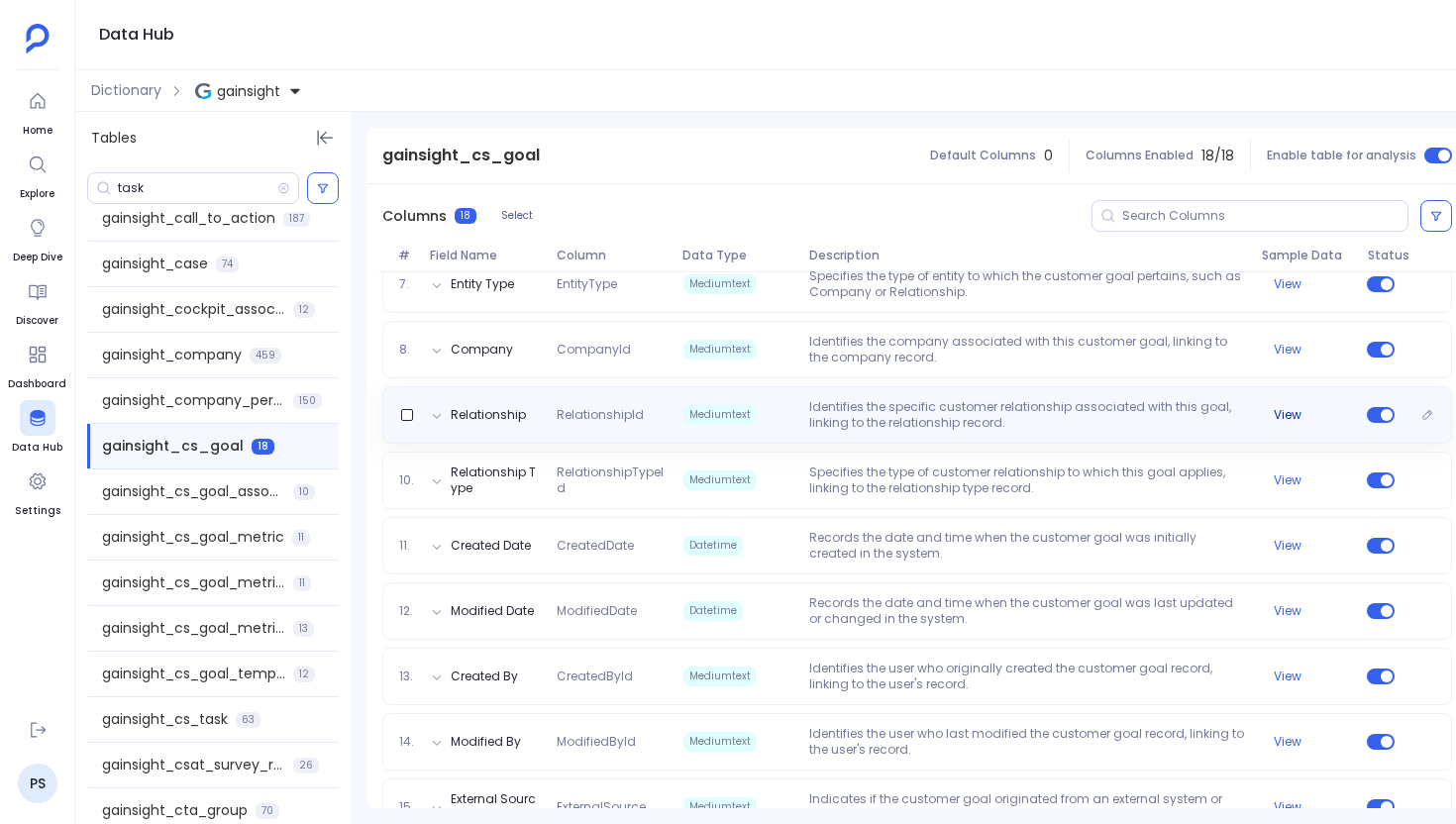 click on "View" at bounding box center [1288, 415] 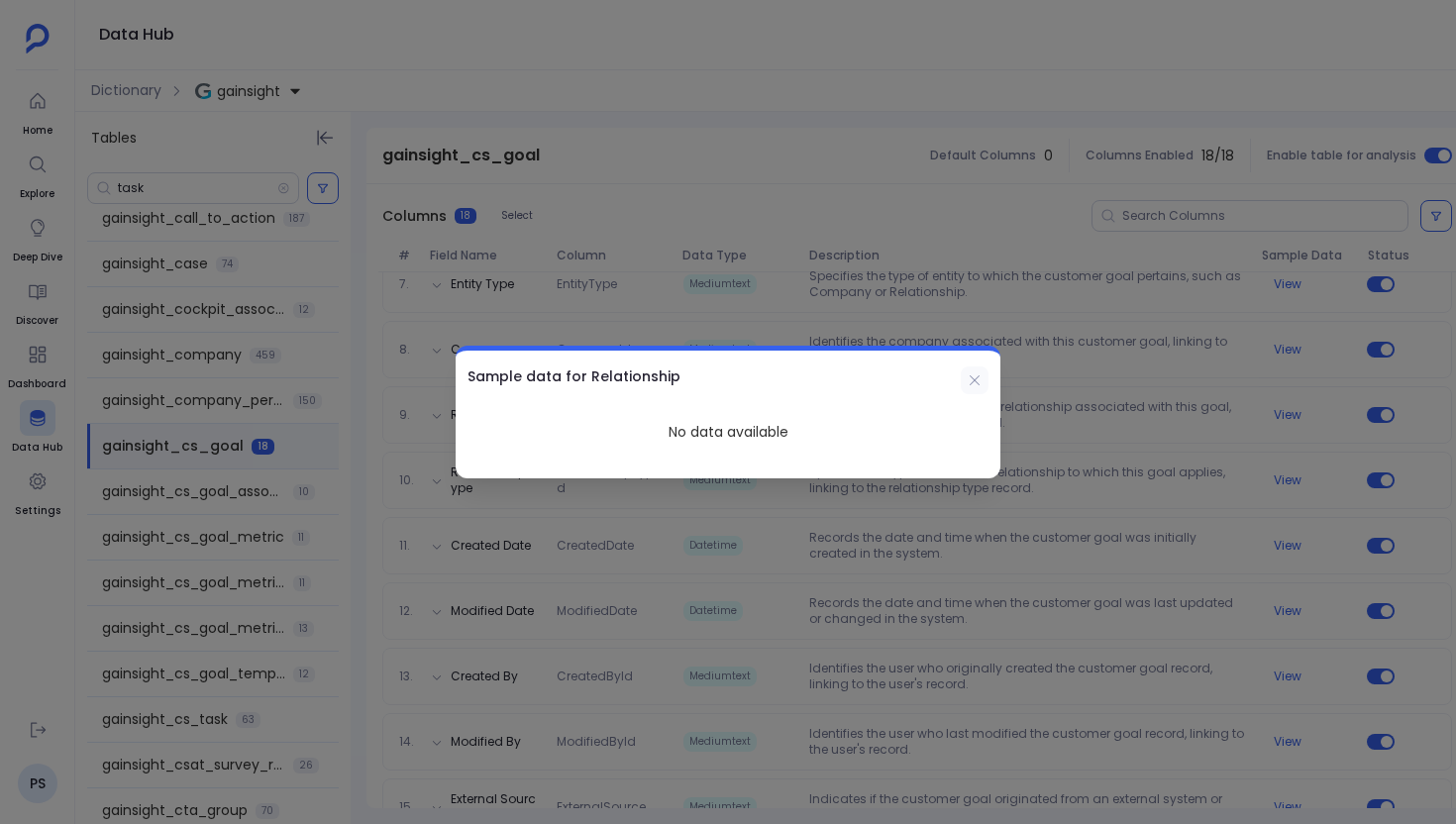 click 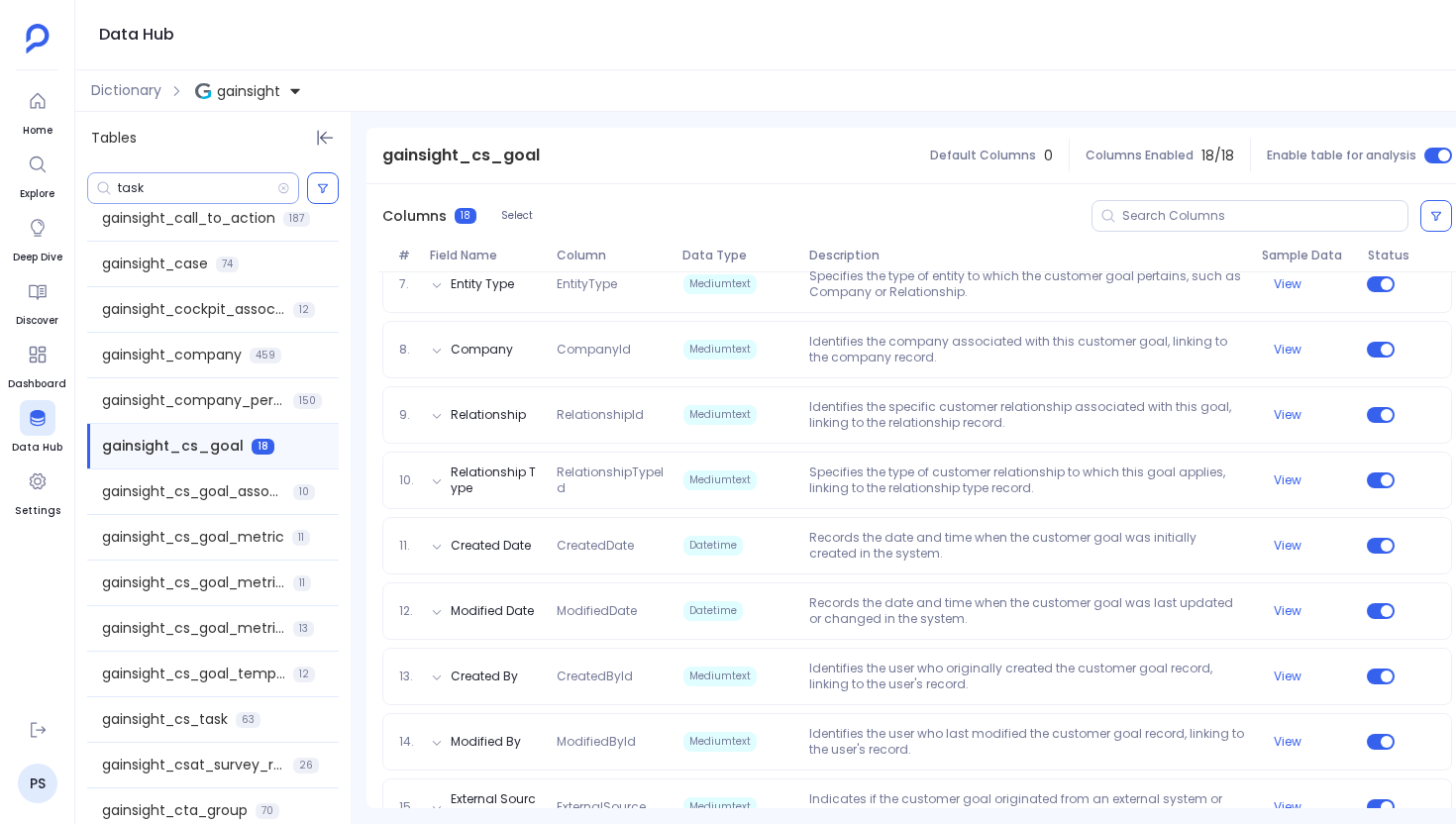 click on "task" at bounding box center [197, 188] 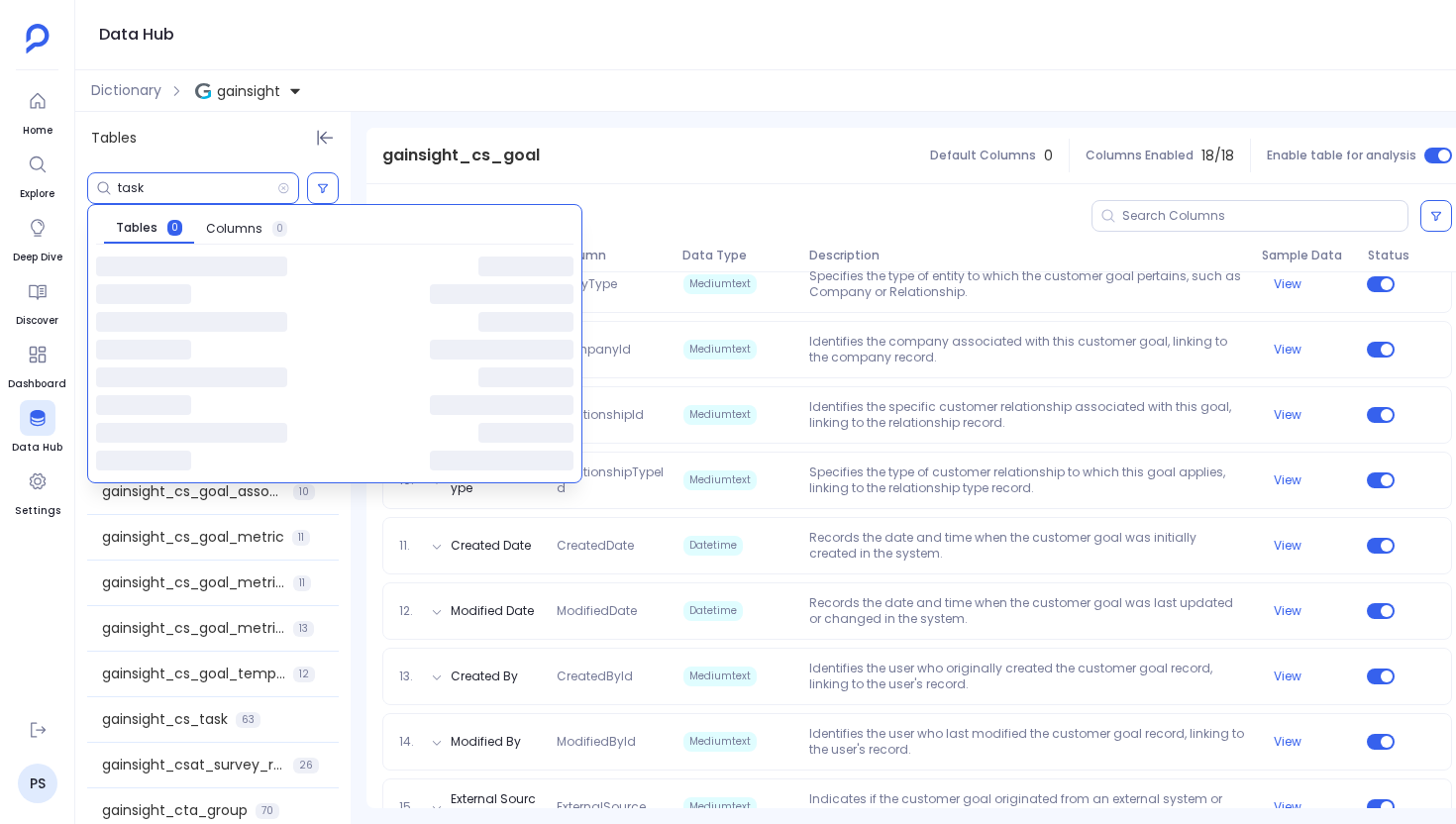 click on "task" at bounding box center [197, 188] 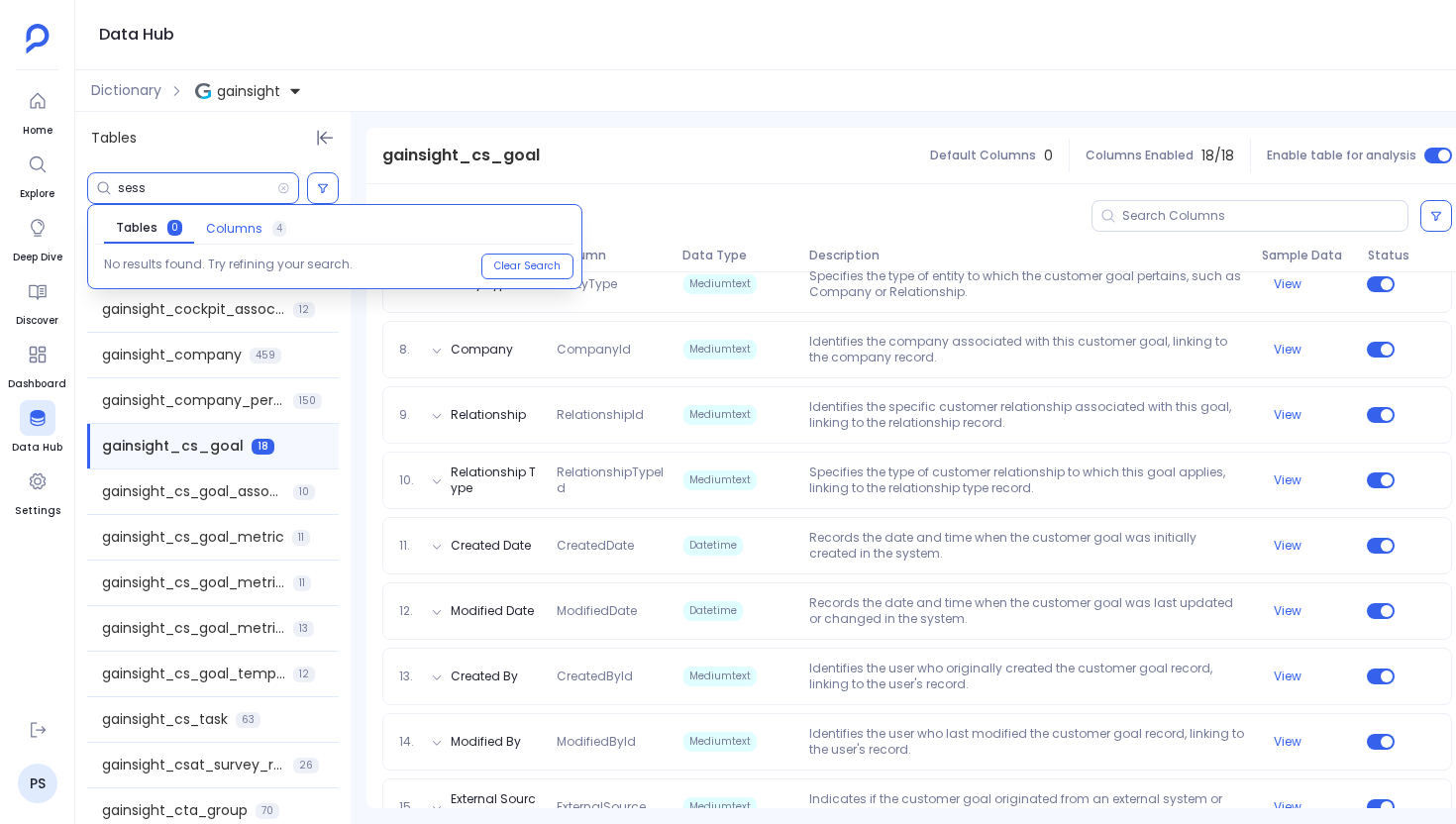 type on "sess" 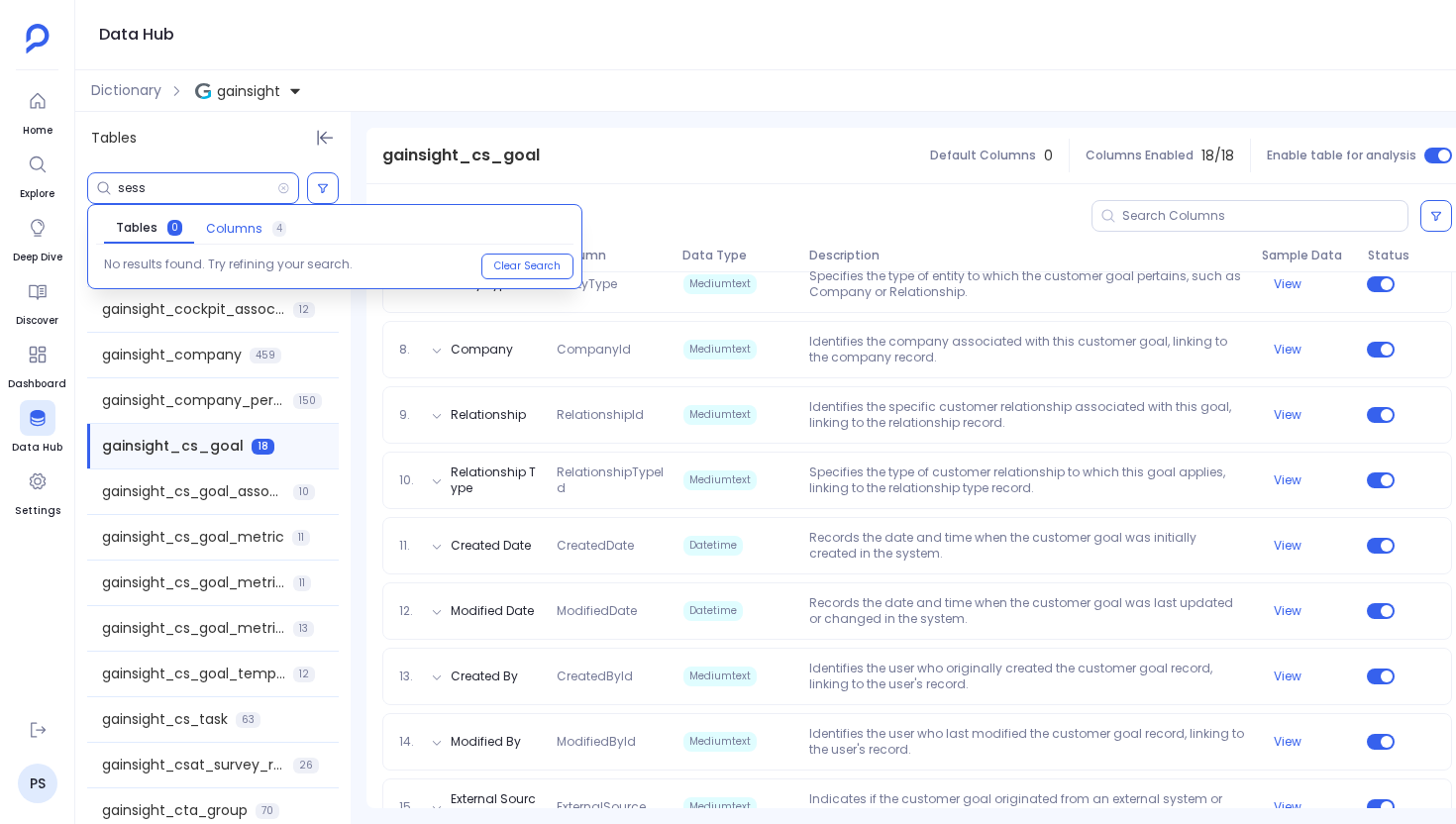 click on "Columns" at bounding box center [234, 229] 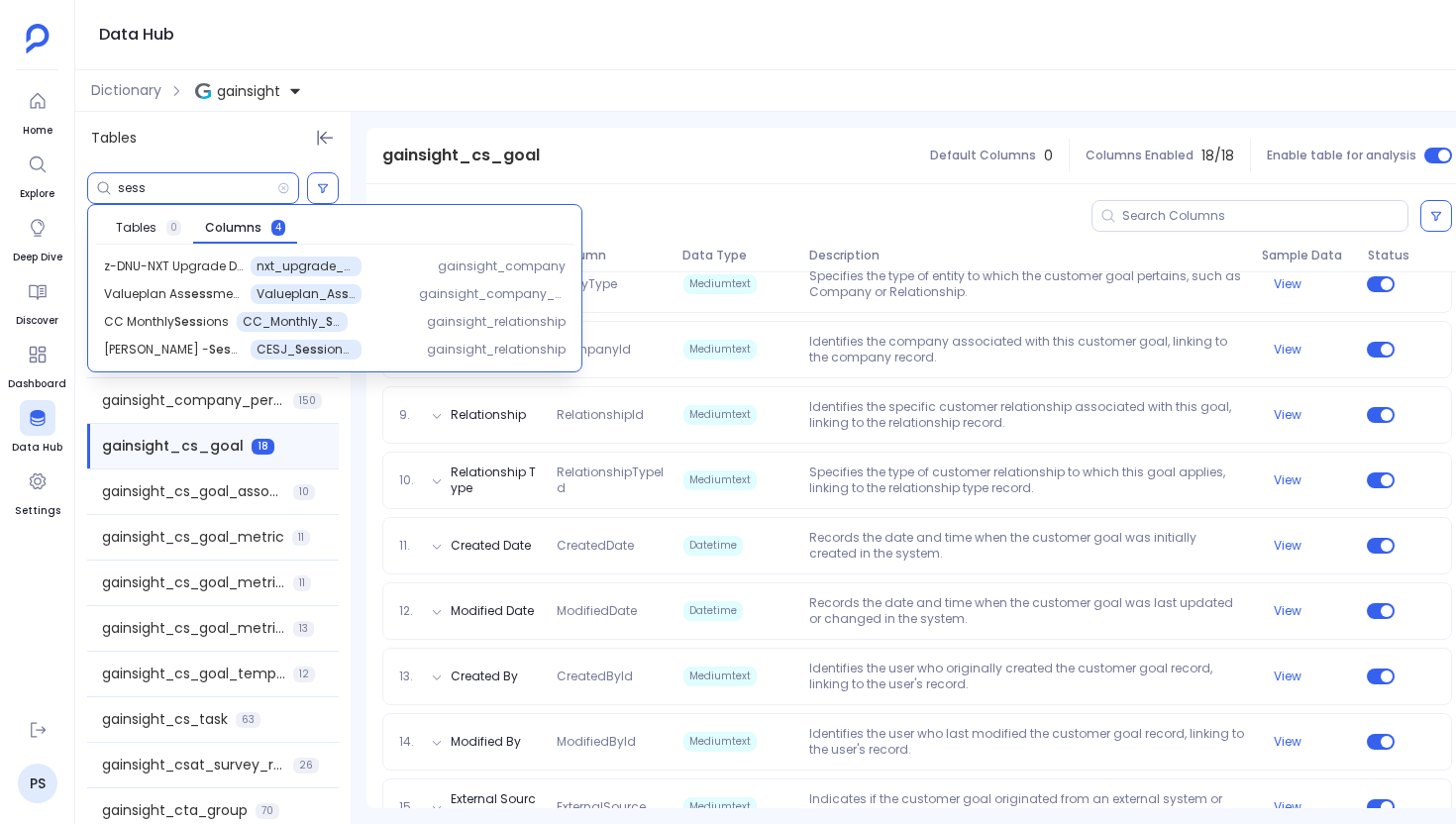 click on "gainsight_cs_goal" at bounding box center (172, 446) 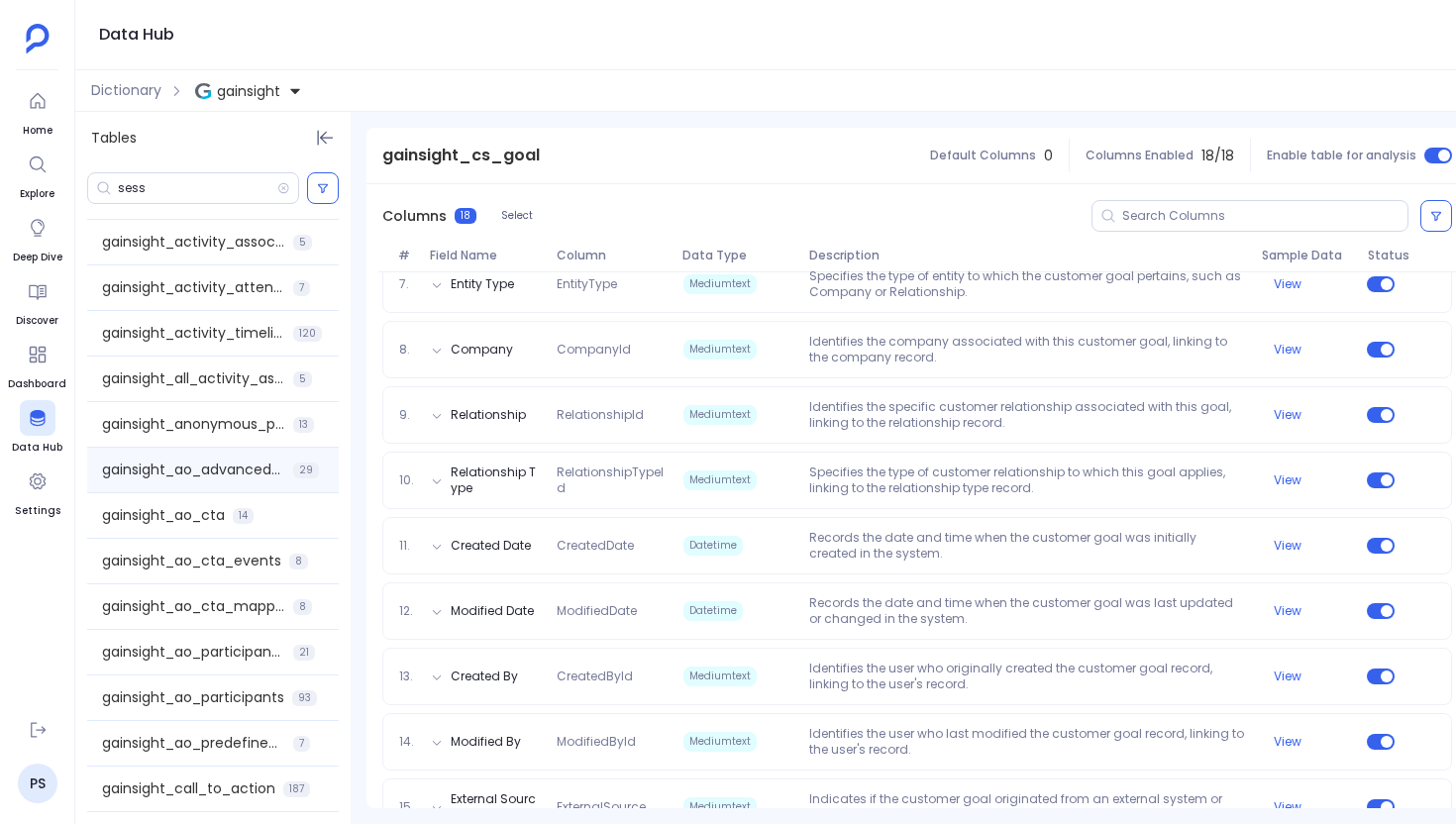 scroll, scrollTop: 42, scrollLeft: 0, axis: vertical 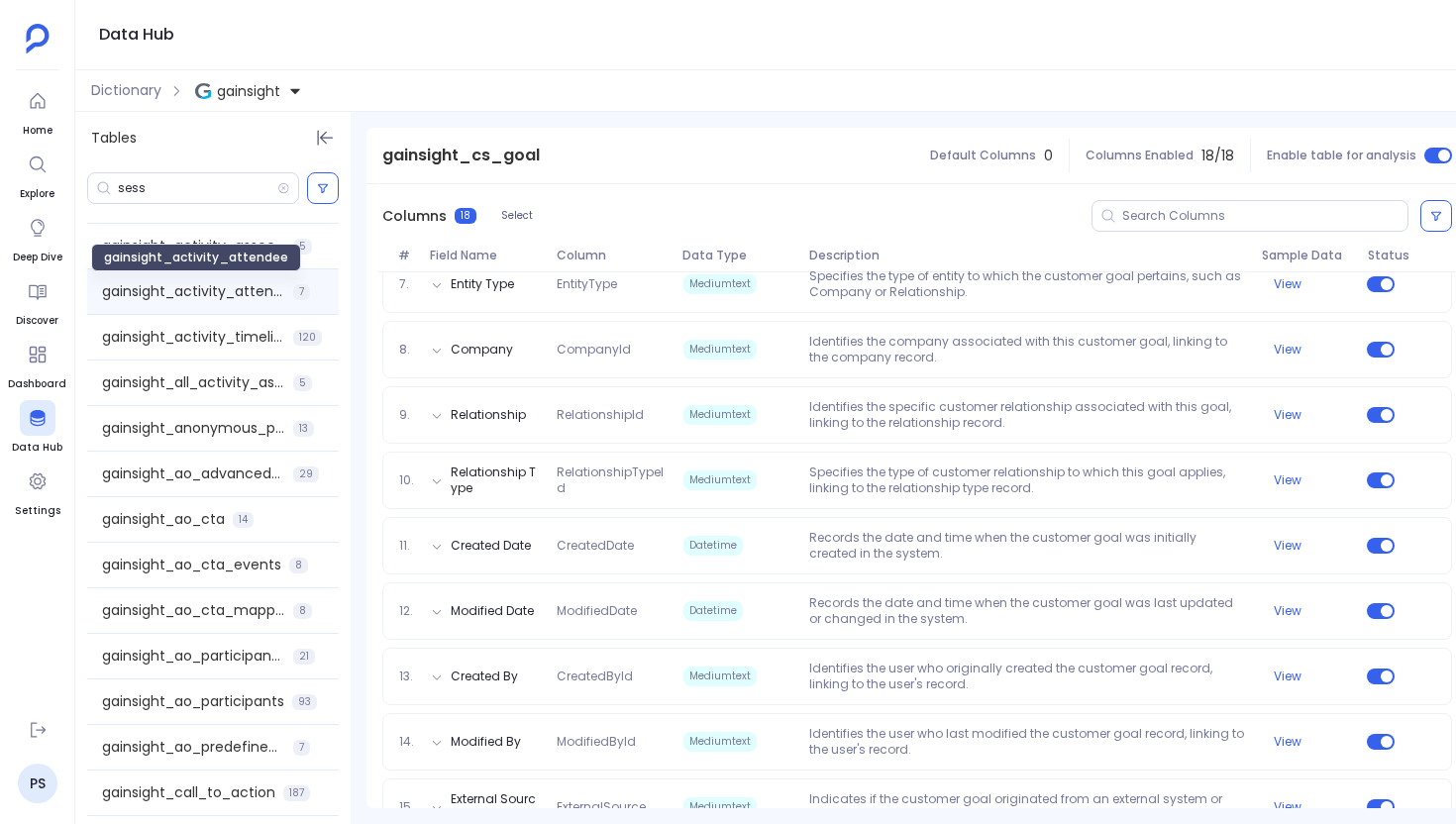 click on "gainsight_activity_attendee" at bounding box center [193, 291] 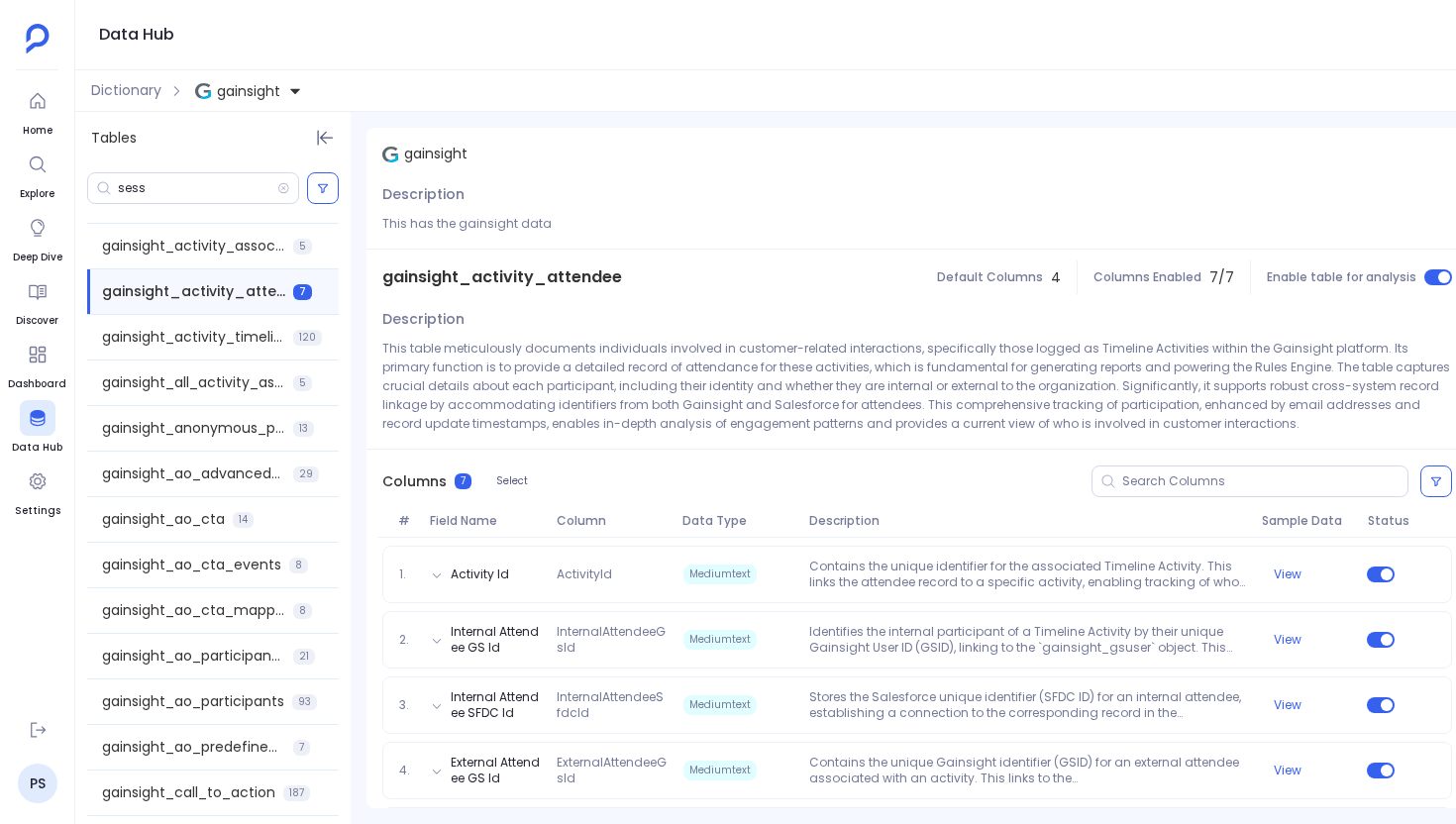 scroll, scrollTop: 203, scrollLeft: 0, axis: vertical 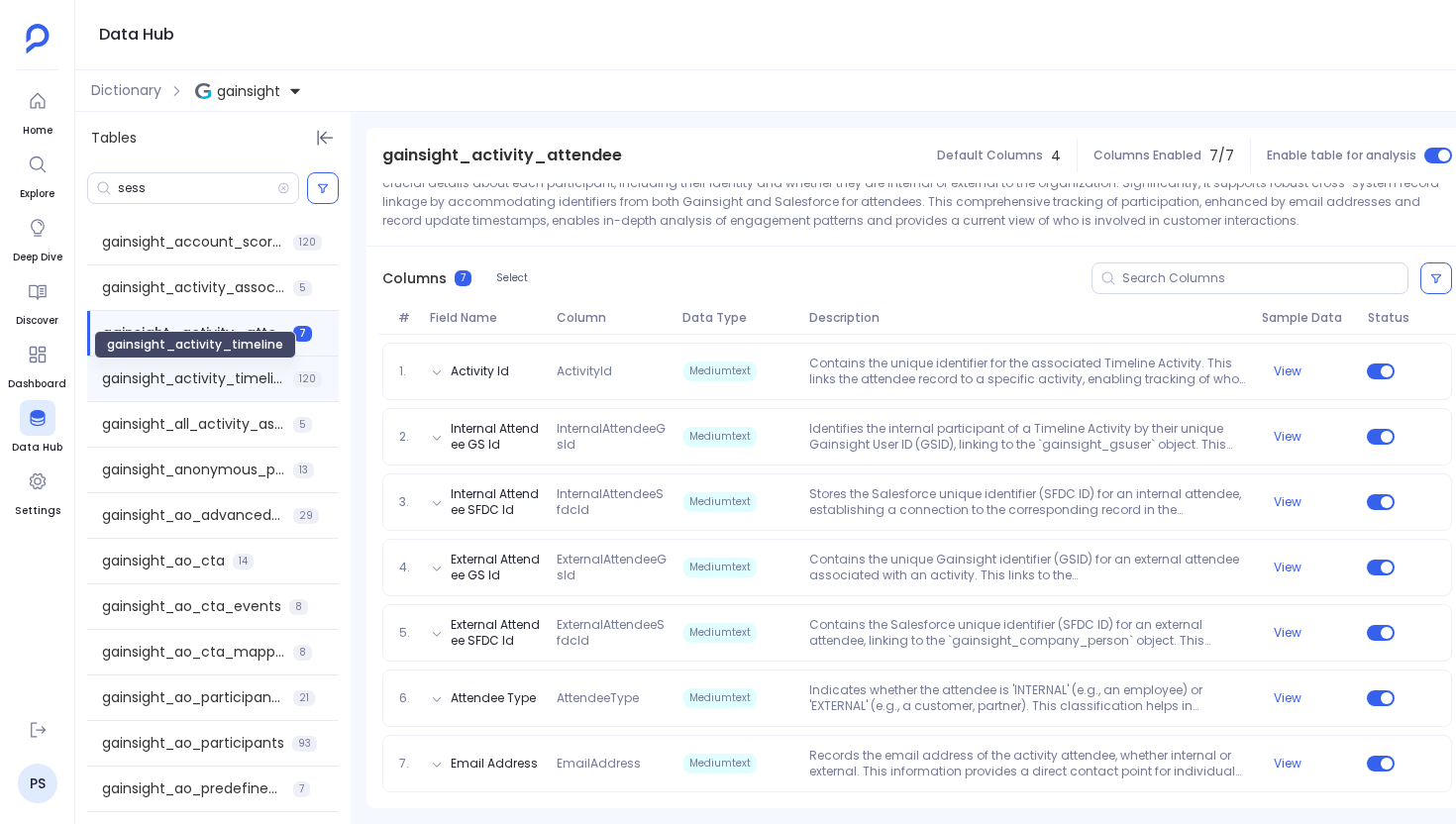 click on "gainsight_activity_timeline" at bounding box center (193, 378) 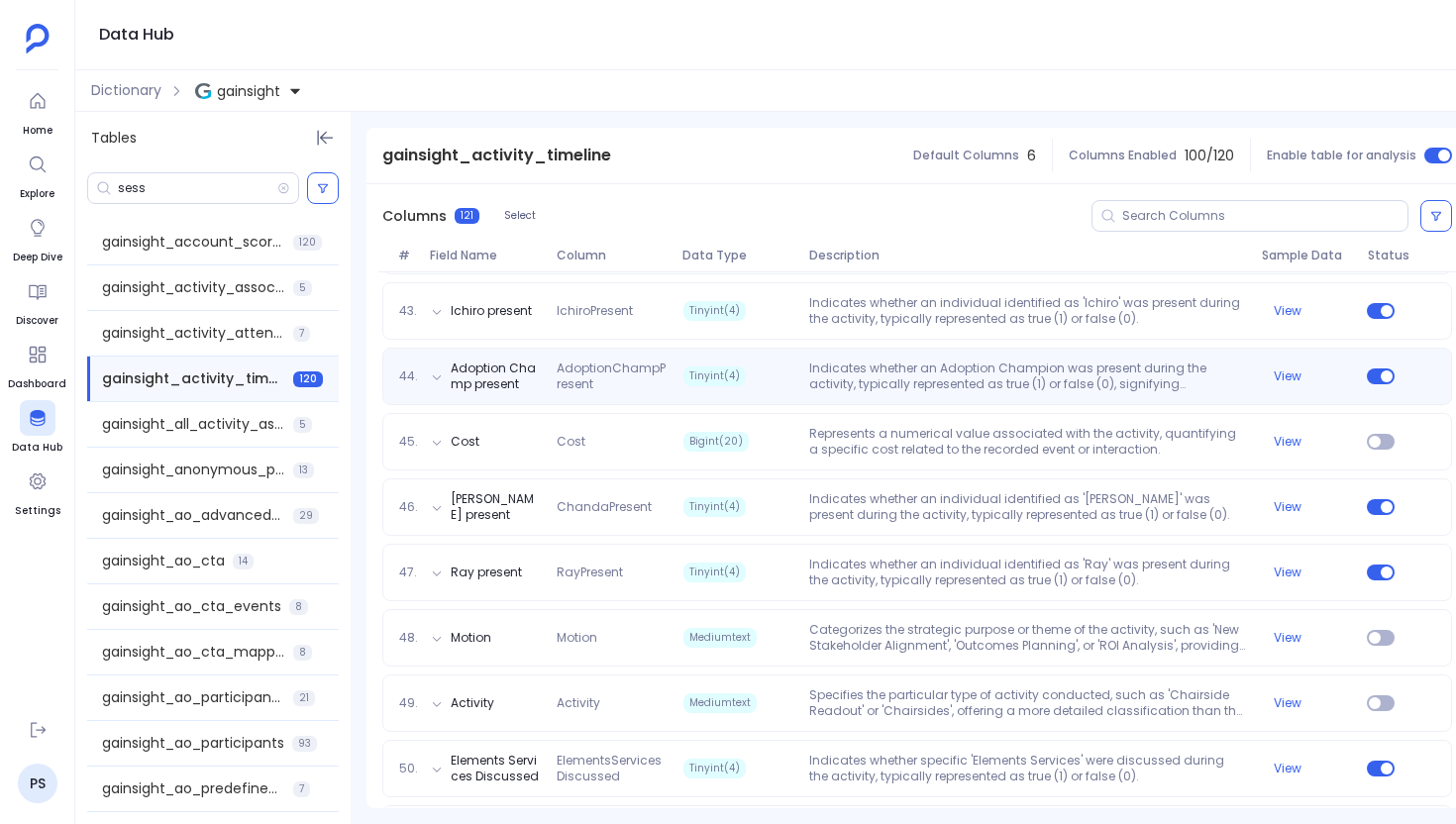 scroll, scrollTop: 3201, scrollLeft: 0, axis: vertical 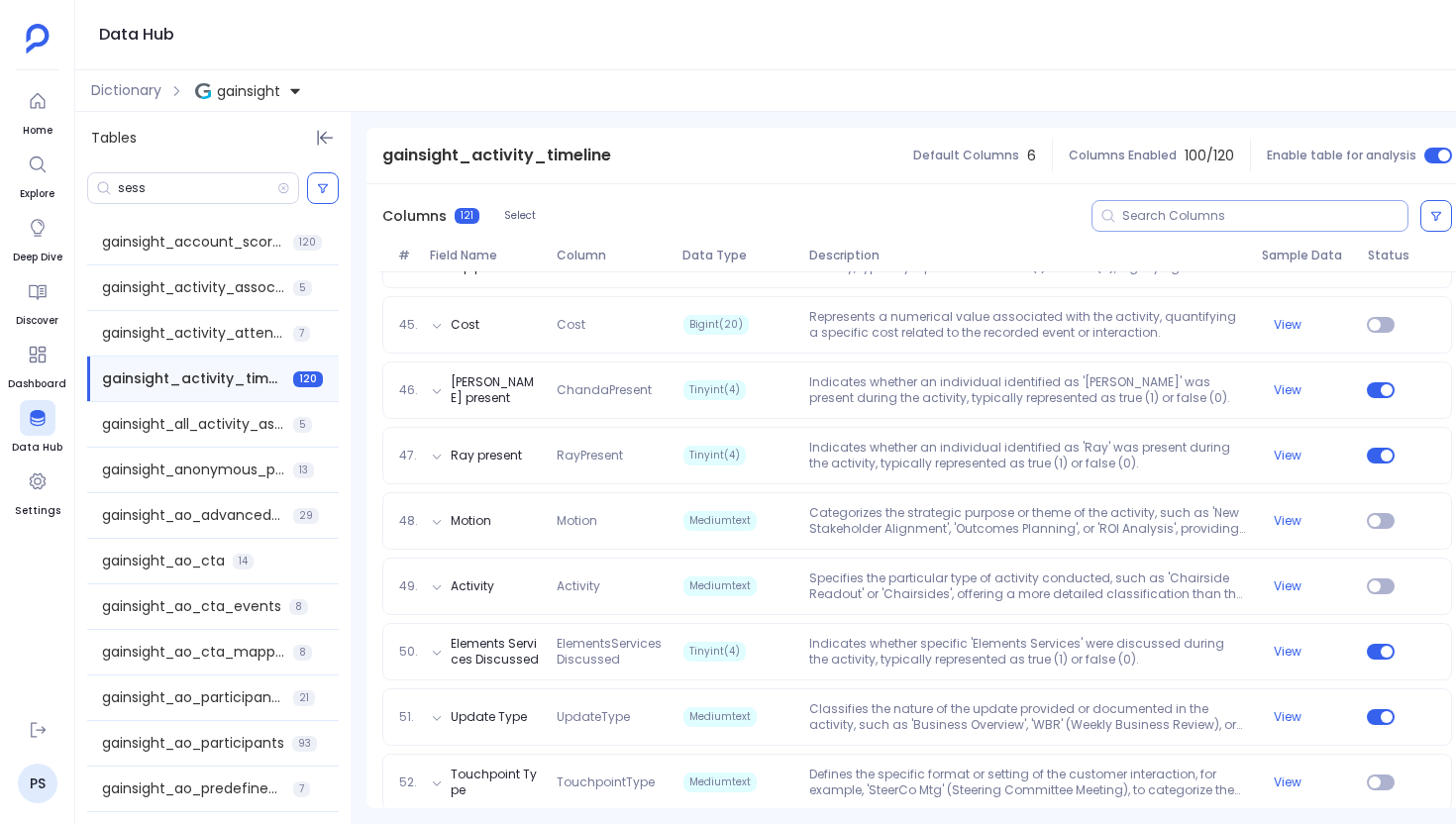 click at bounding box center (1265, 216) 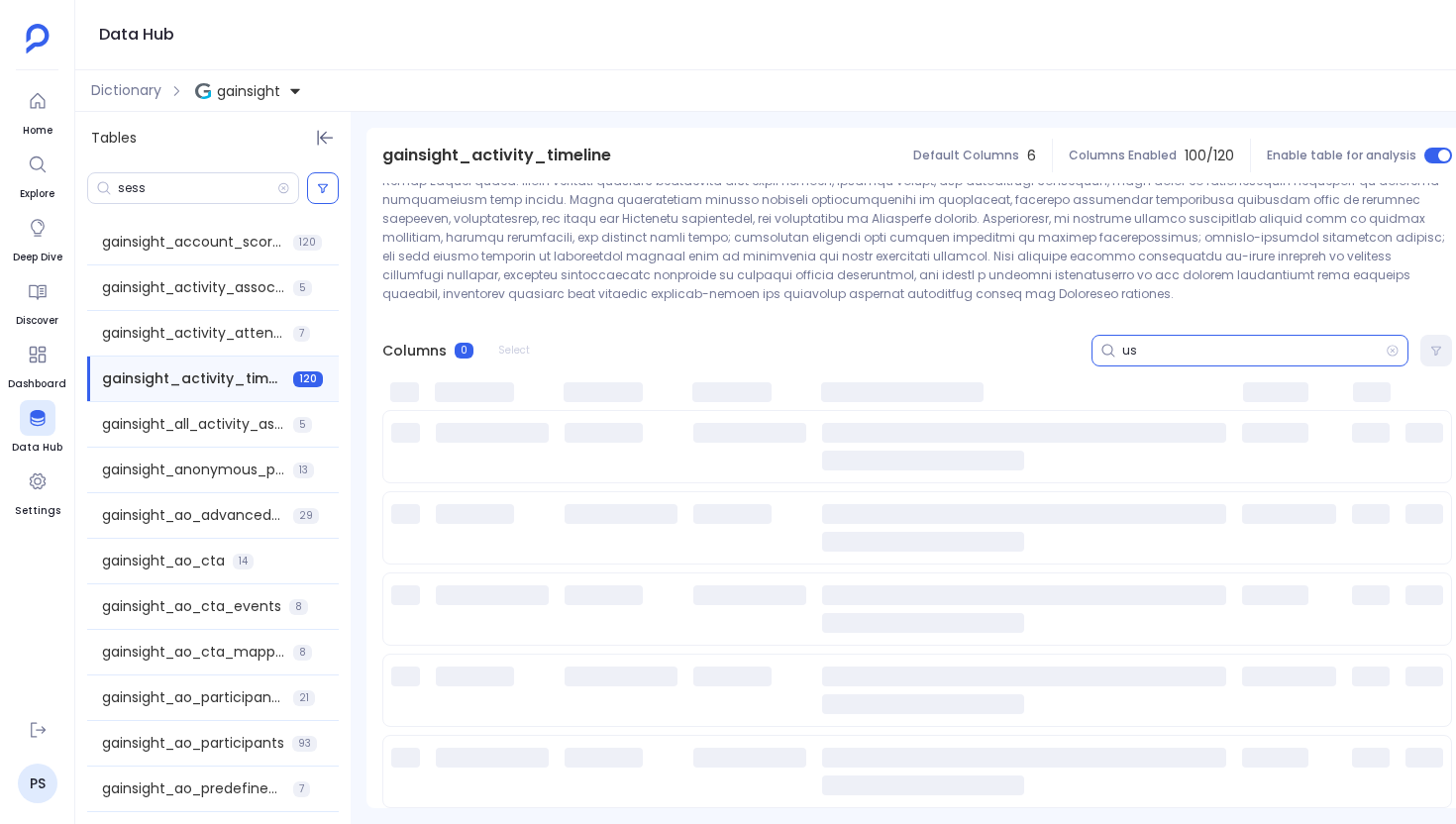 scroll, scrollTop: 205, scrollLeft: 0, axis: vertical 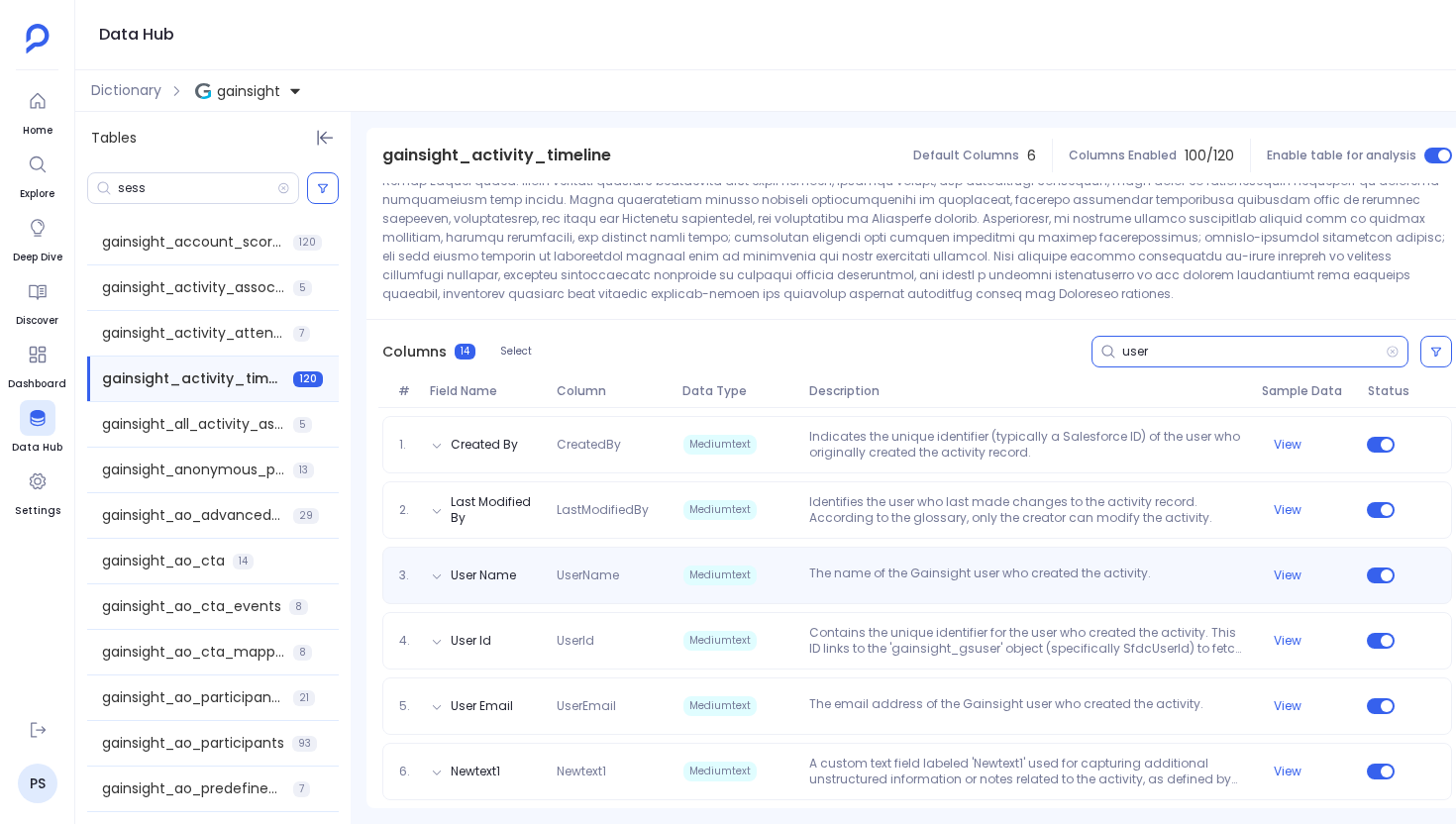 type on "user" 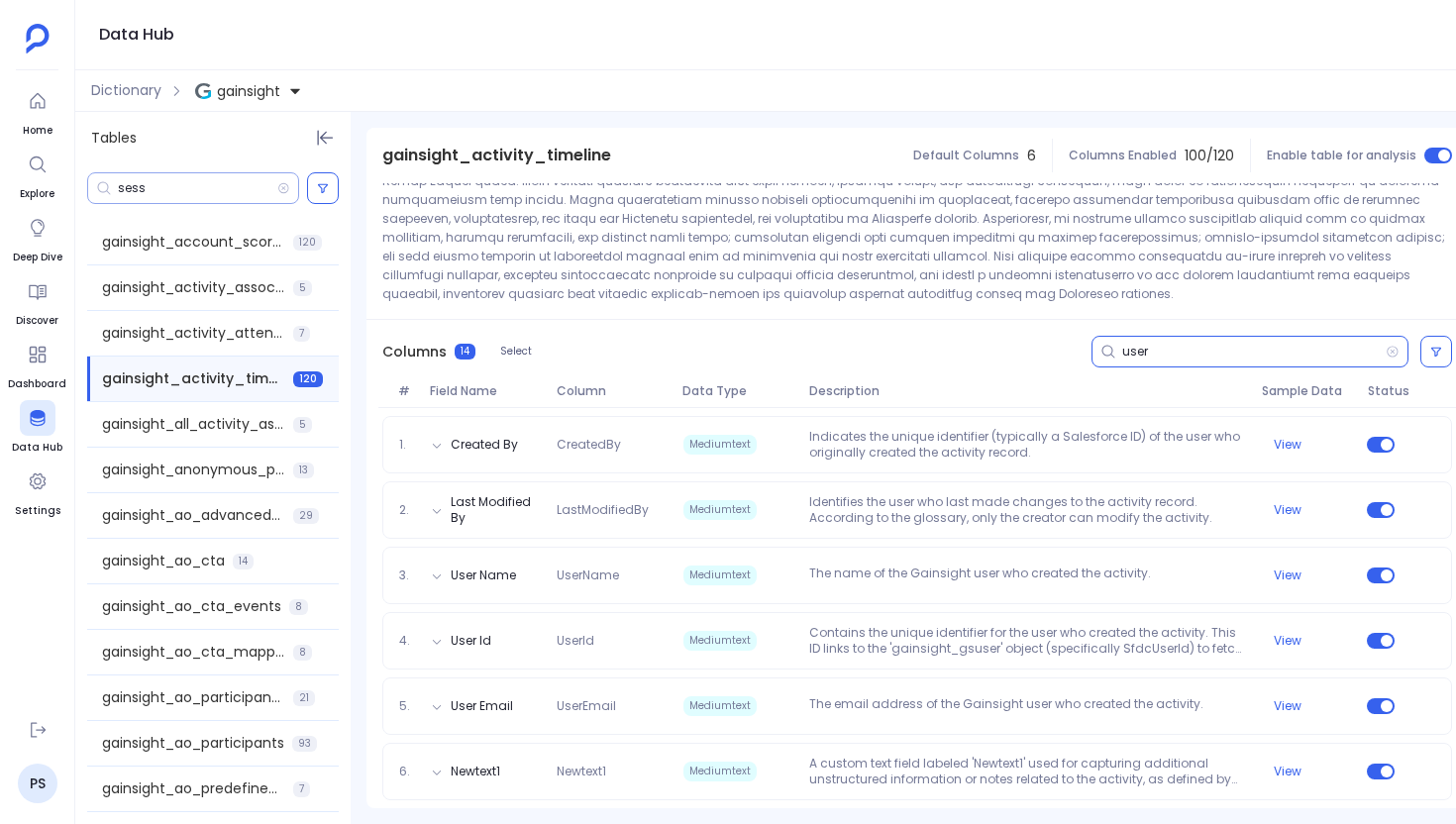 click on "sess" at bounding box center [197, 188] 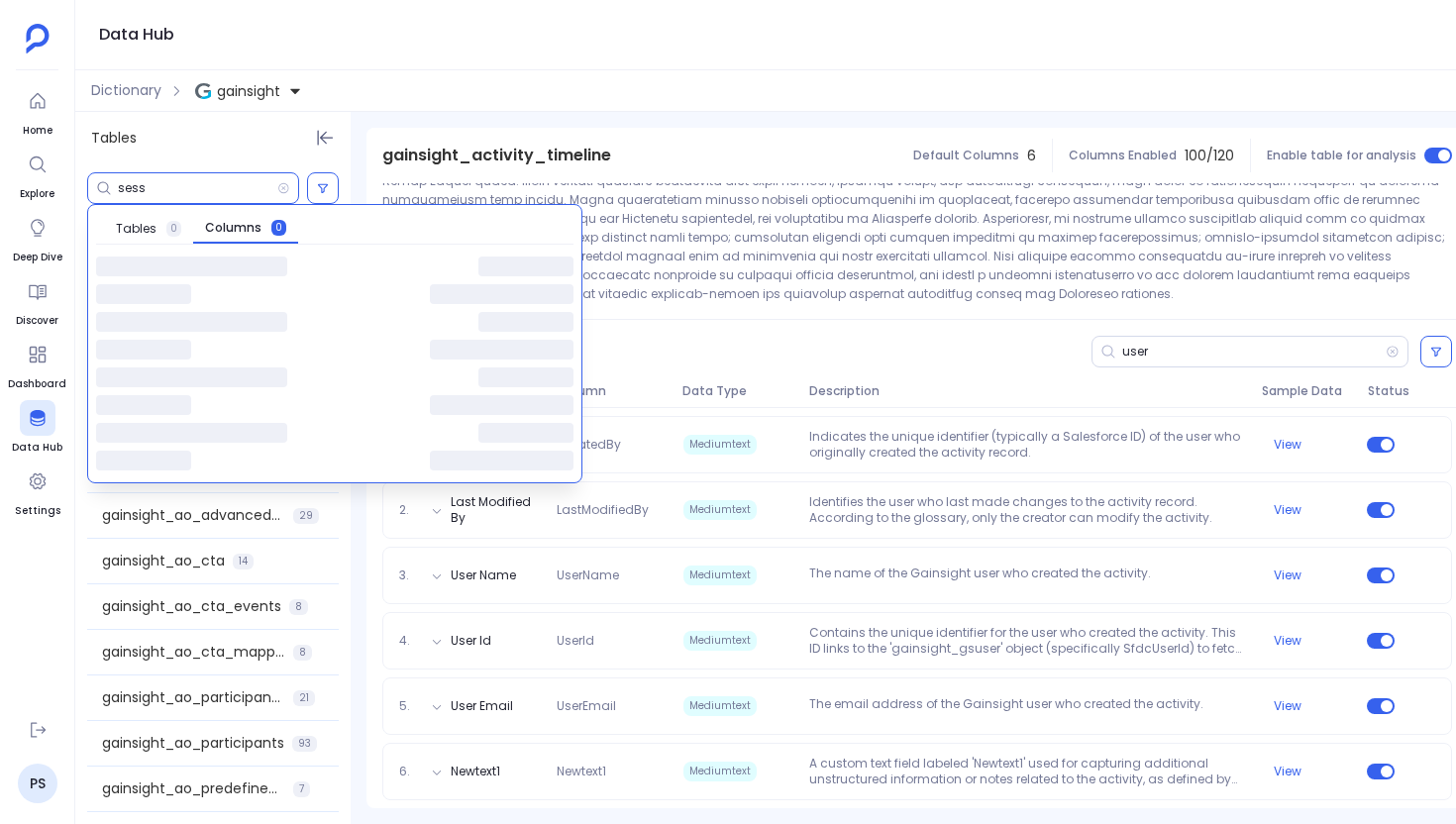 click on "sess" at bounding box center (197, 188) 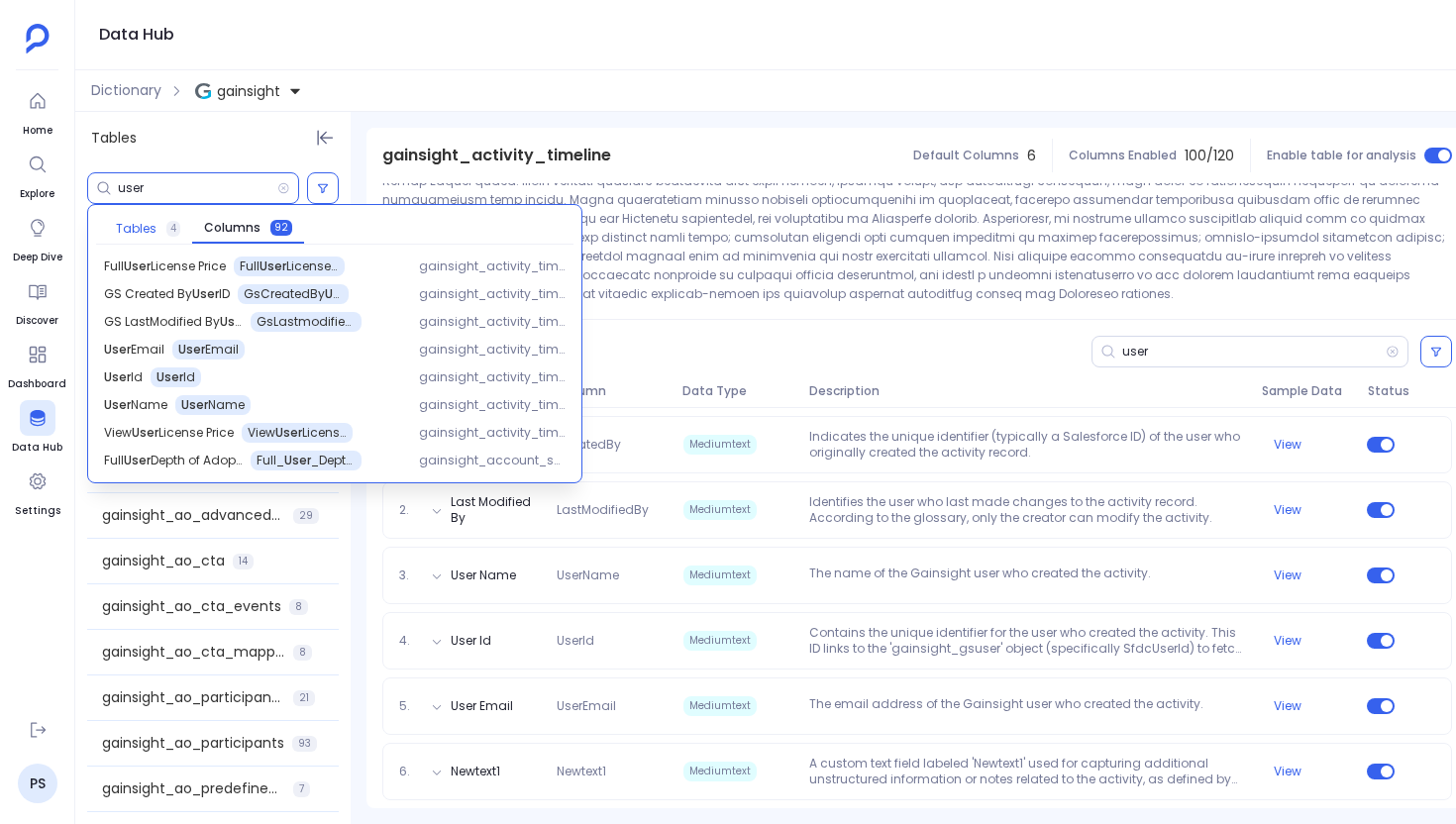 type on "user" 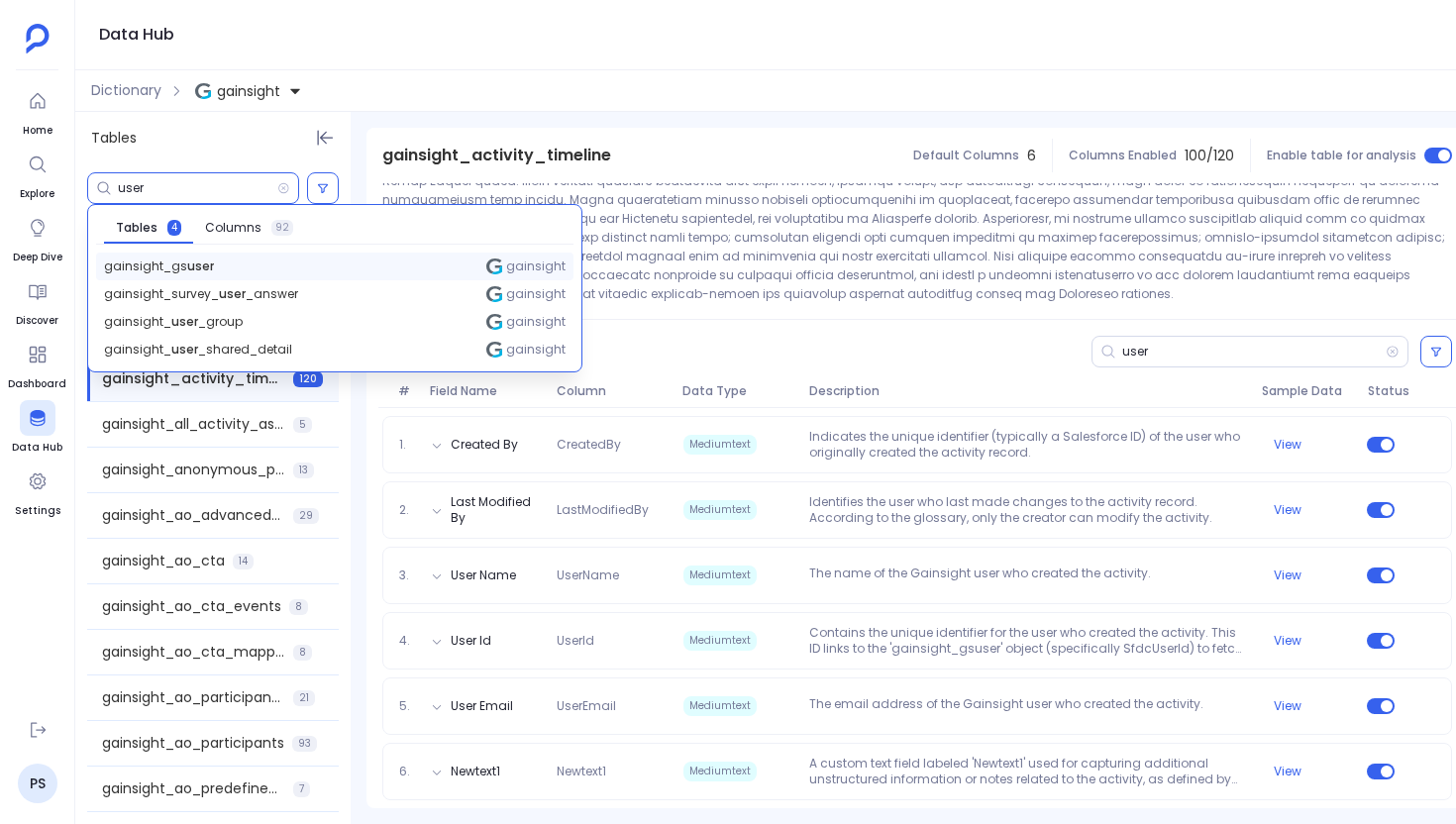 click on "gainsight_gs user" at bounding box center (158, 266) 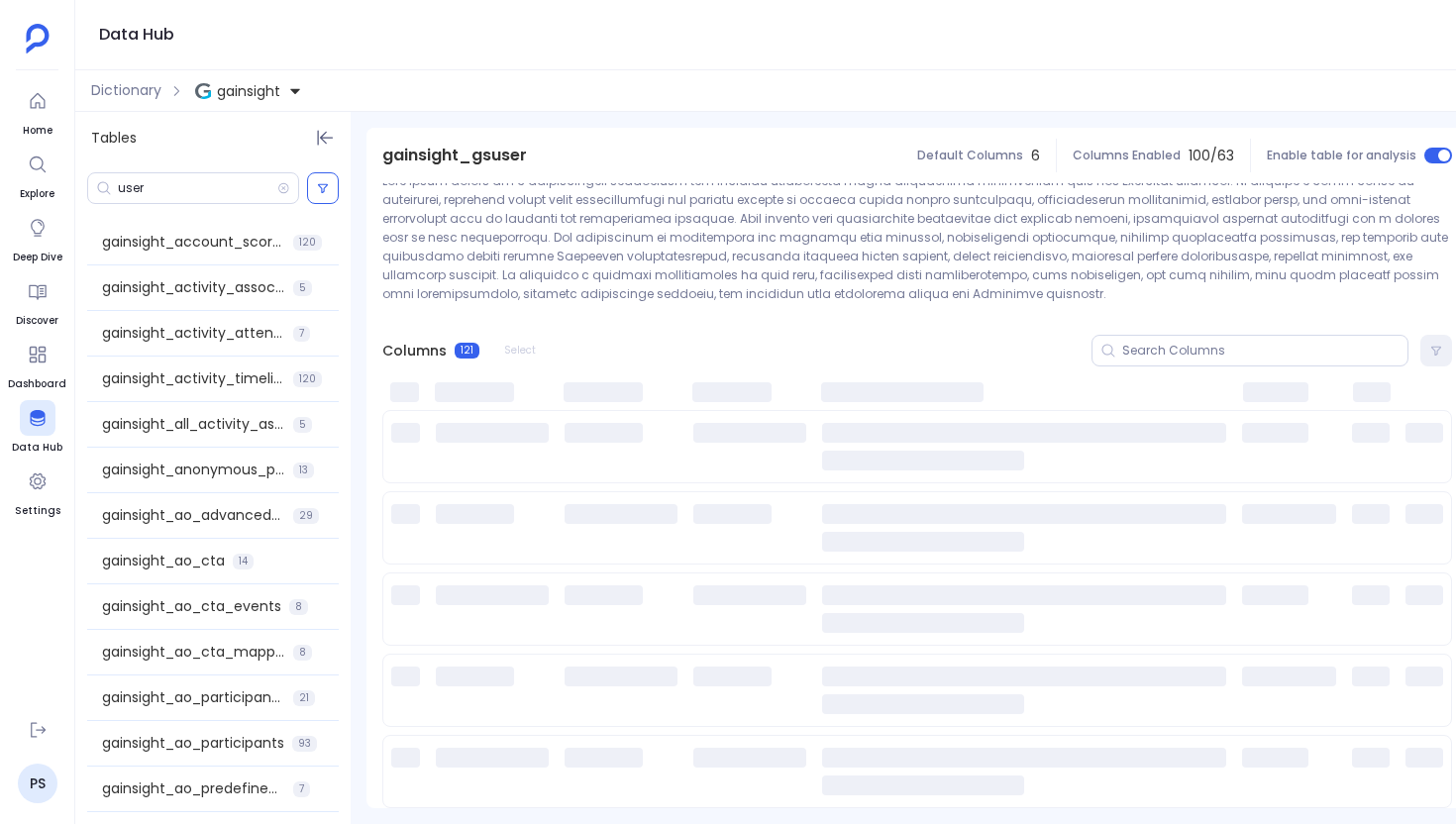 scroll, scrollTop: 42, scrollLeft: 0, axis: vertical 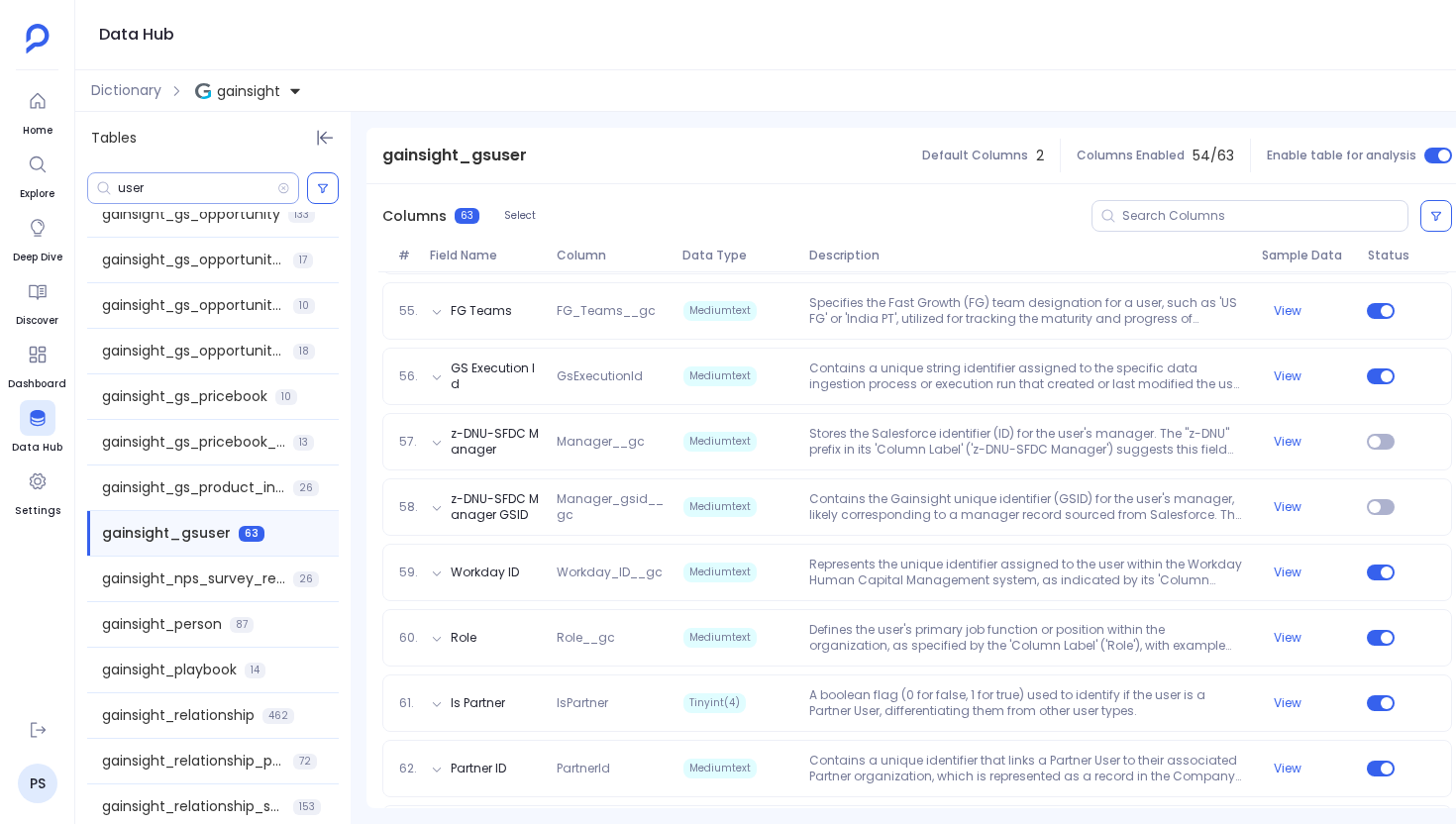click on "user" at bounding box center (197, 188) 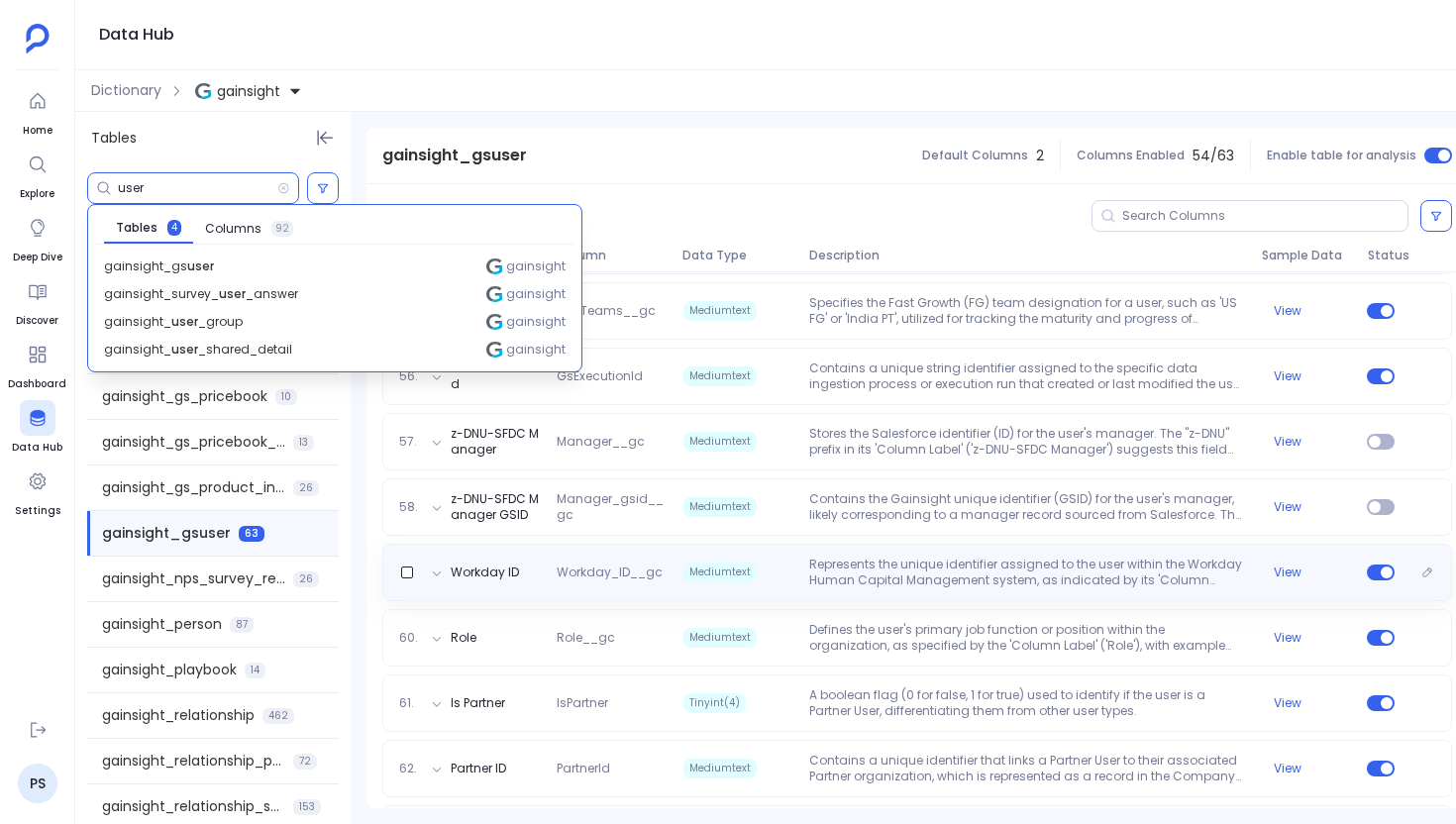 scroll, scrollTop: 3901, scrollLeft: 0, axis: vertical 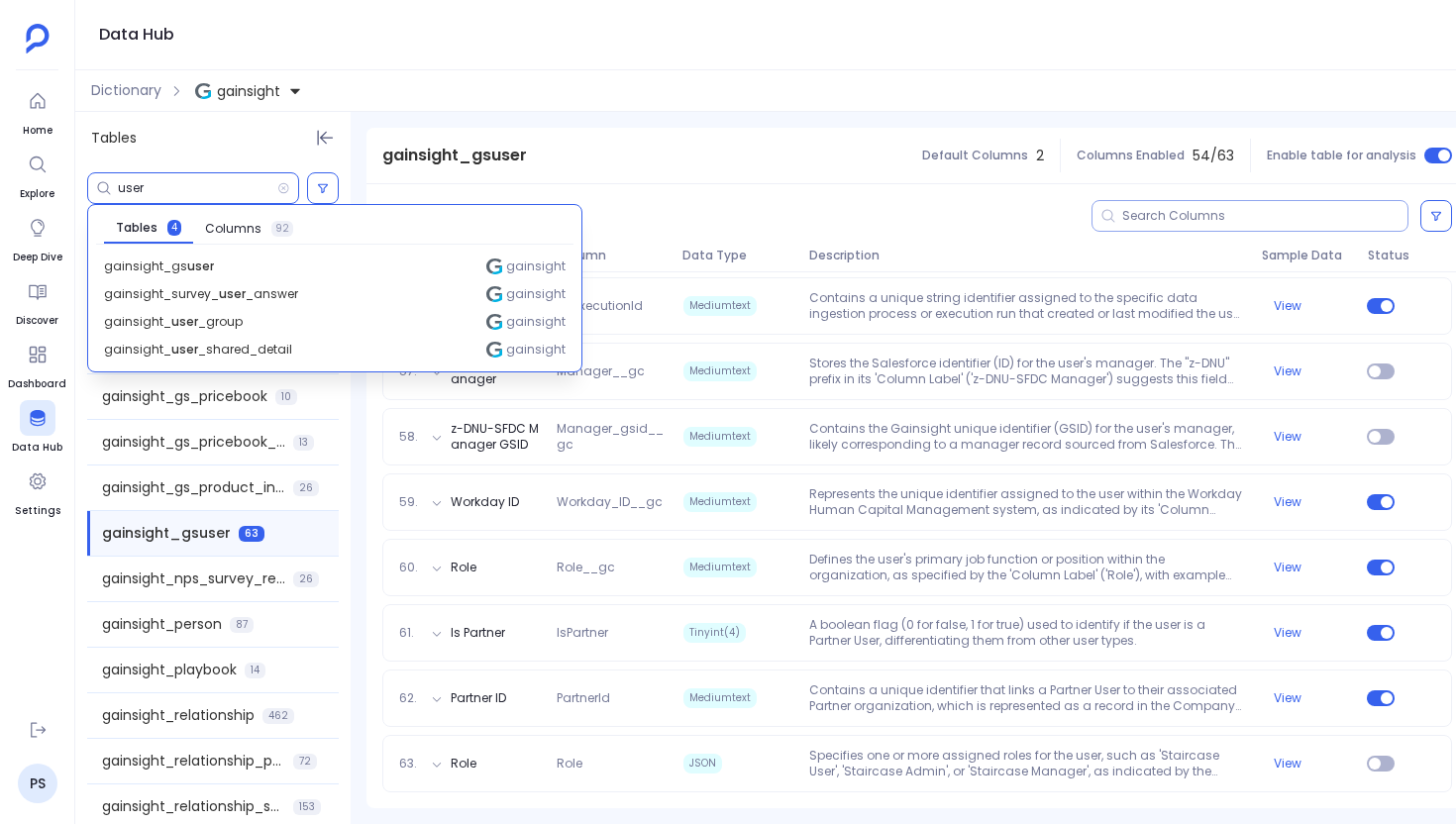 click at bounding box center (1265, 216) 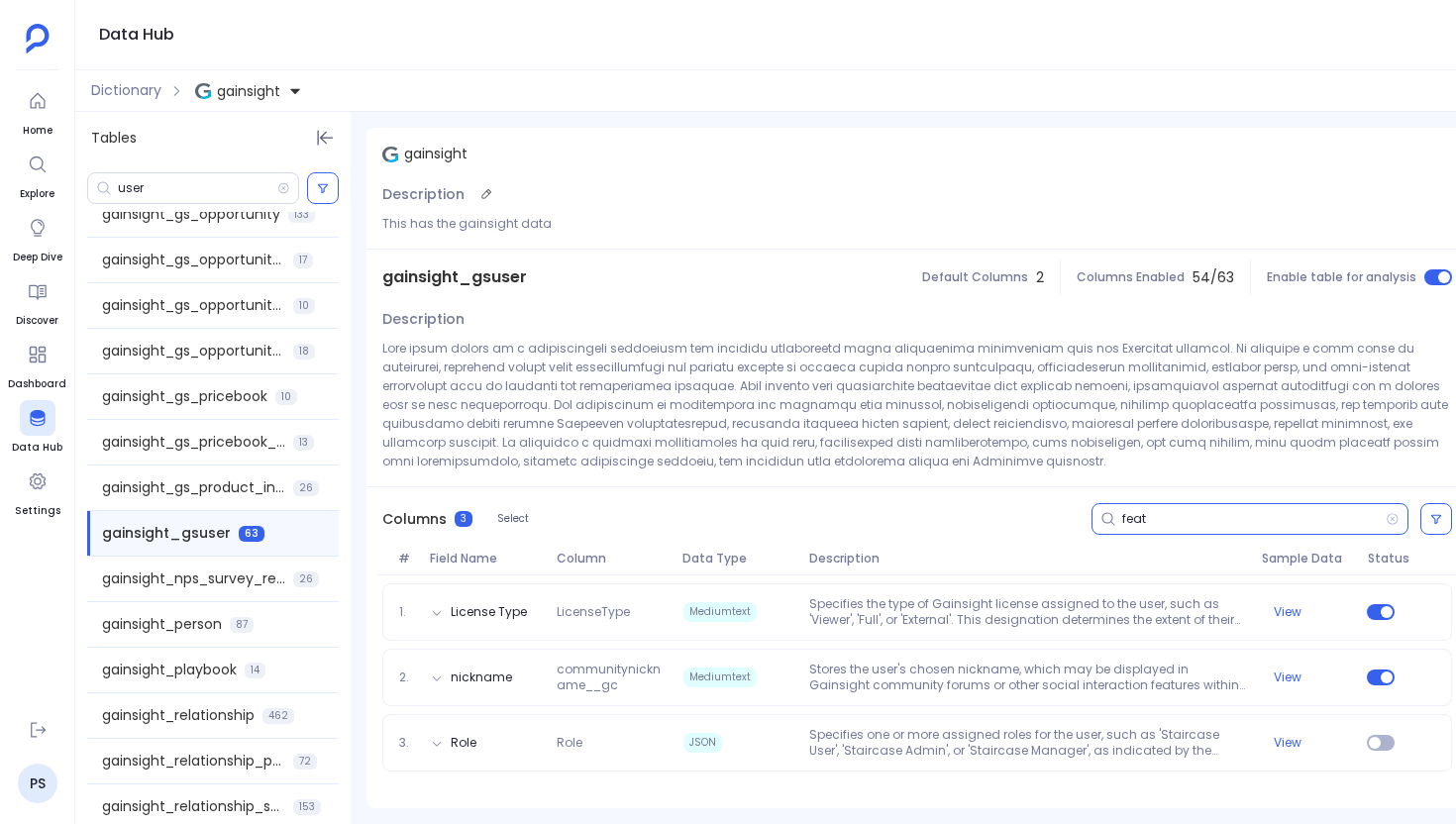 scroll, scrollTop: 0, scrollLeft: 0, axis: both 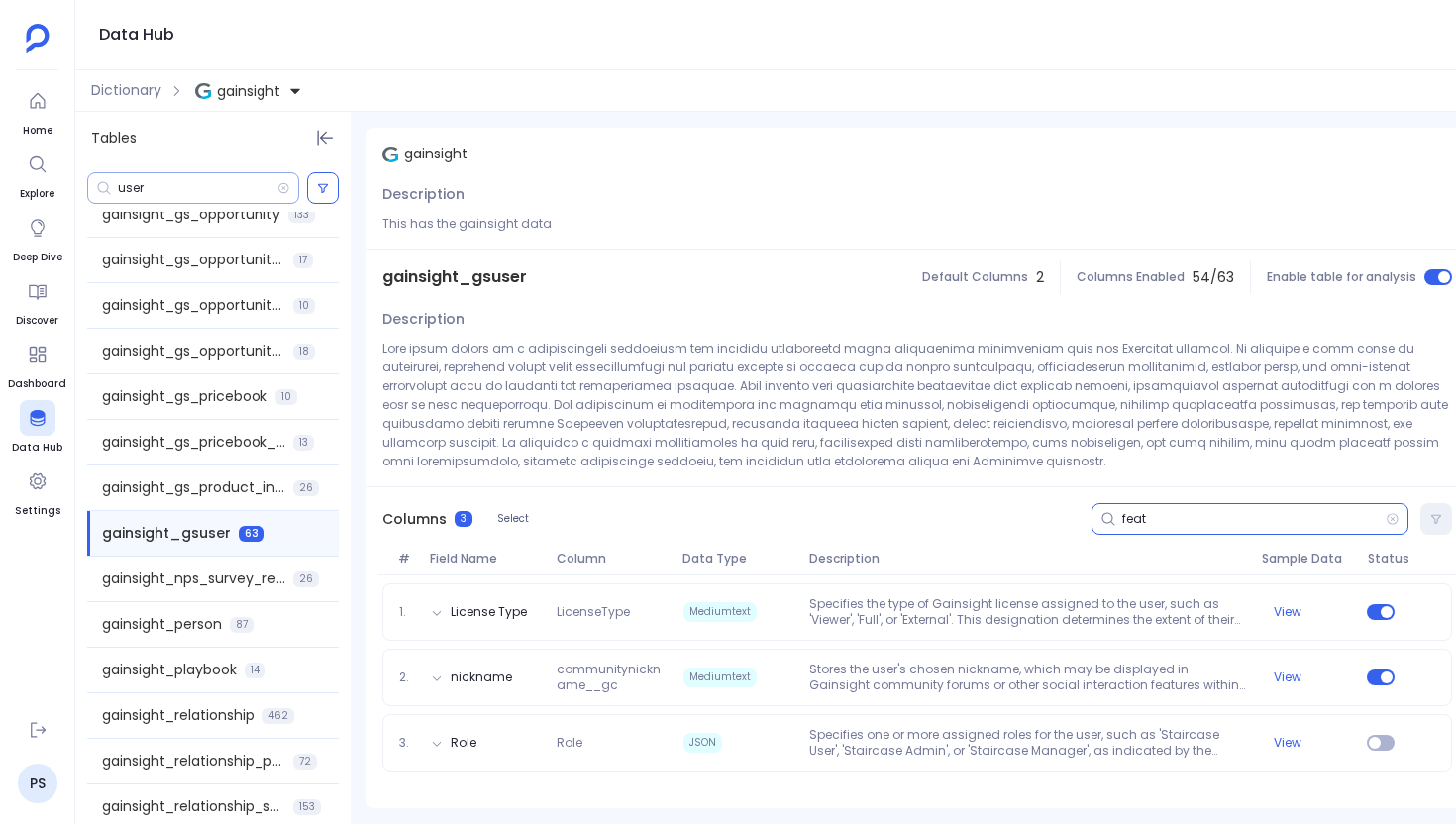 type on "feat" 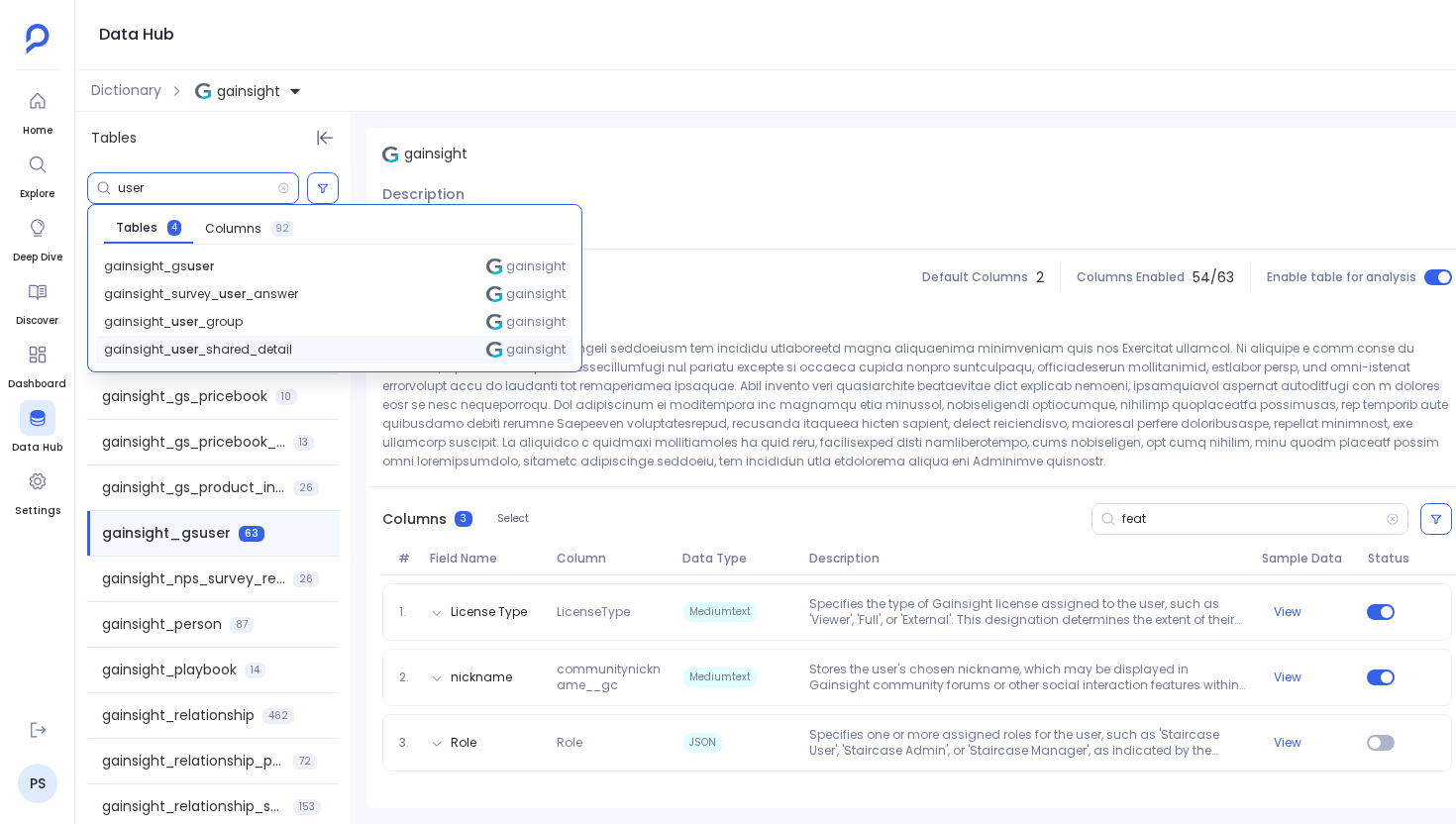 click on "gainsight_ user _shared_detail" at bounding box center [198, 350] 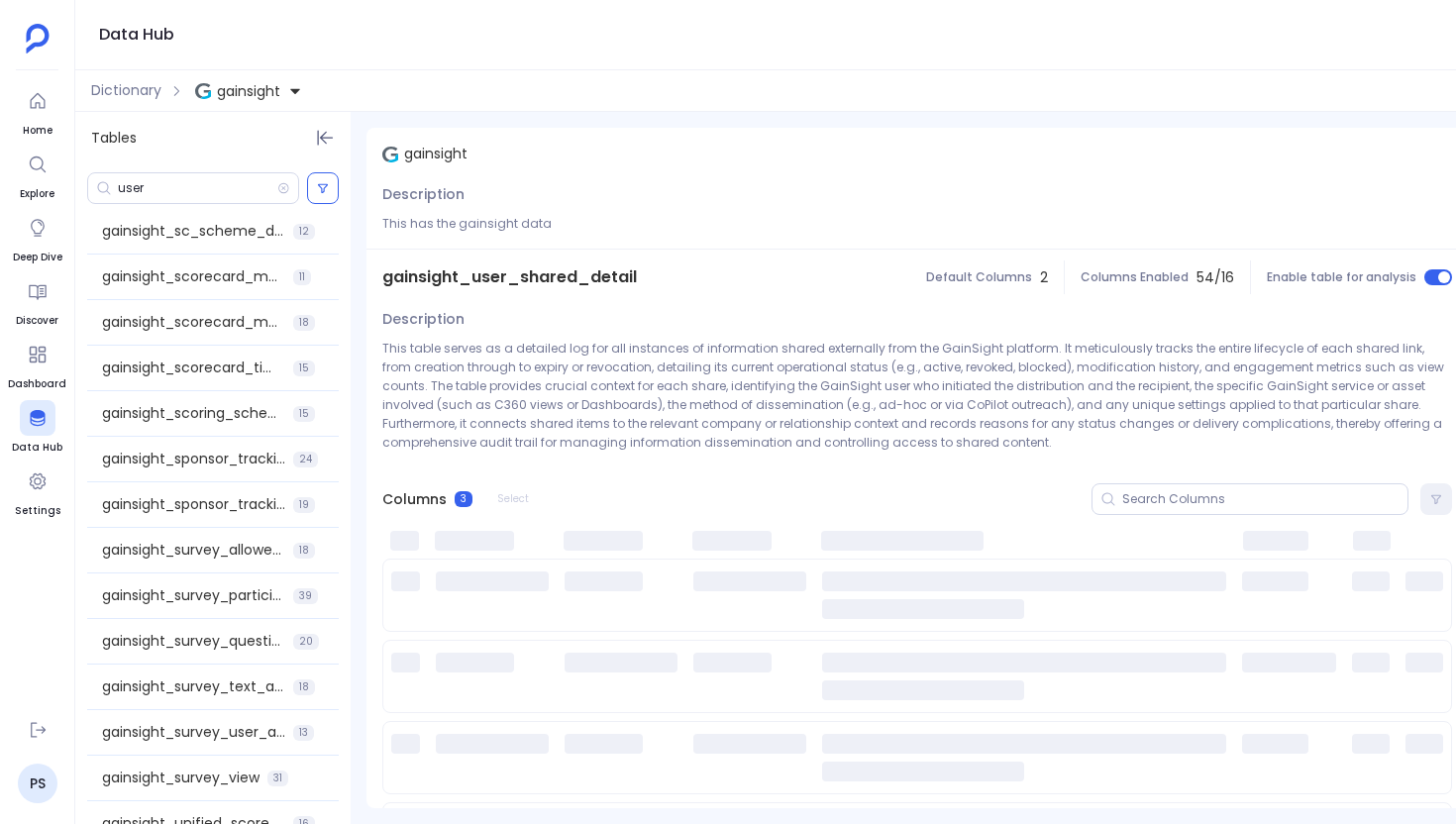 scroll, scrollTop: 2774, scrollLeft: 0, axis: vertical 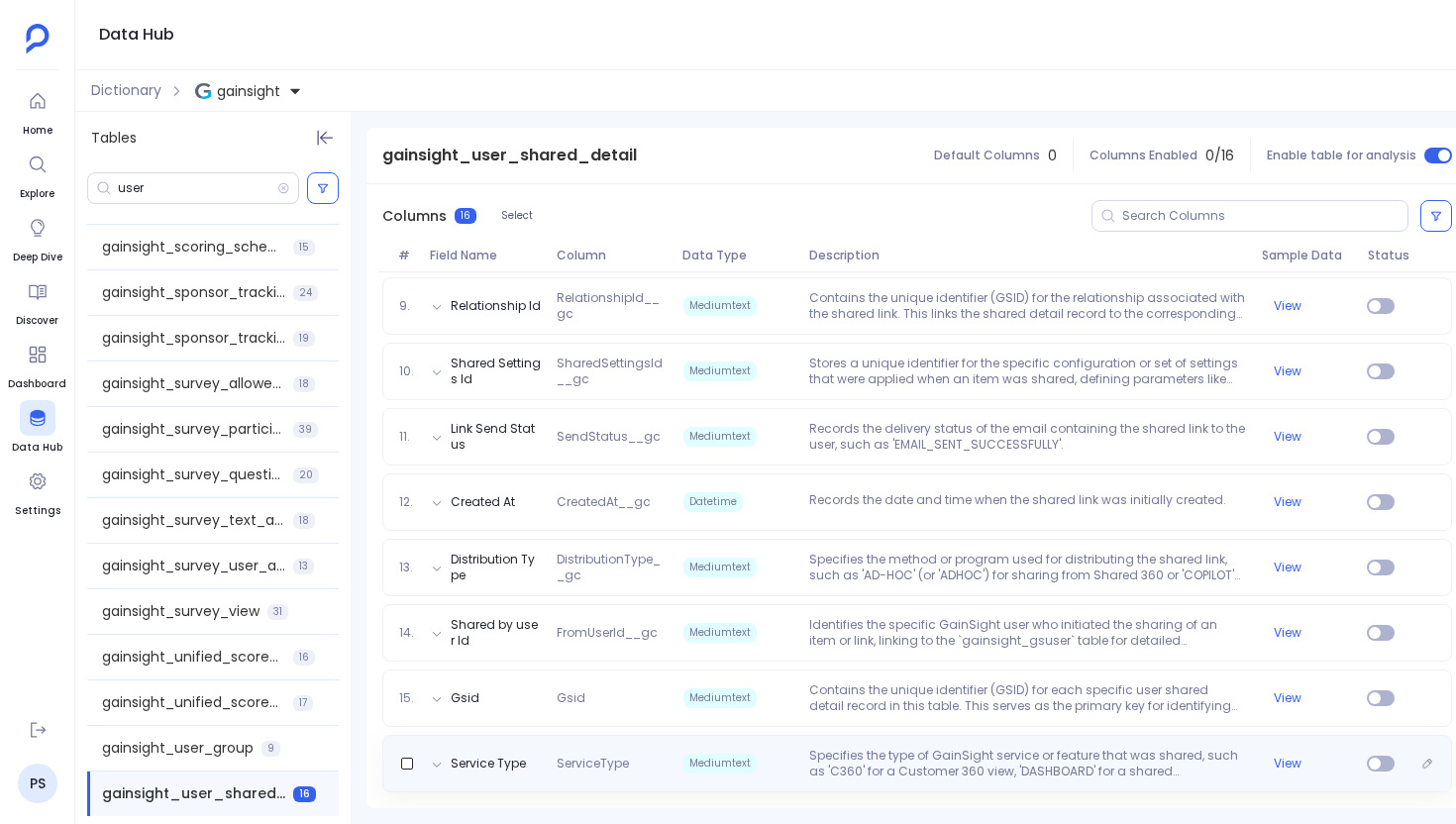 click on "Service Type ServiceType Mediumtext Specifies the type of GainSight service or feature that was shared, such as 'C360' for a Customer 360 view, 'DASHBOARD' for a shared dashboard, 'R360' for a Relationship 360 view, or 'SUCCESS_PLAN' for a Success Plan document. View" at bounding box center [917, 764] 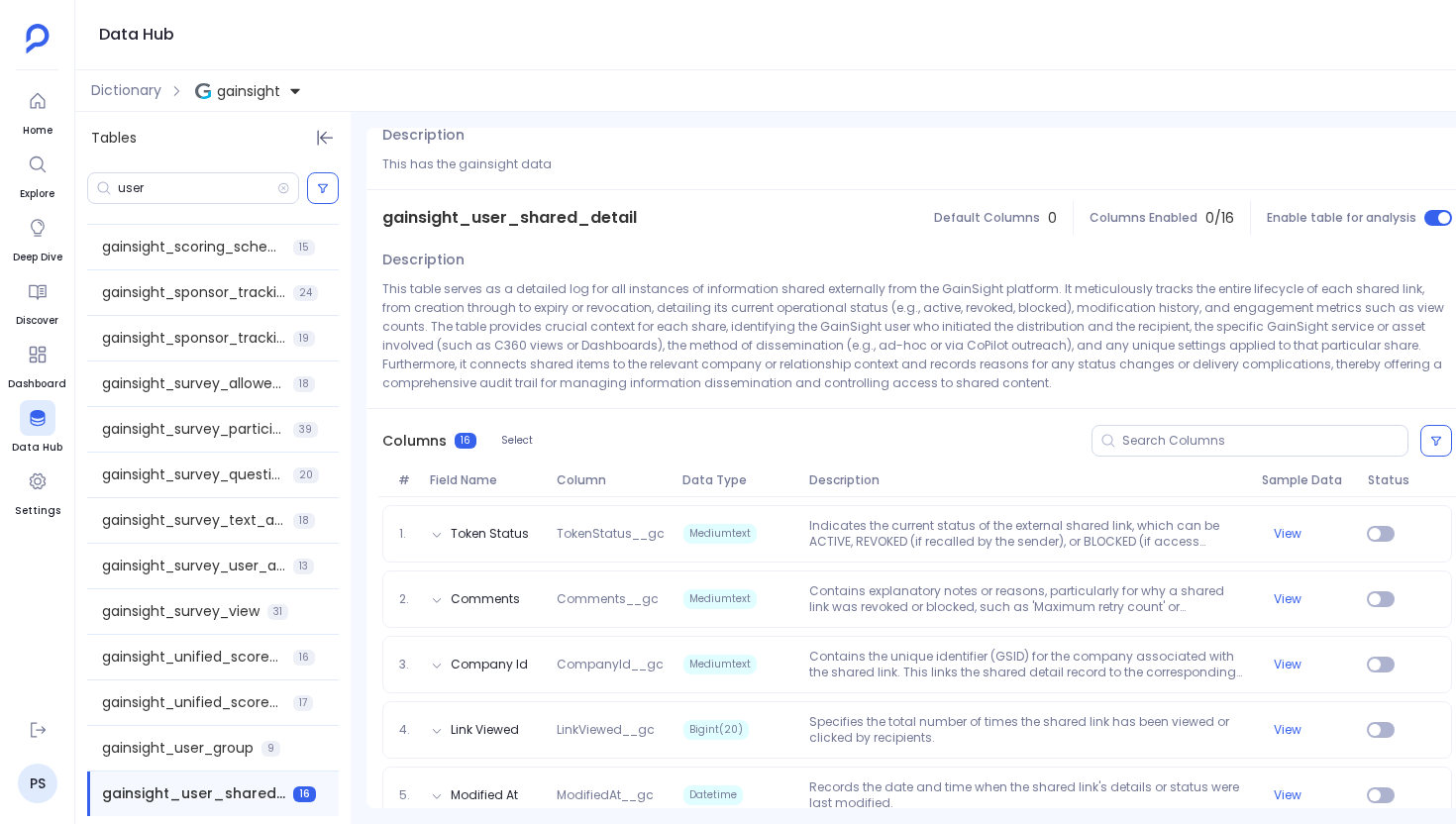 scroll, scrollTop: 0, scrollLeft: 0, axis: both 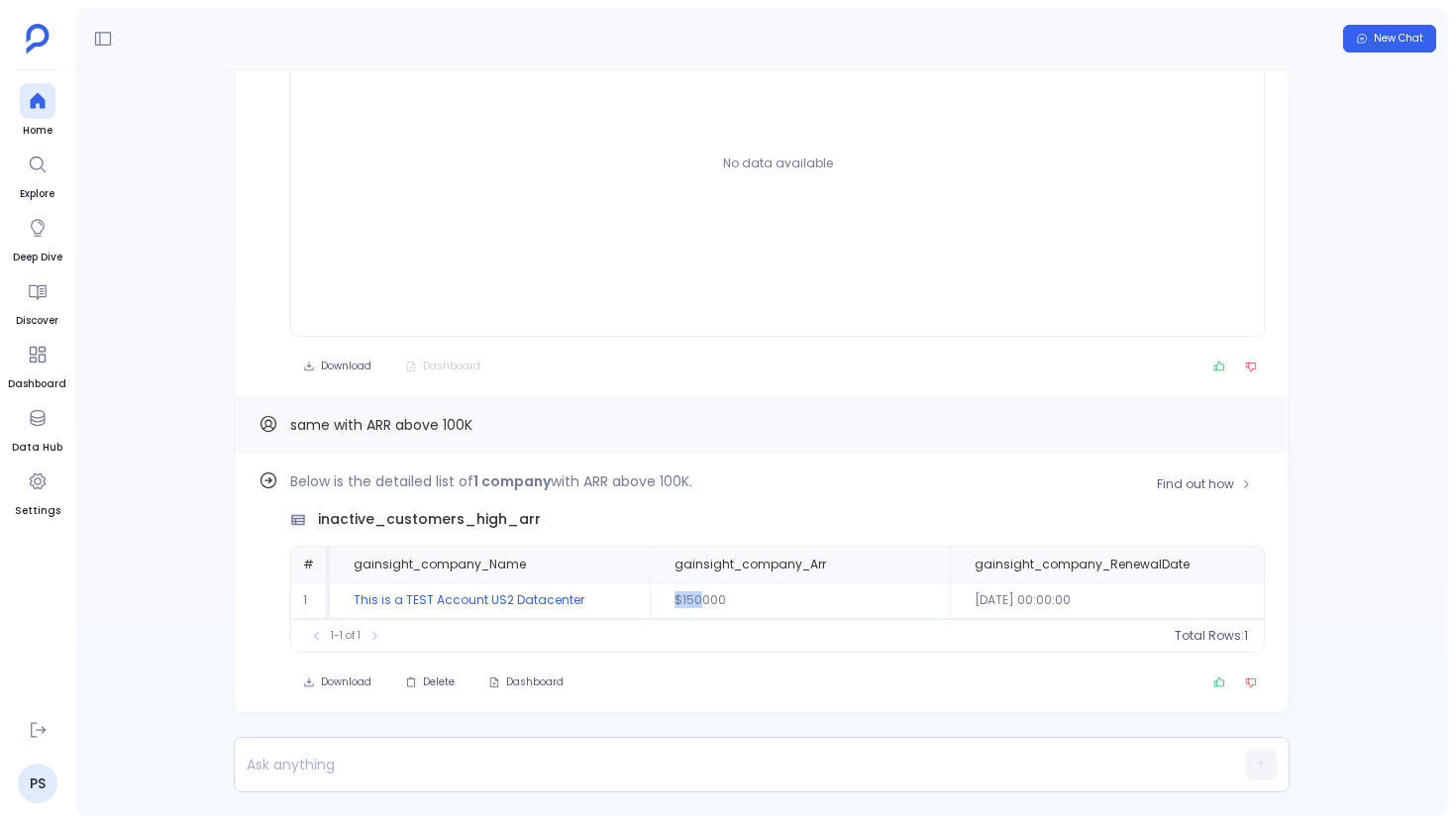 click on "inactive_customers_high_arr" at bounding box center [778, 519] 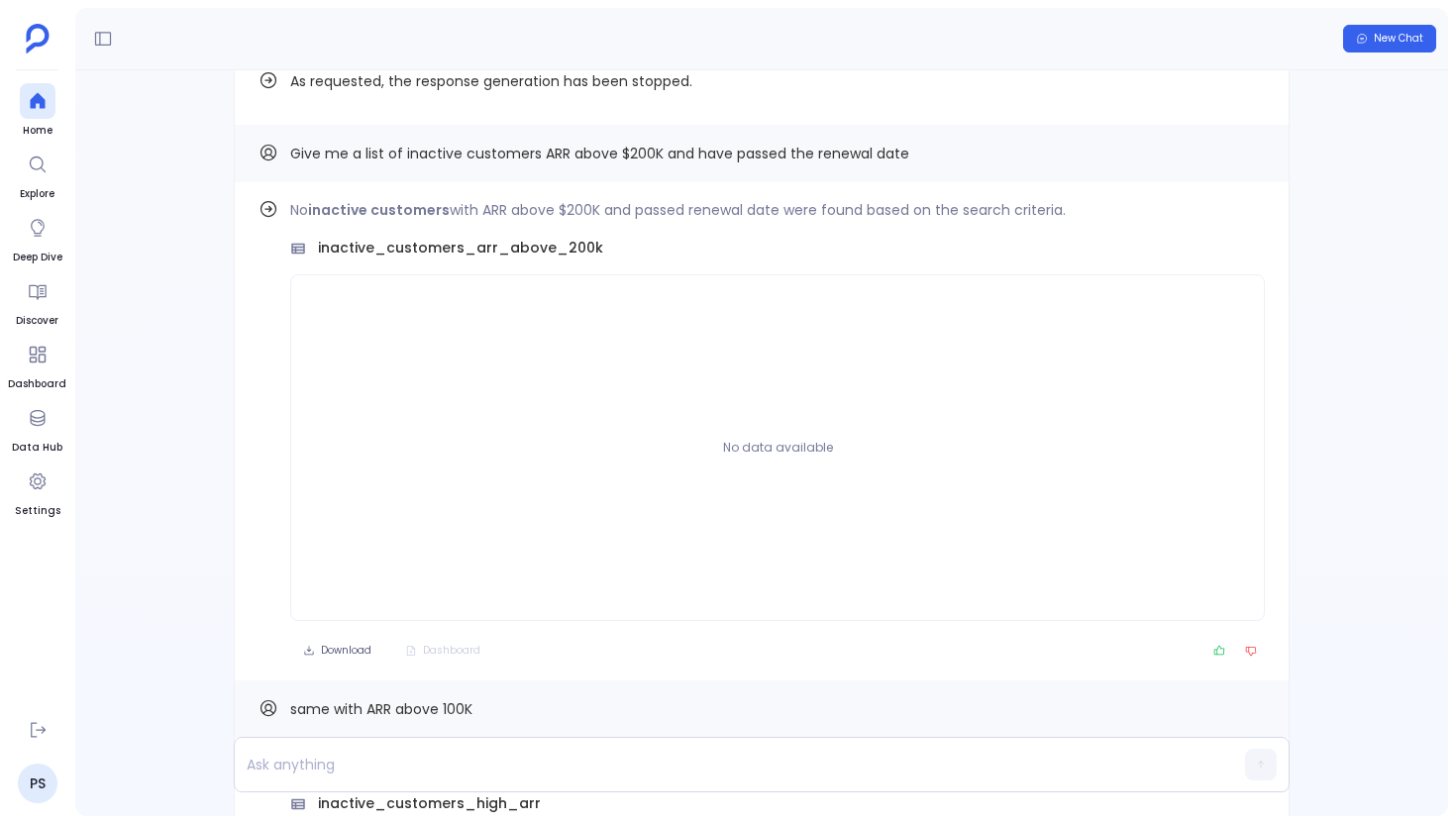 scroll, scrollTop: -388, scrollLeft: 0, axis: vertical 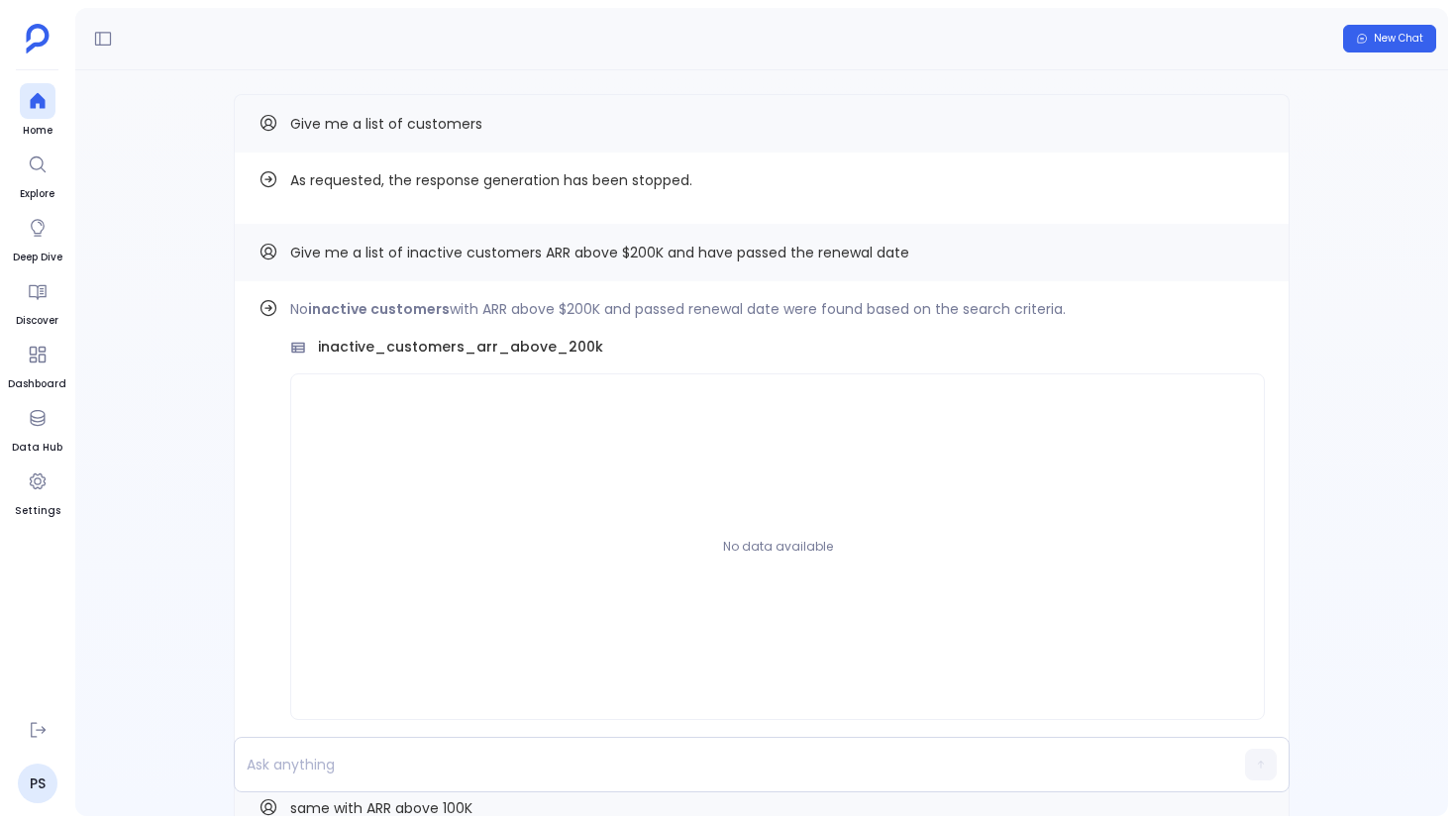 click on "Give me a list of customers" at bounding box center (386, 124) 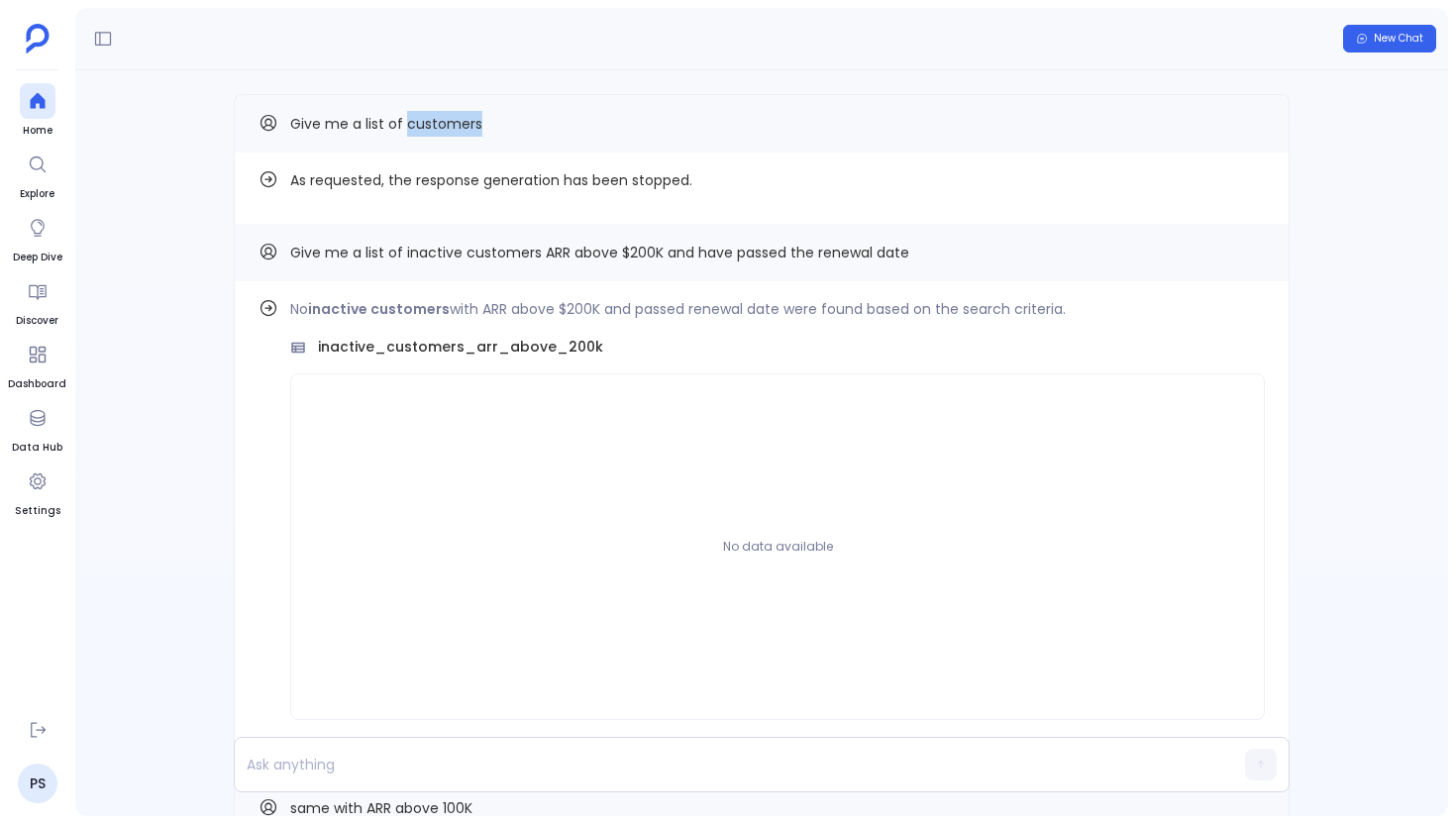 click on "Give me a list of customers" at bounding box center (386, 124) 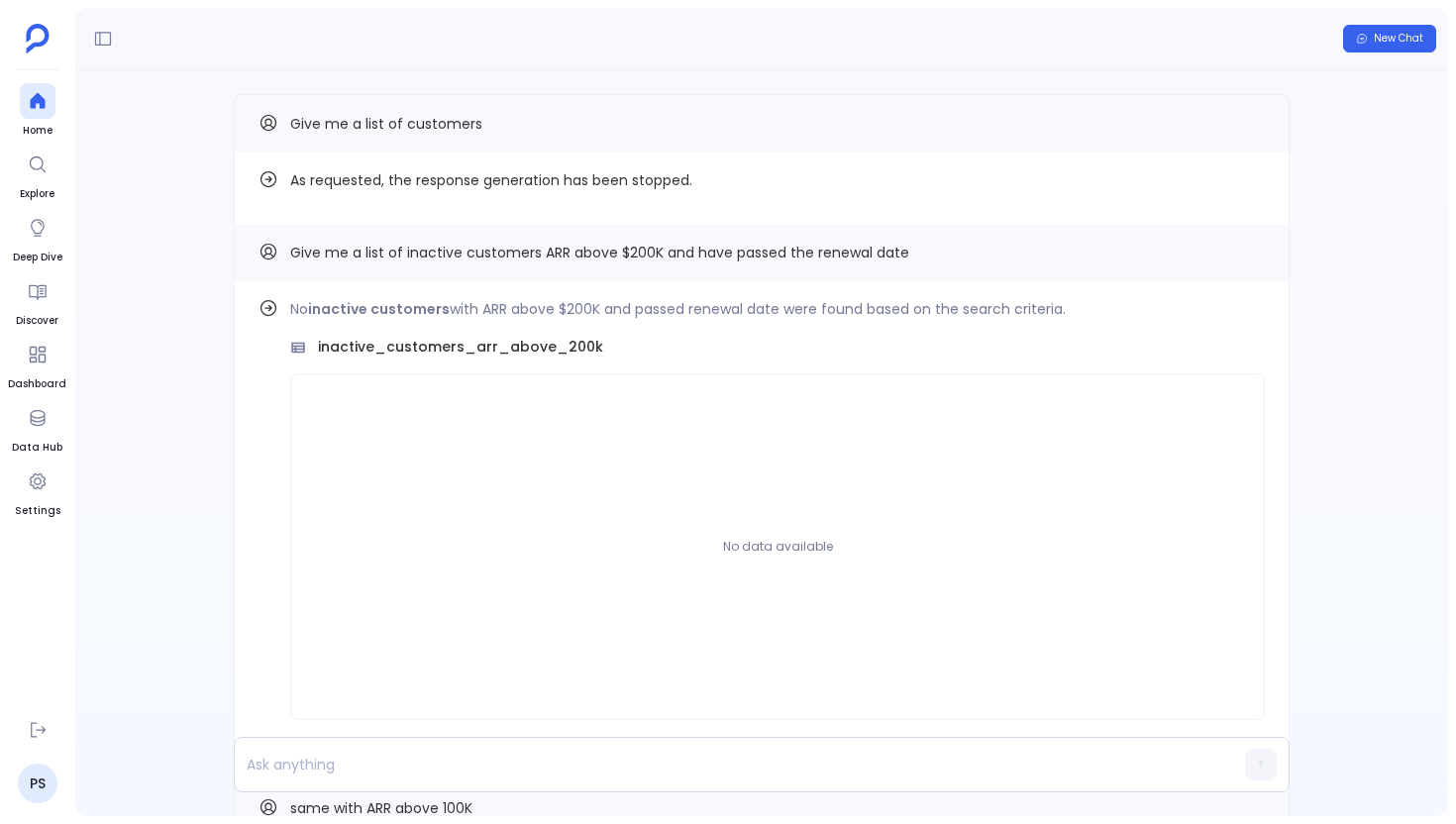 click on "Give me a list of customers" at bounding box center (386, 124) 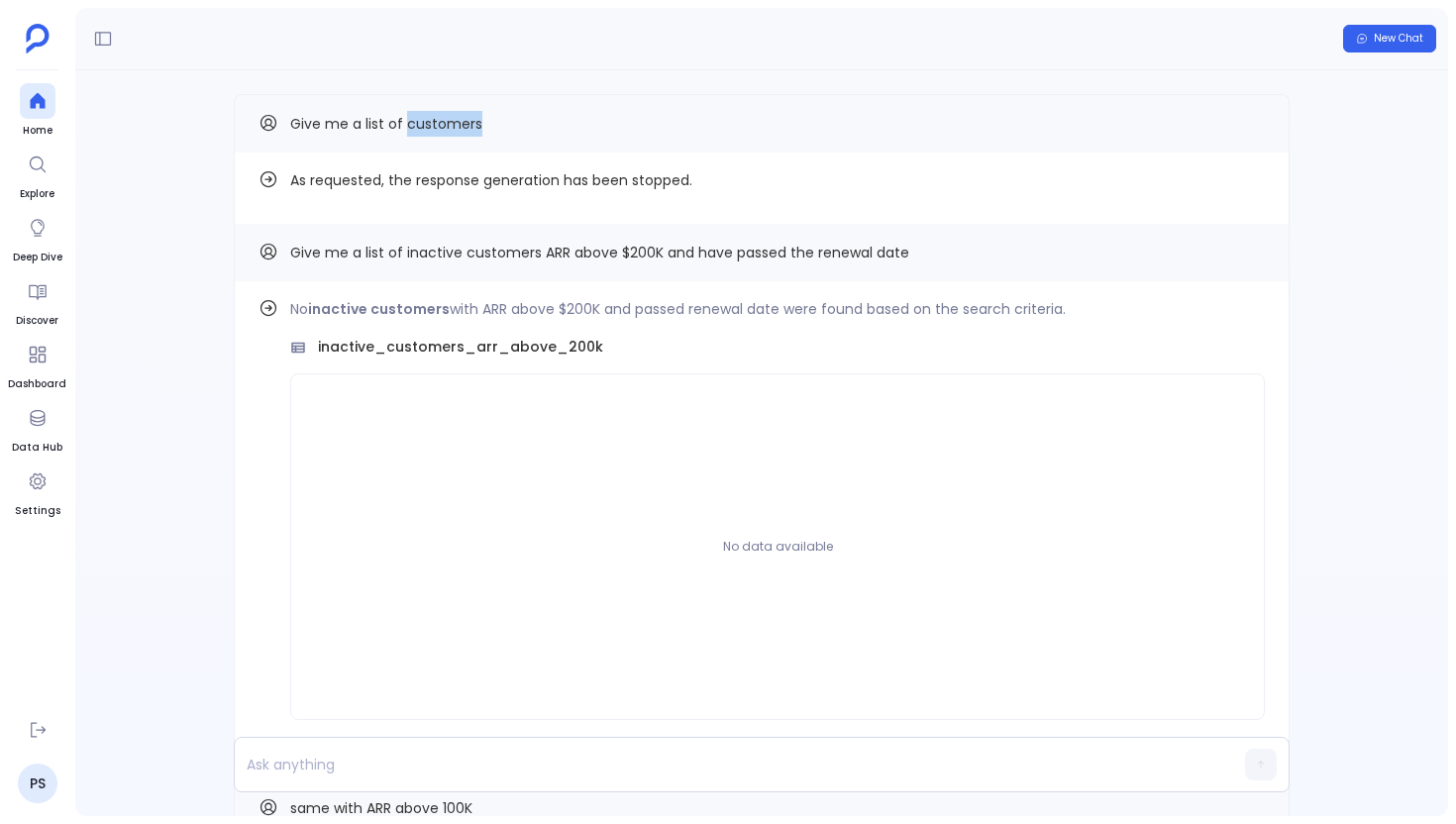 click on "Give me a list of customers" at bounding box center (386, 124) 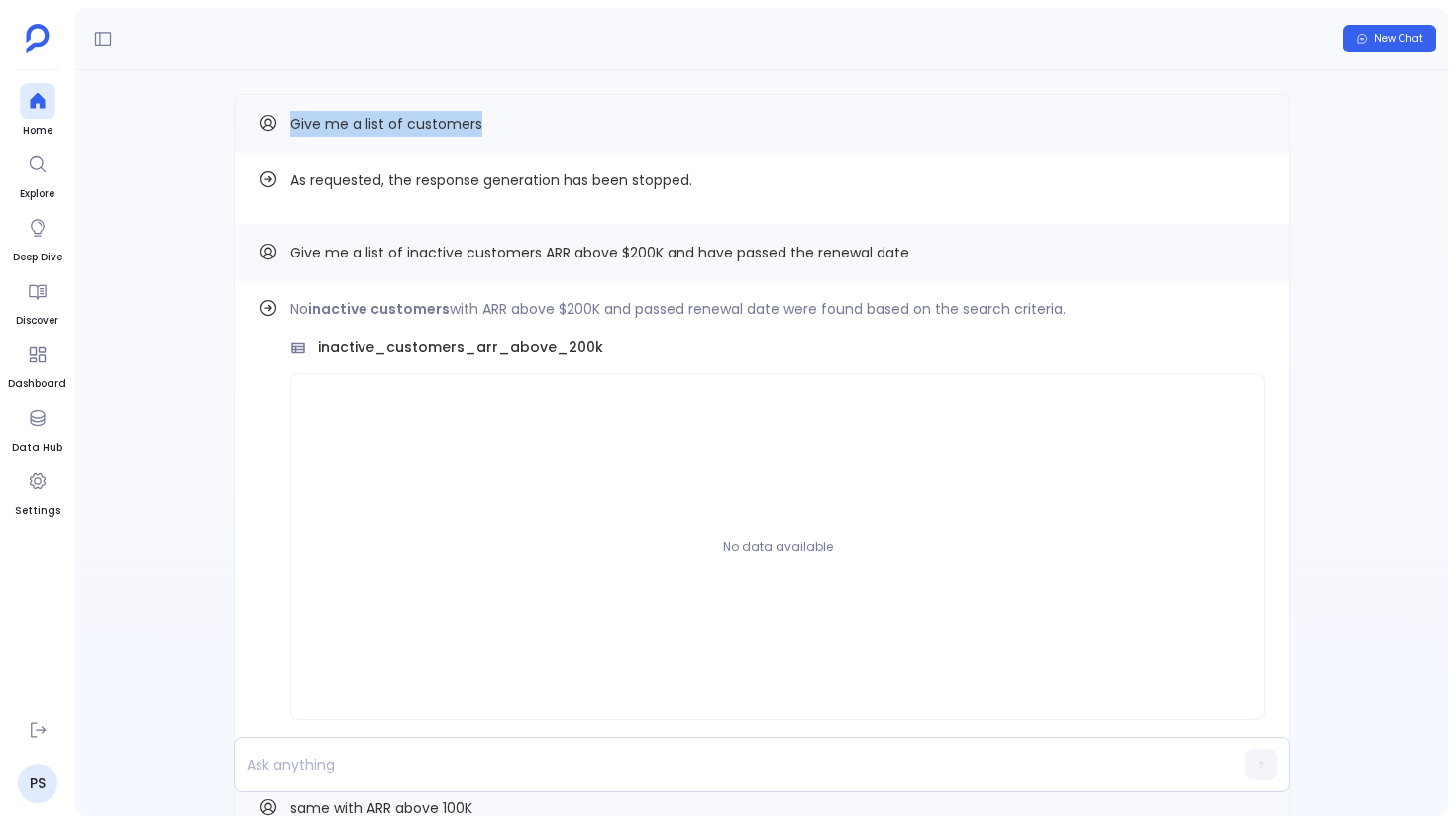 click on "Give me a list of customers" at bounding box center (386, 124) 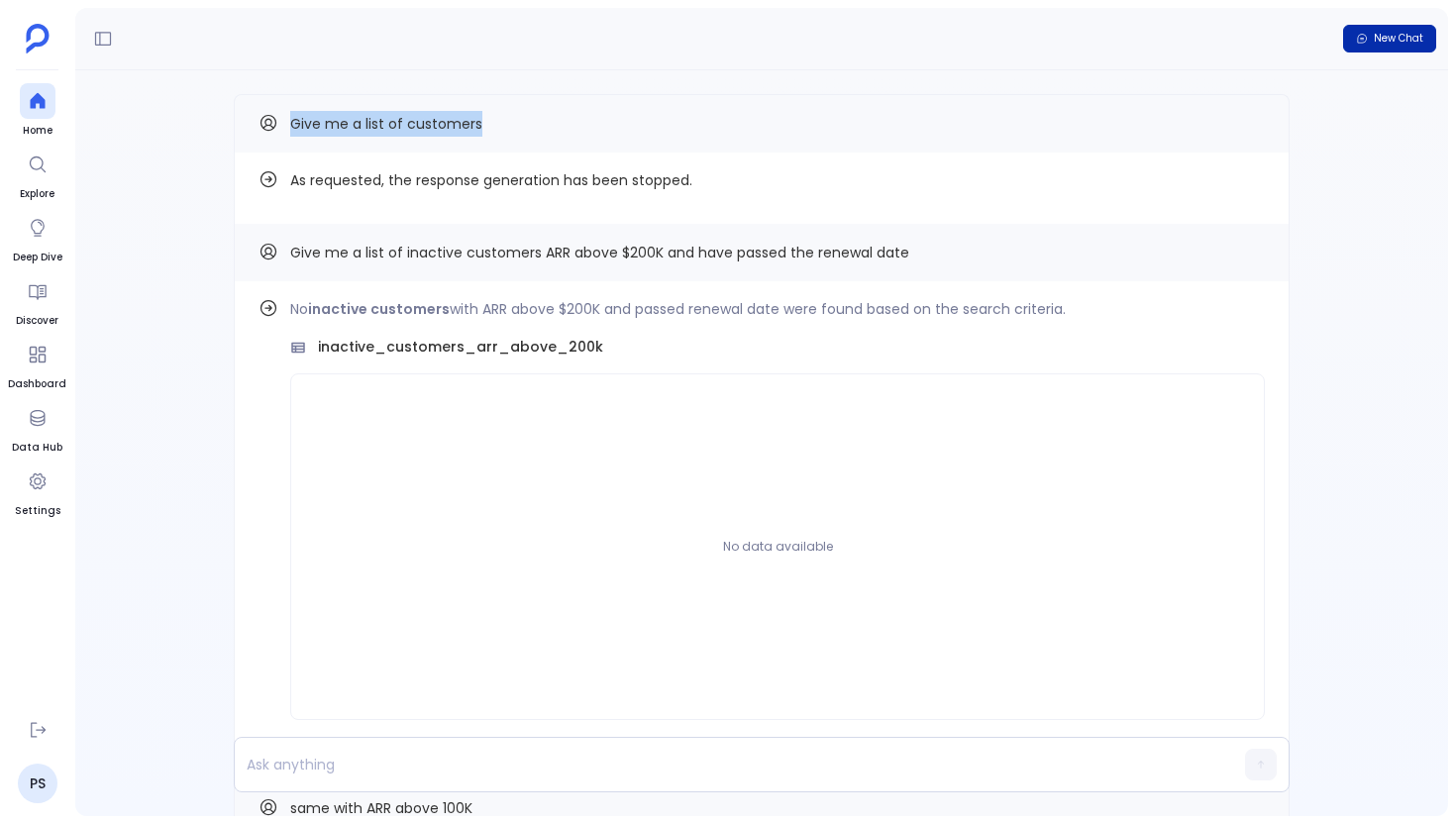 click on "New Chat" at bounding box center [1390, 39] 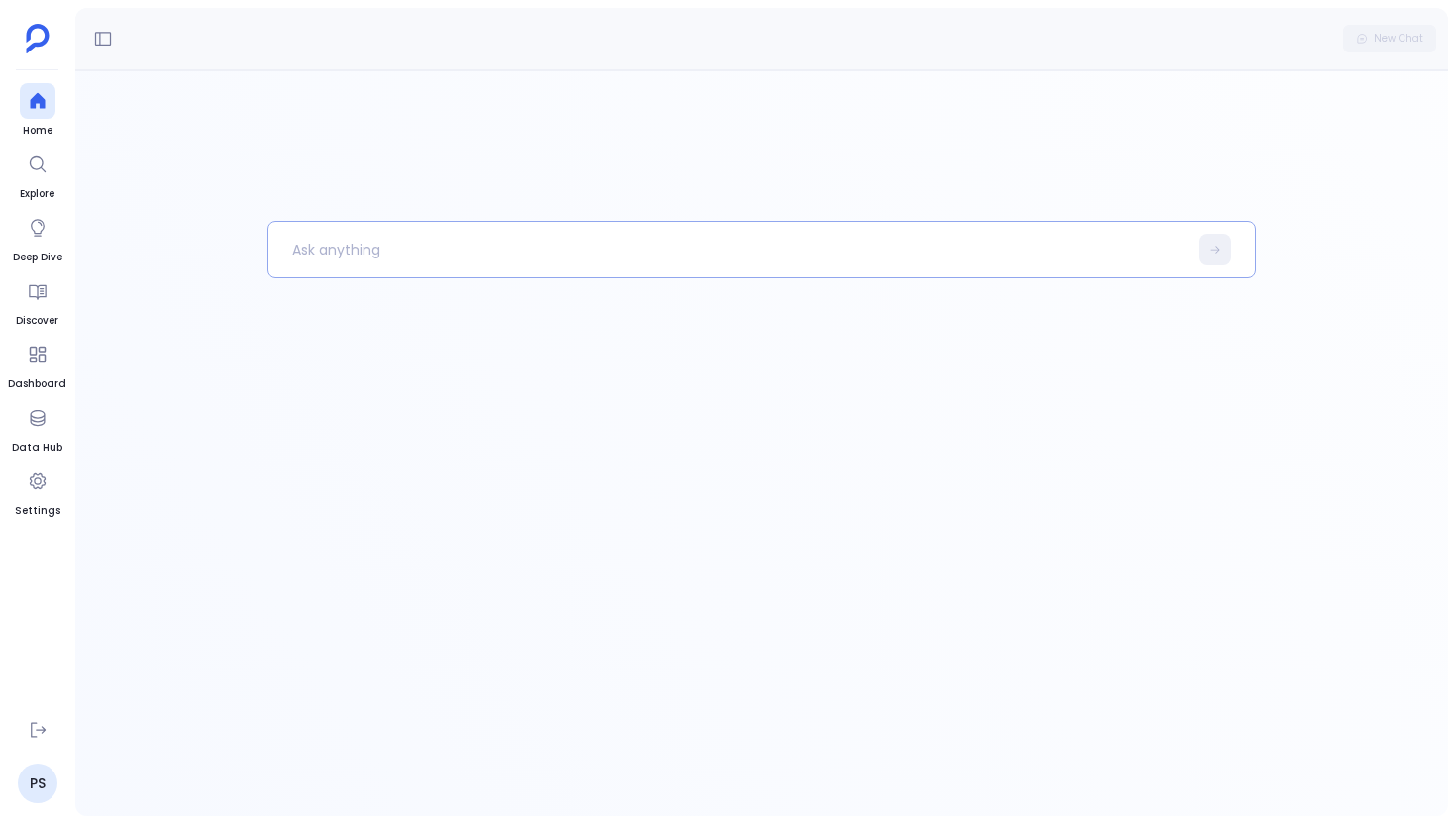 click at bounding box center (728, 250) 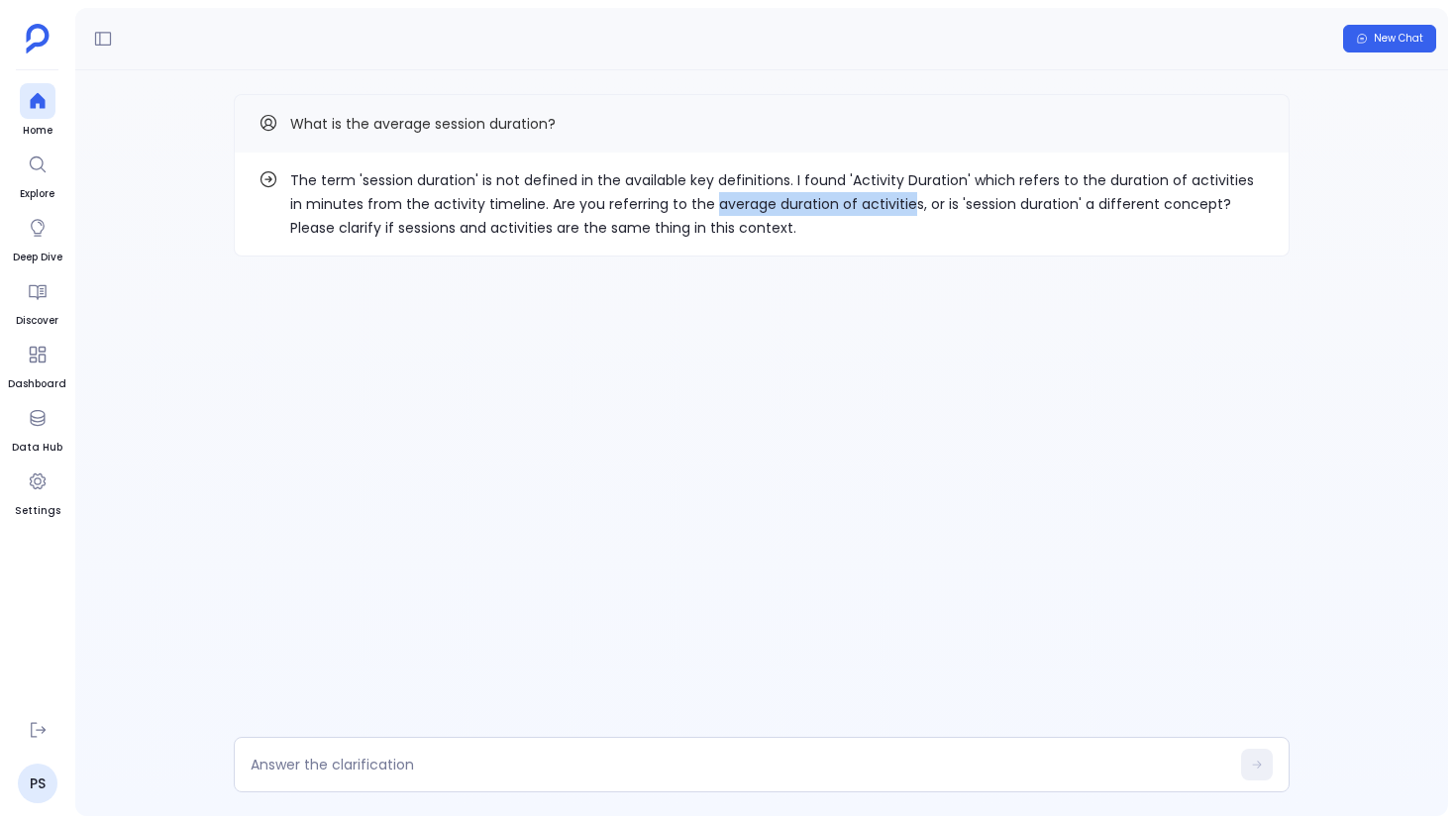 drag, startPoint x: 693, startPoint y: 204, endPoint x: 889, endPoint y: 207, distance: 196.02296 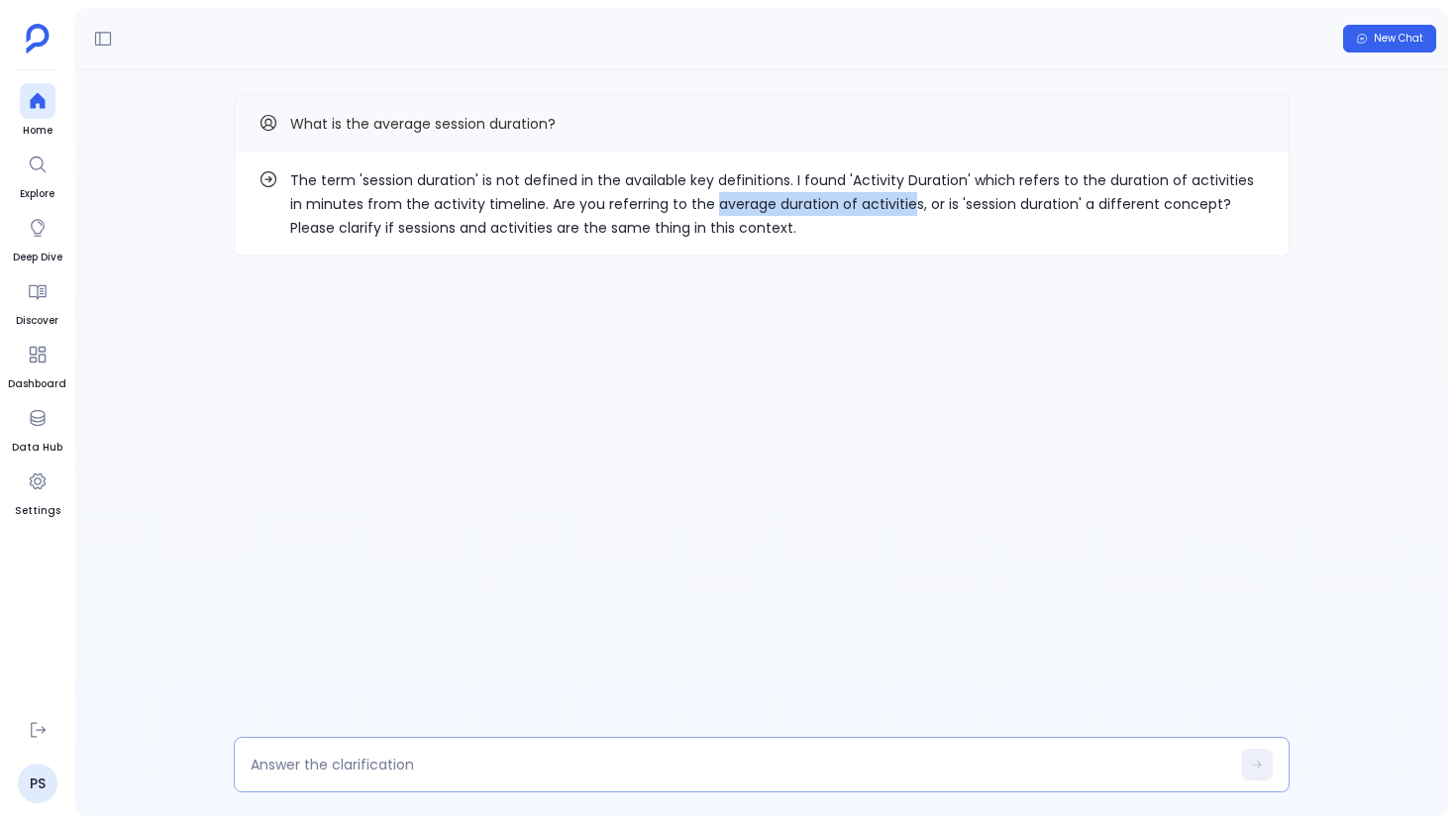 click at bounding box center [740, 765] 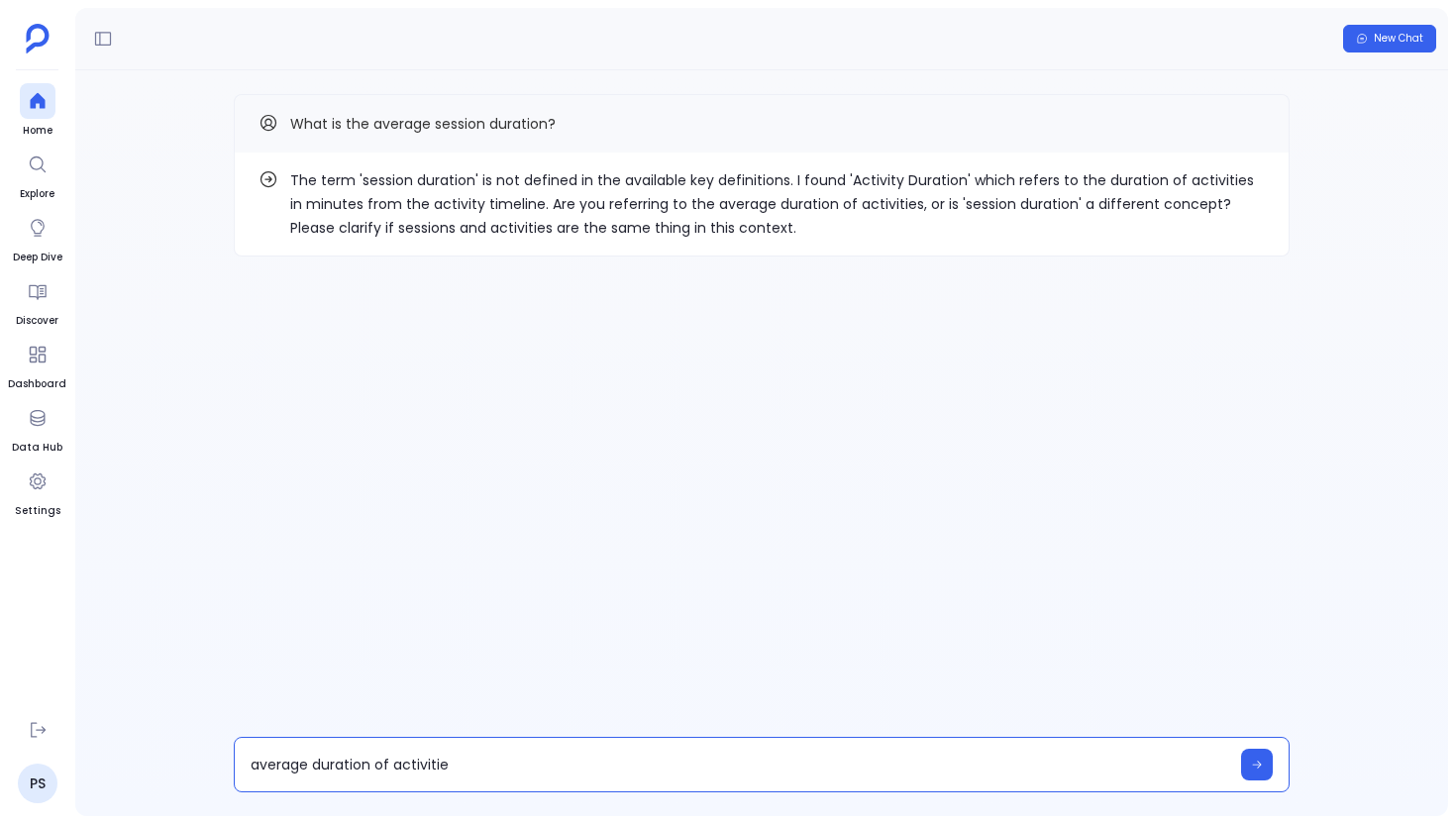 type on "average duration of activities" 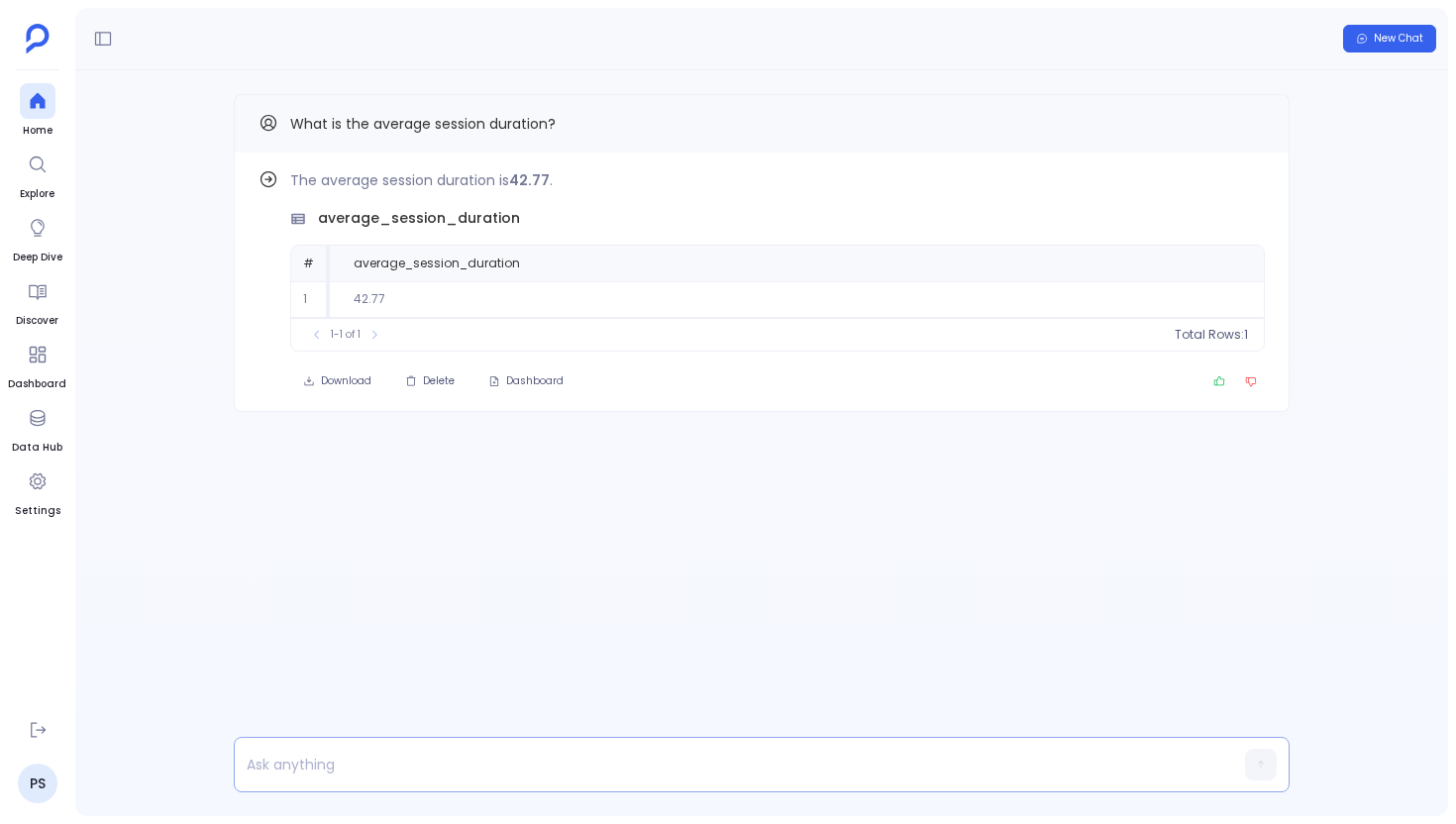 click at bounding box center [723, 765] 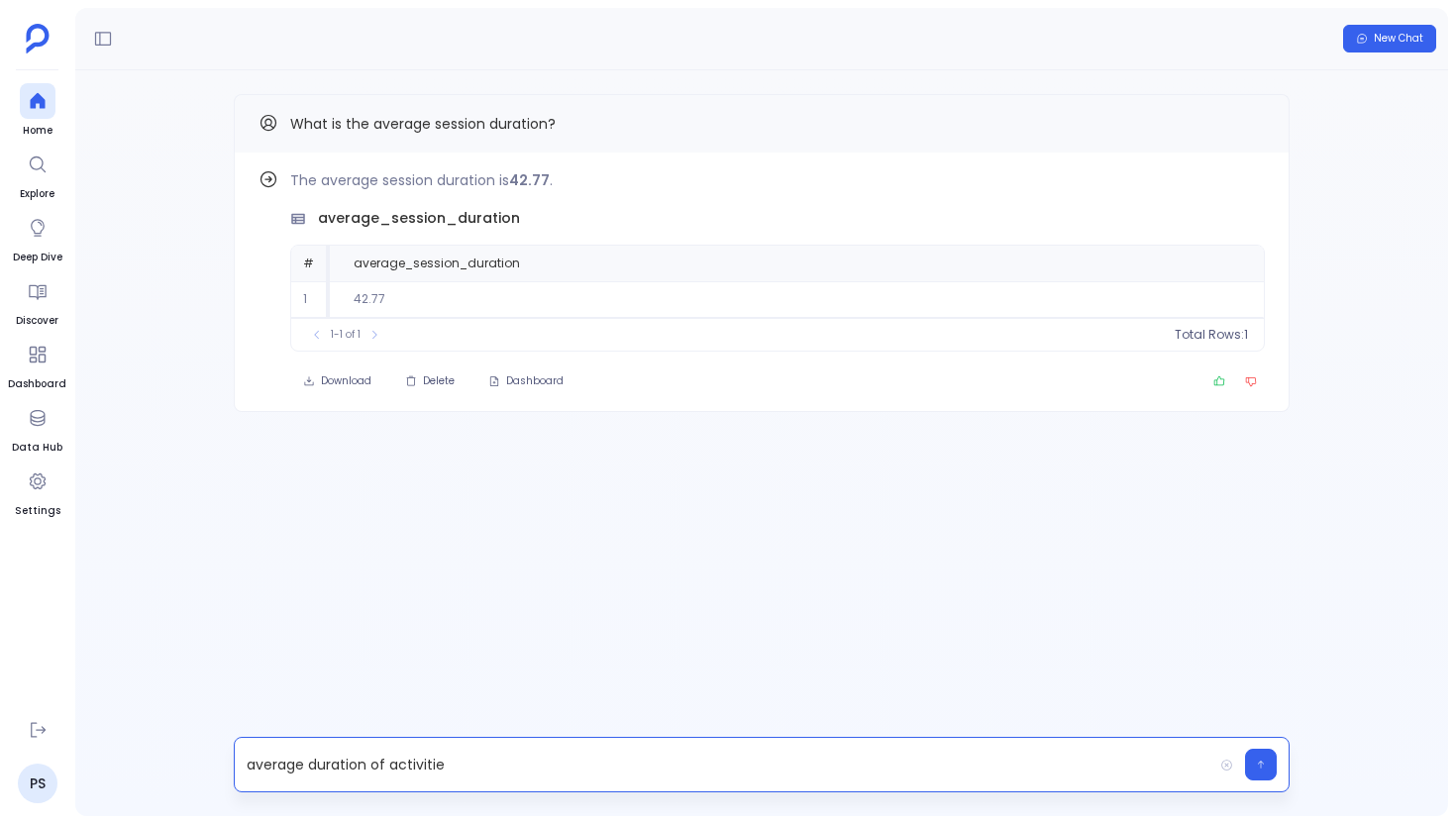 click on "average duration of activitie" at bounding box center [723, 765] 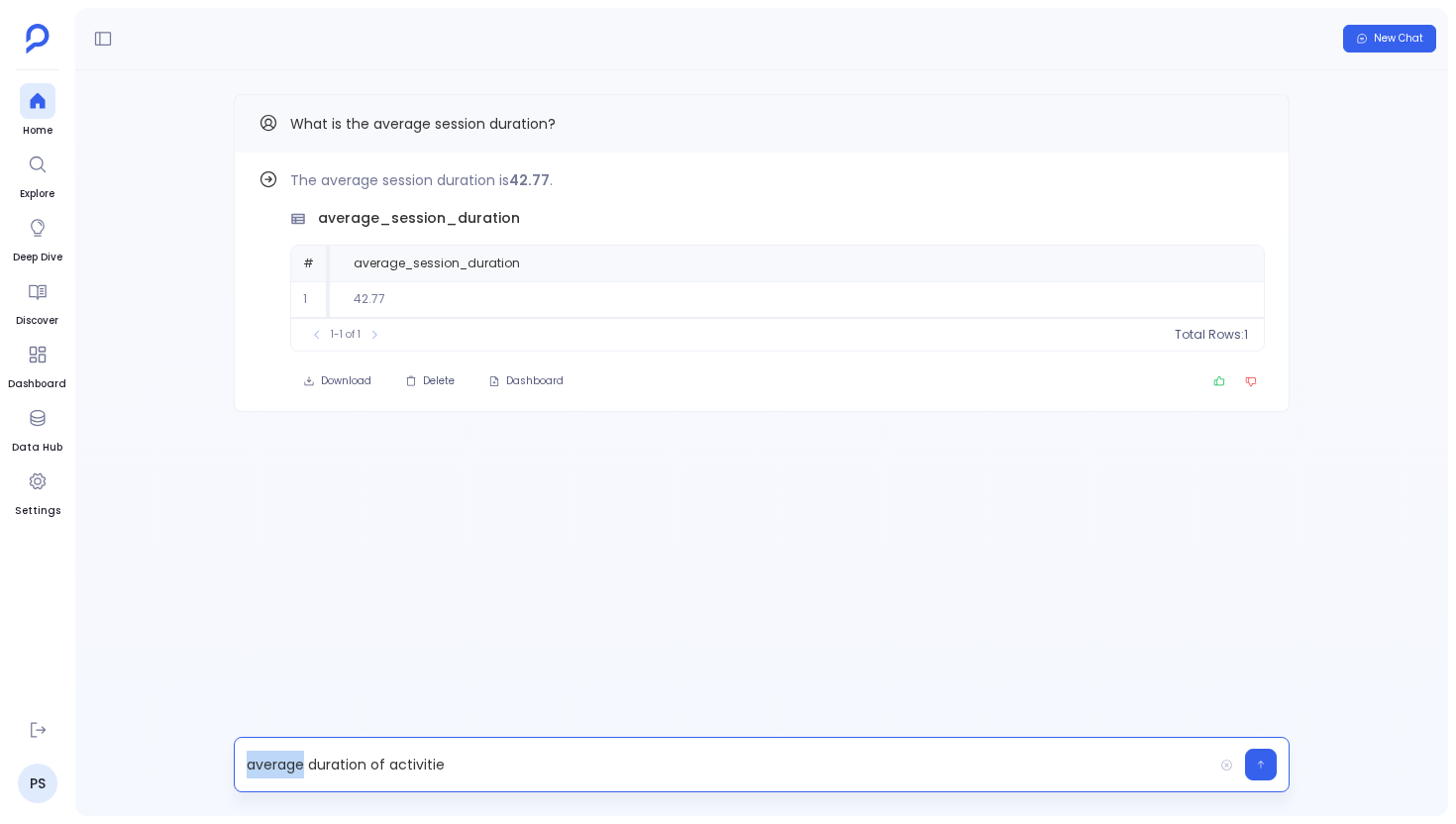 click on "average duration of activitie" at bounding box center (723, 765) 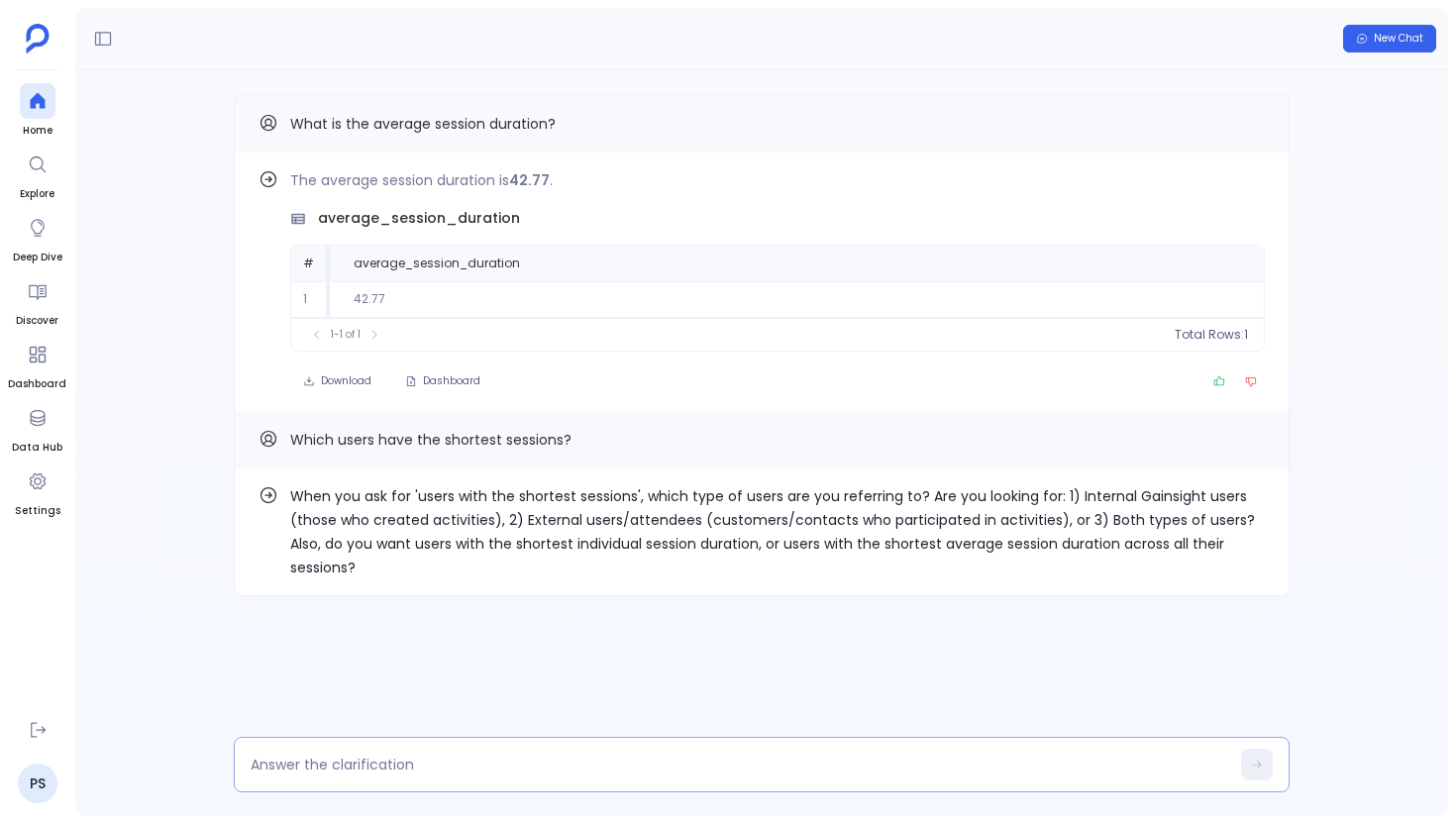 click at bounding box center (740, 765) 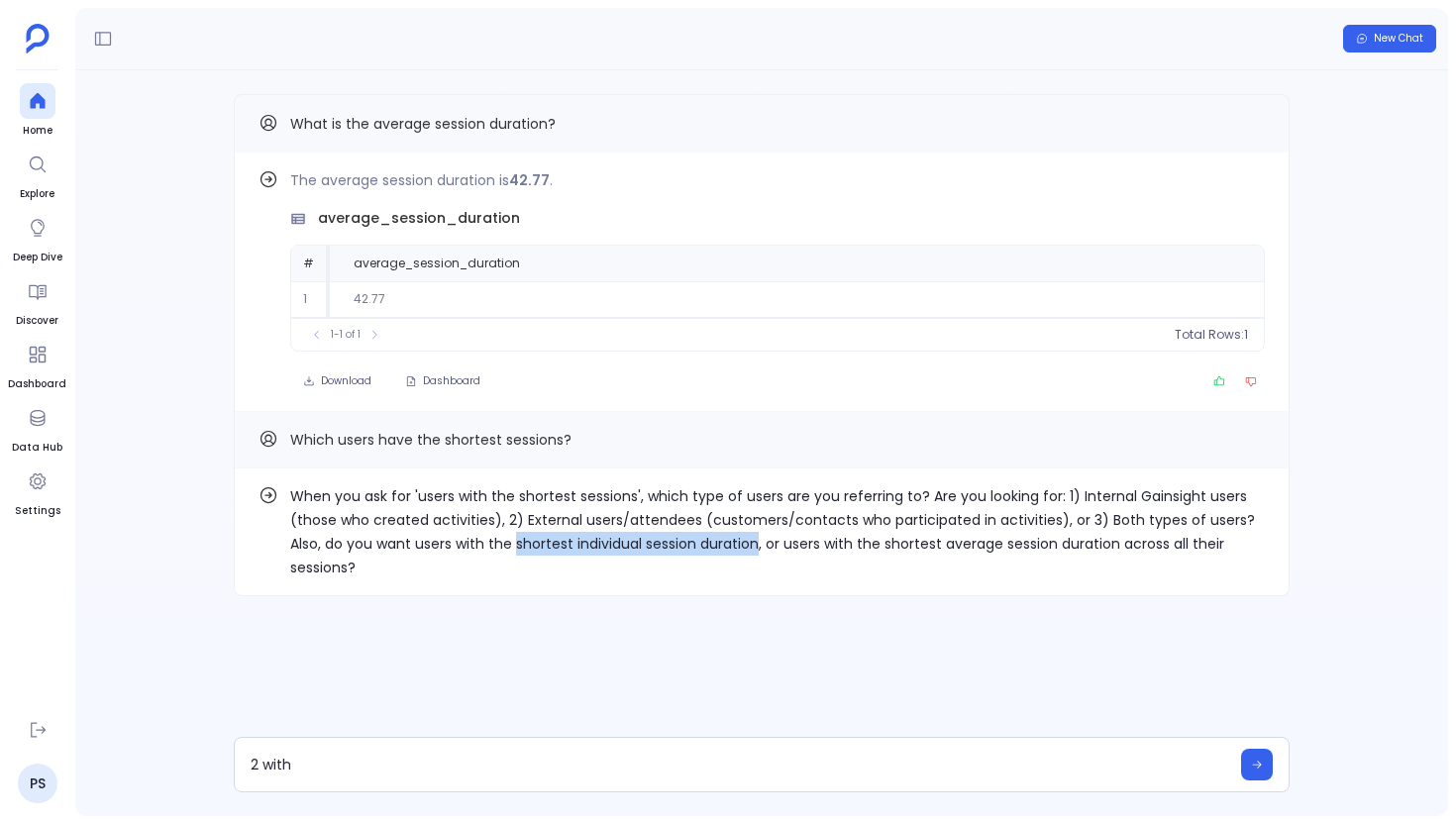 drag, startPoint x: 514, startPoint y: 544, endPoint x: 759, endPoint y: 552, distance: 245.13058 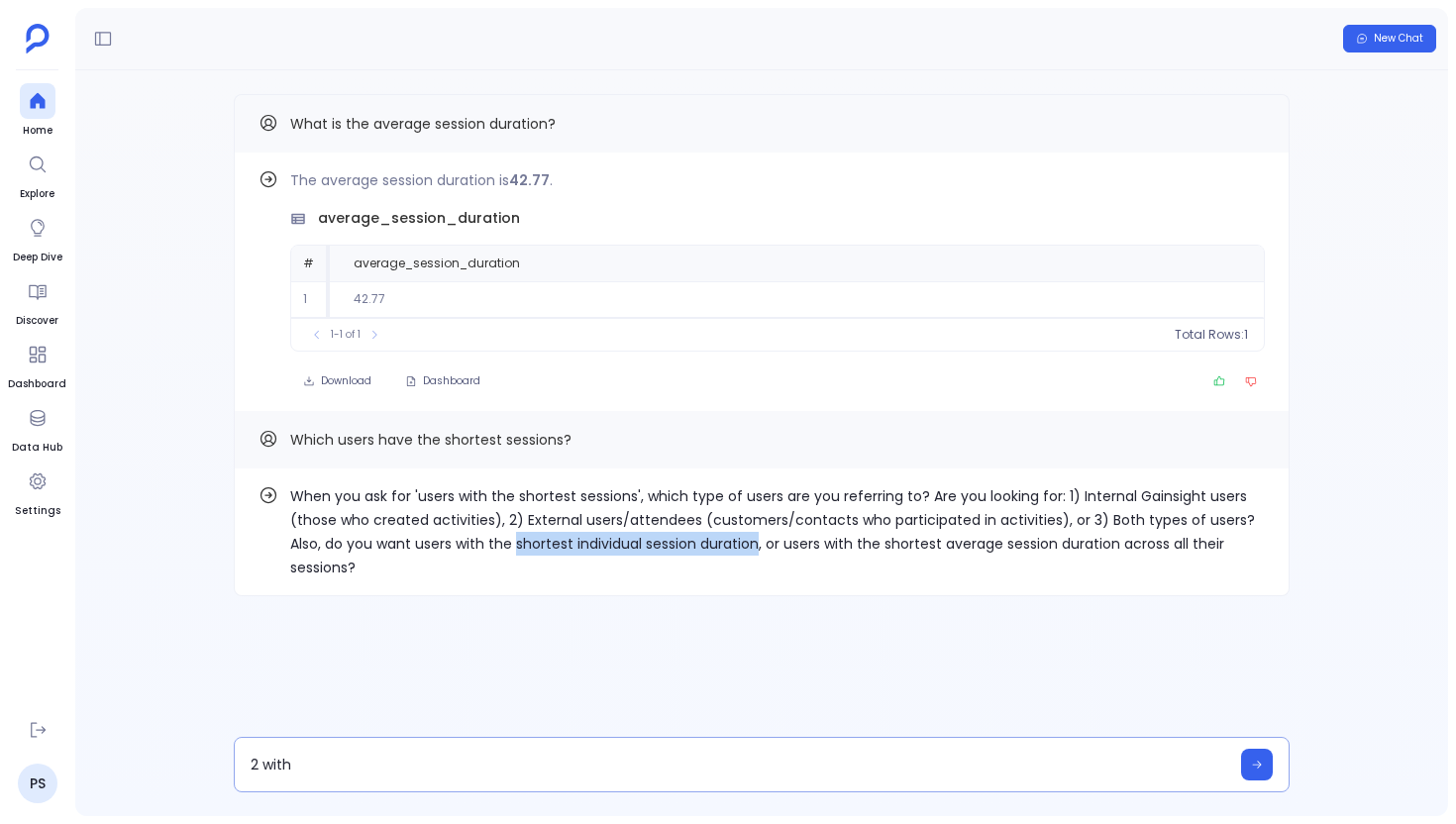 click on "2 with" at bounding box center (762, 765) 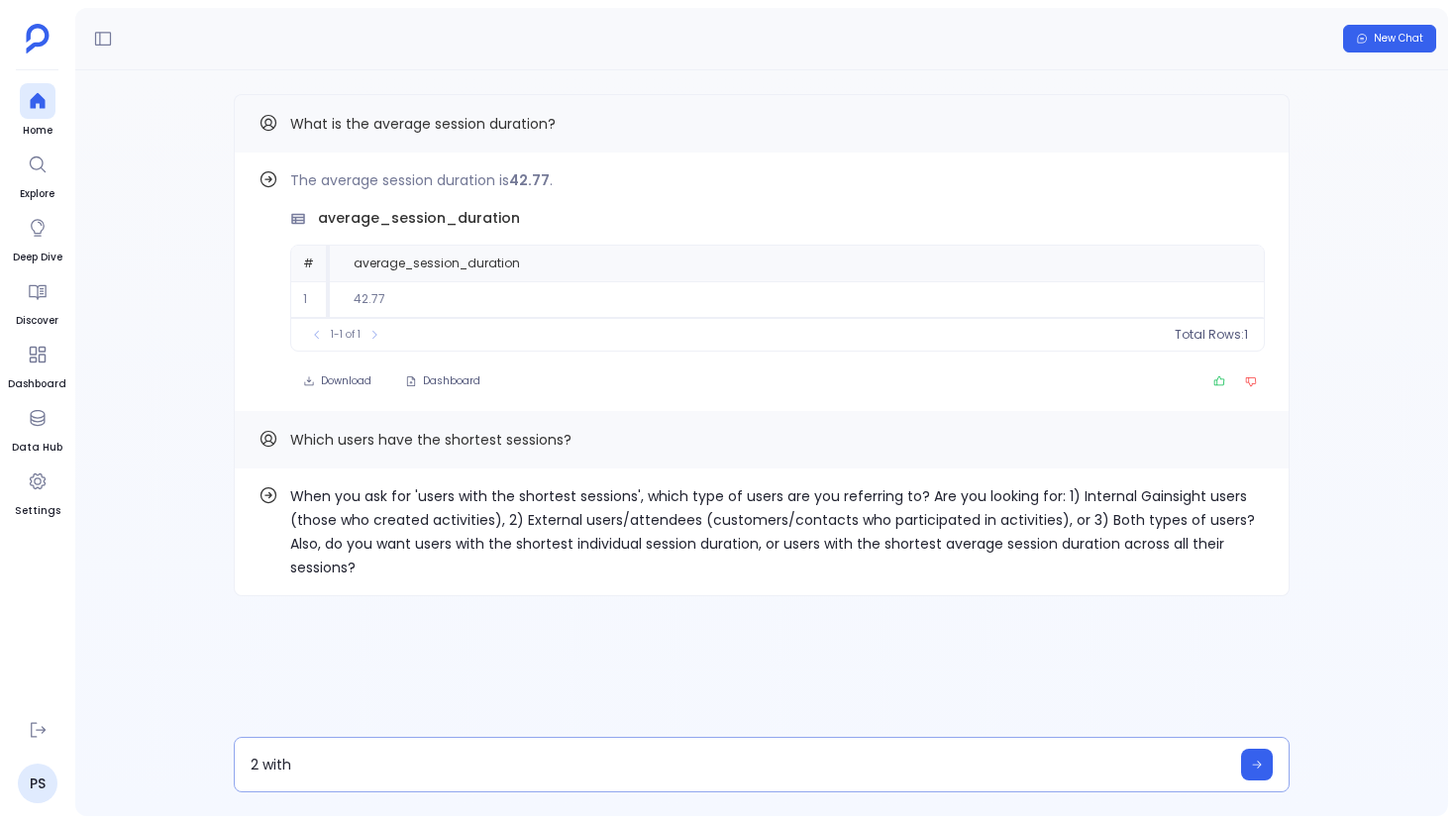 click on "2 with" at bounding box center [740, 765] 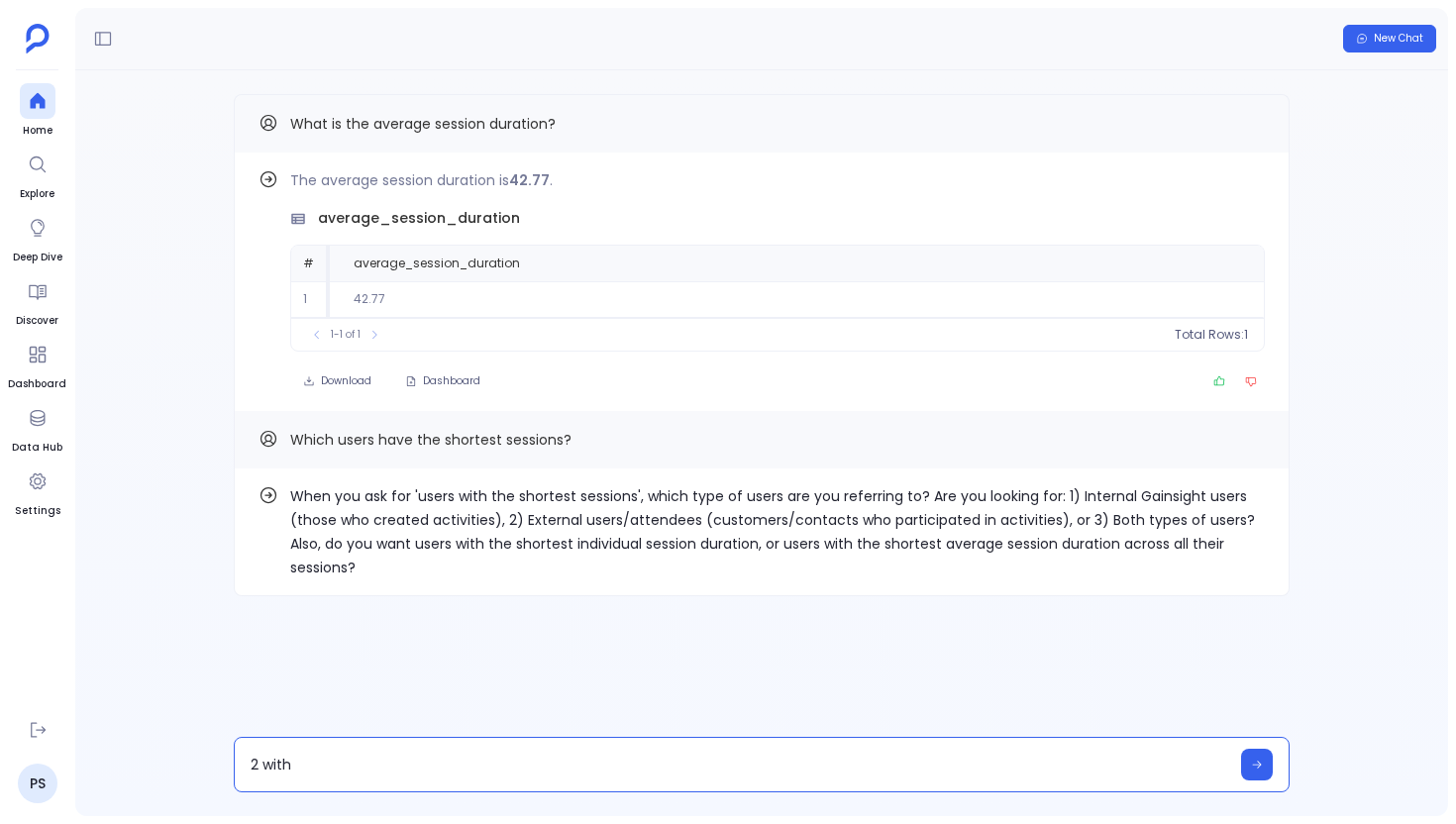type on "2 with shortest individual session duration" 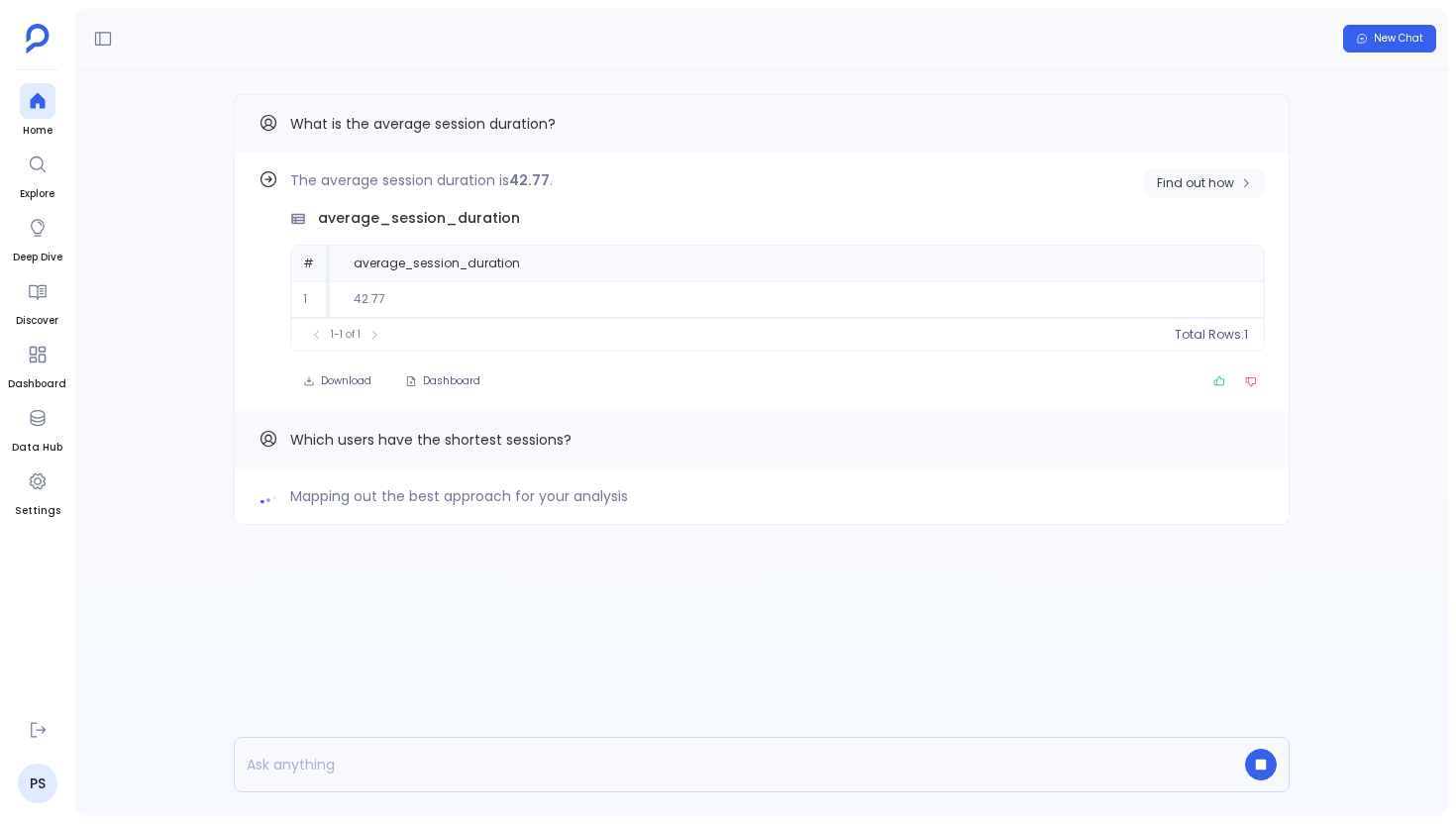 click on "Find out how" at bounding box center [1204, 183] 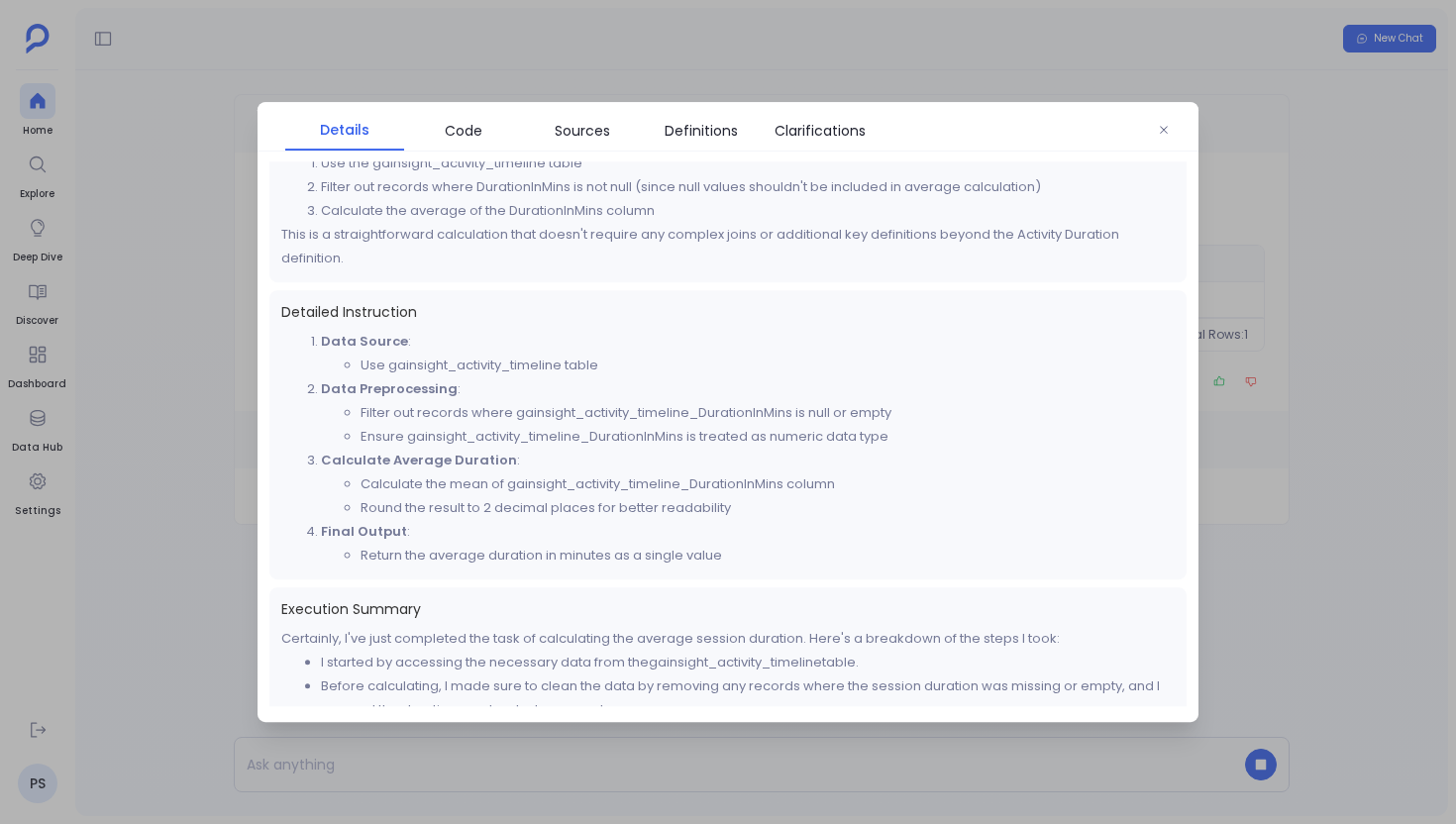 scroll, scrollTop: 197, scrollLeft: 0, axis: vertical 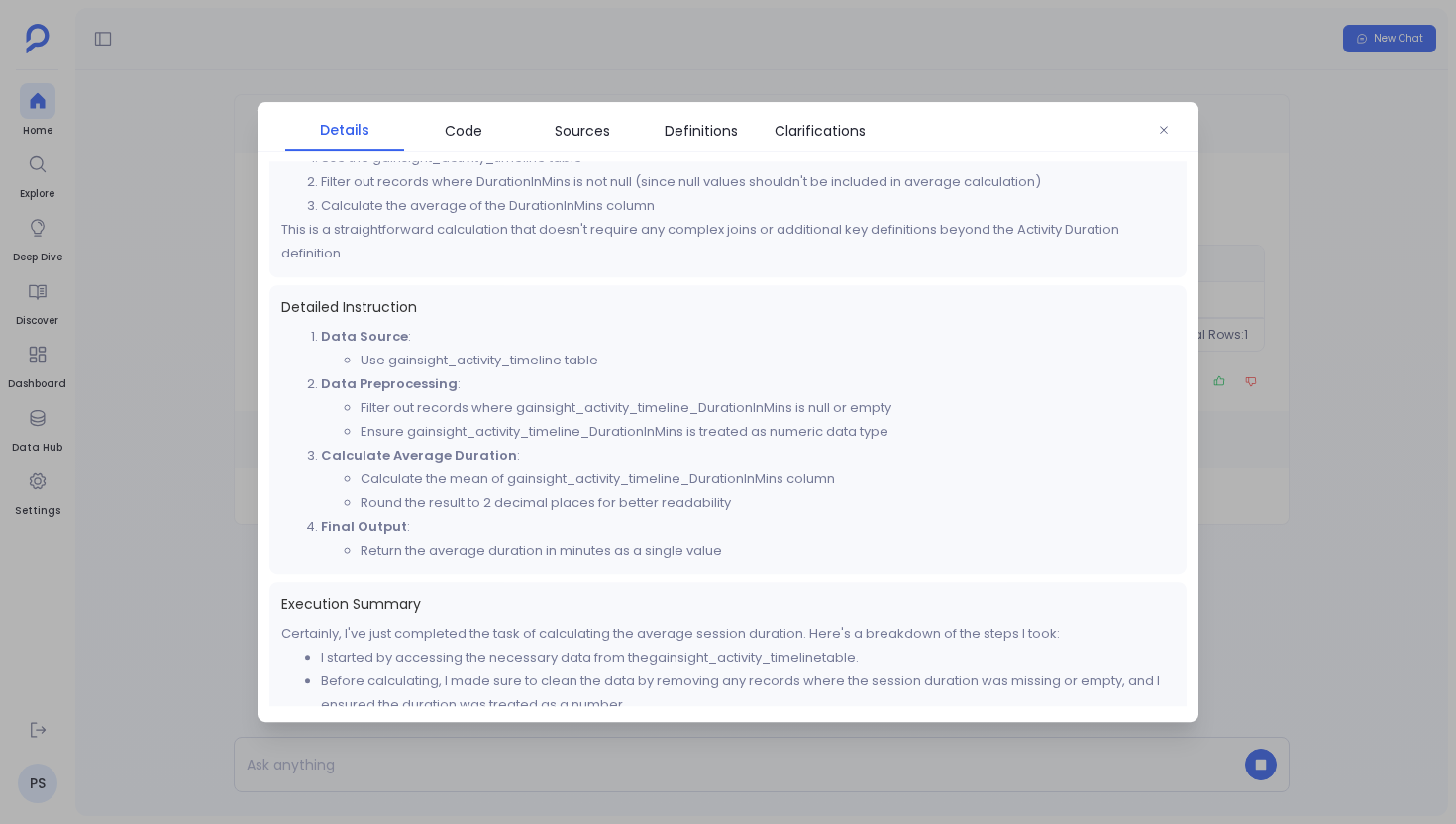 click at bounding box center (728, 412) 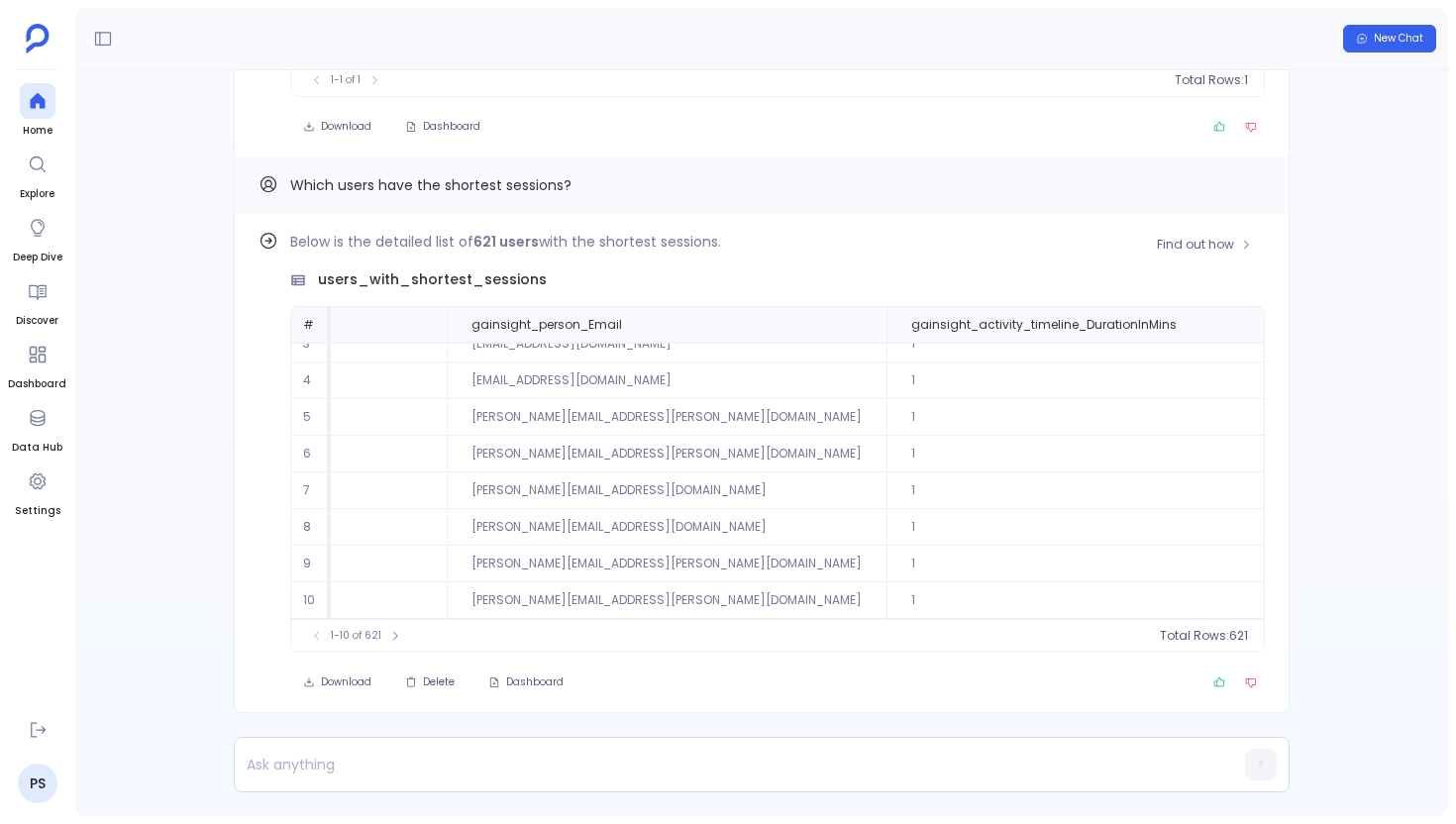 scroll, scrollTop: 95, scrollLeft: 0, axis: vertical 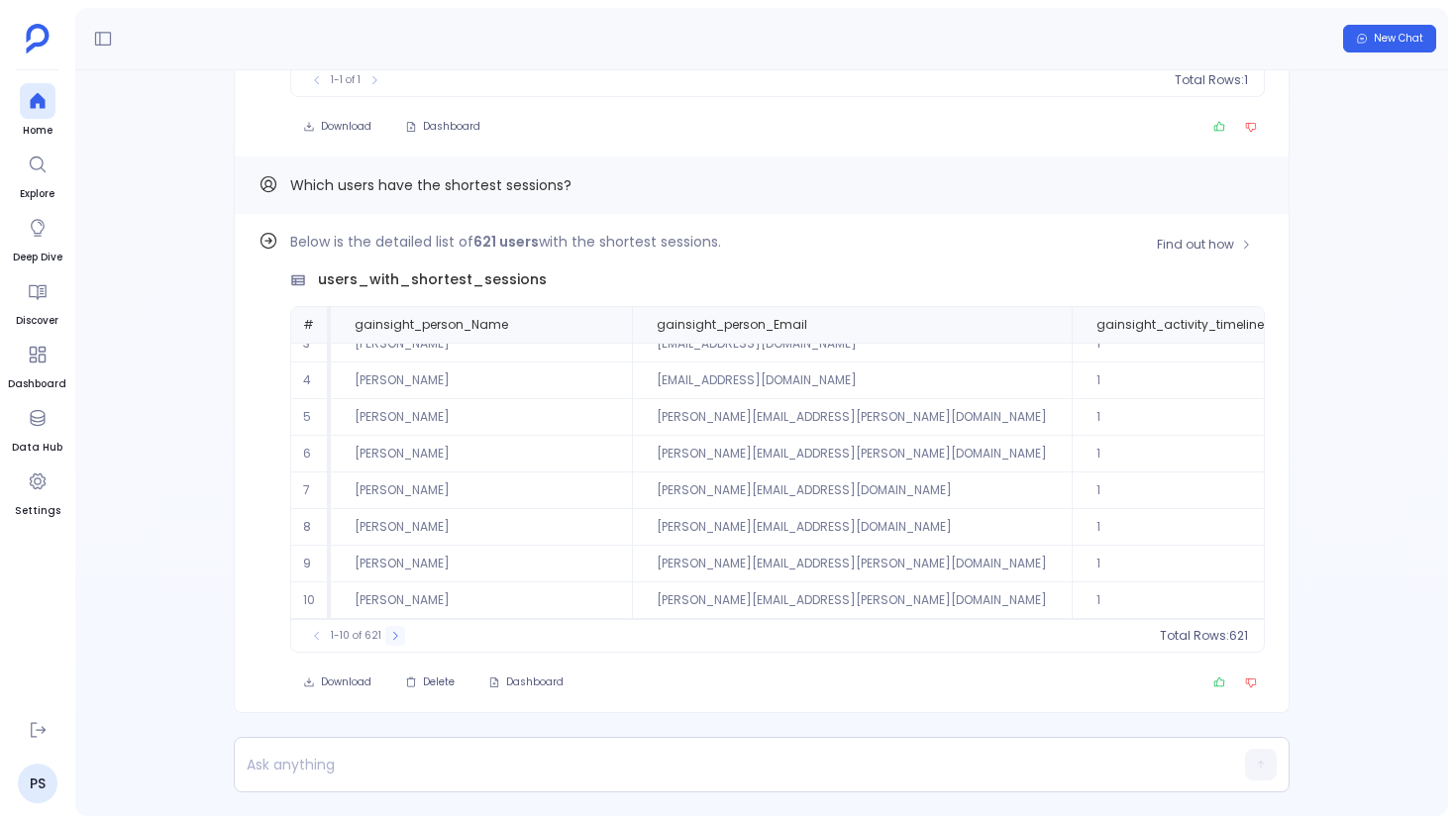 click 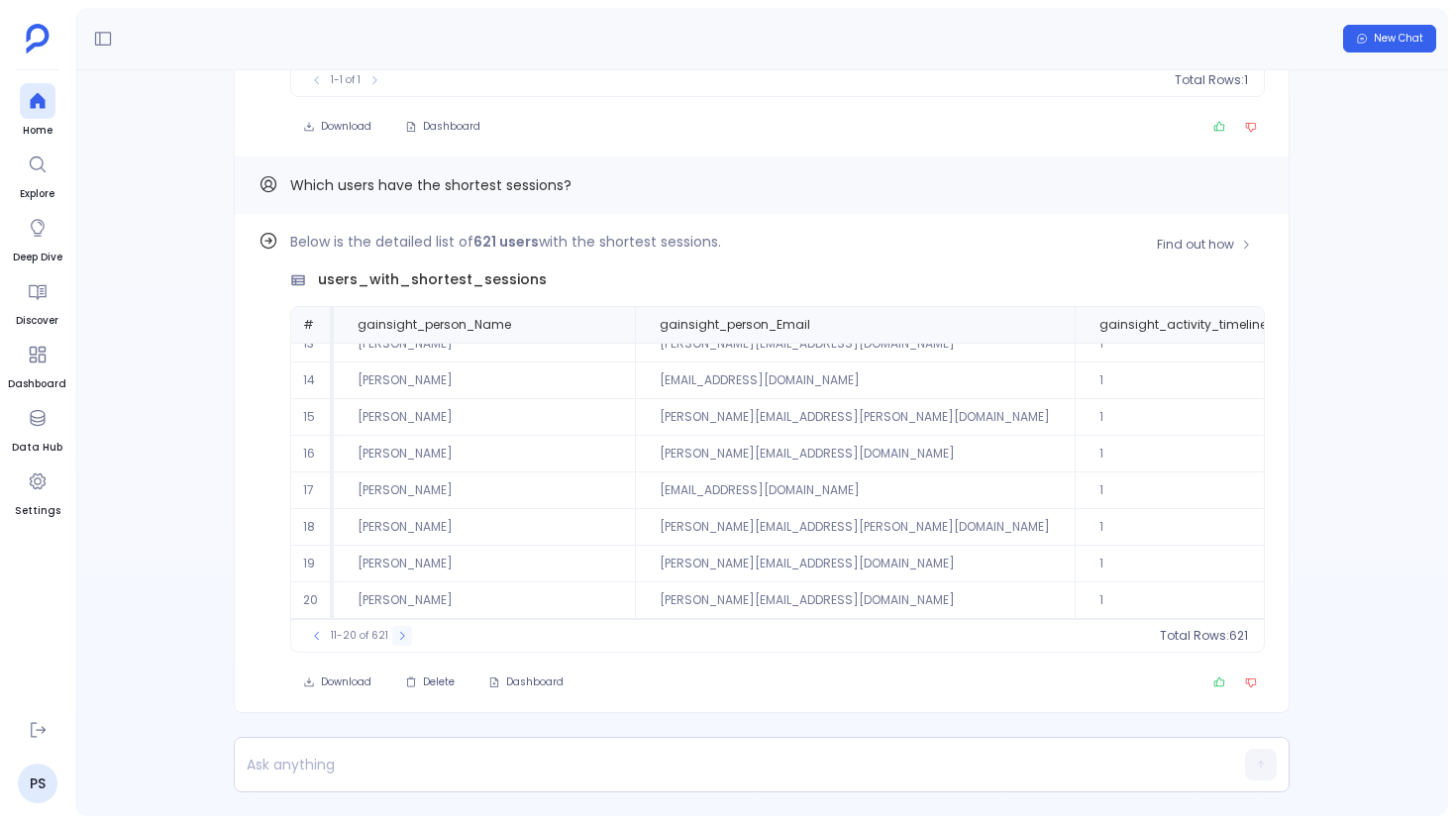 click 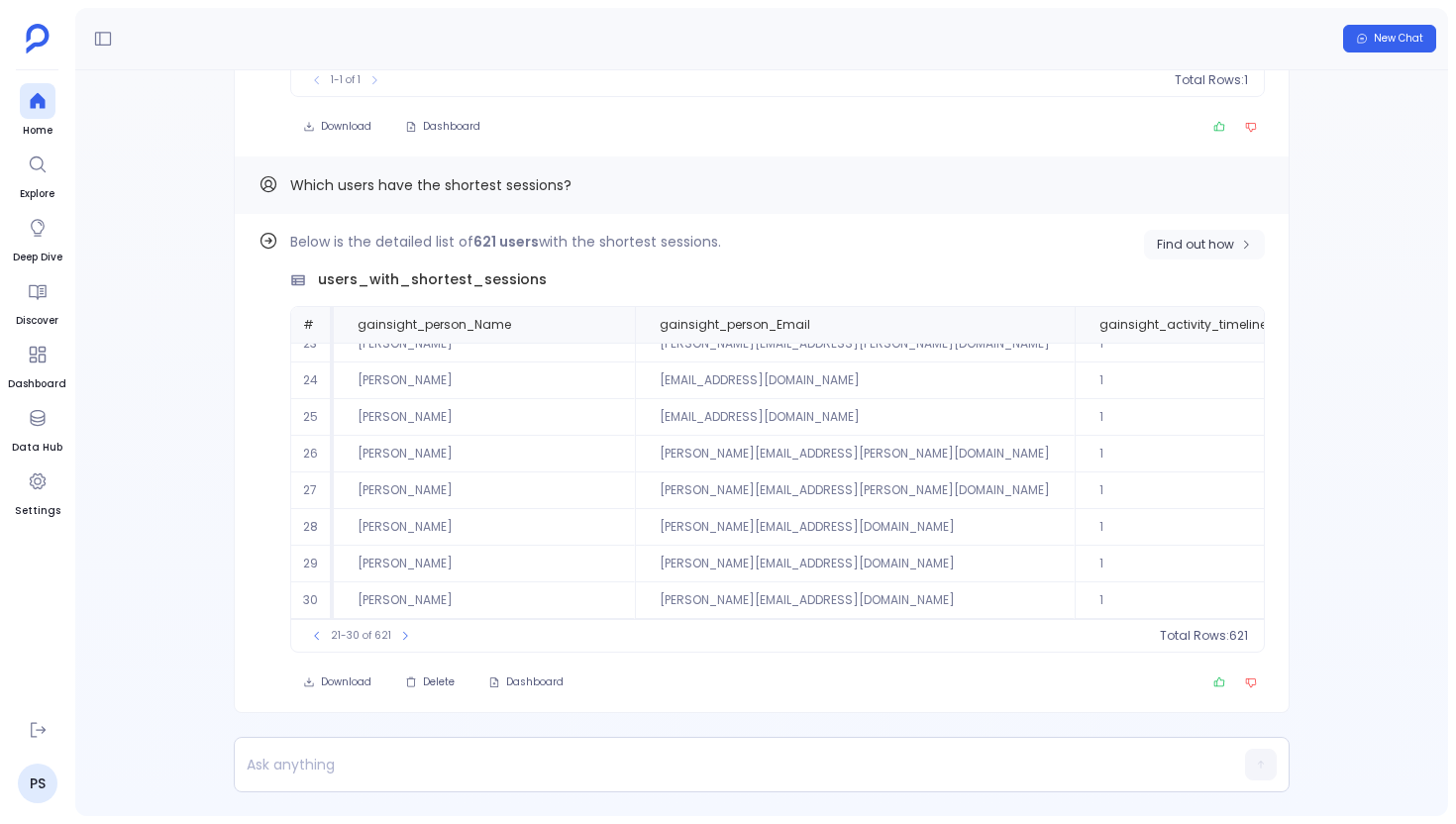 click on "Find out how" at bounding box center [1204, 245] 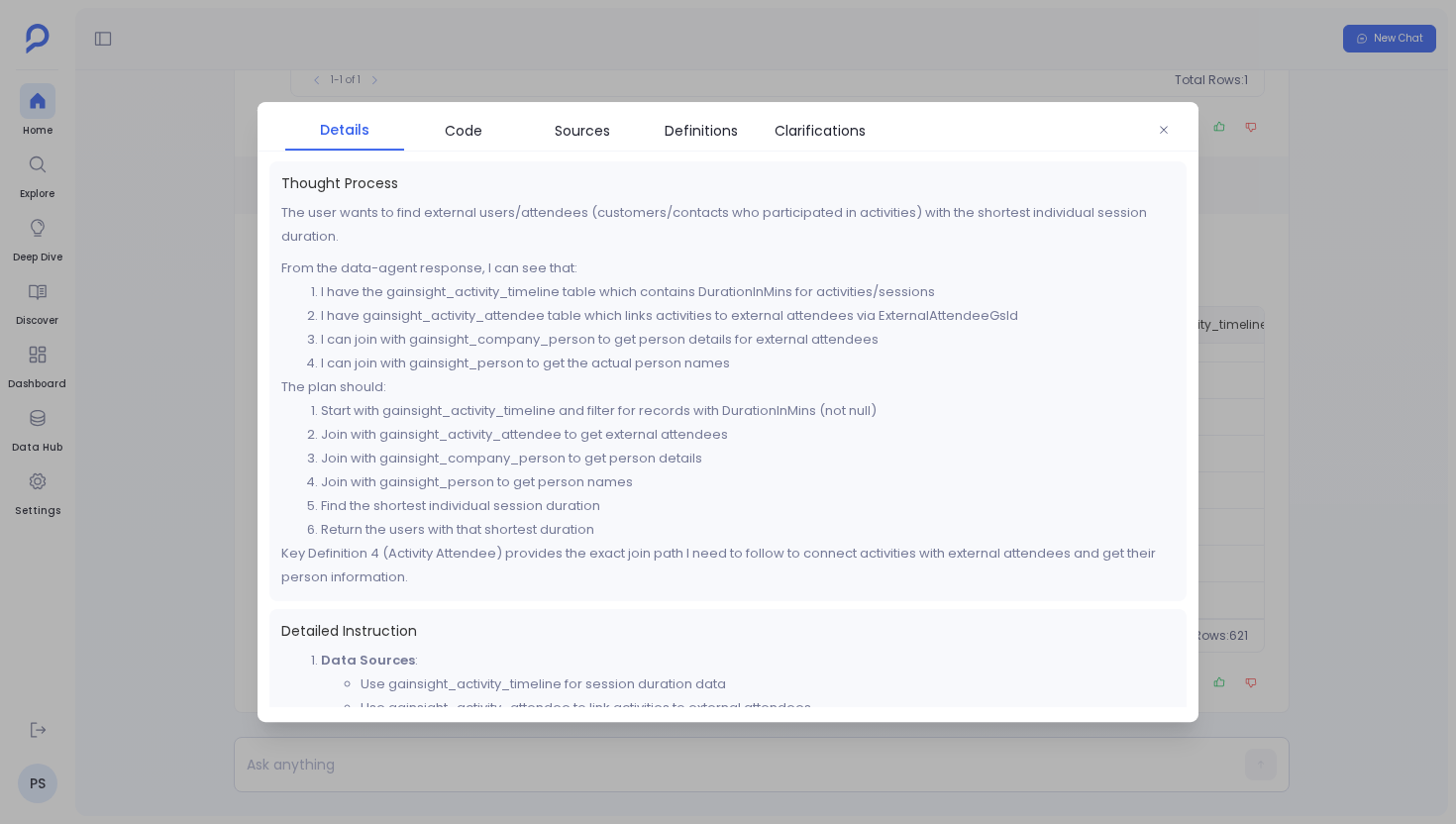 click at bounding box center (728, 412) 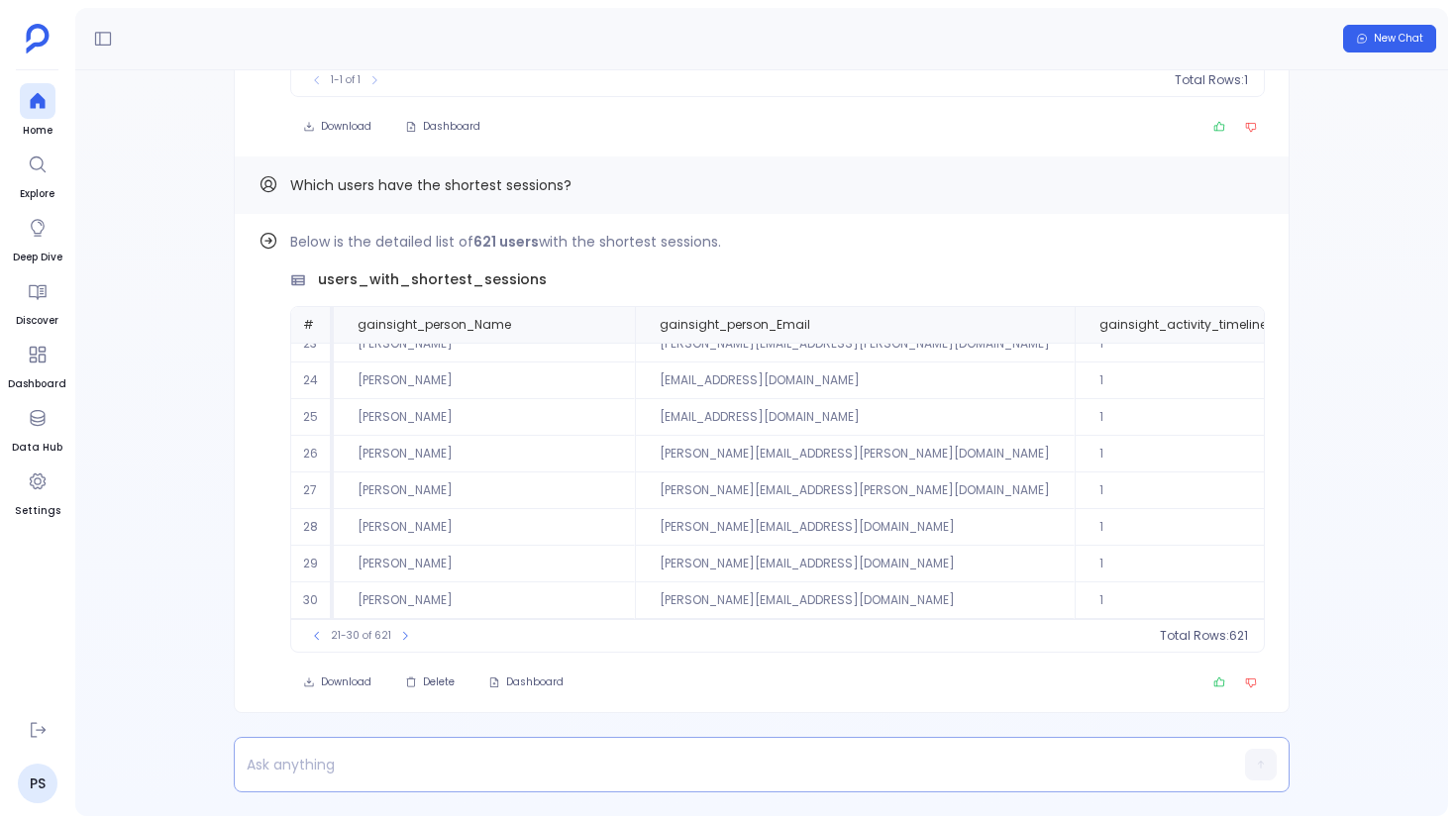 click at bounding box center (723, 765) 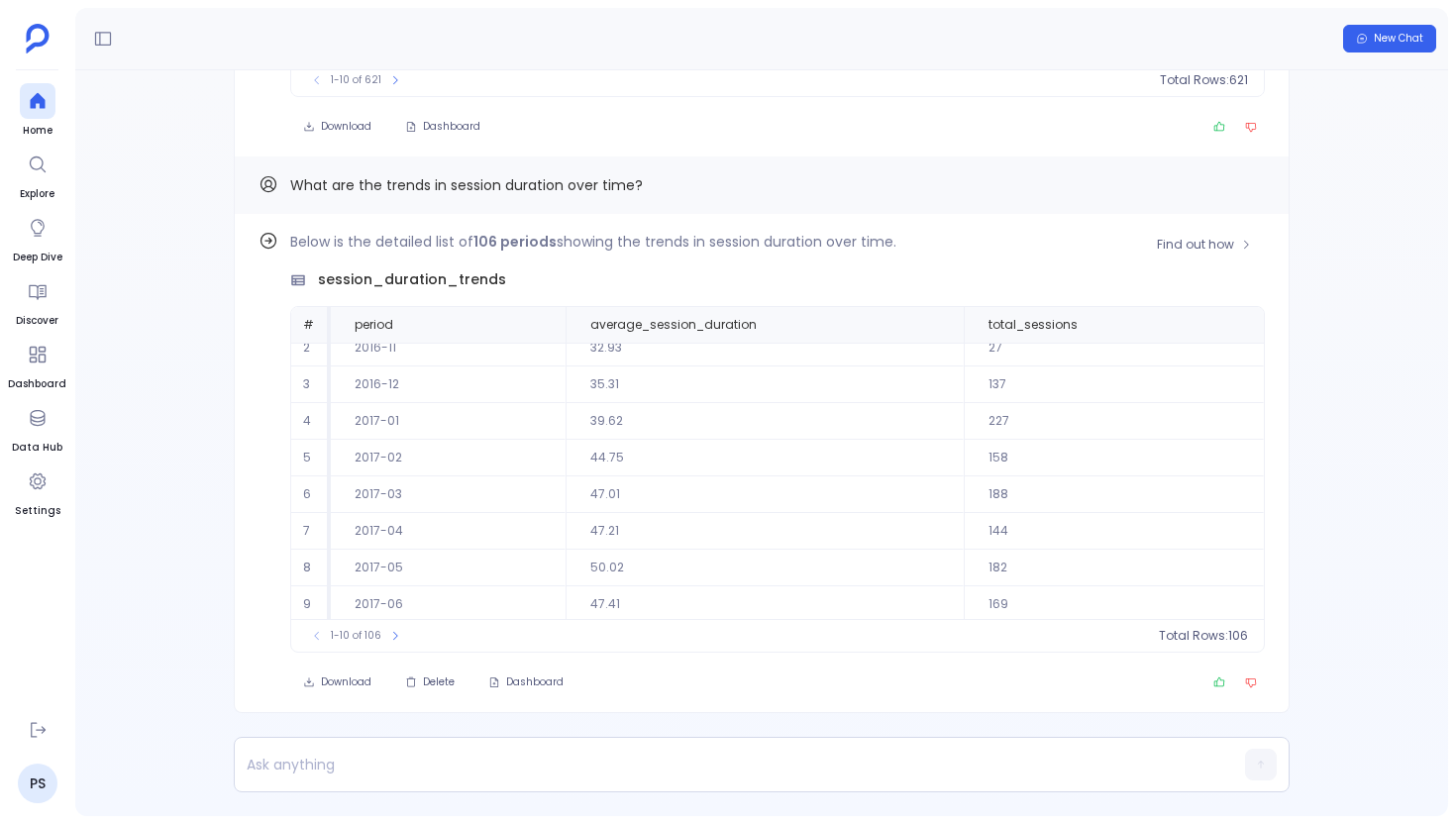 scroll, scrollTop: 90, scrollLeft: 0, axis: vertical 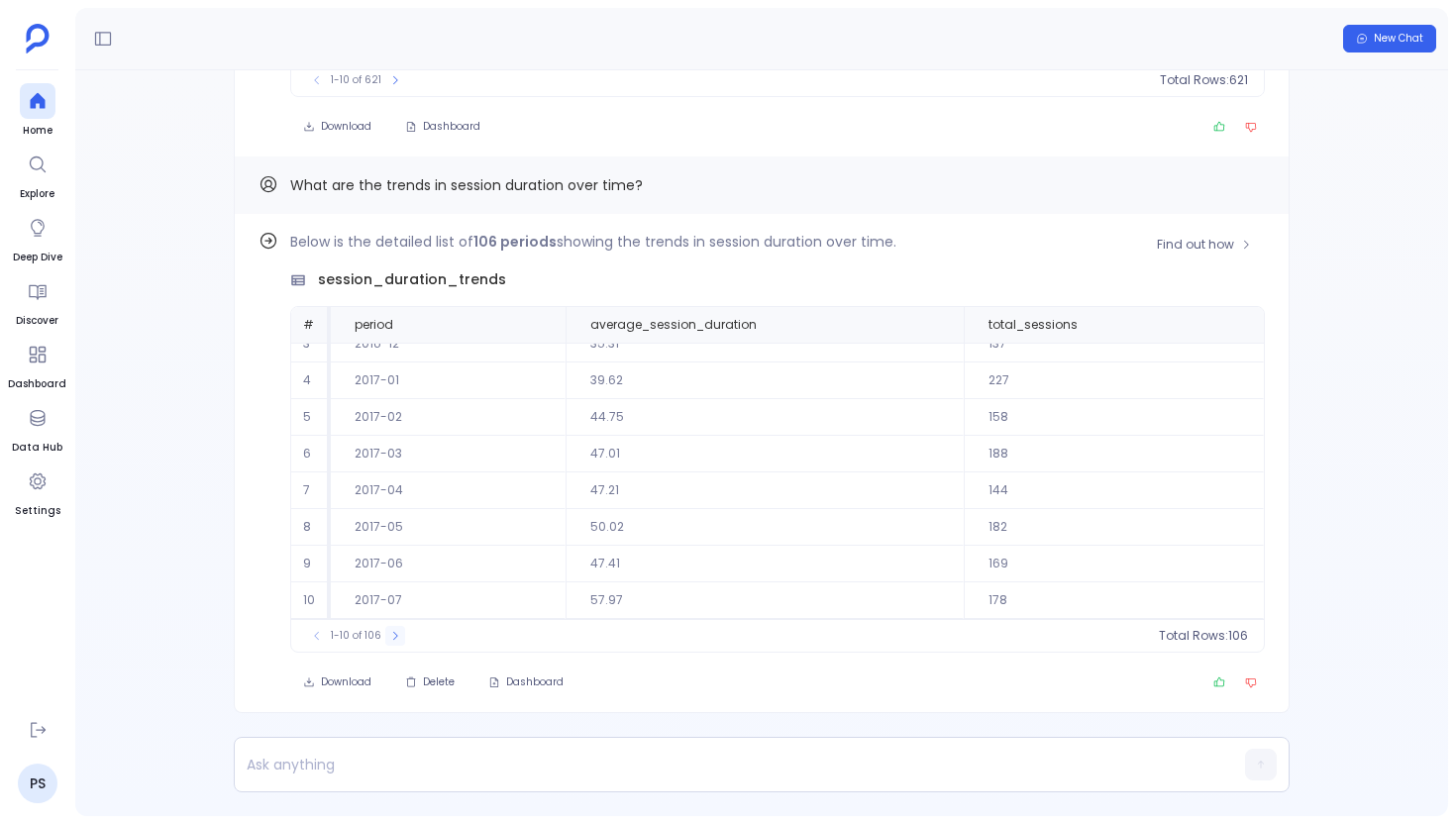 click 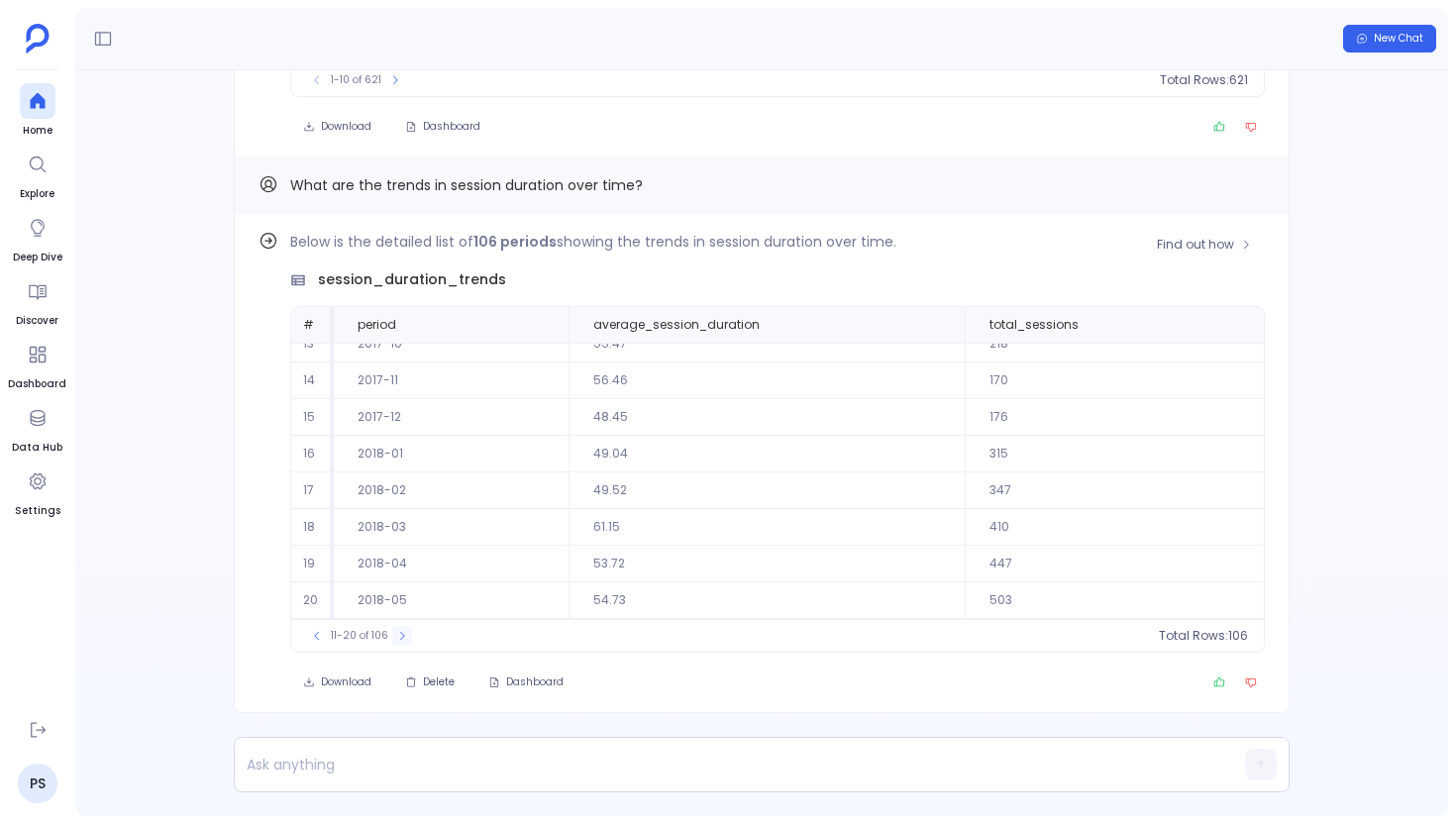 click at bounding box center [402, 636] 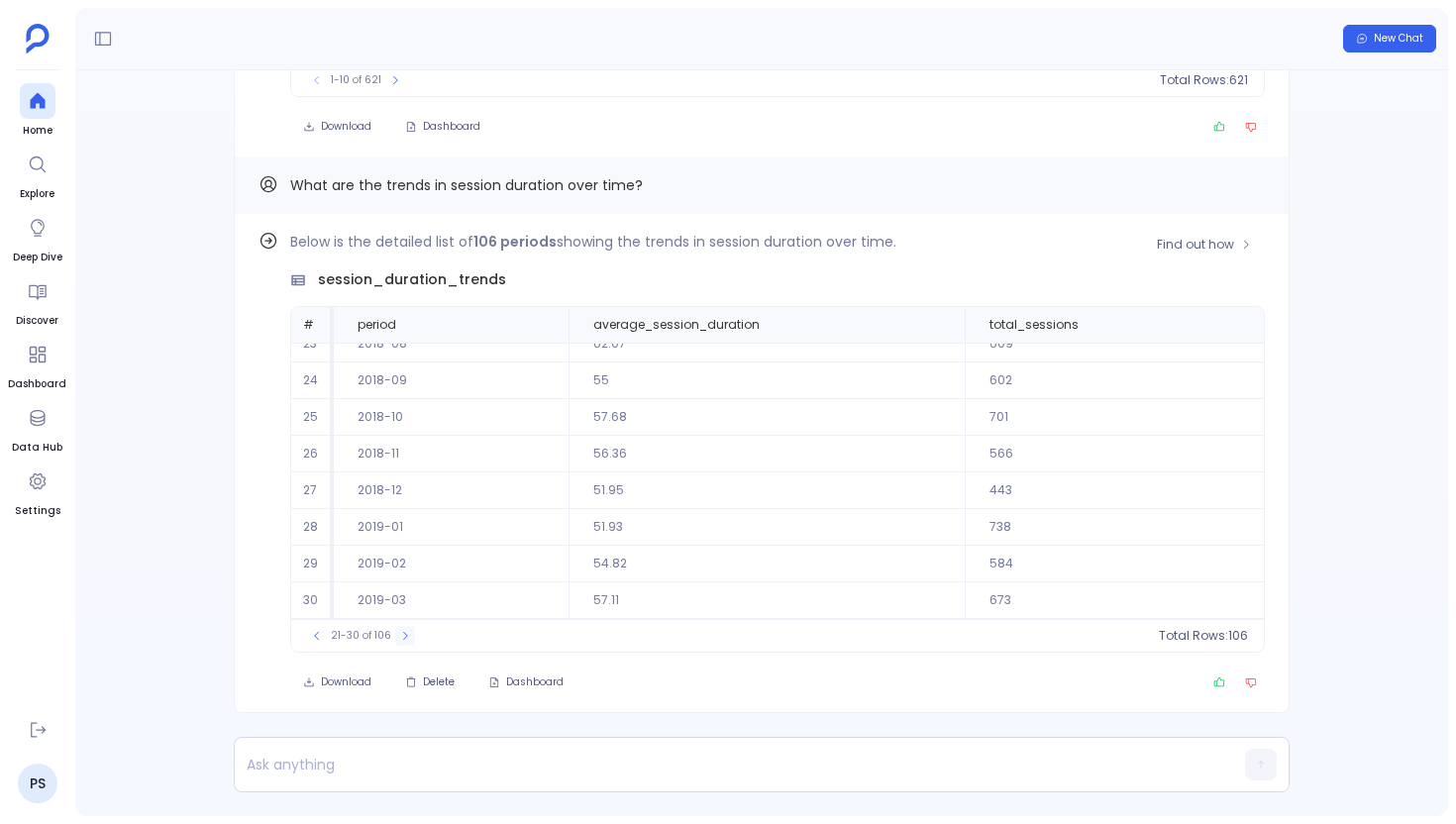 click at bounding box center [405, 636] 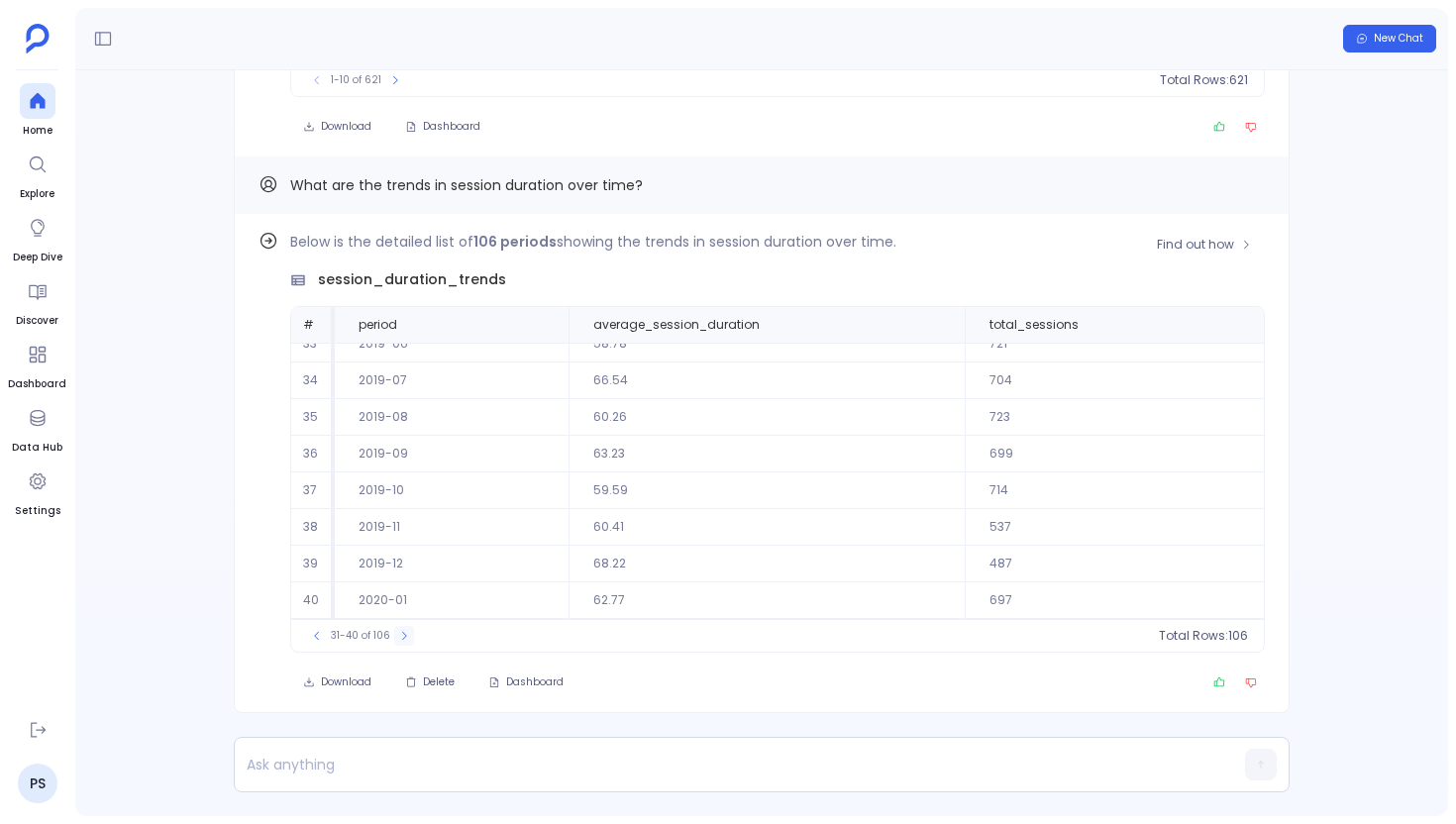 click at bounding box center (404, 636) 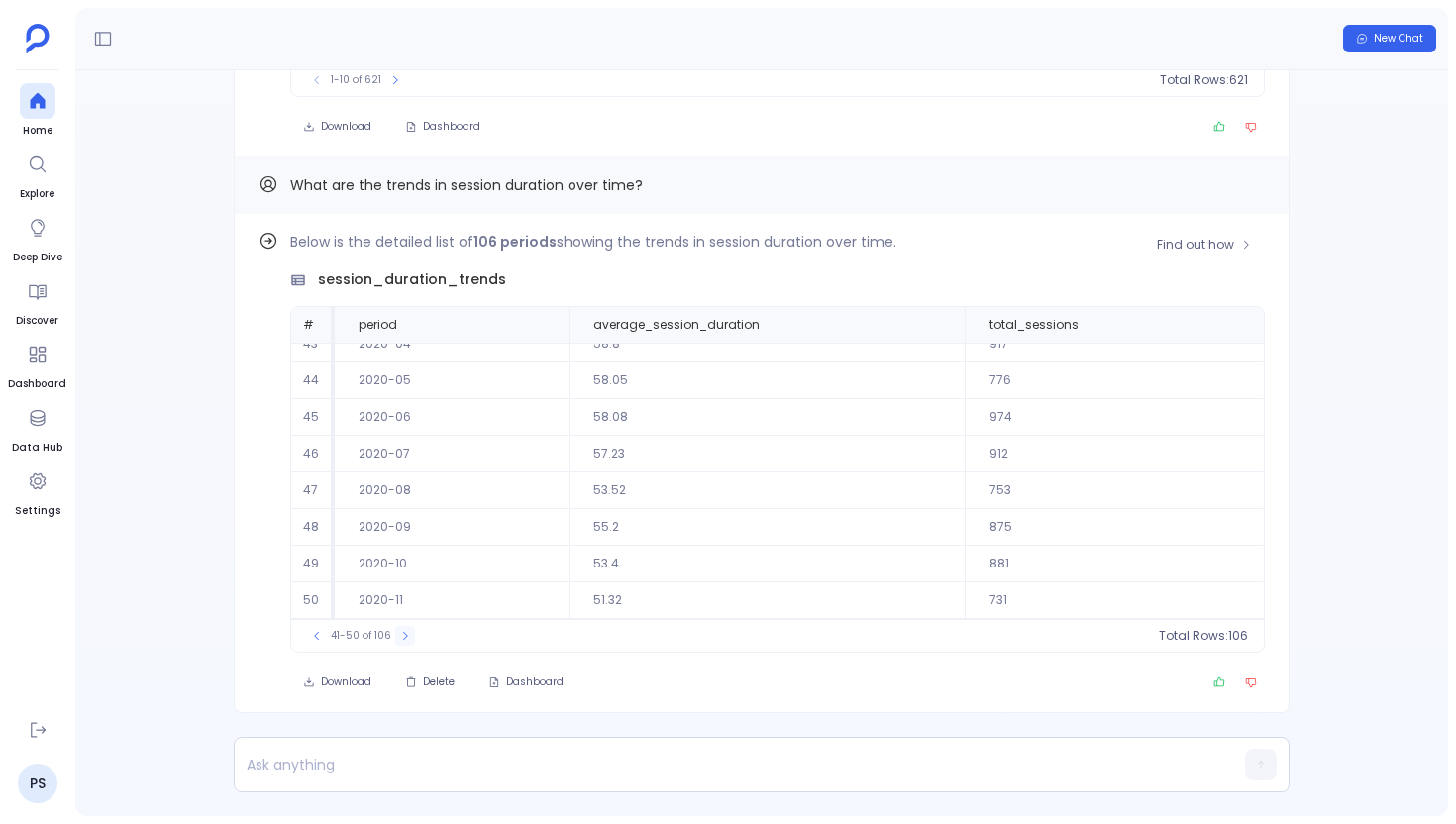 click on "41-50 of 106" at bounding box center [361, 636] 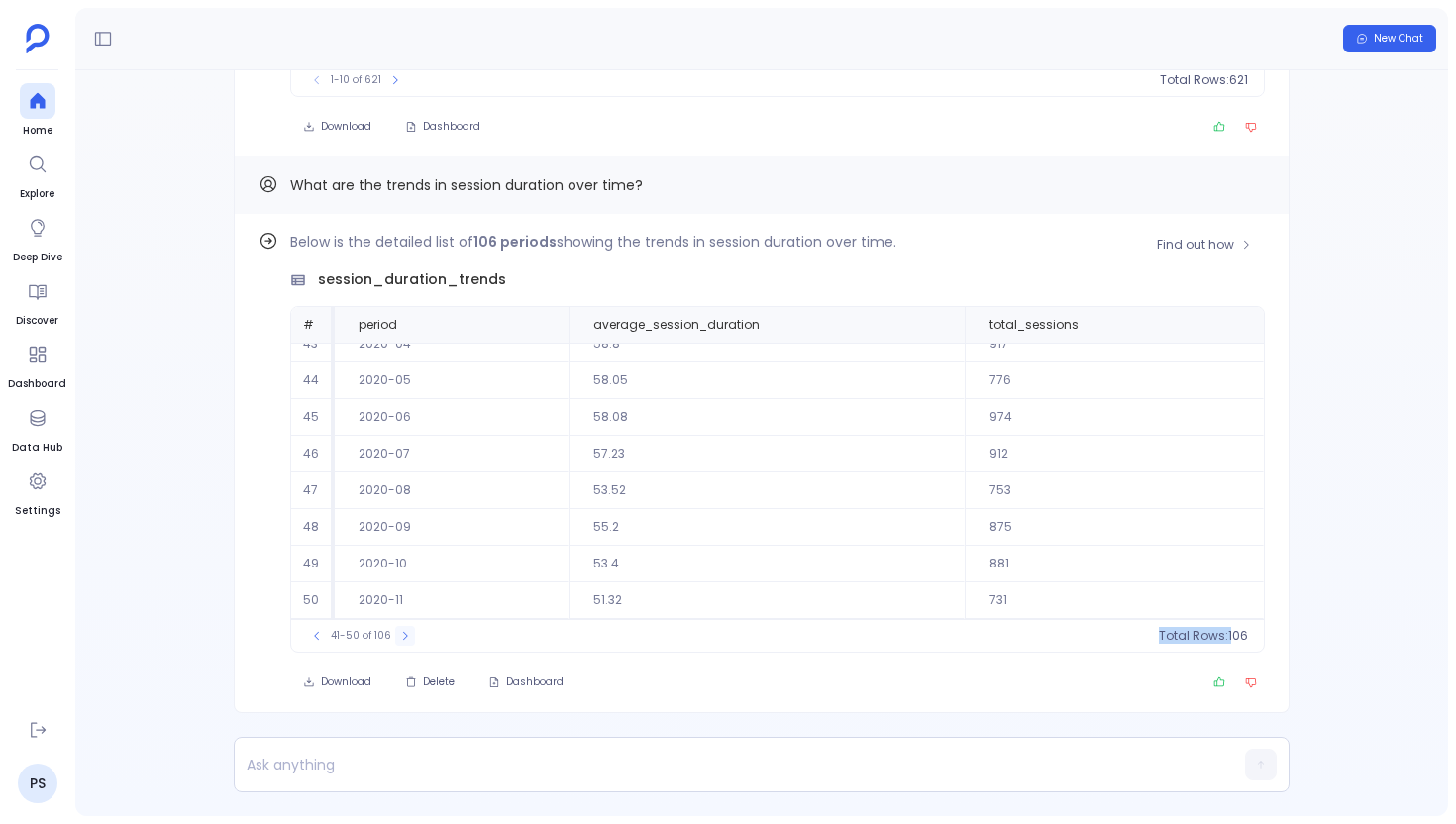 click 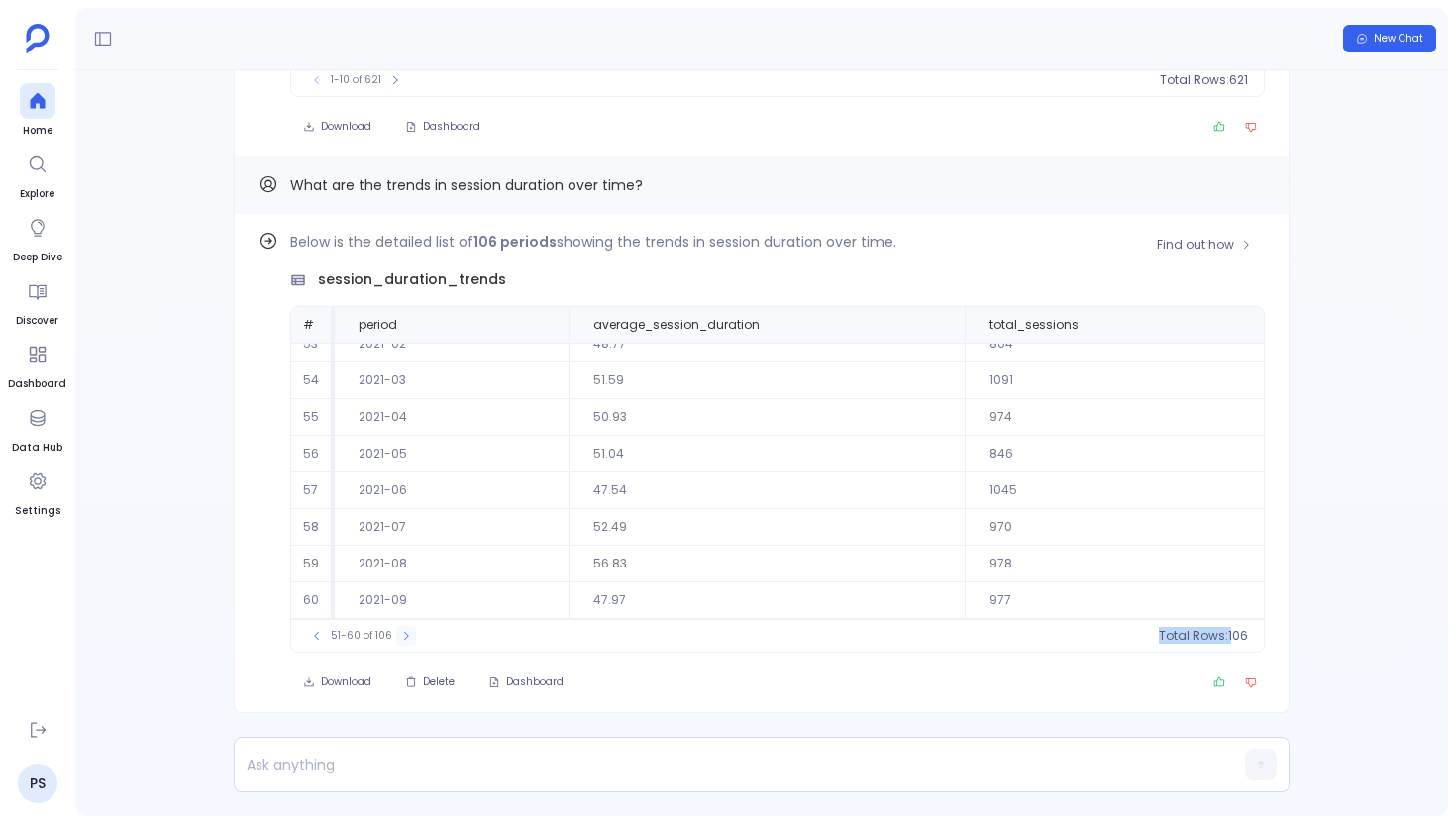 click 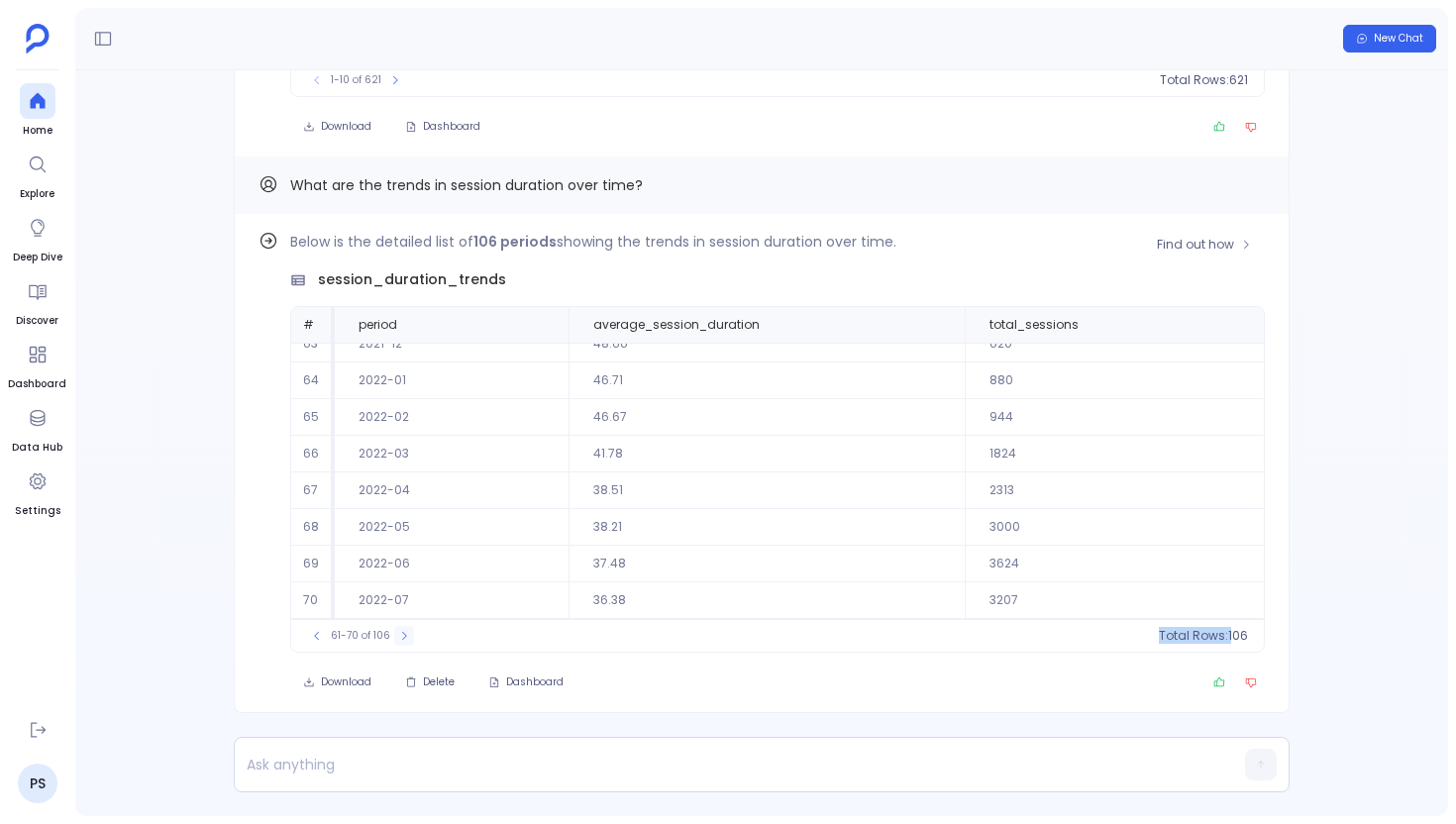 click 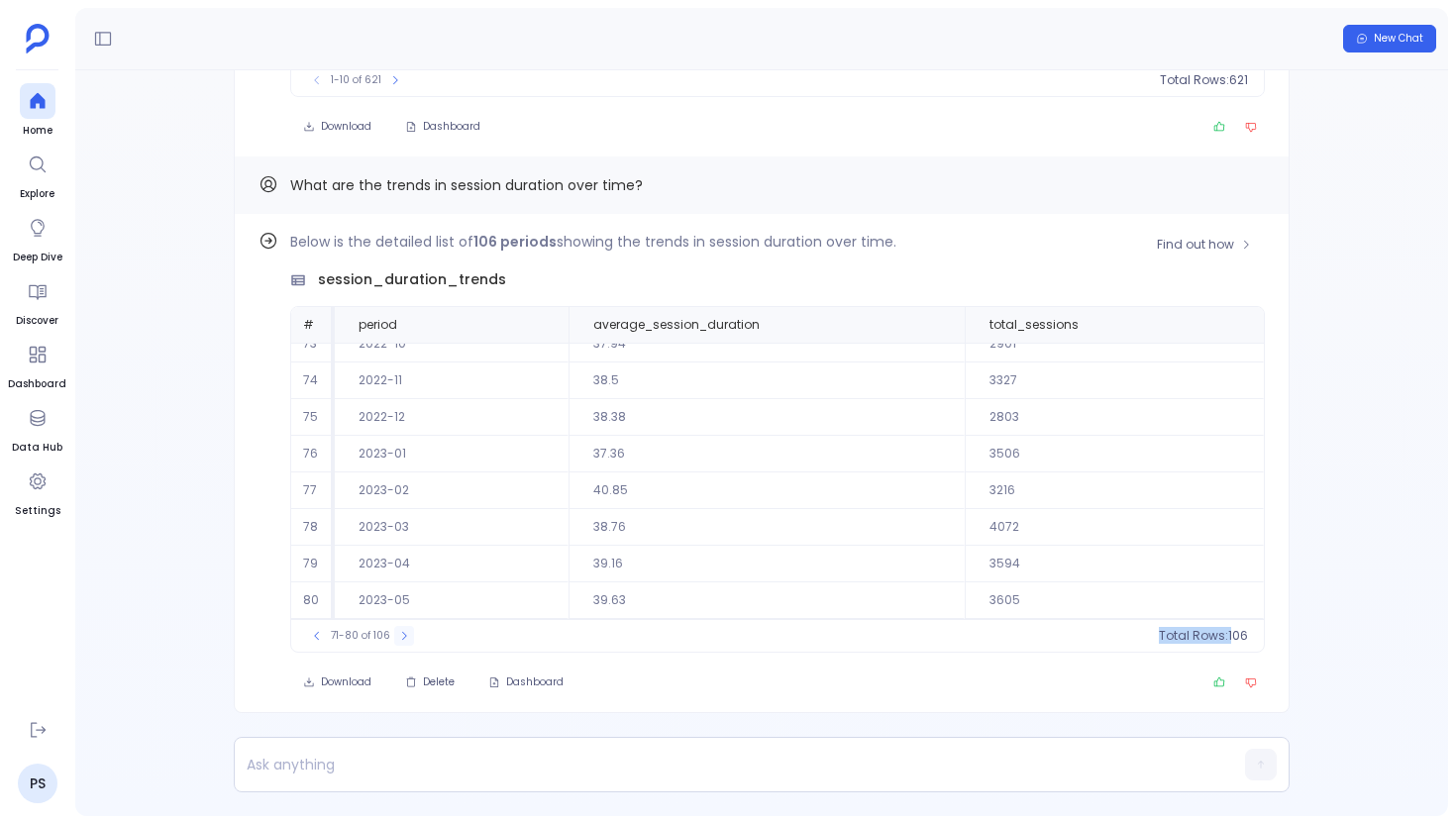 click 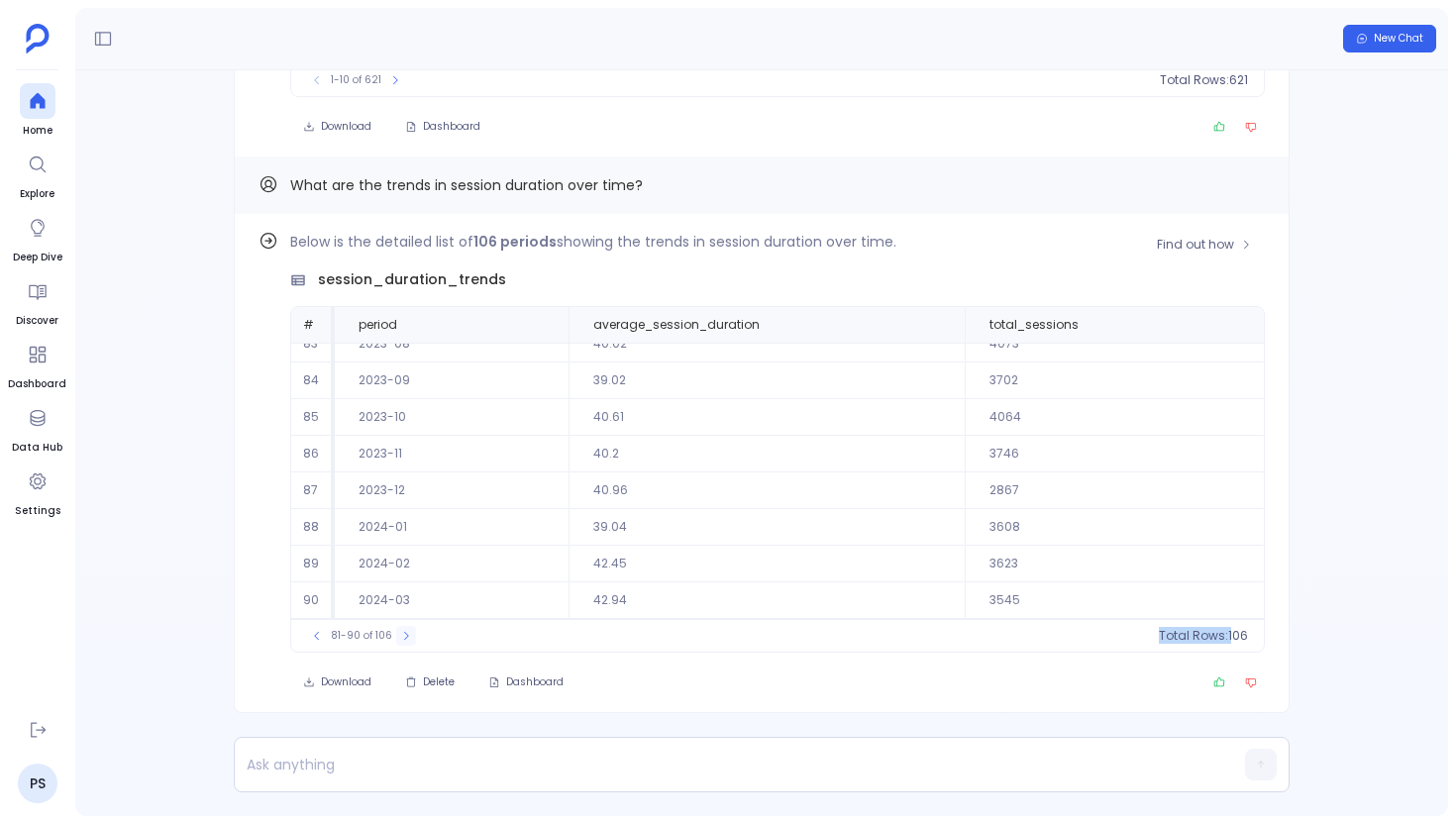 click 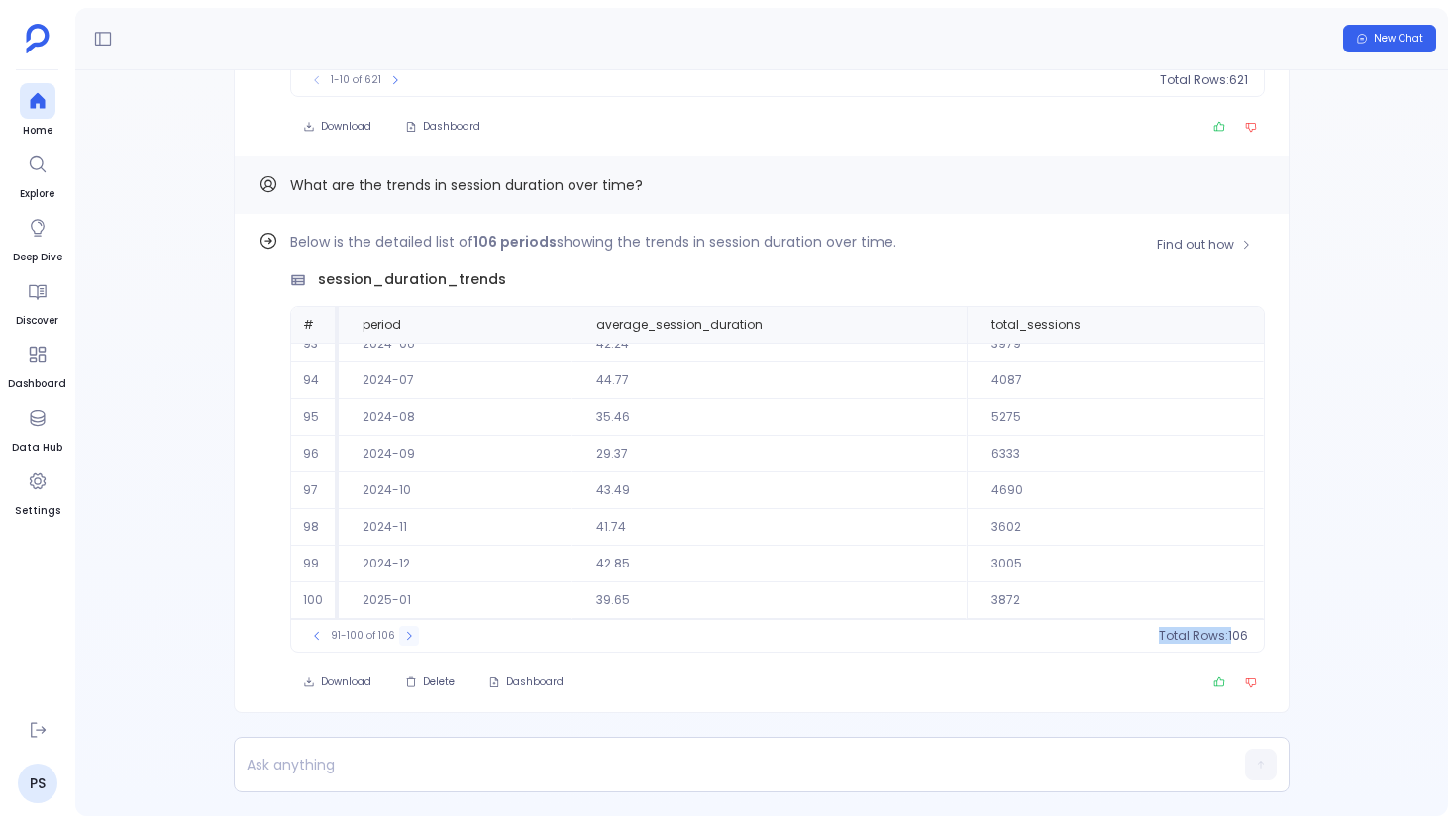 click 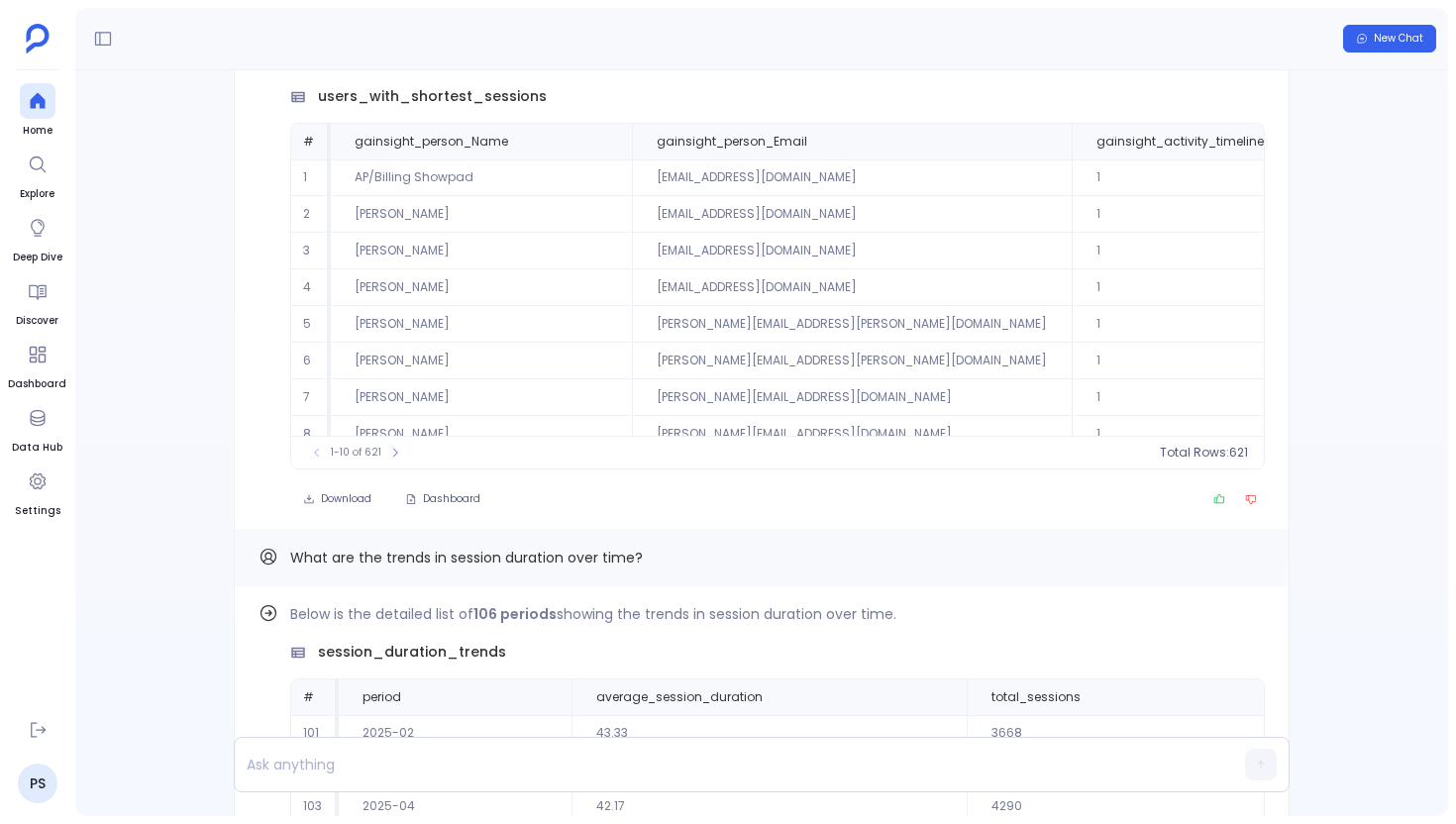 scroll, scrollTop: -308, scrollLeft: 0, axis: vertical 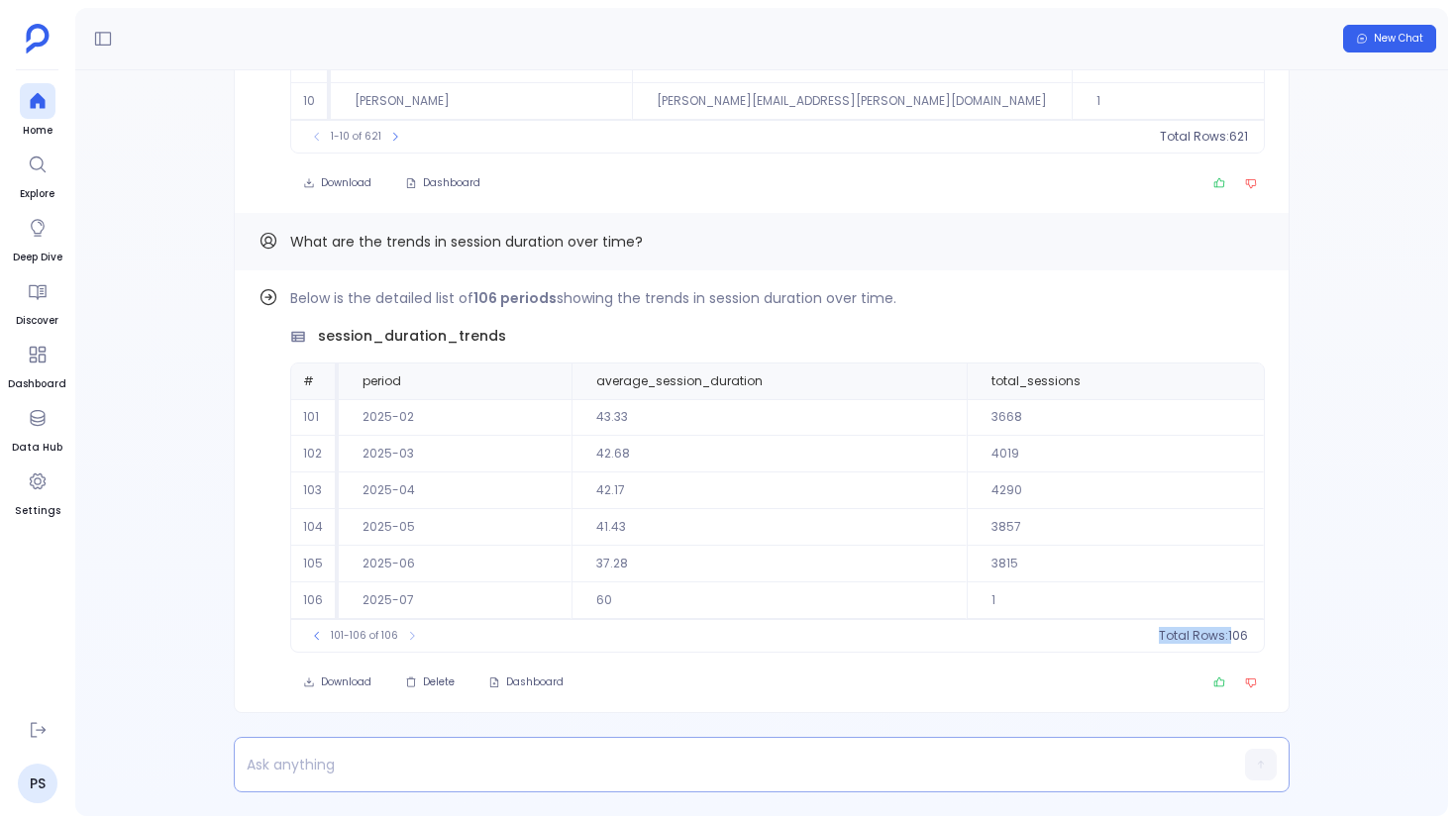 click at bounding box center (723, 765) 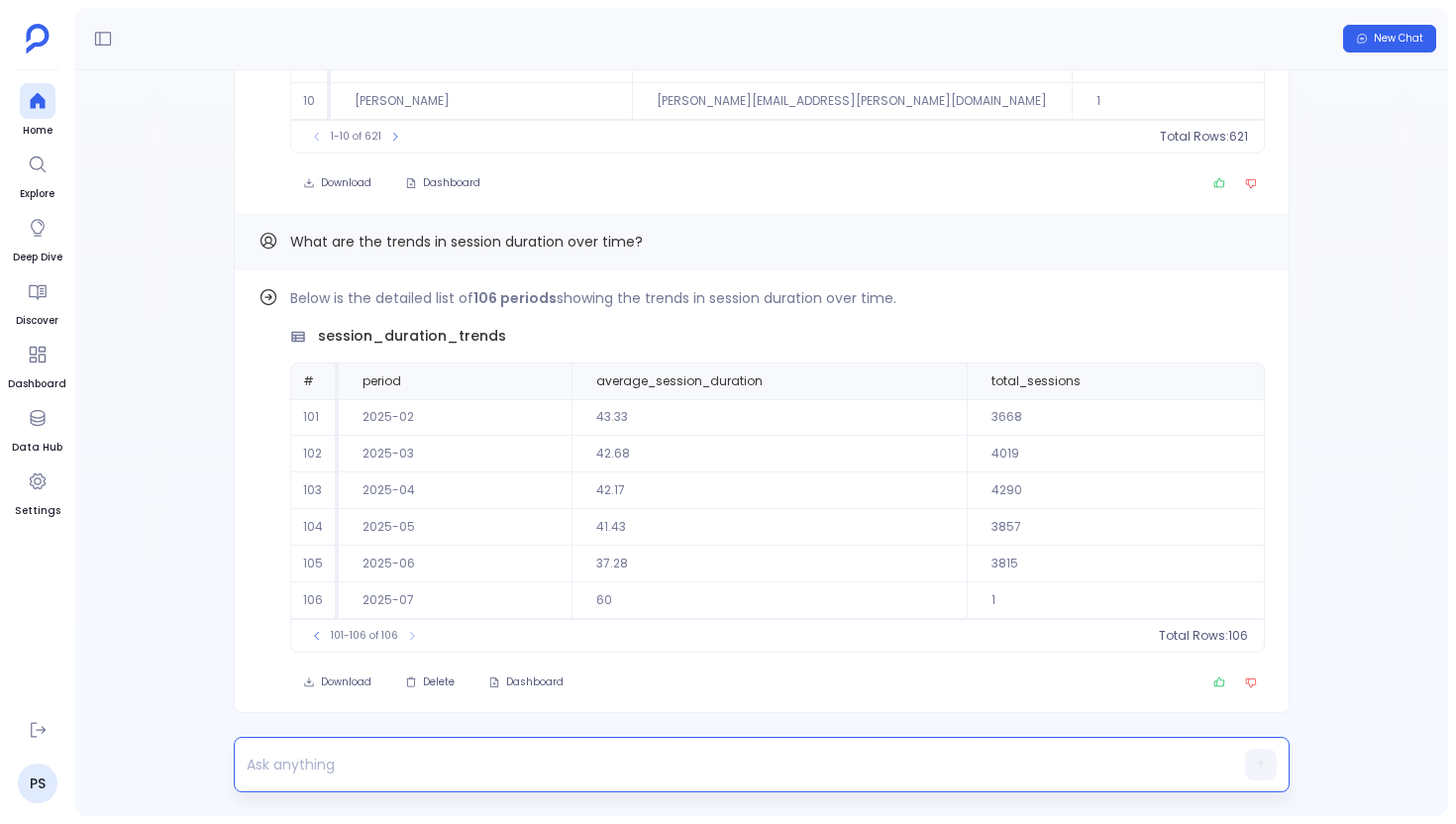 paste 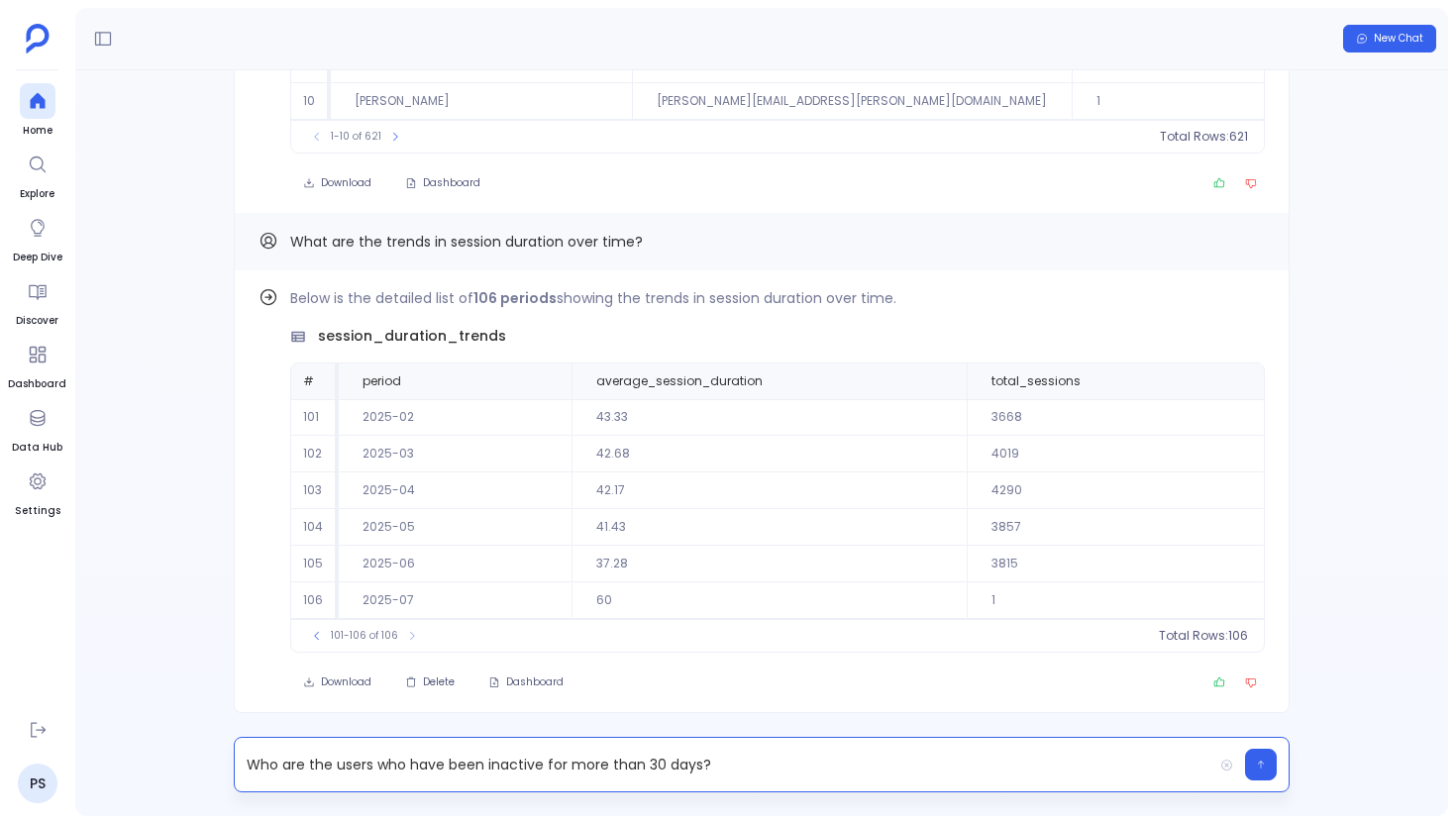 click on "Who are the users who have been inactive for more than 30 days?" at bounding box center [723, 765] 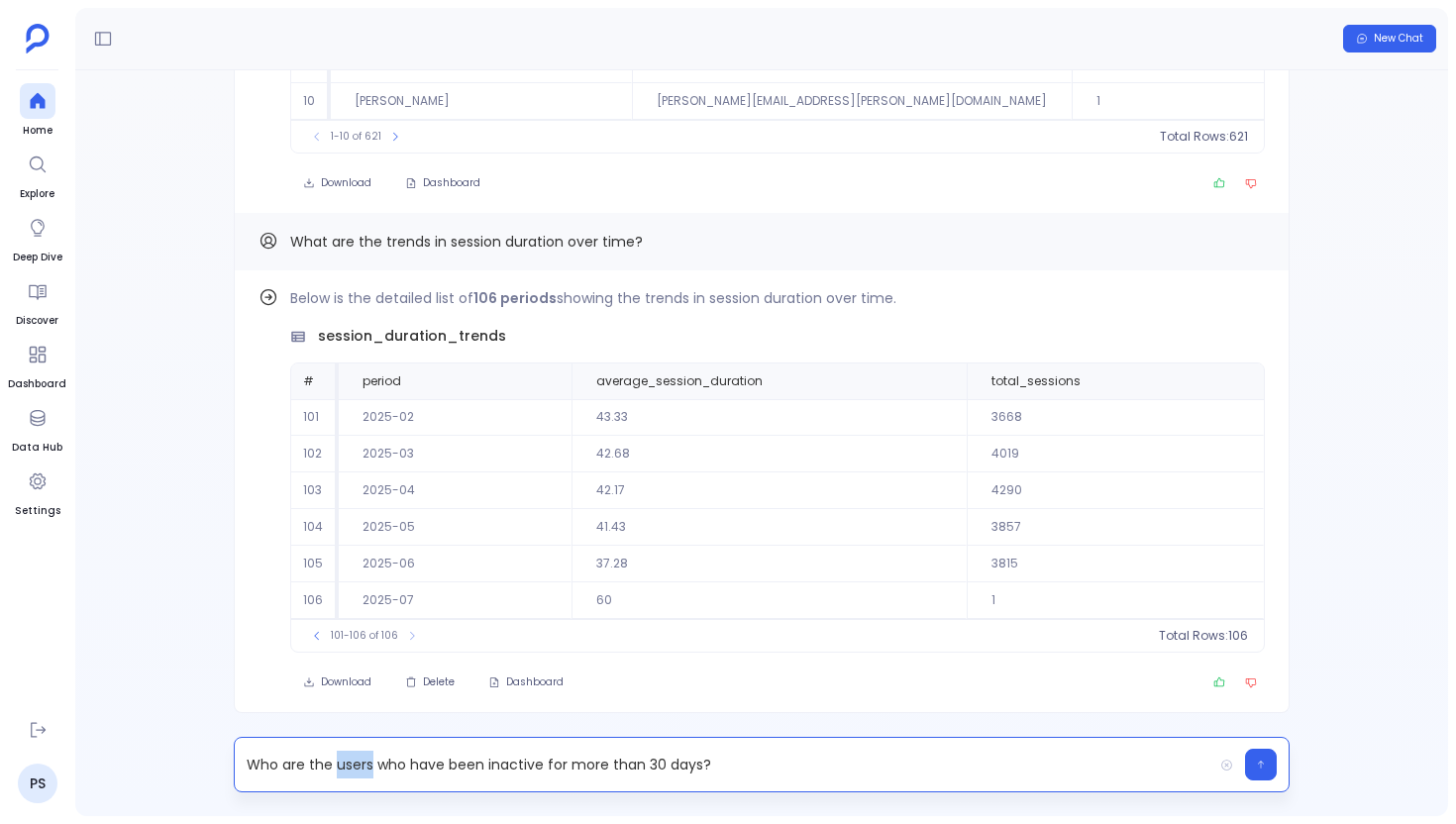 type 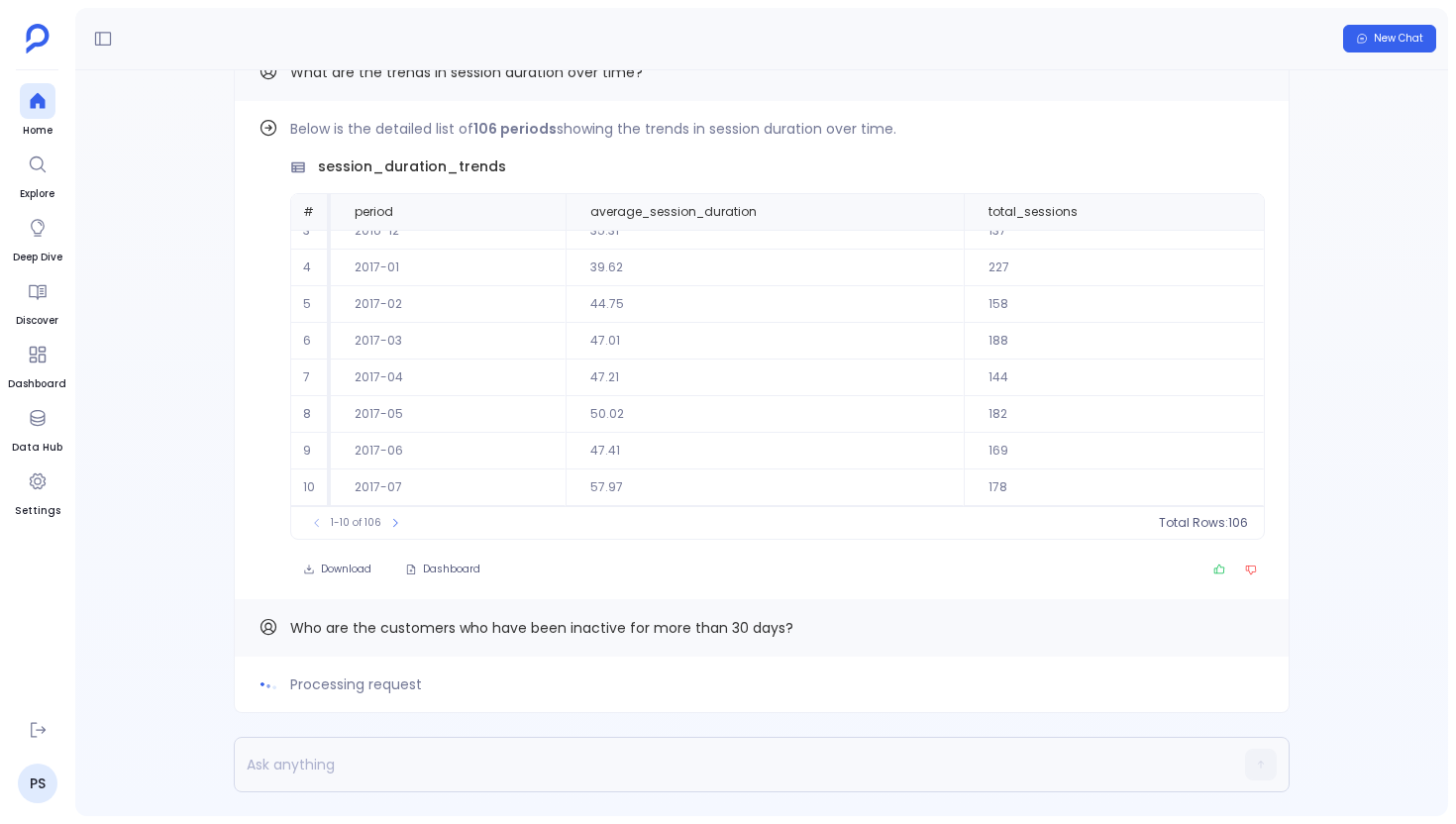 scroll, scrollTop: 90, scrollLeft: 0, axis: vertical 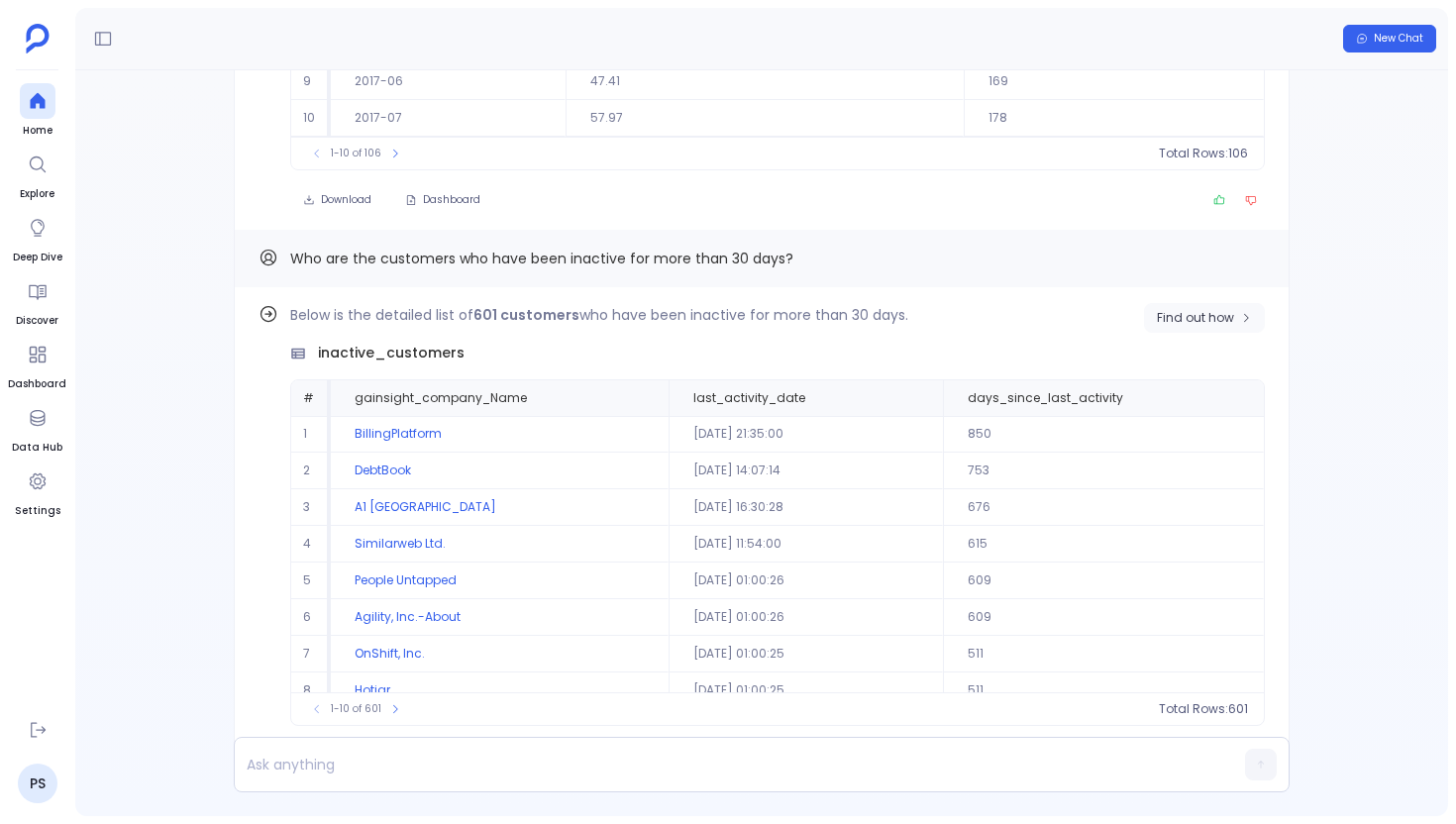 click on "Find out how" at bounding box center (1196, 318) 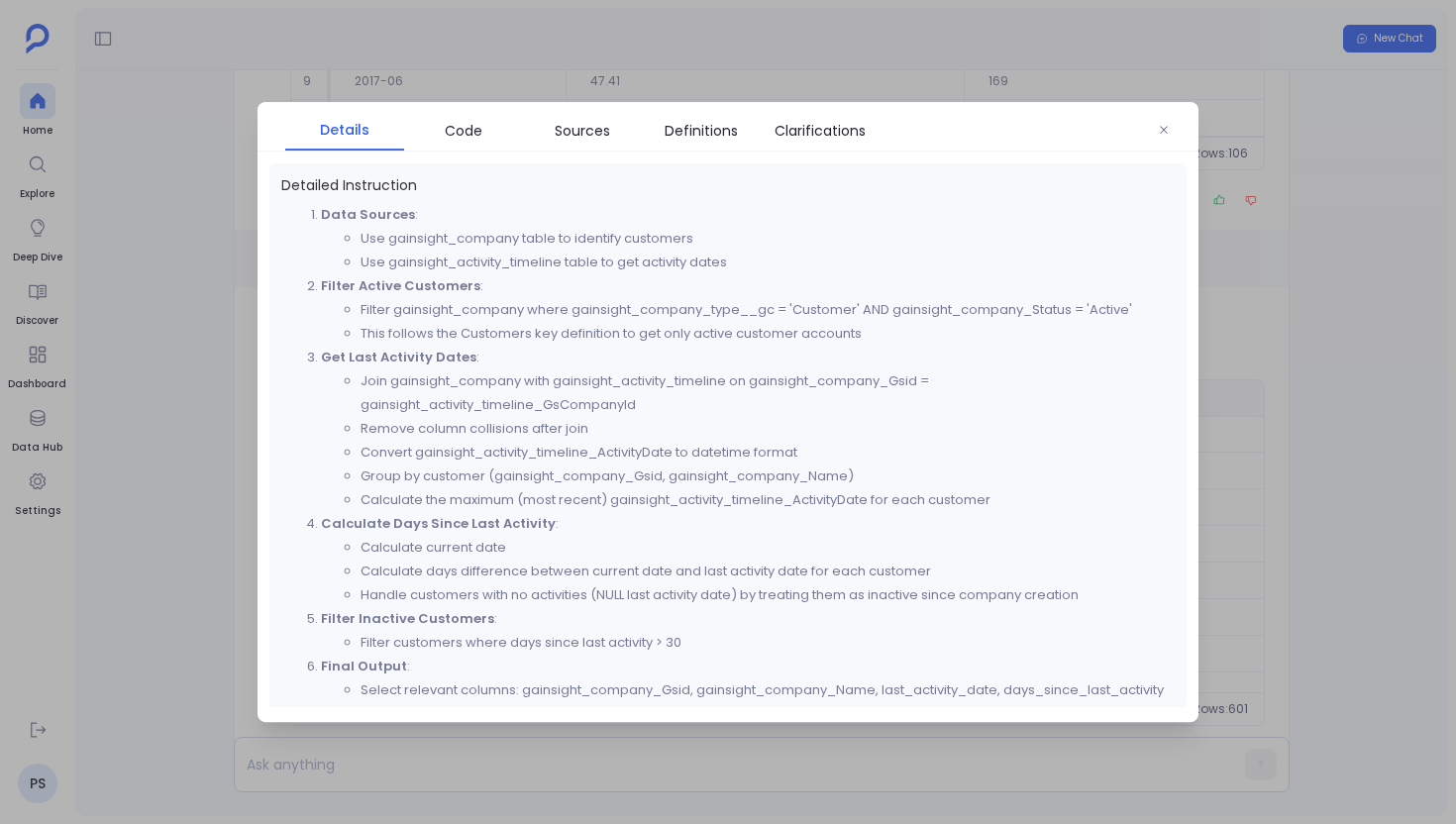 scroll, scrollTop: 719, scrollLeft: 0, axis: vertical 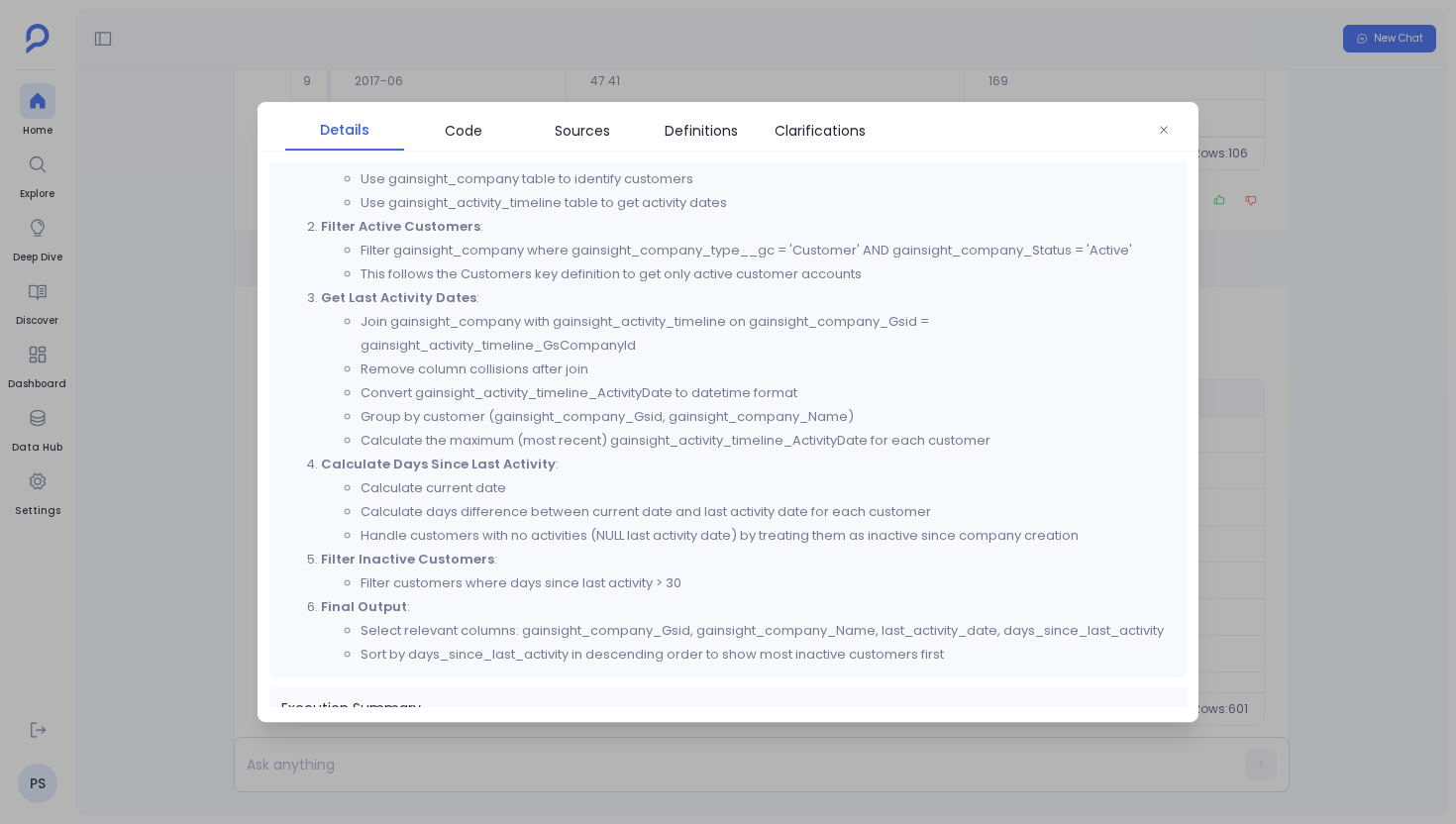 click at bounding box center (728, 412) 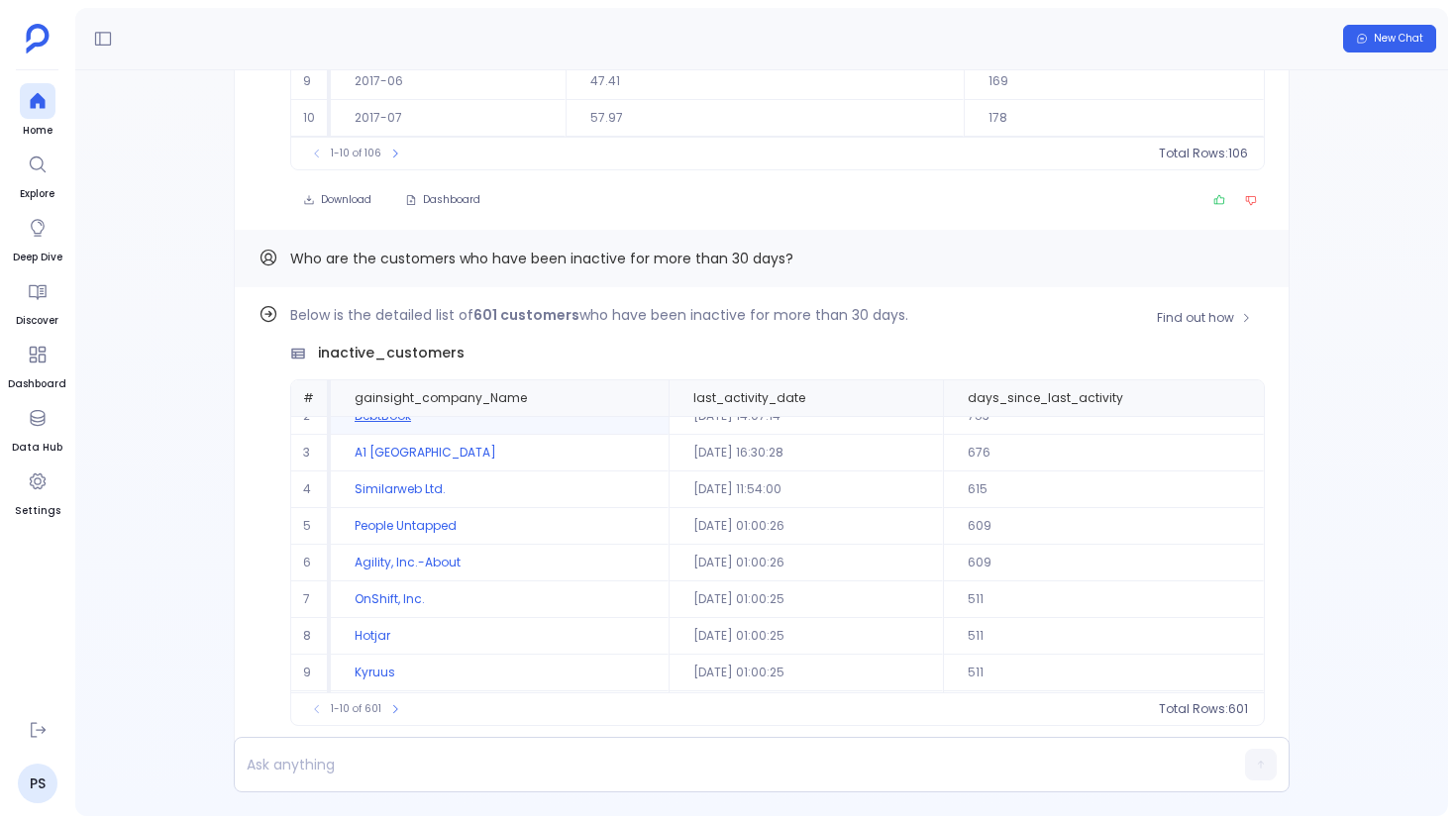 scroll, scrollTop: 90, scrollLeft: 0, axis: vertical 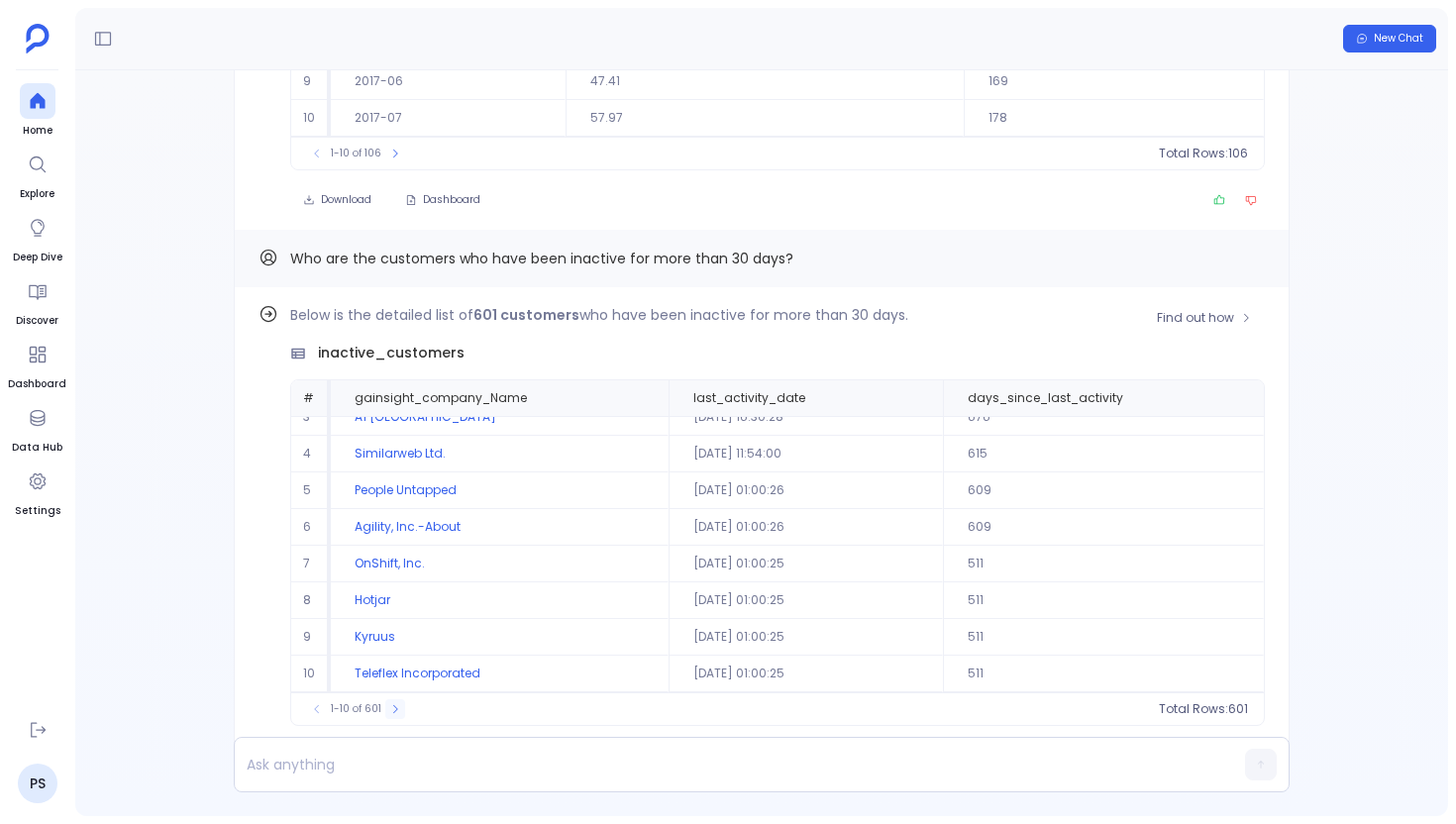 click 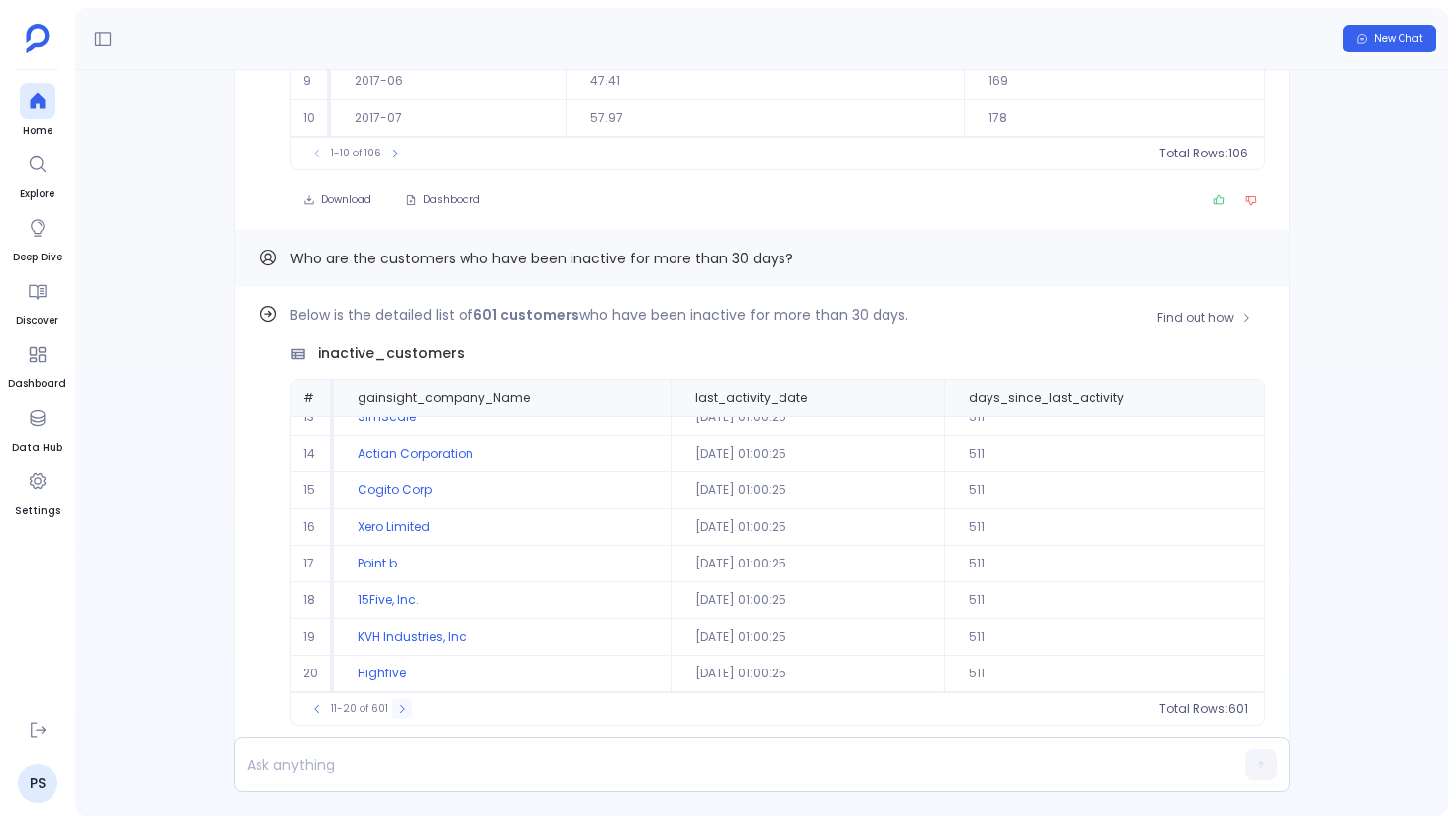 click 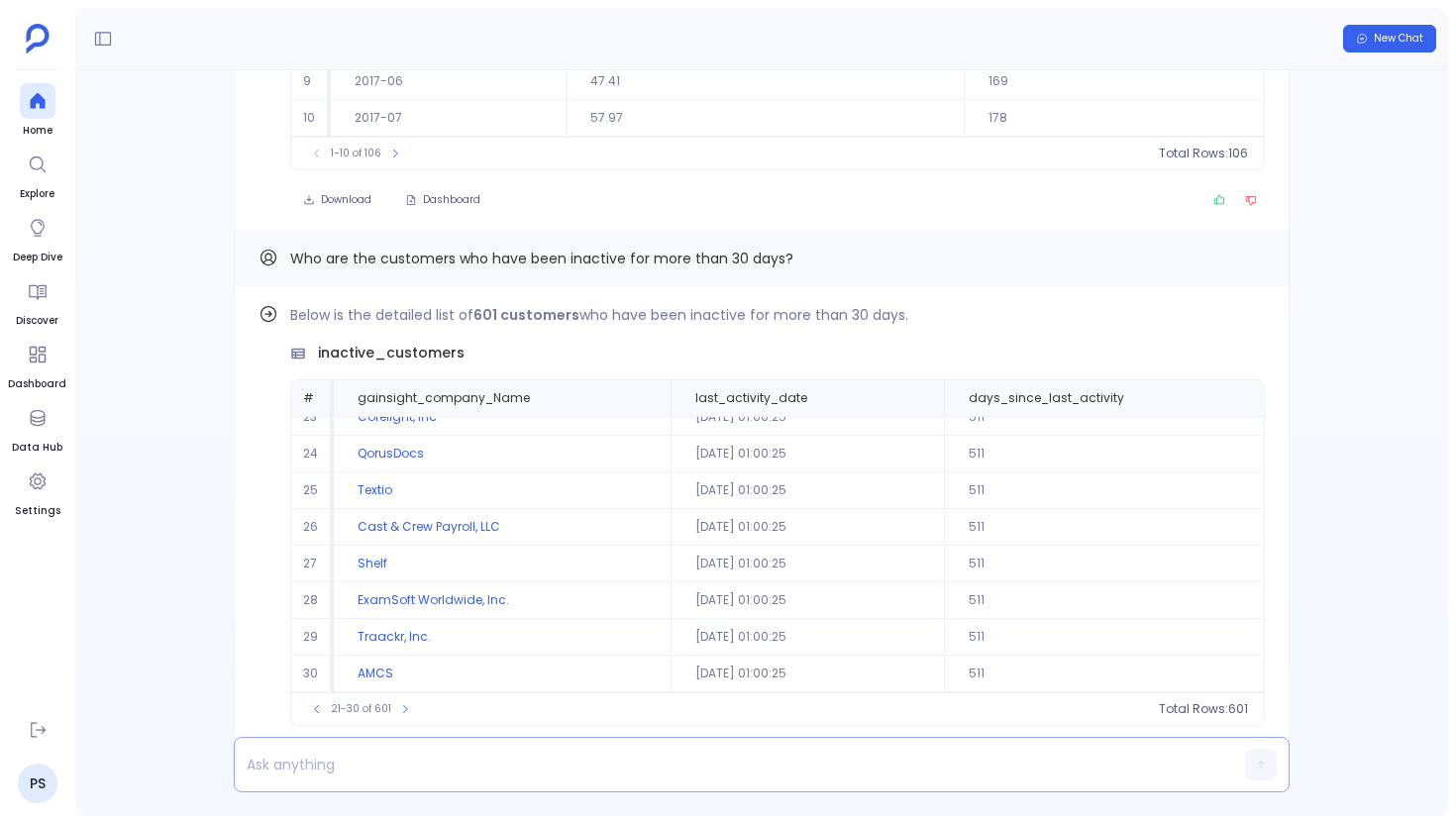 click at bounding box center (723, 765) 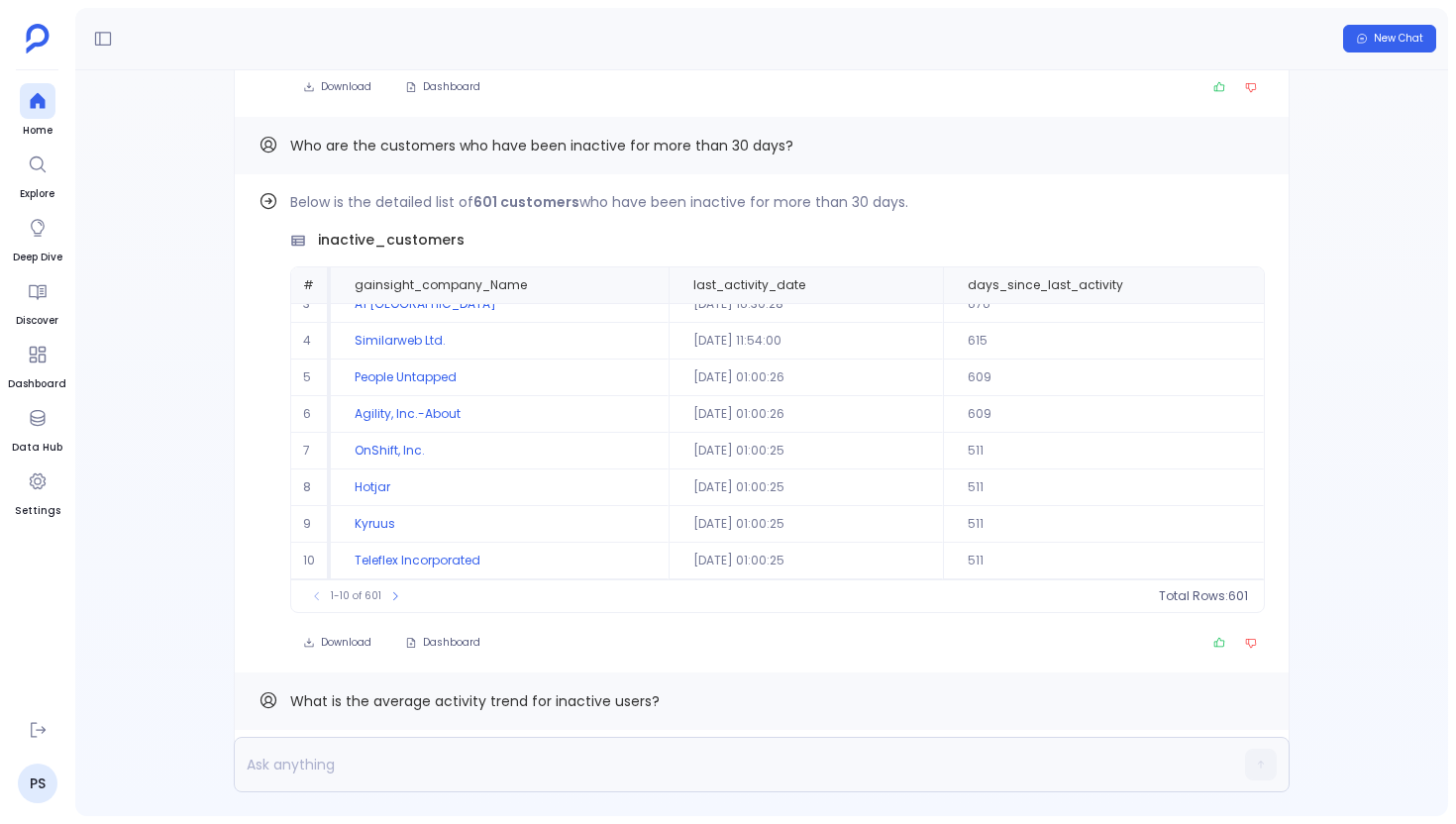 scroll, scrollTop: 0, scrollLeft: 0, axis: both 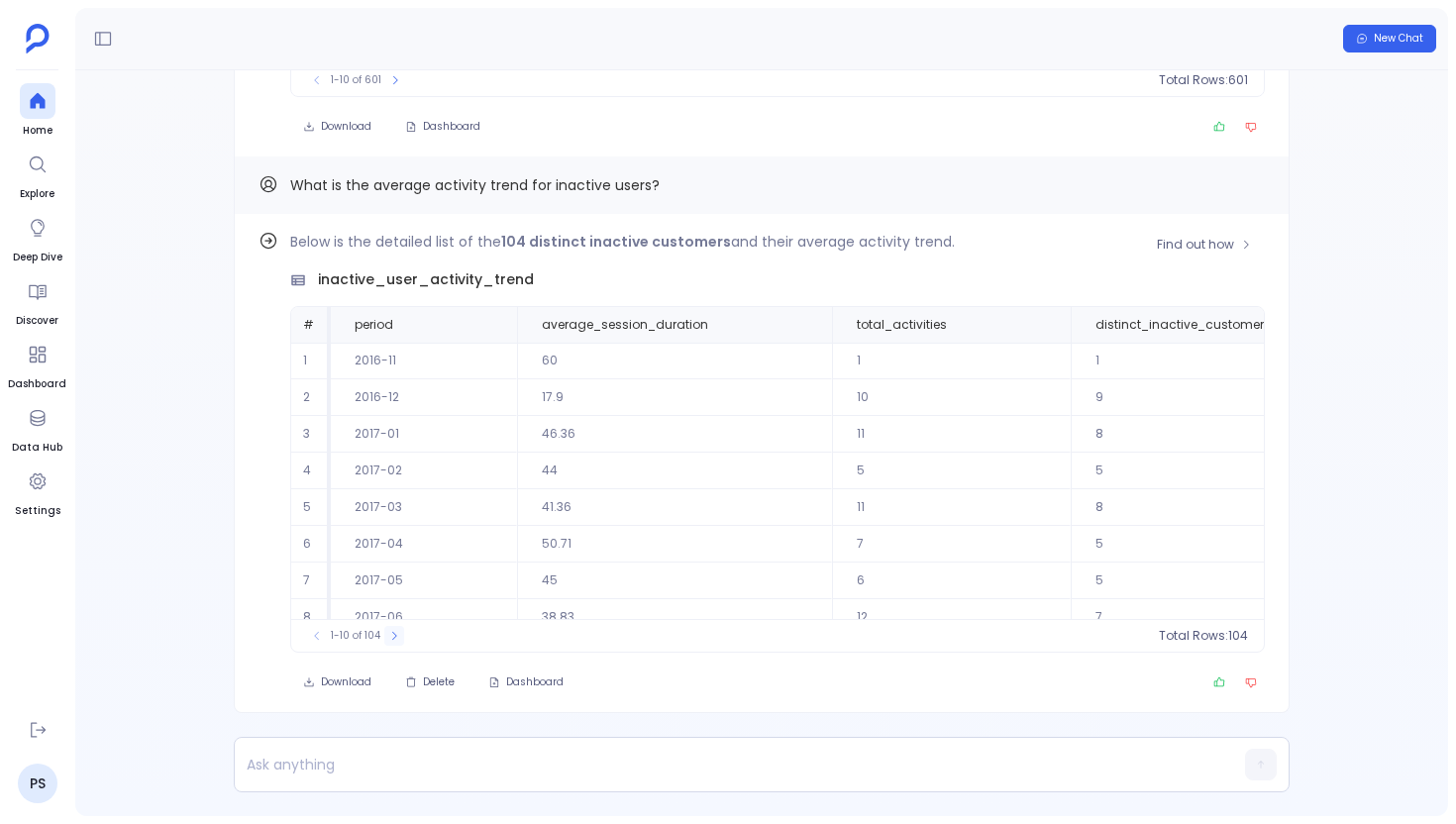 click at bounding box center [394, 636] 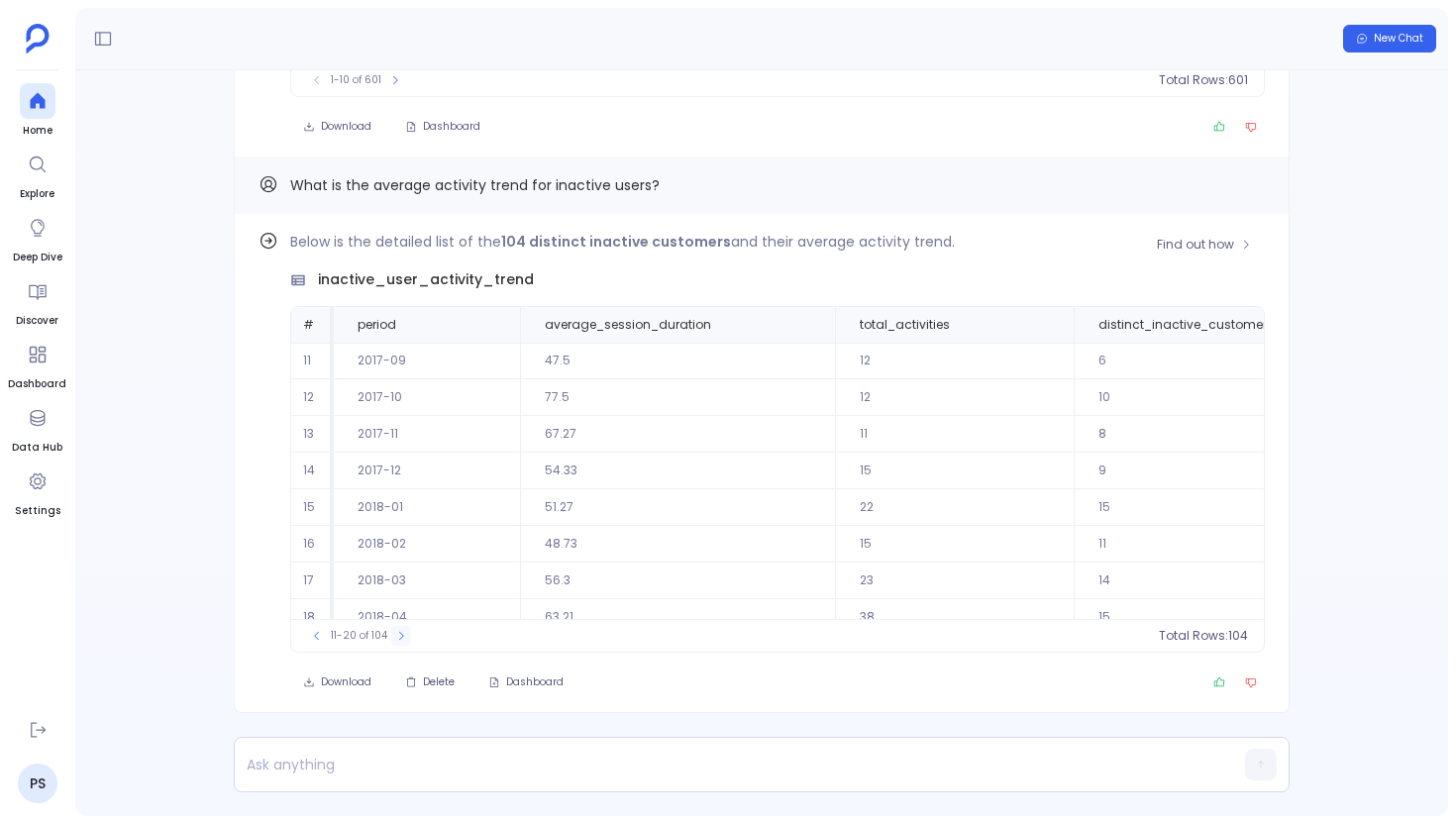click 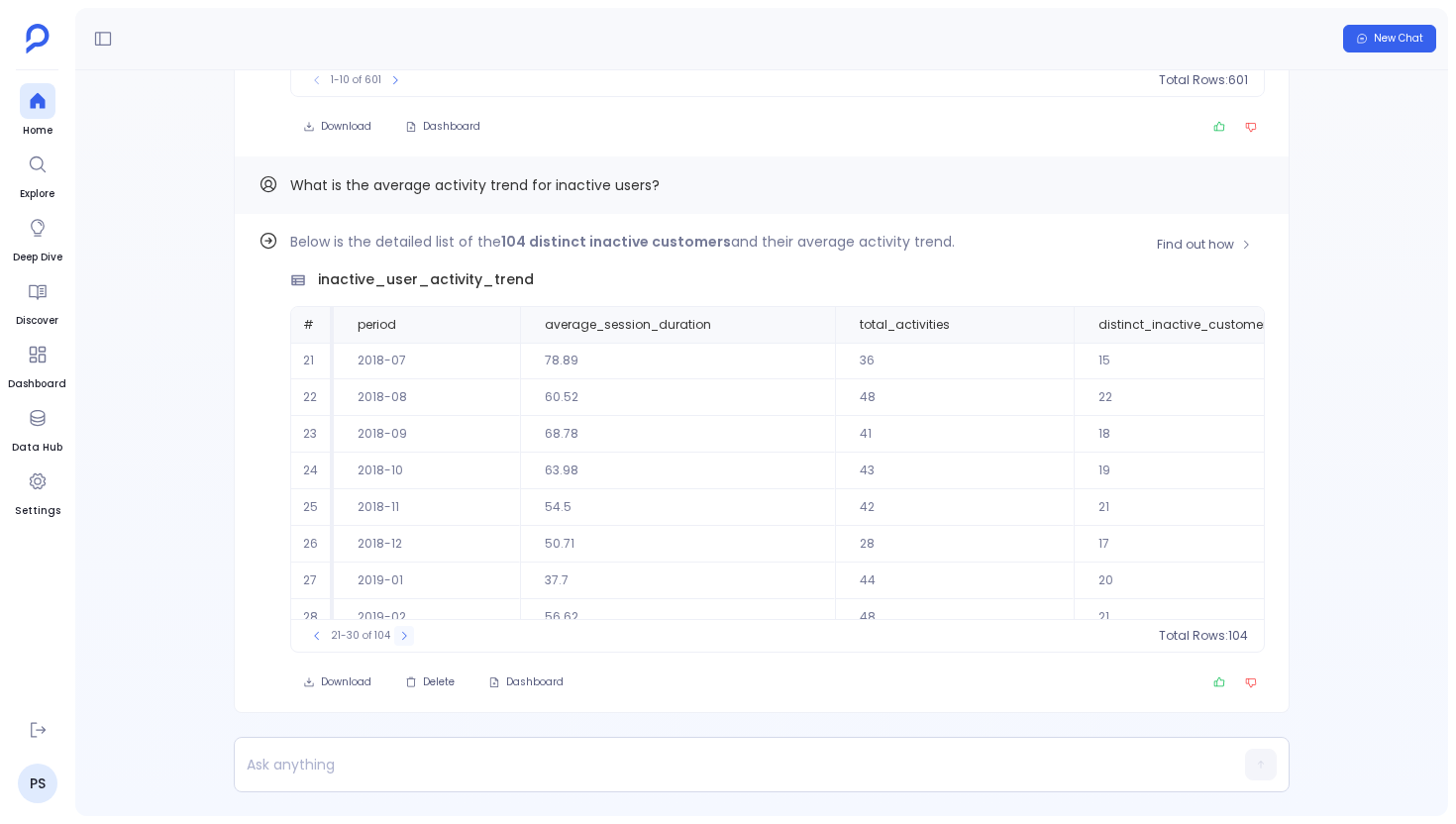 click 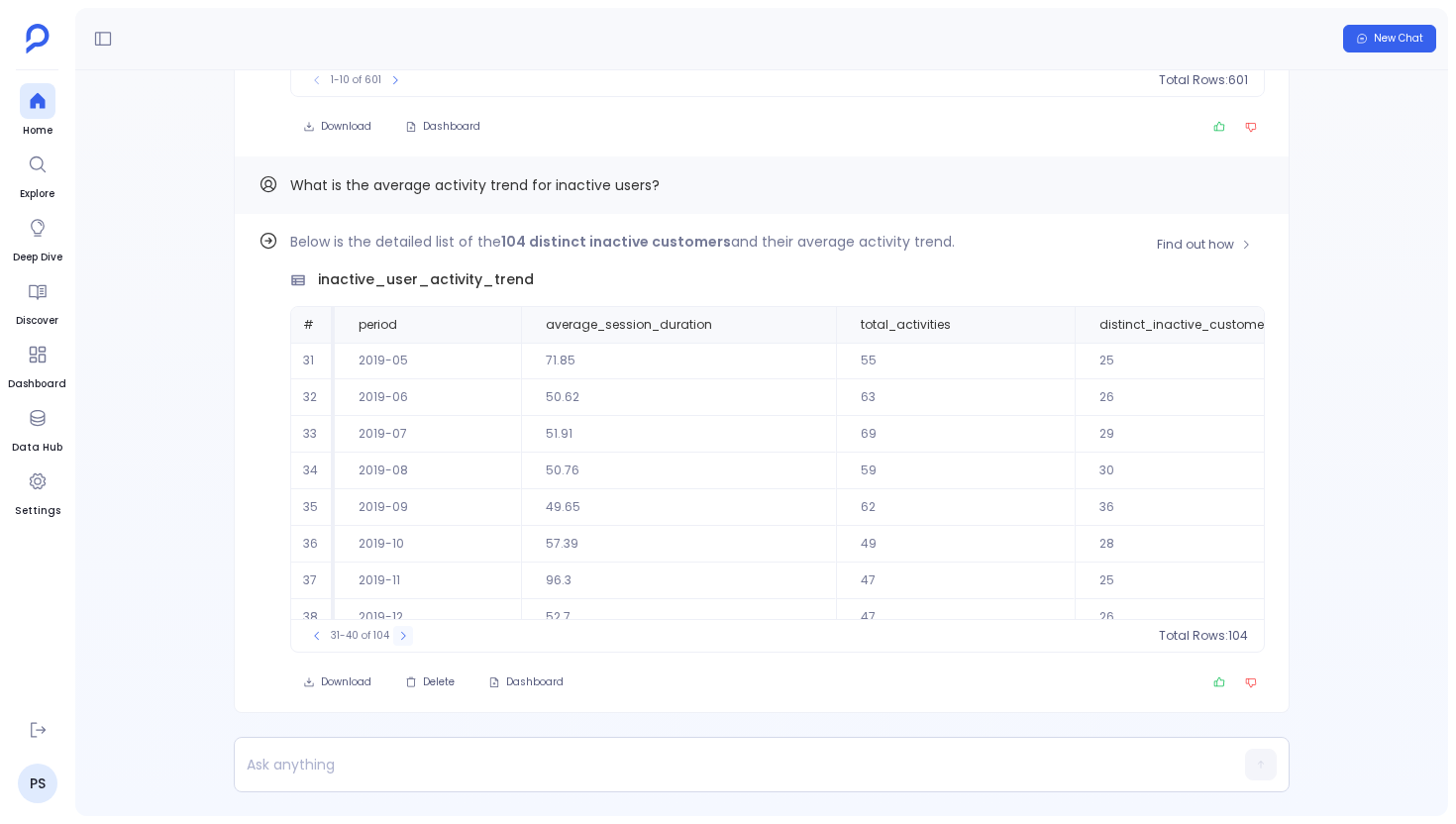 click 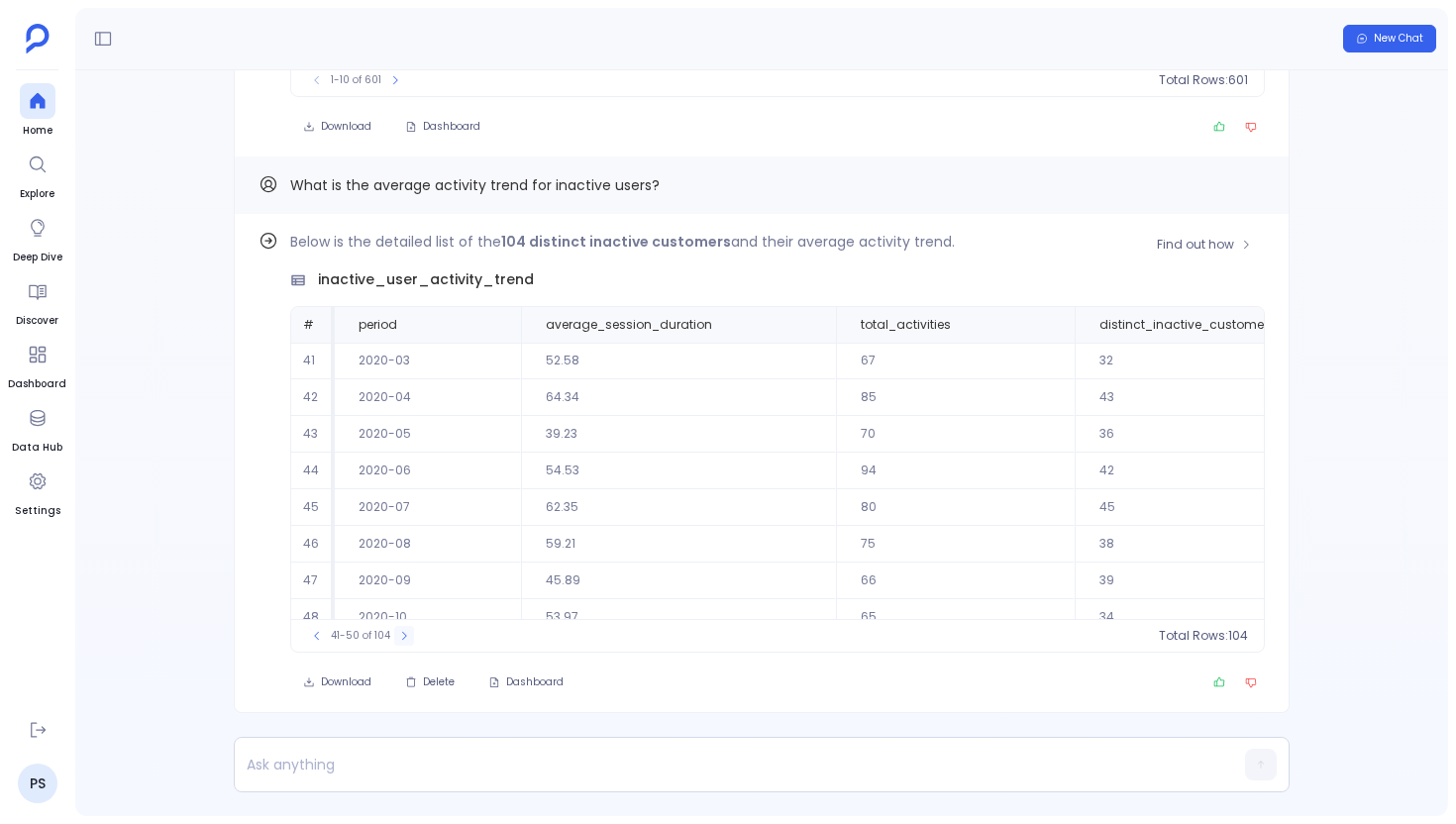 click 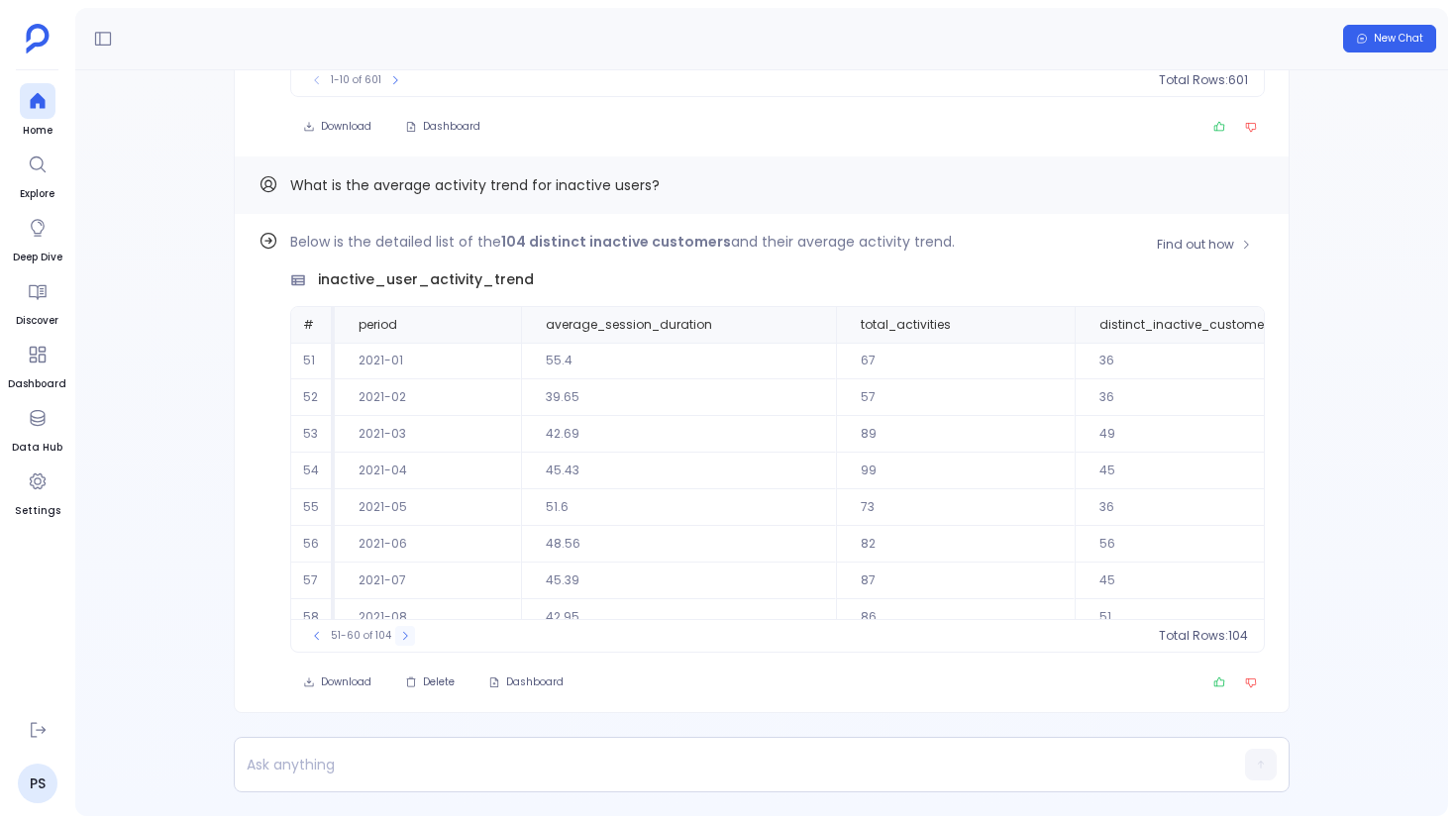 click 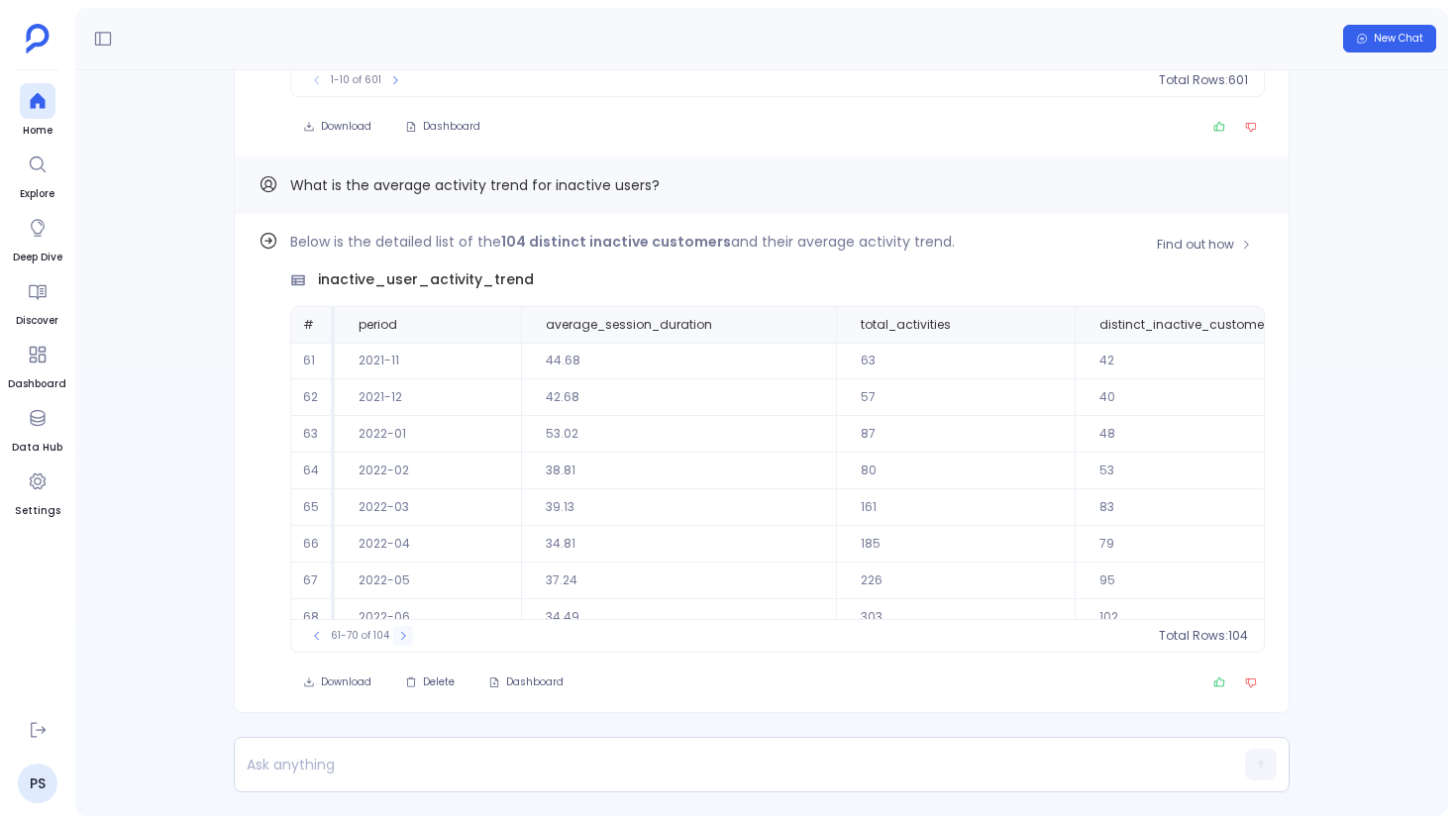click 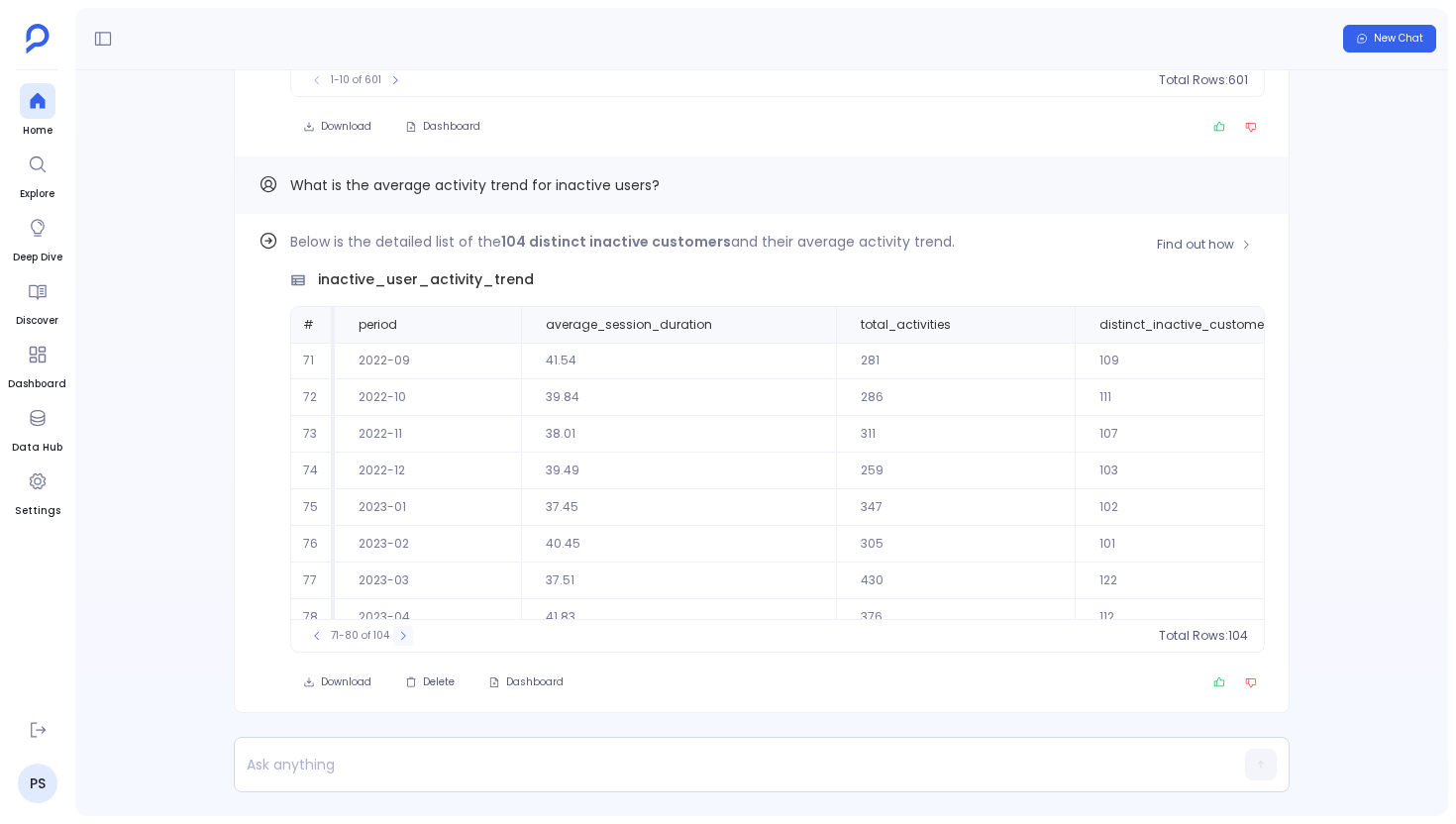 click 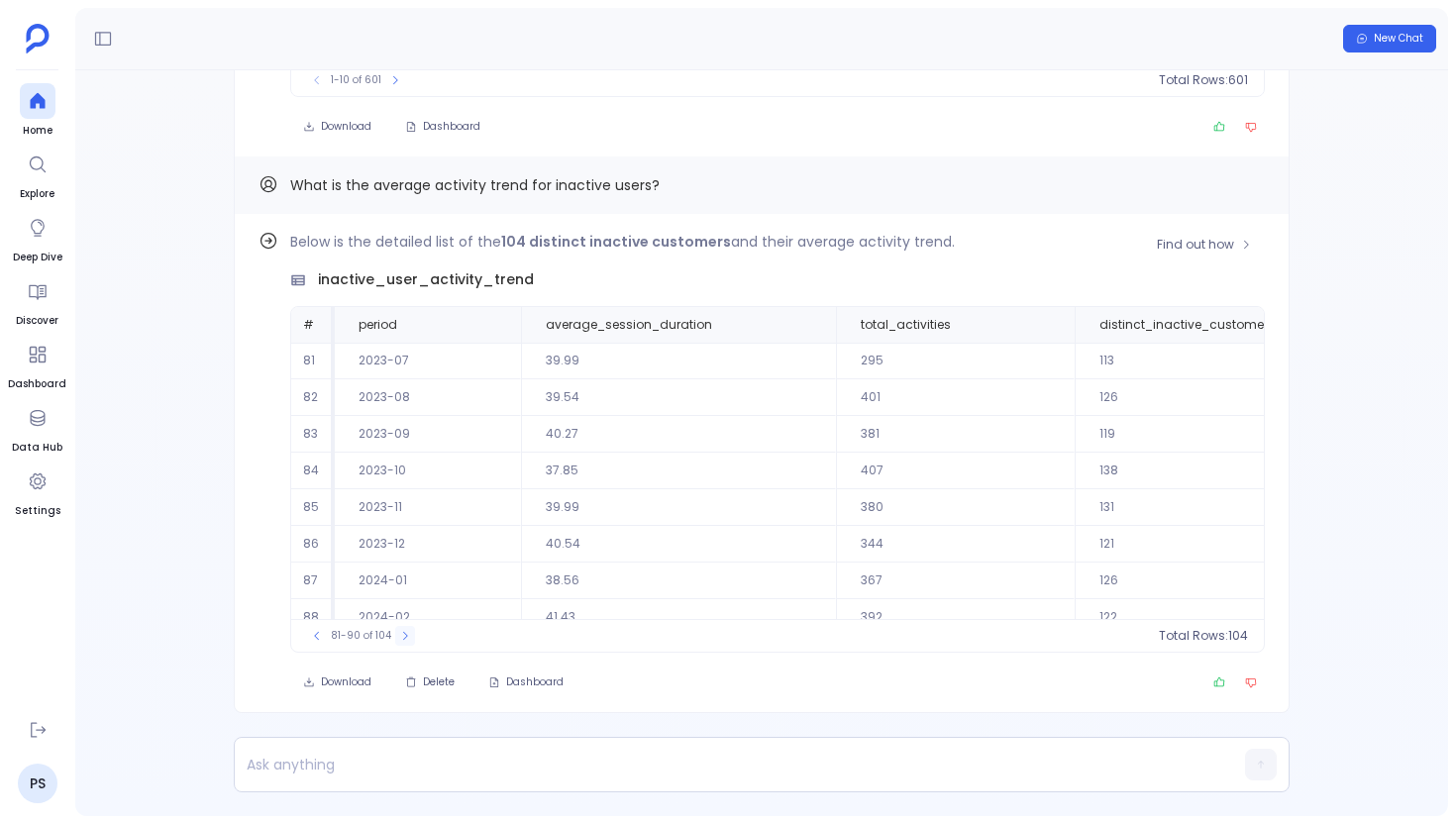 click 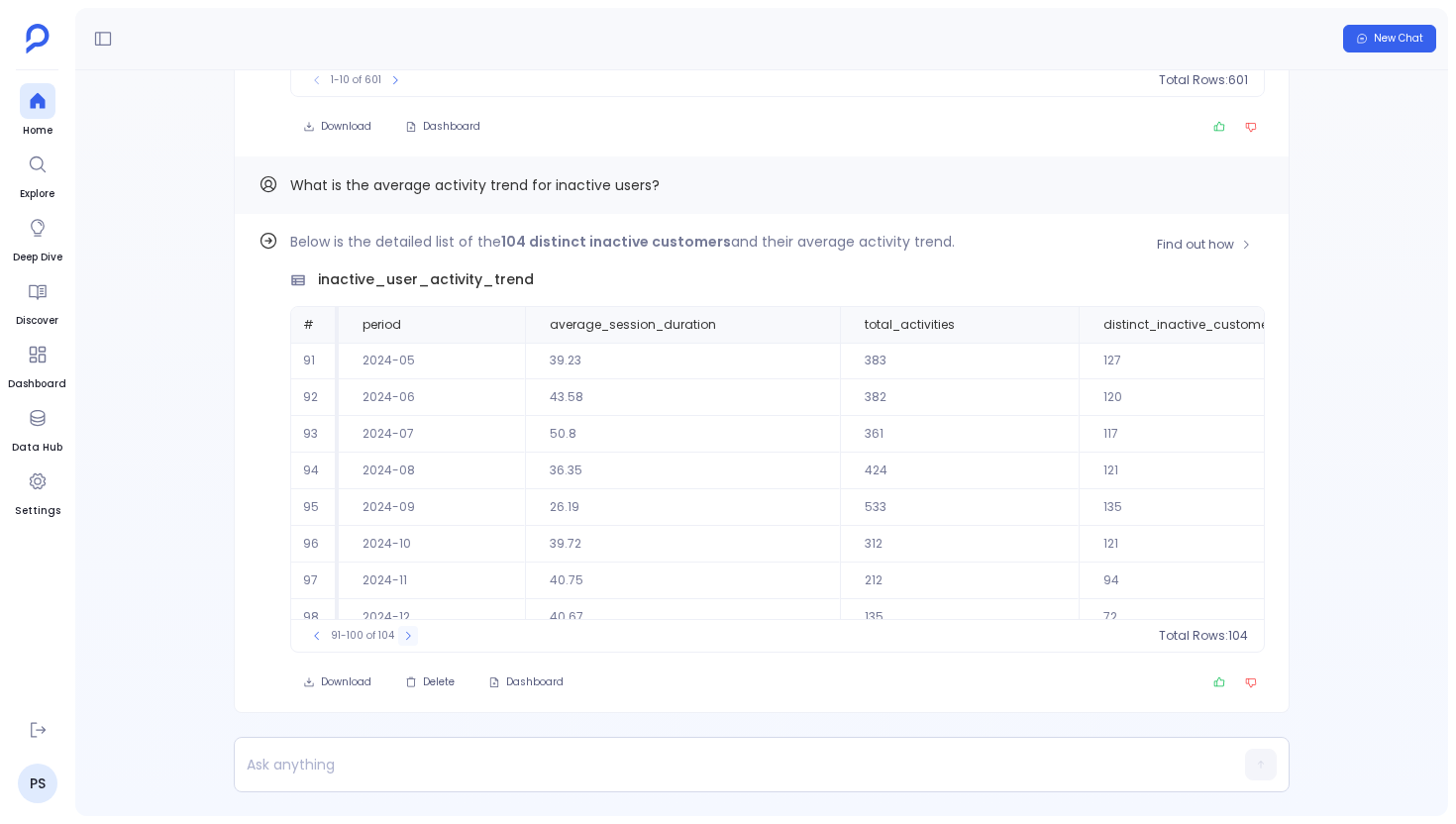 click 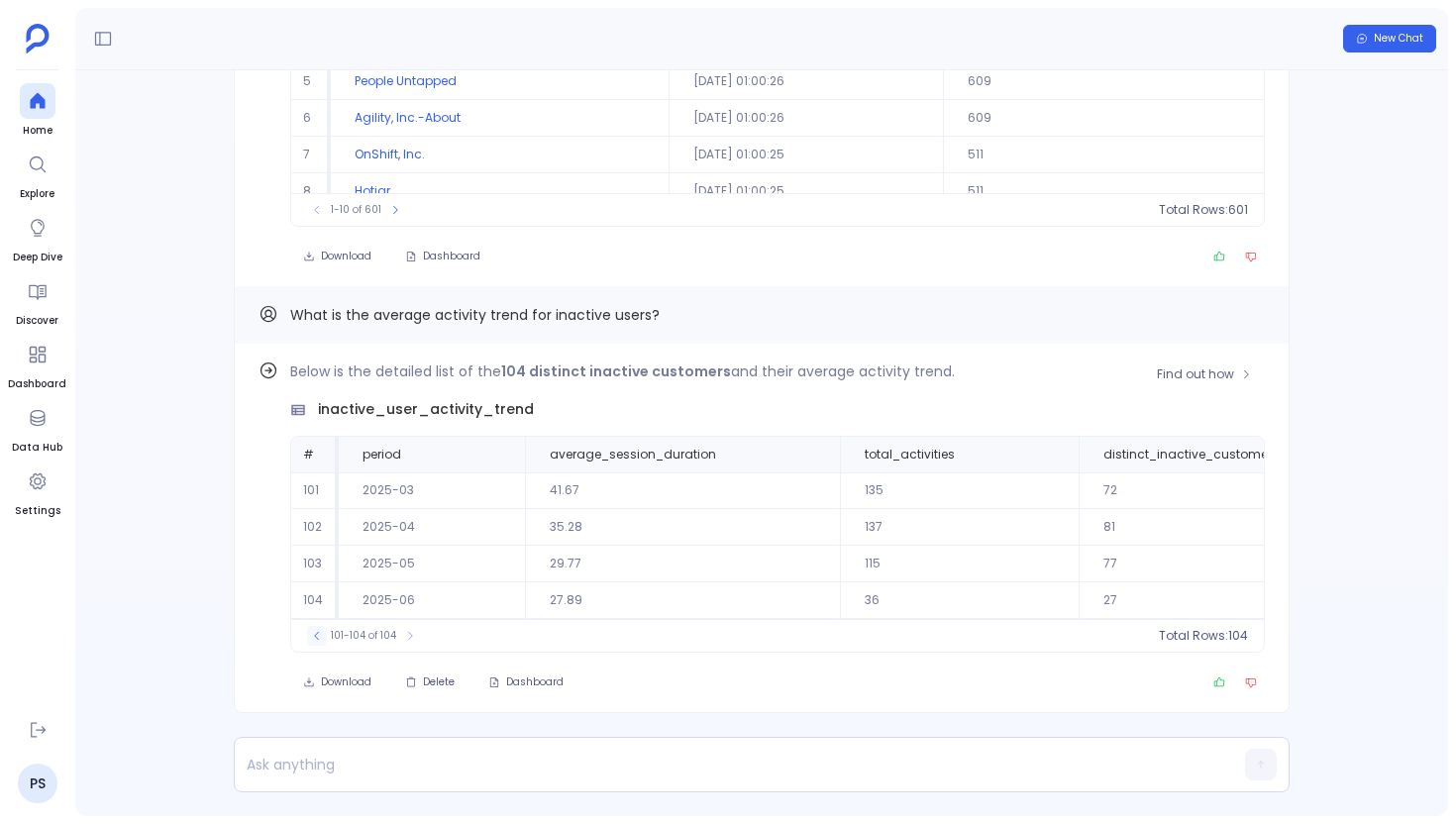 click 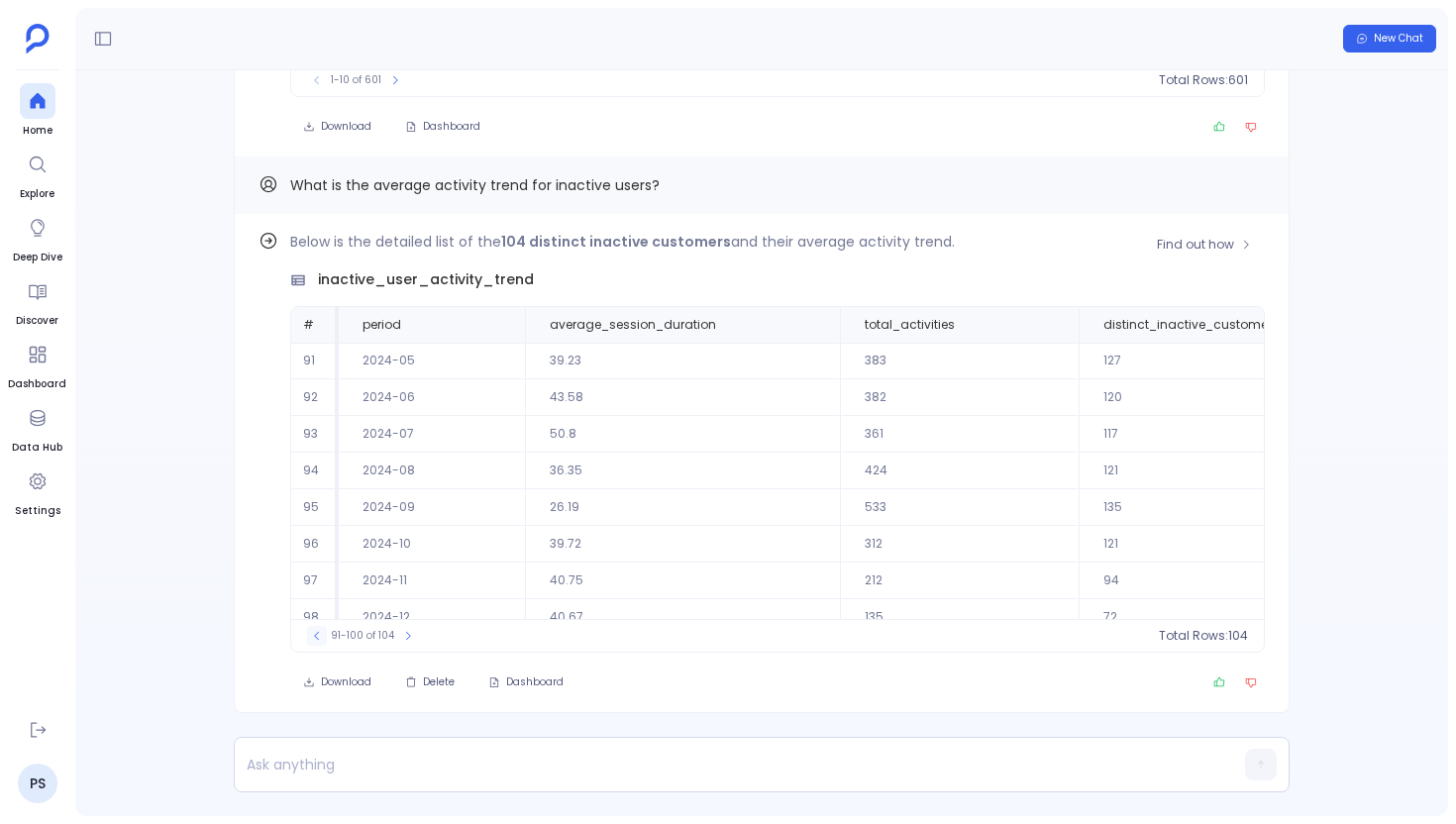 click 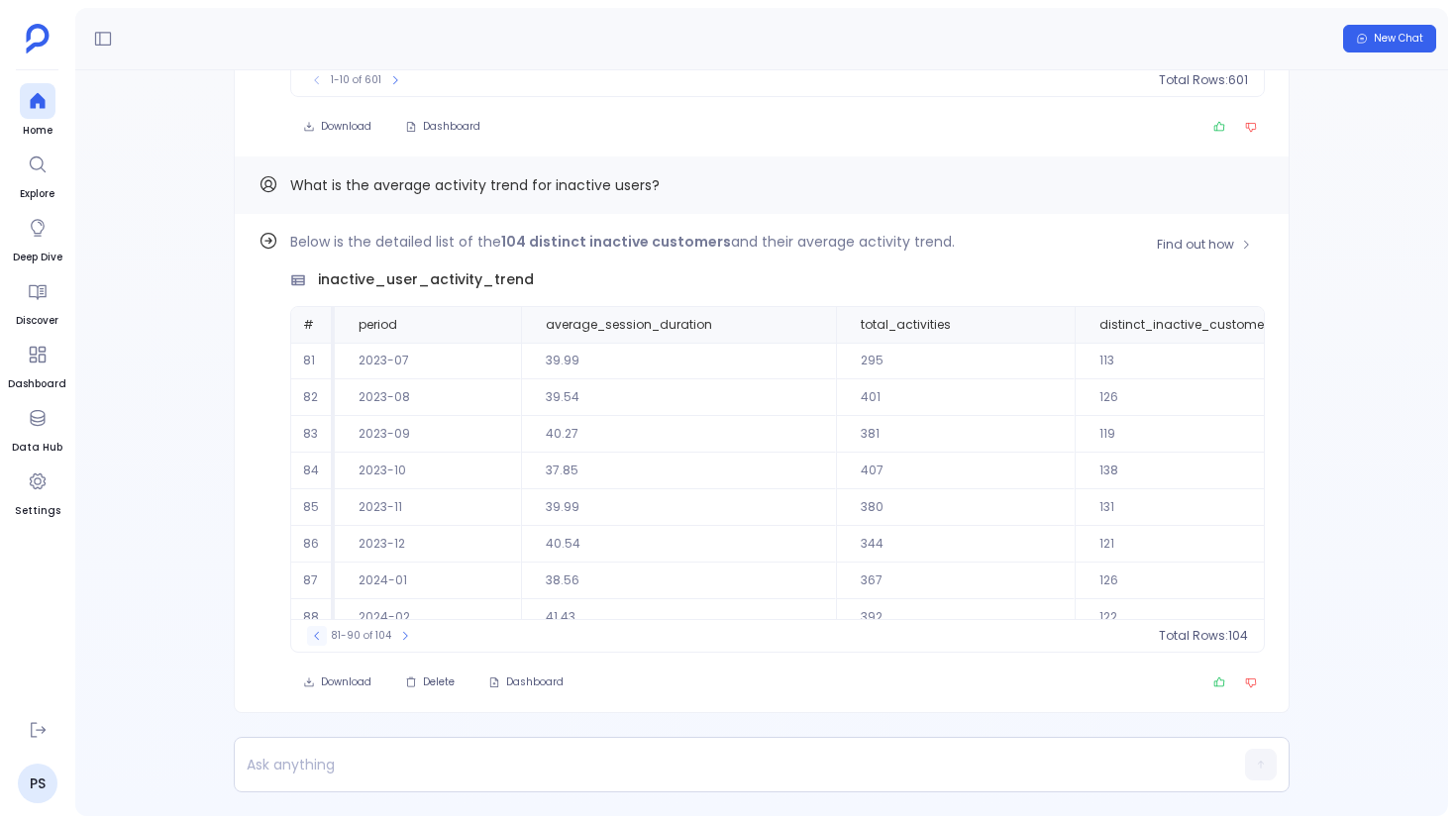 click 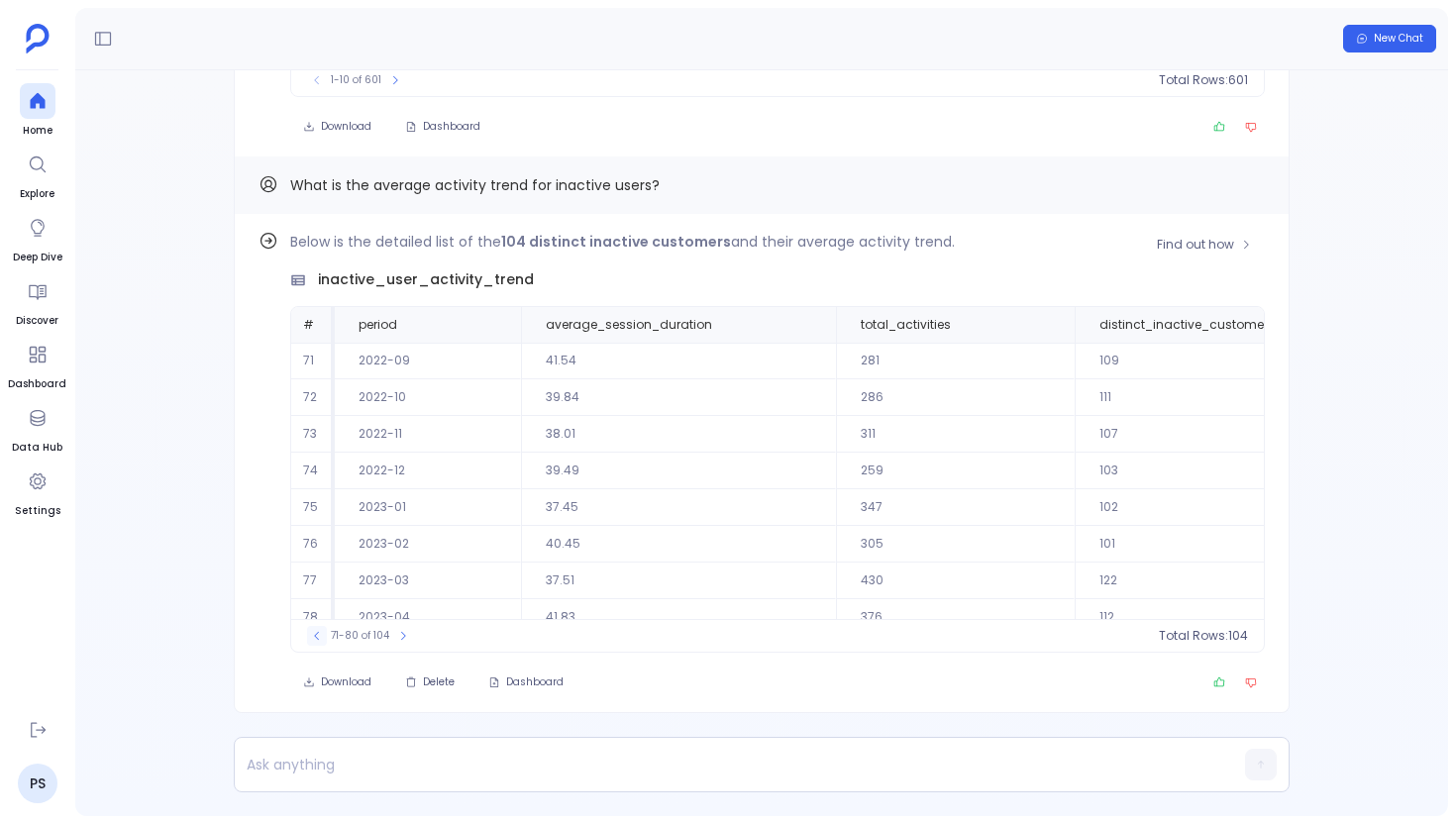 click 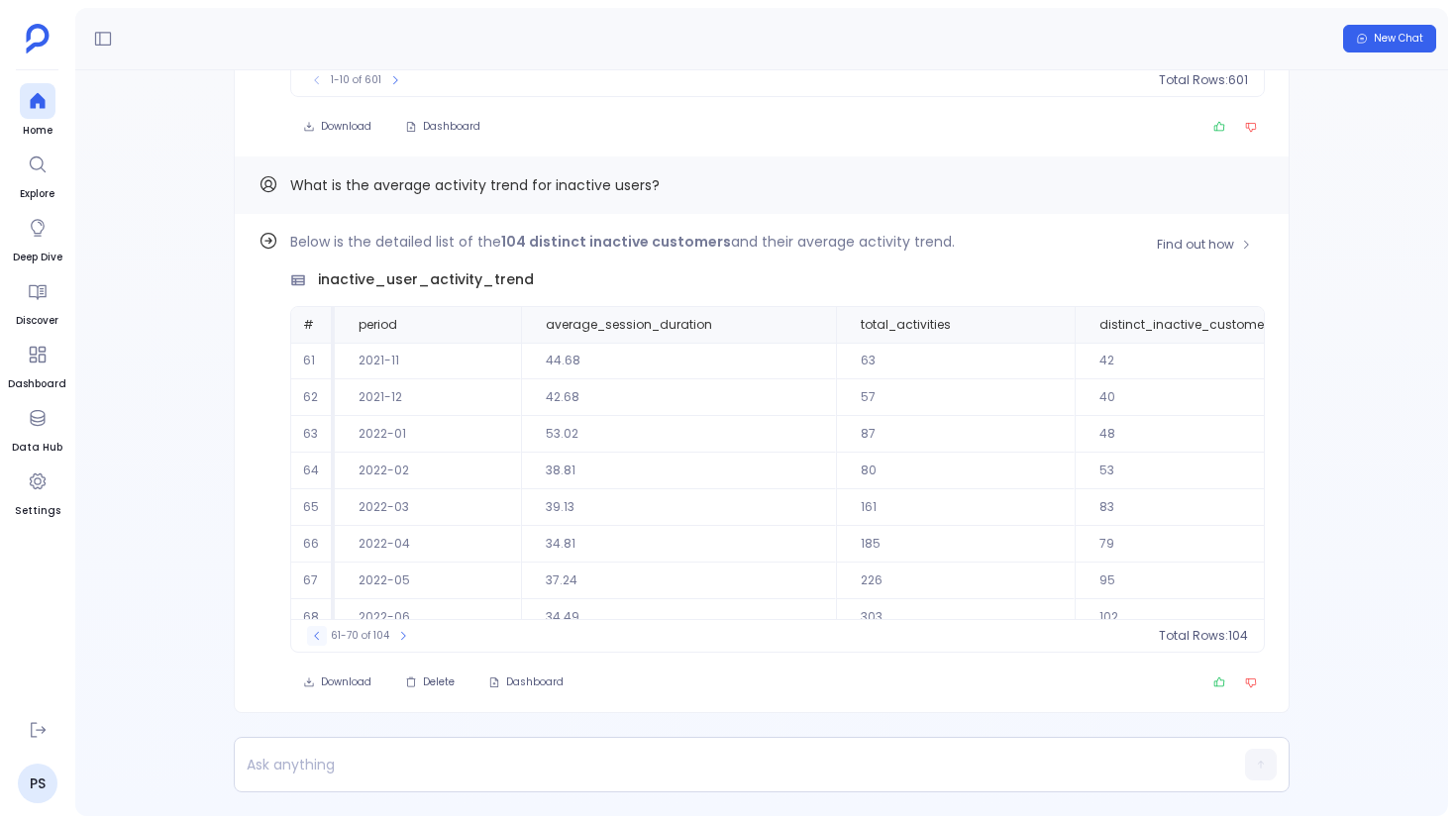 click 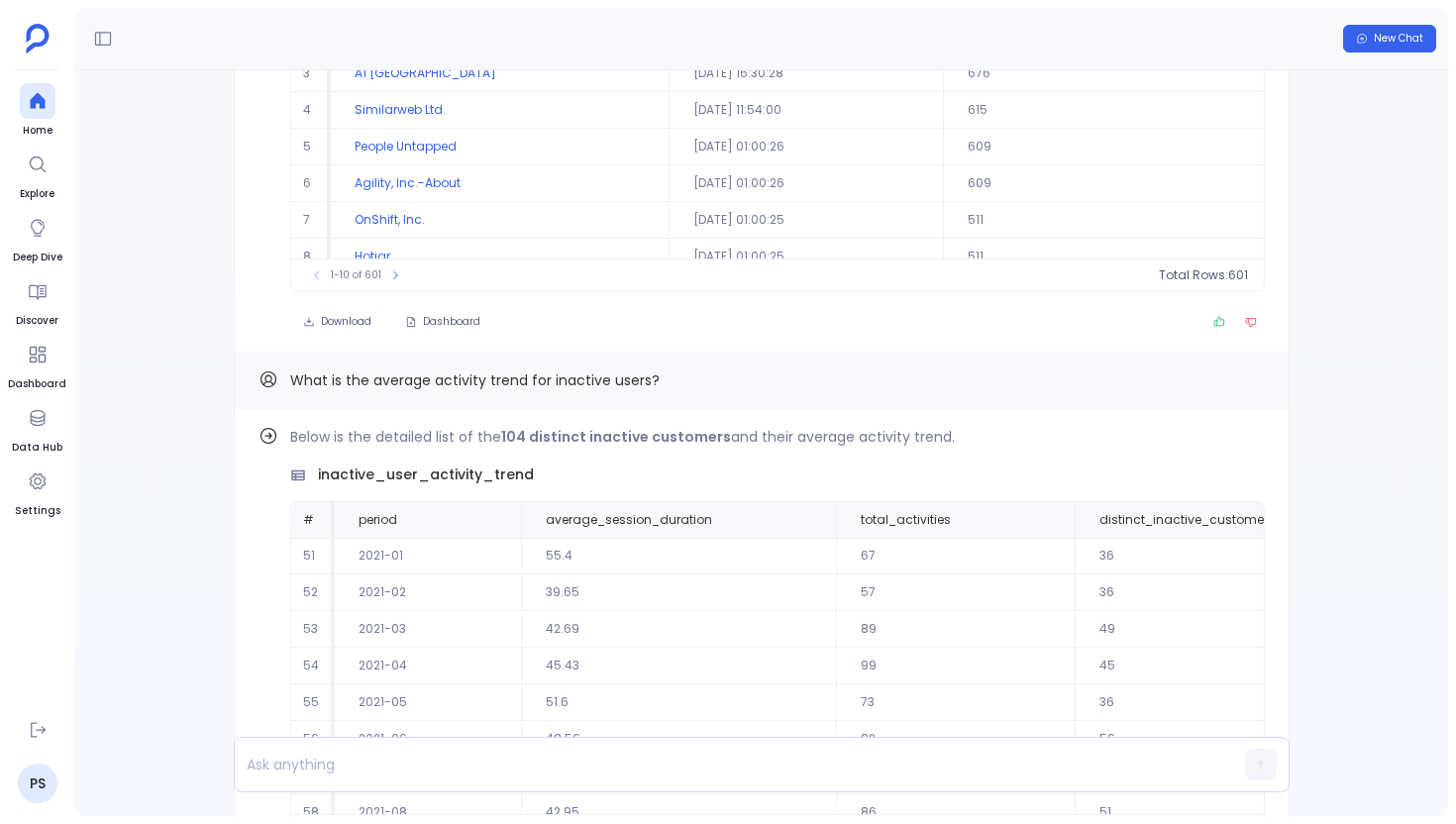 scroll, scrollTop: -45, scrollLeft: 0, axis: vertical 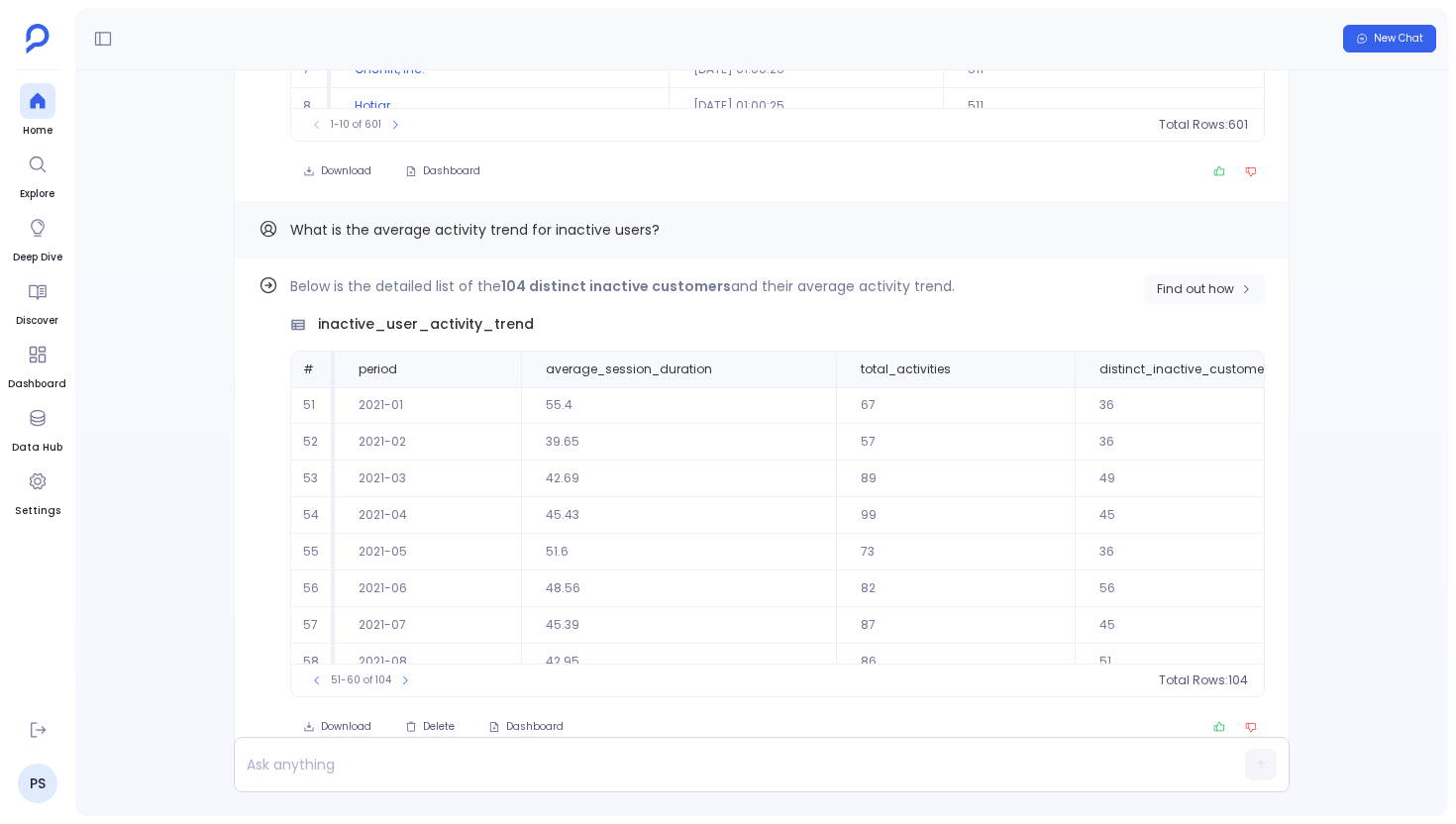click on "Find out how" at bounding box center [1204, 289] 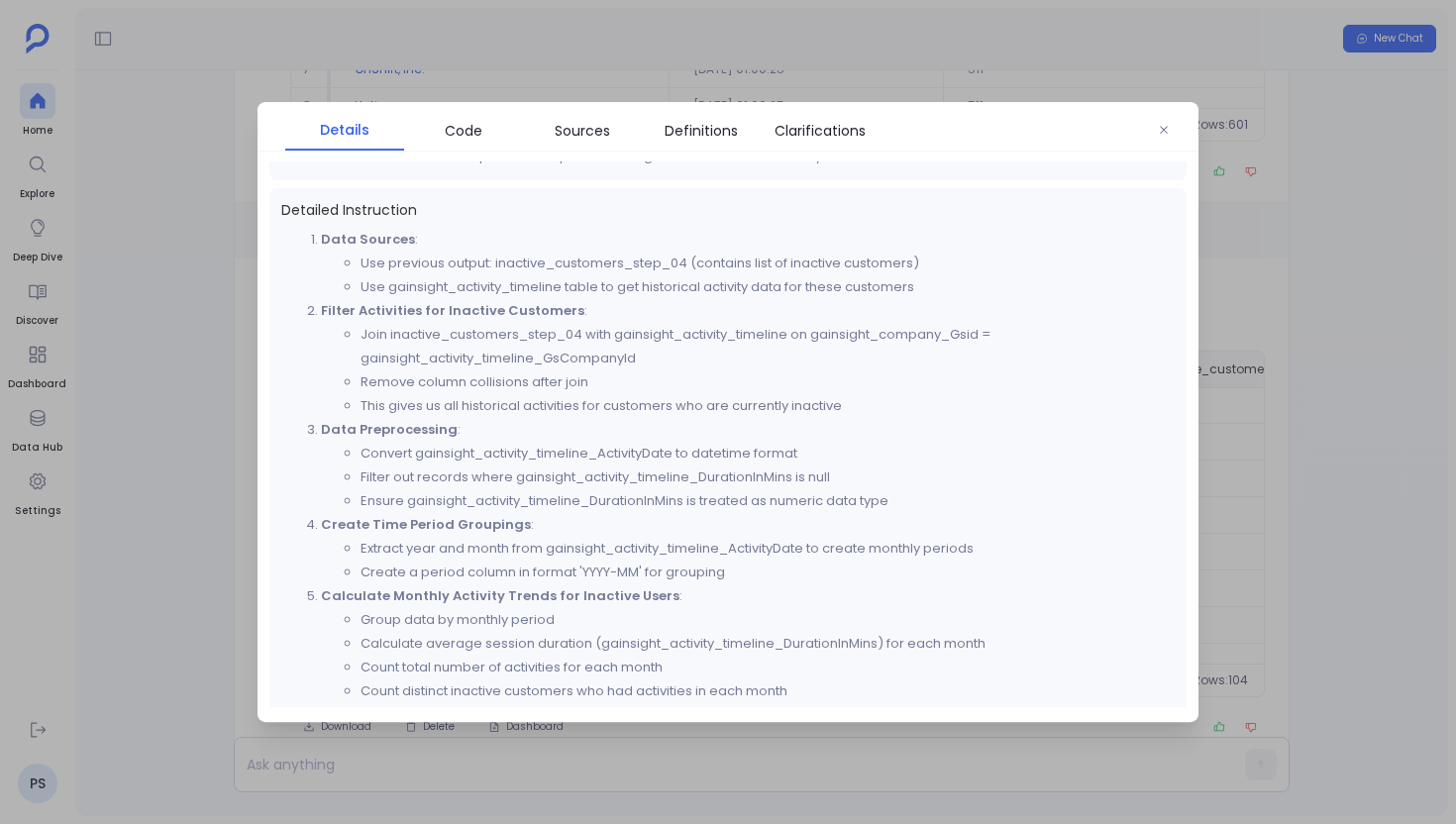 scroll, scrollTop: 400, scrollLeft: 0, axis: vertical 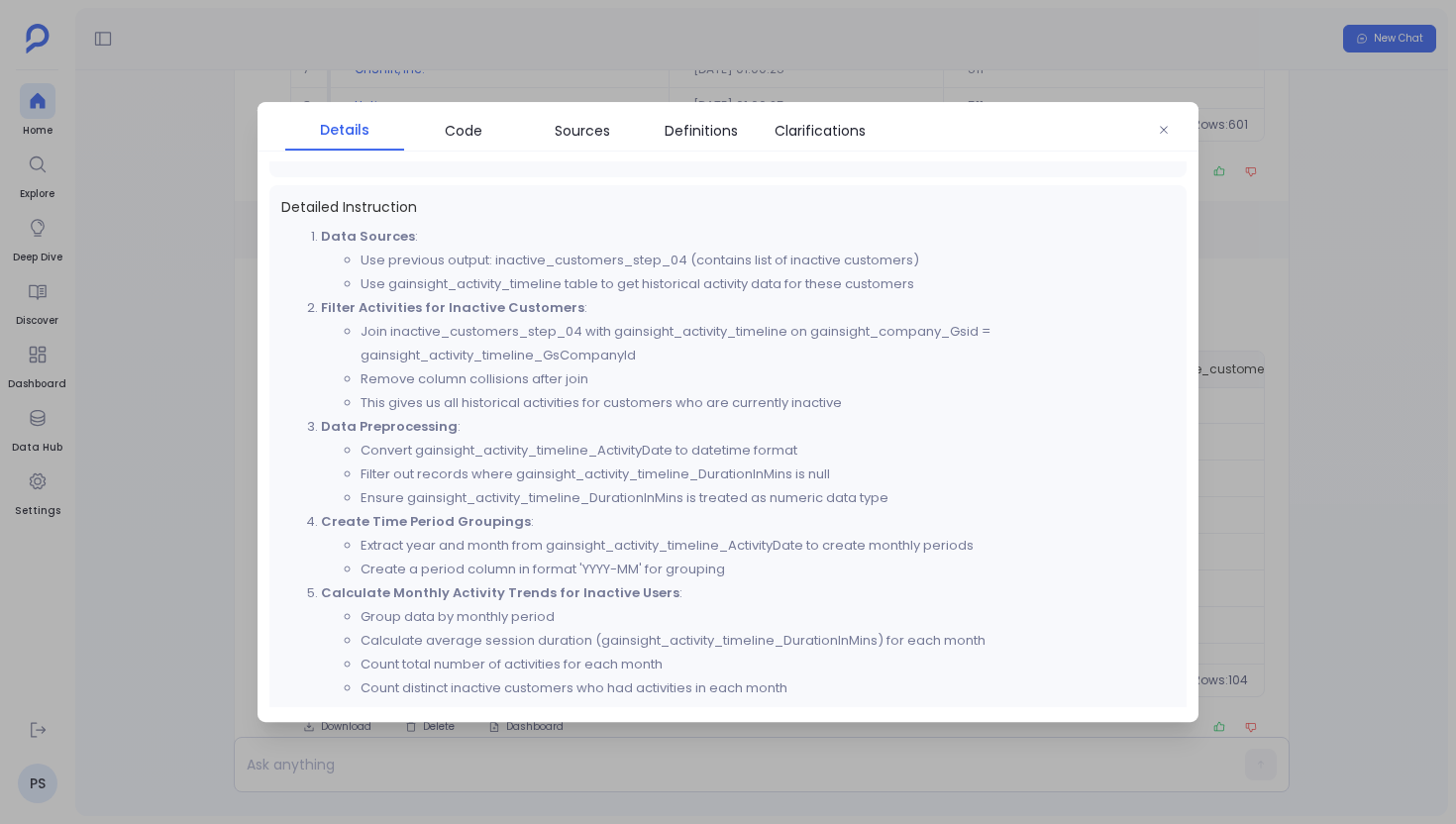 click at bounding box center [728, 412] 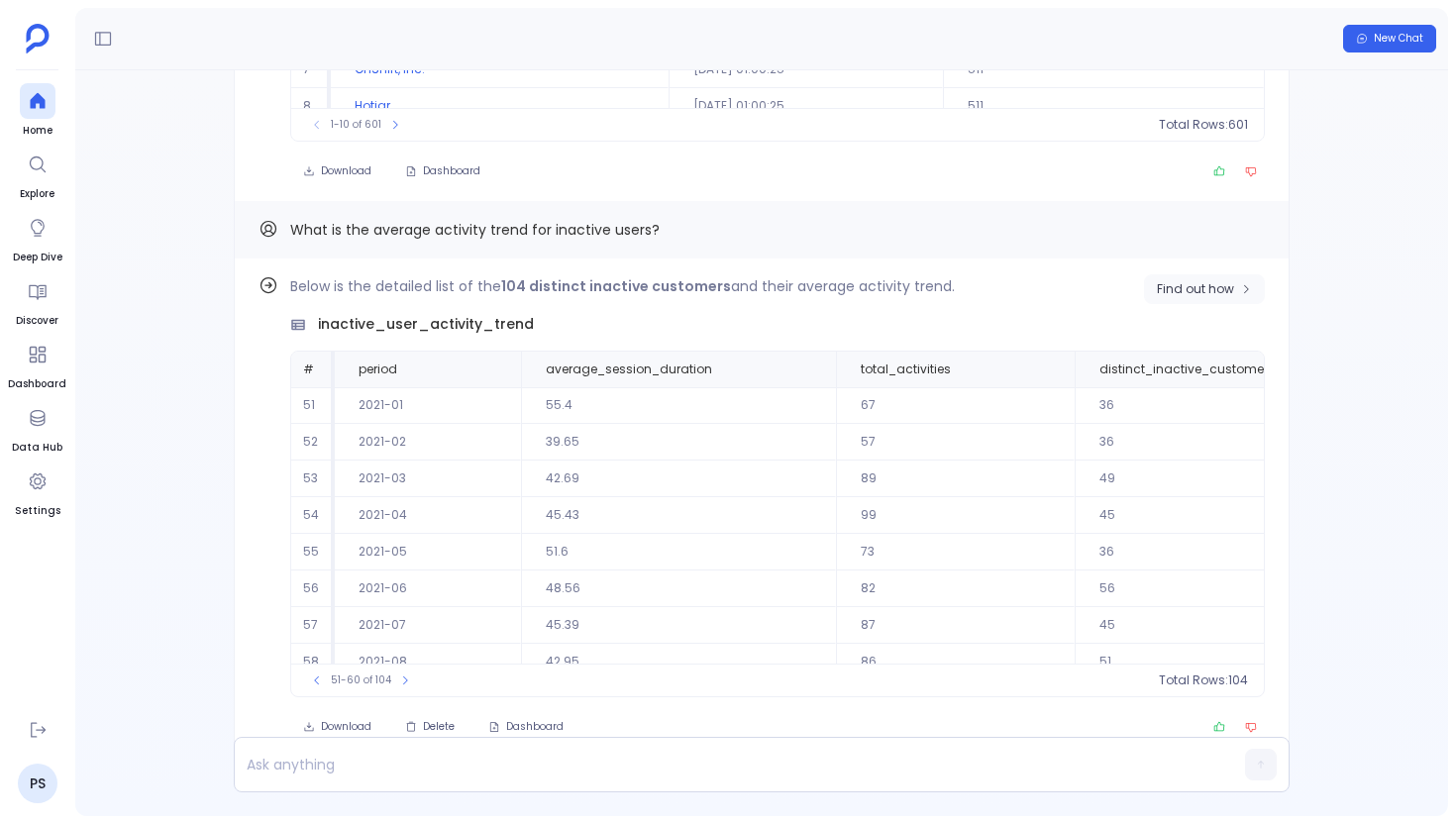 click on "Find out how" at bounding box center (1196, 289) 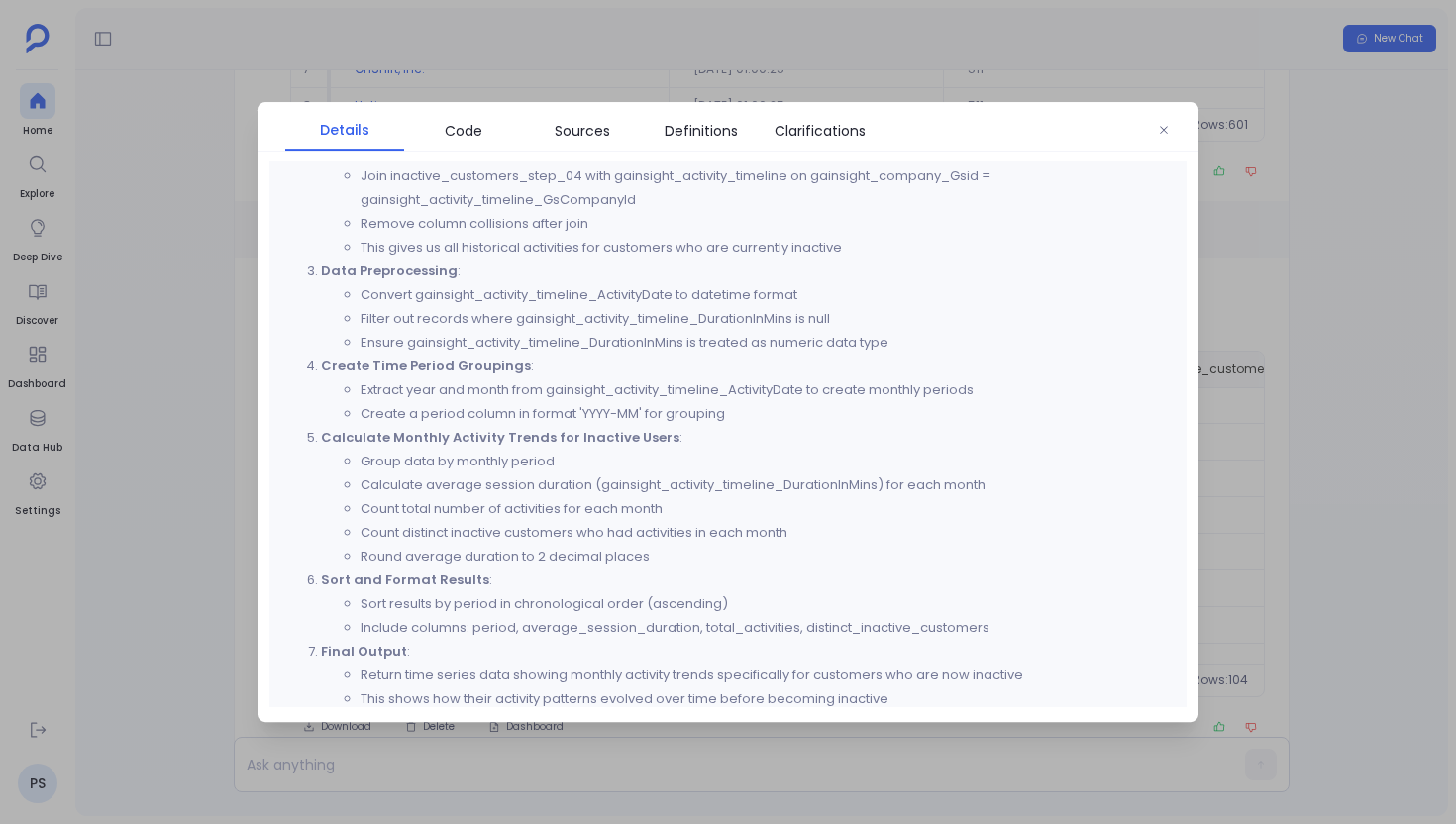 scroll, scrollTop: 566, scrollLeft: 0, axis: vertical 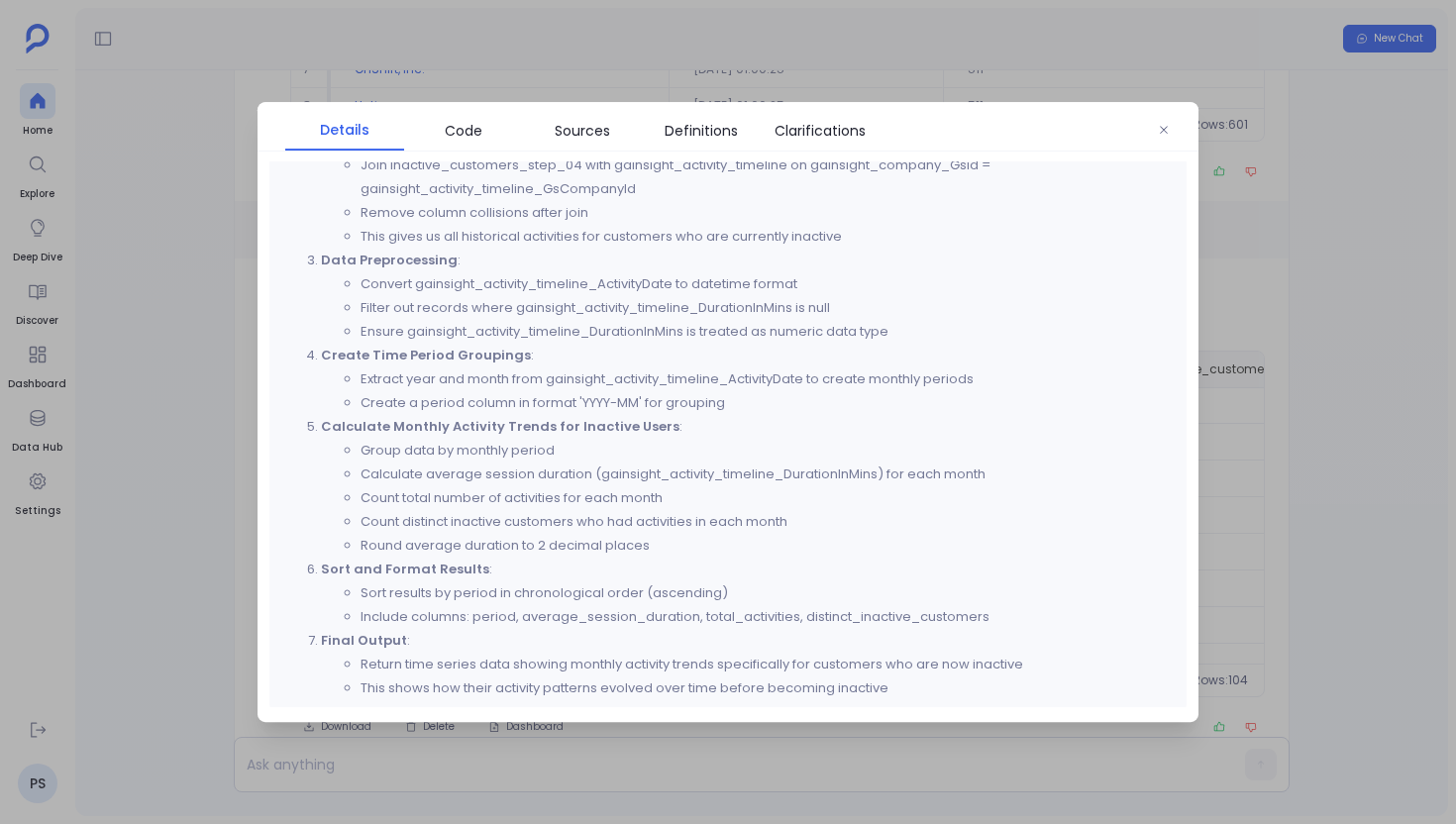 click at bounding box center (728, 412) 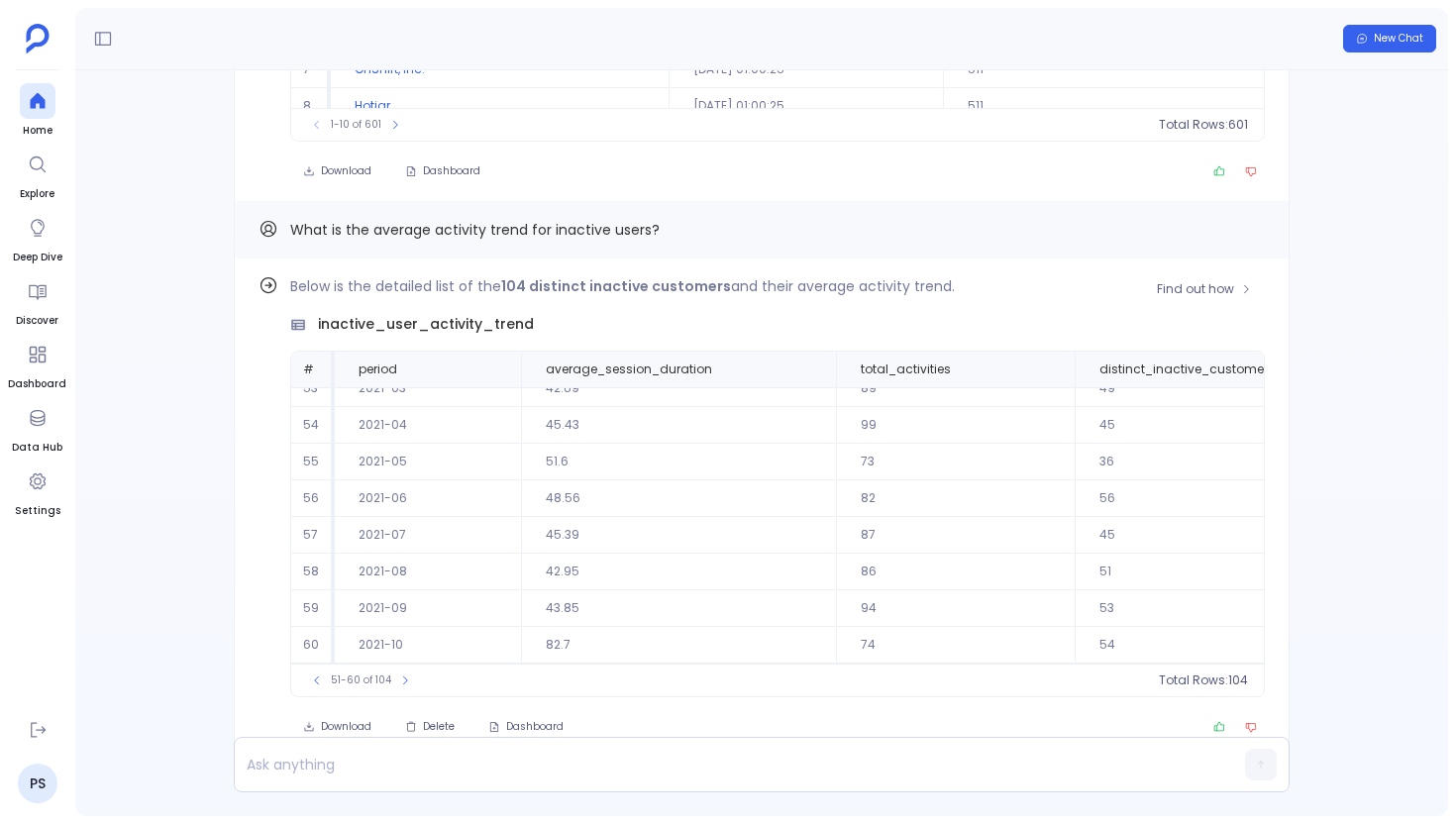 scroll, scrollTop: 0, scrollLeft: 0, axis: both 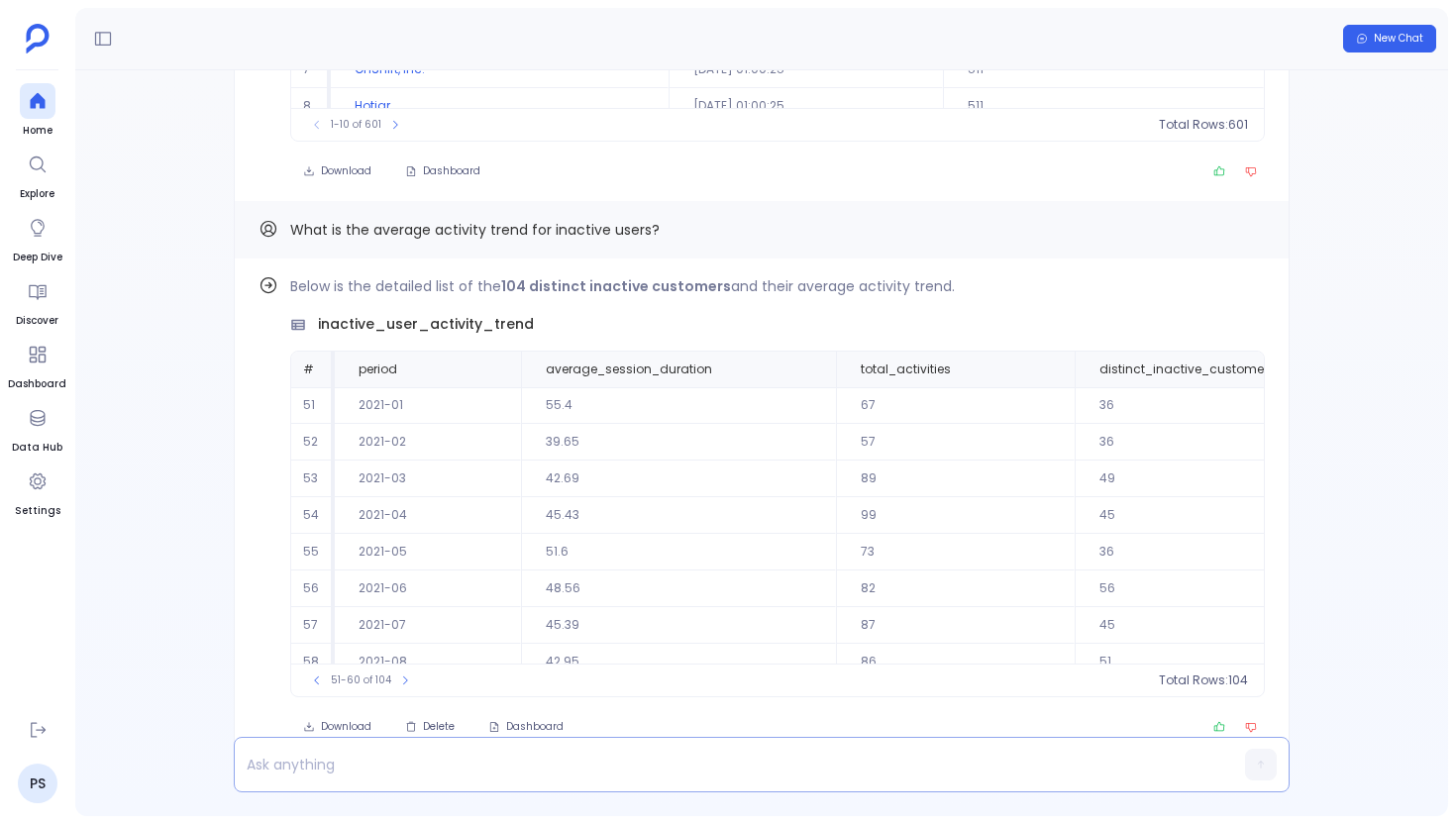 click at bounding box center [723, 765] 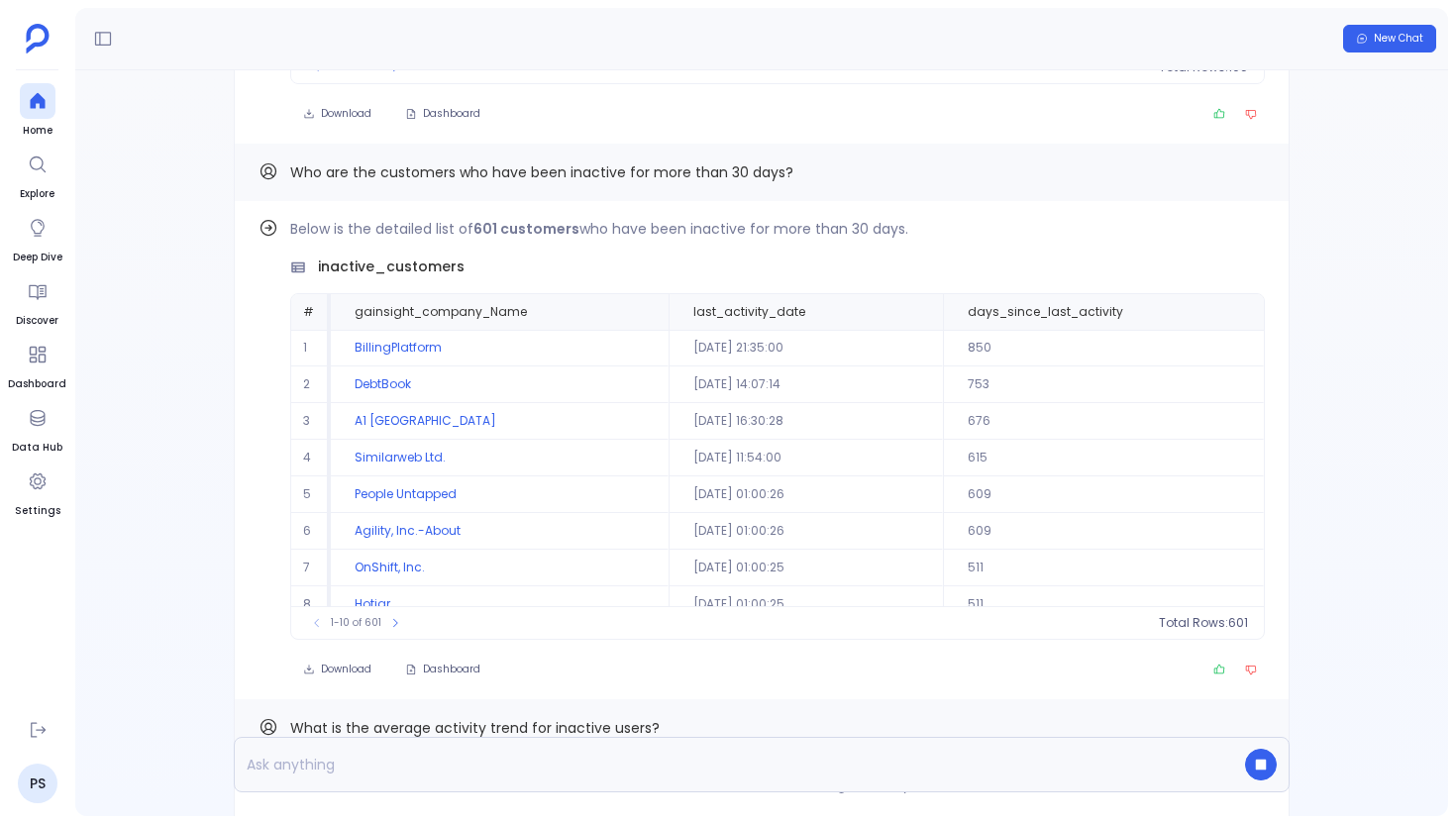 scroll, scrollTop: -680, scrollLeft: 0, axis: vertical 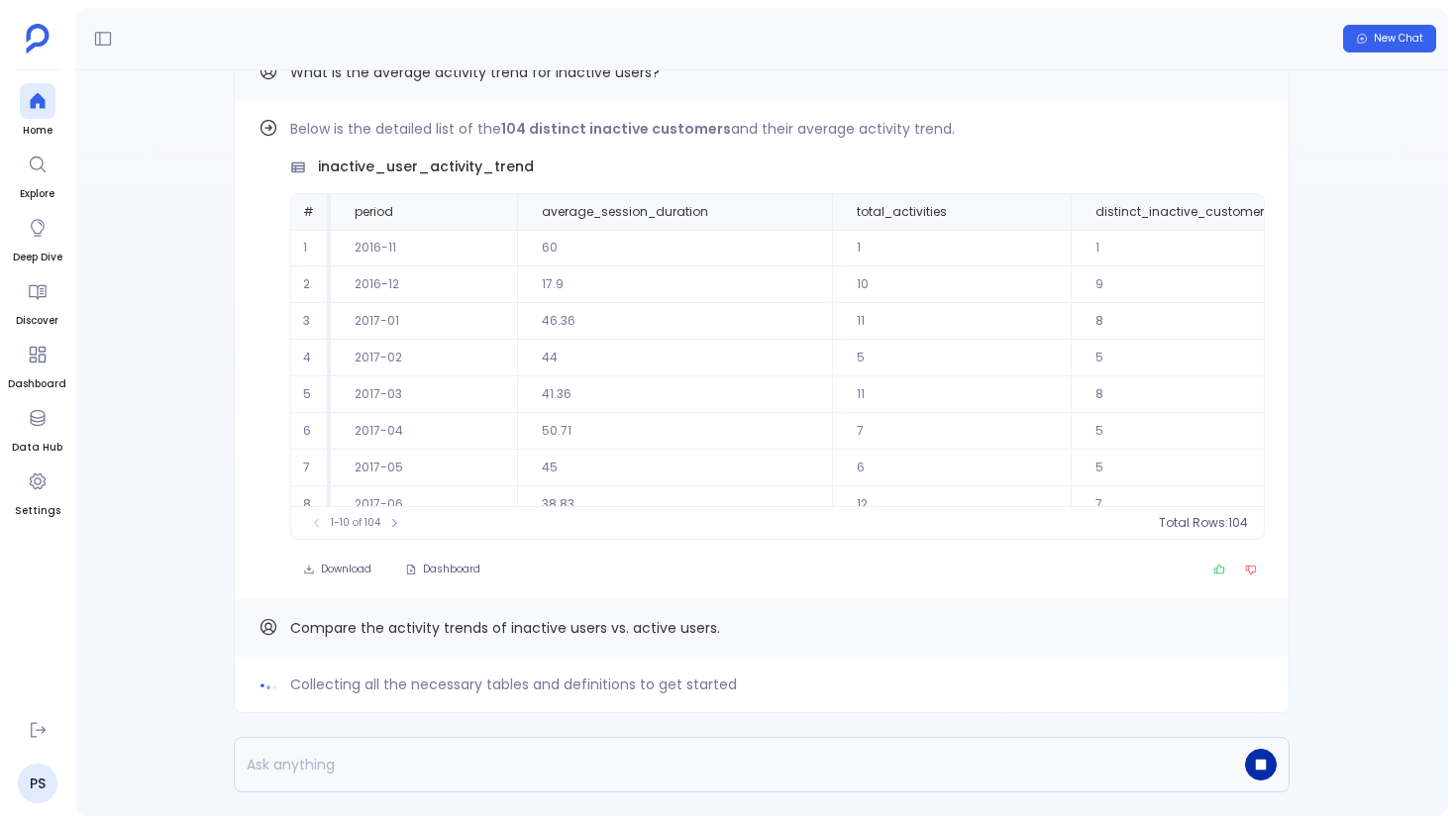 click 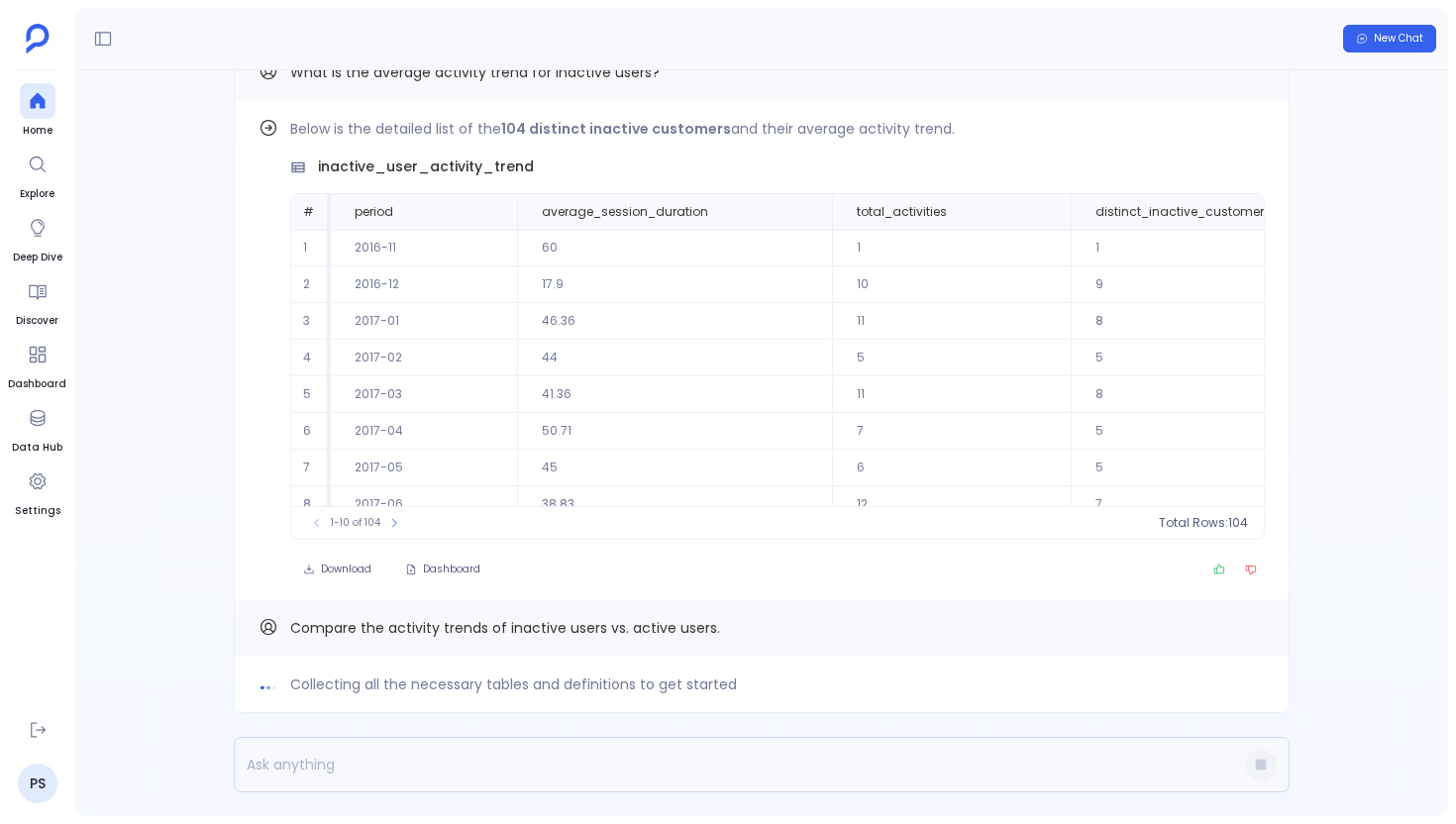 click on "Compare the activity trends of inactive users vs. active users." at bounding box center [505, 628] 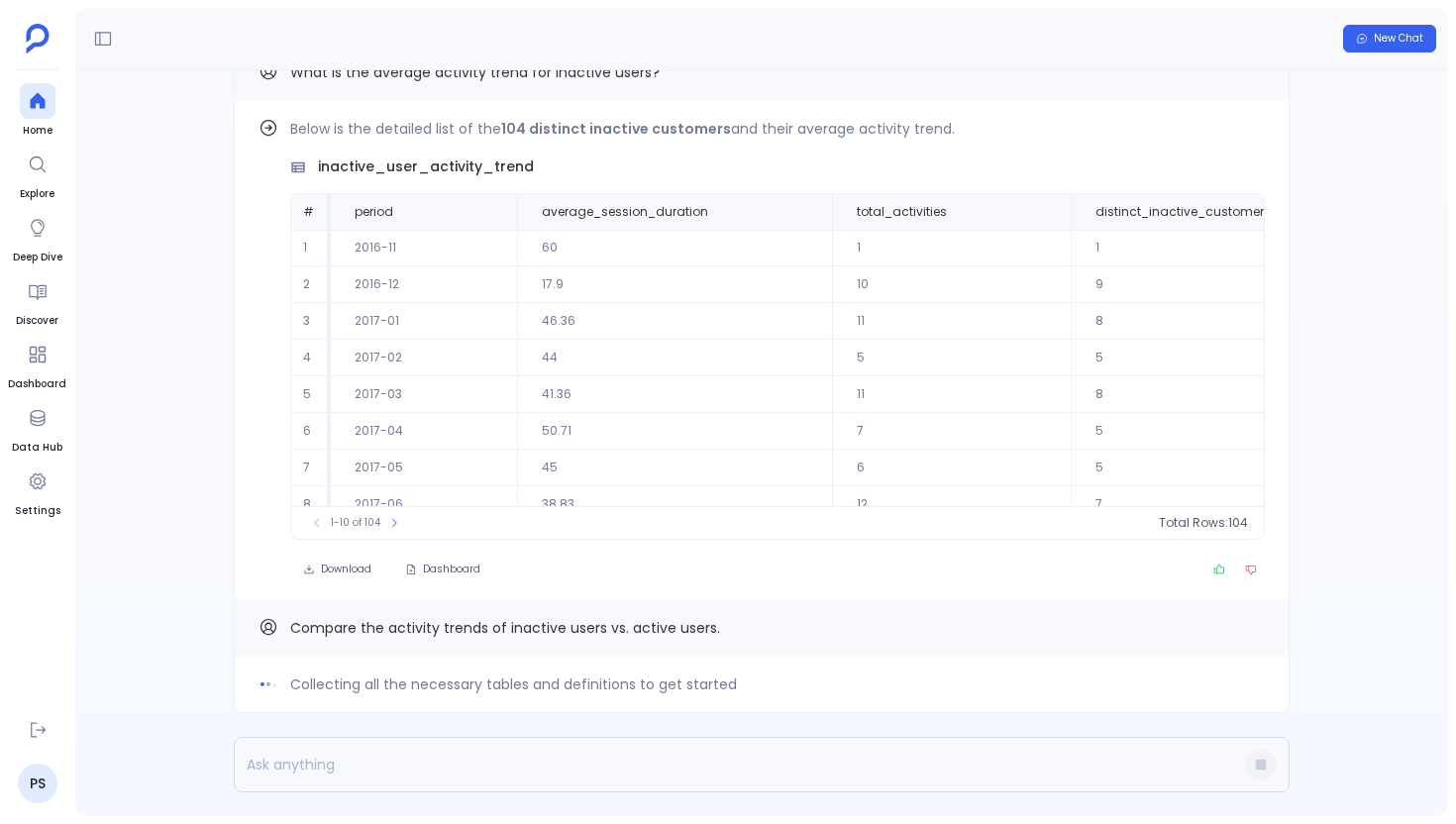 click on "Compare the activity trends of inactive users vs. active users." at bounding box center (505, 628) 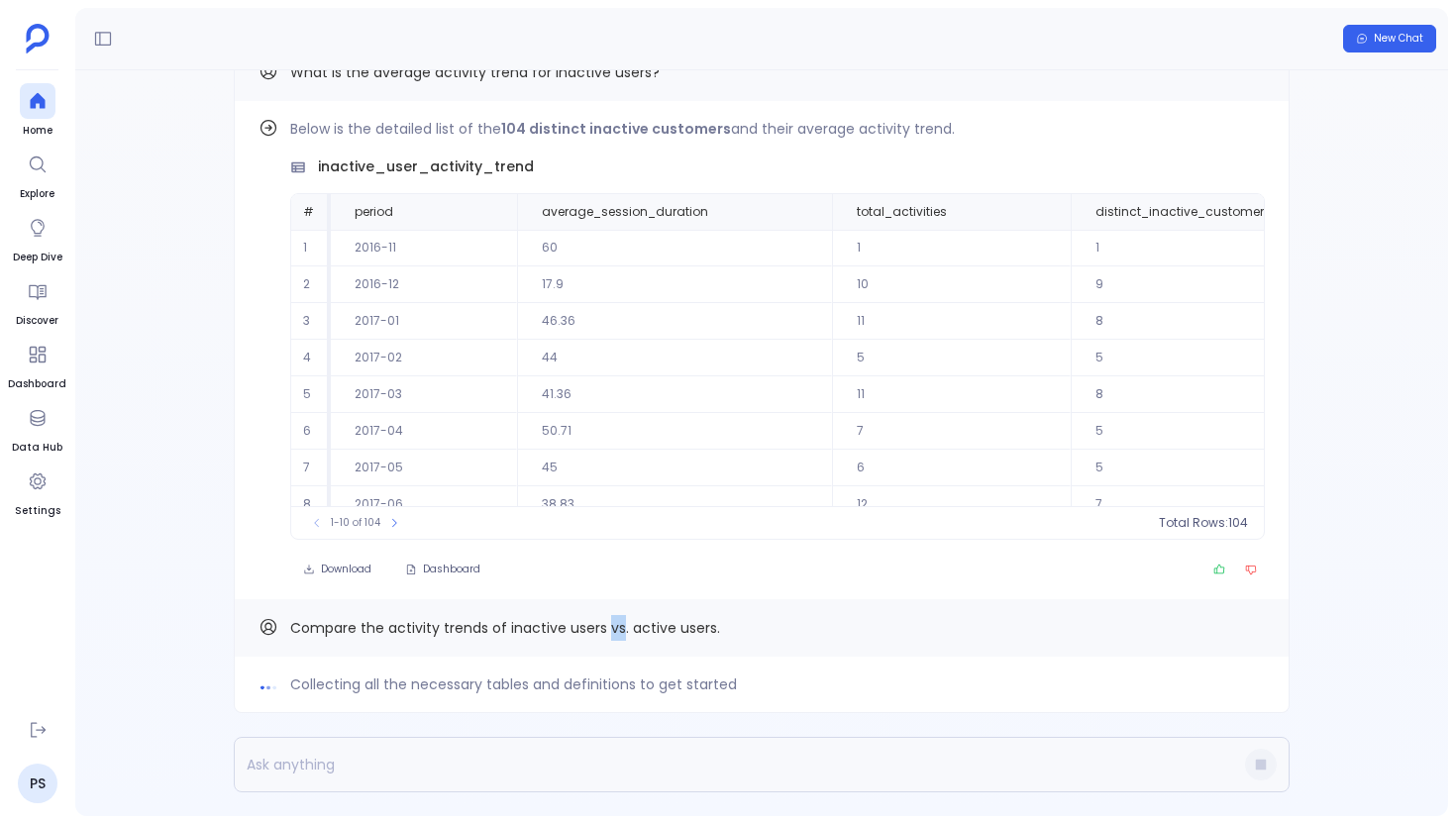 click on "Compare the activity trends of inactive users vs. active users." at bounding box center [505, 628] 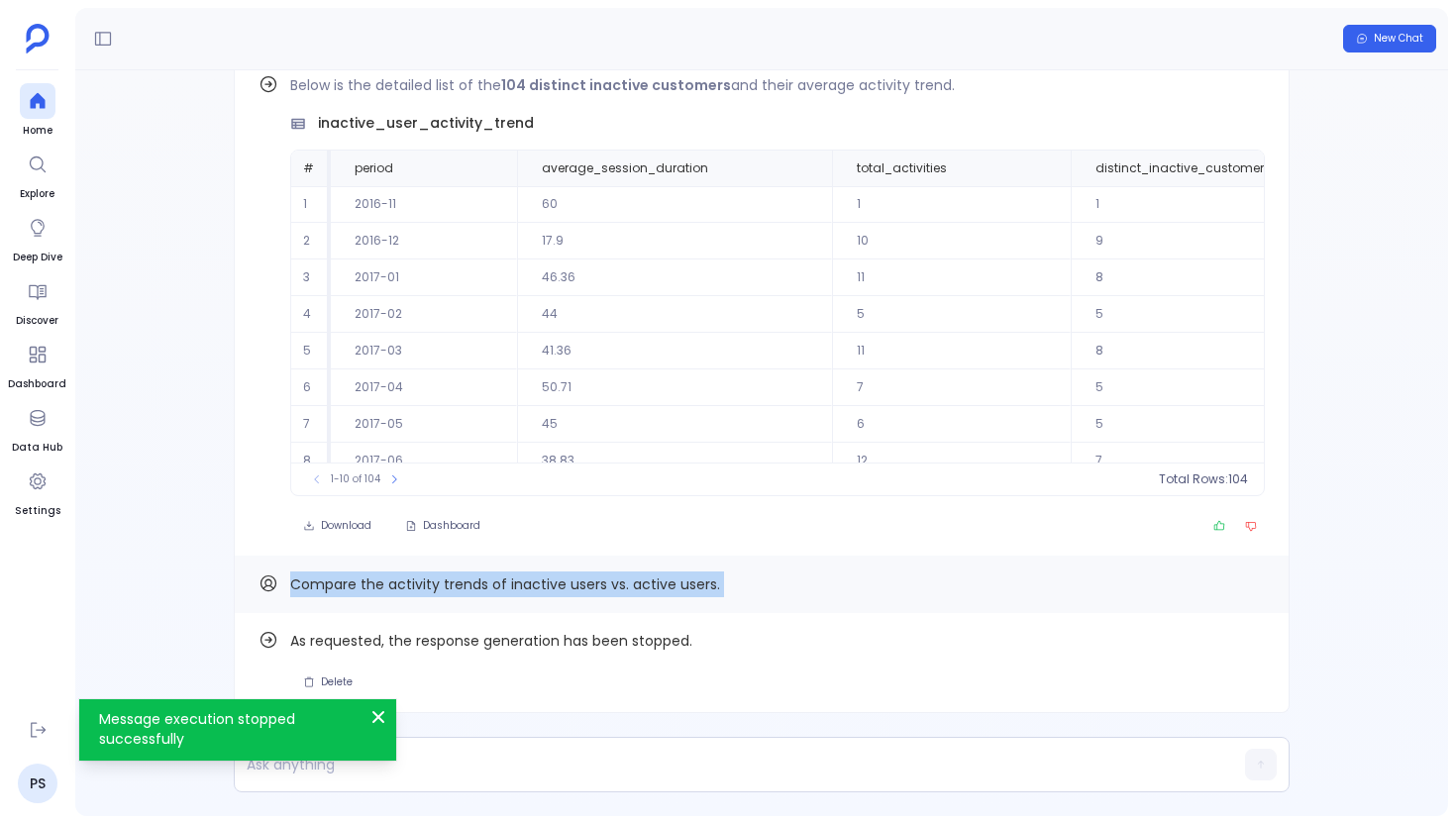 copy on "Compare the activity trends of inactive users vs. active users. Find out how" 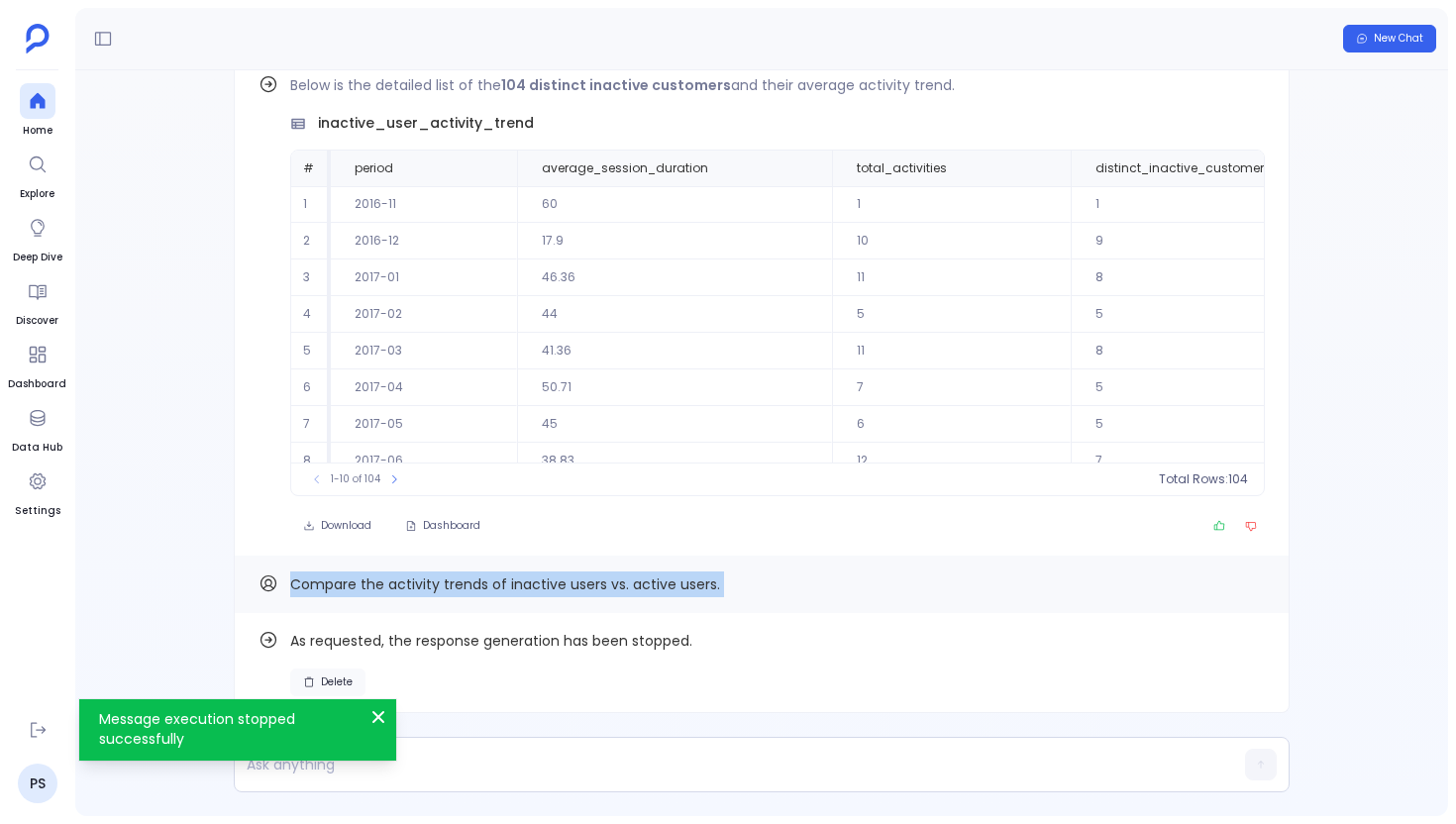 click on "Delete" at bounding box center (337, 682) 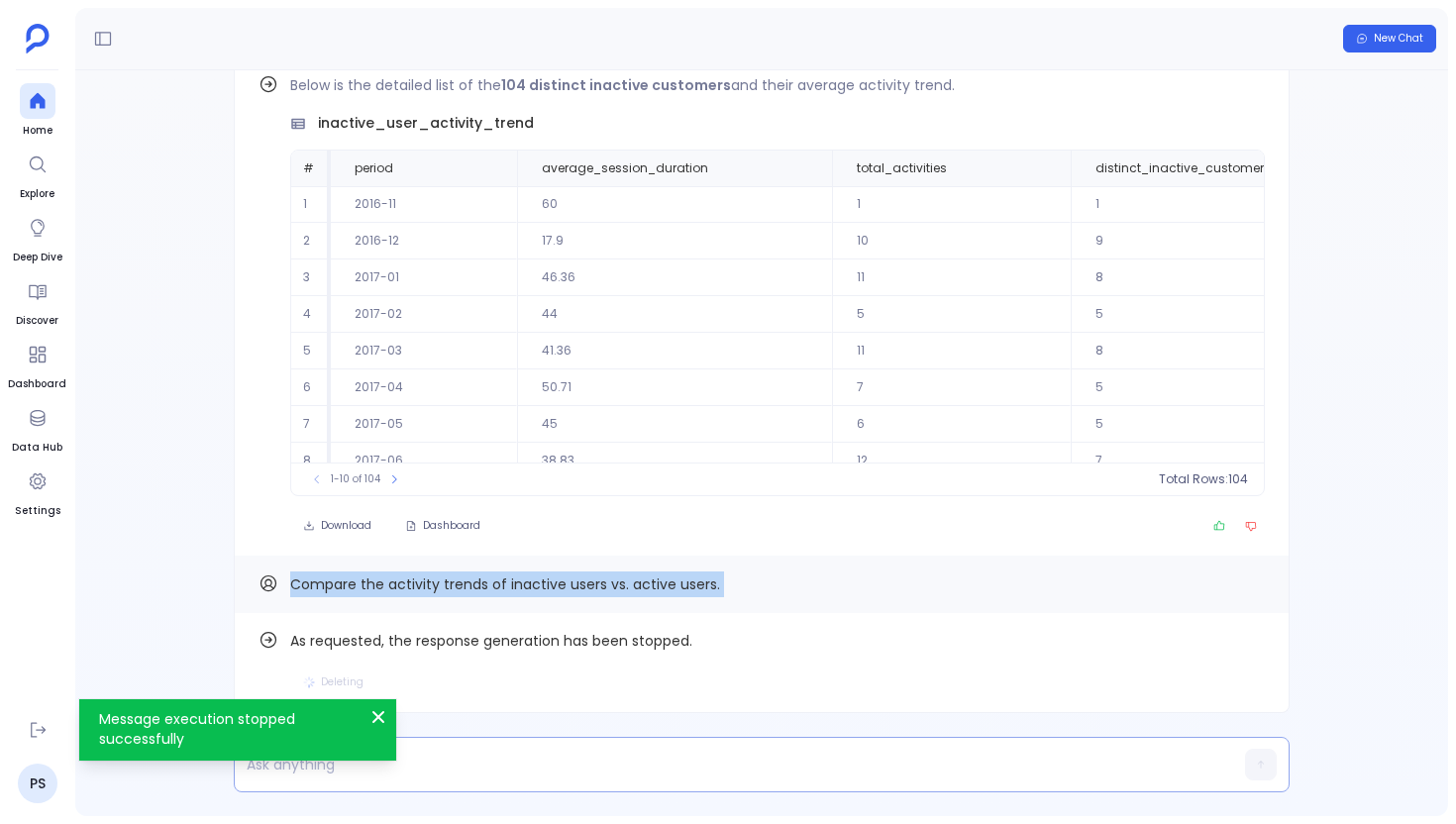 click at bounding box center [723, 765] 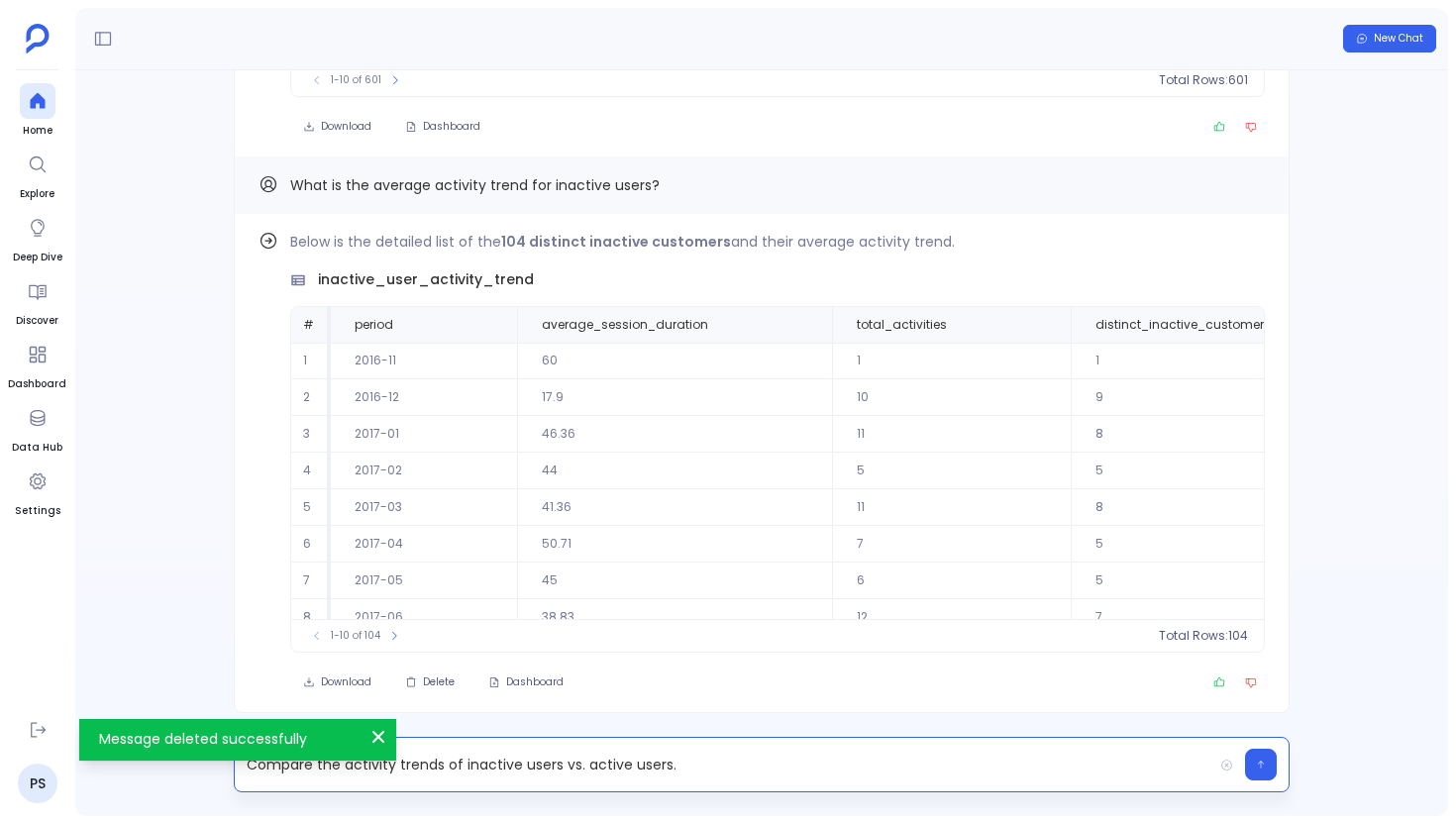 click on "Compare the activity trends of inactive users vs. active users." at bounding box center [723, 765] 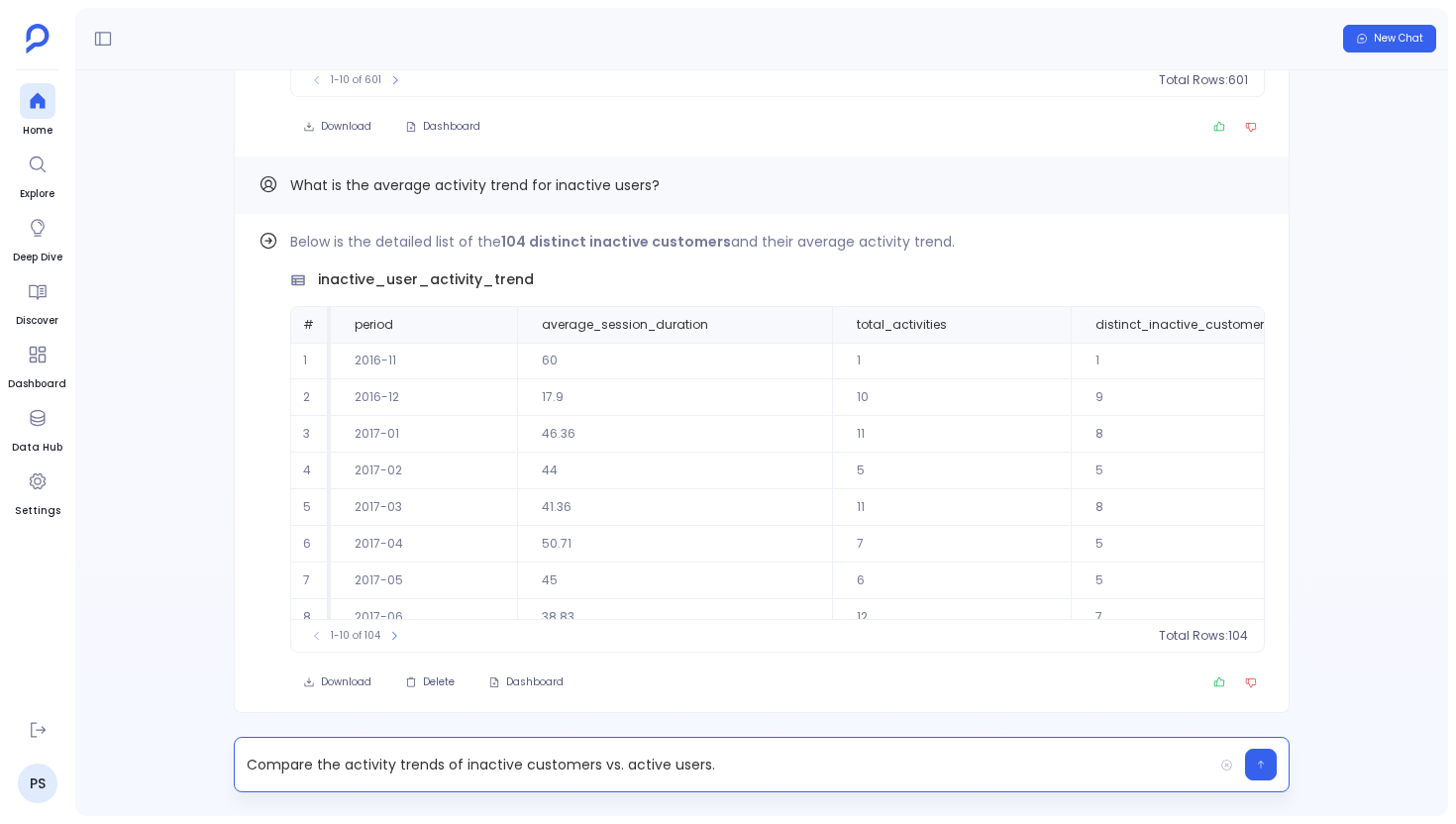 click on "Compare the activity trends of inactive customers vs. active users." at bounding box center [723, 765] 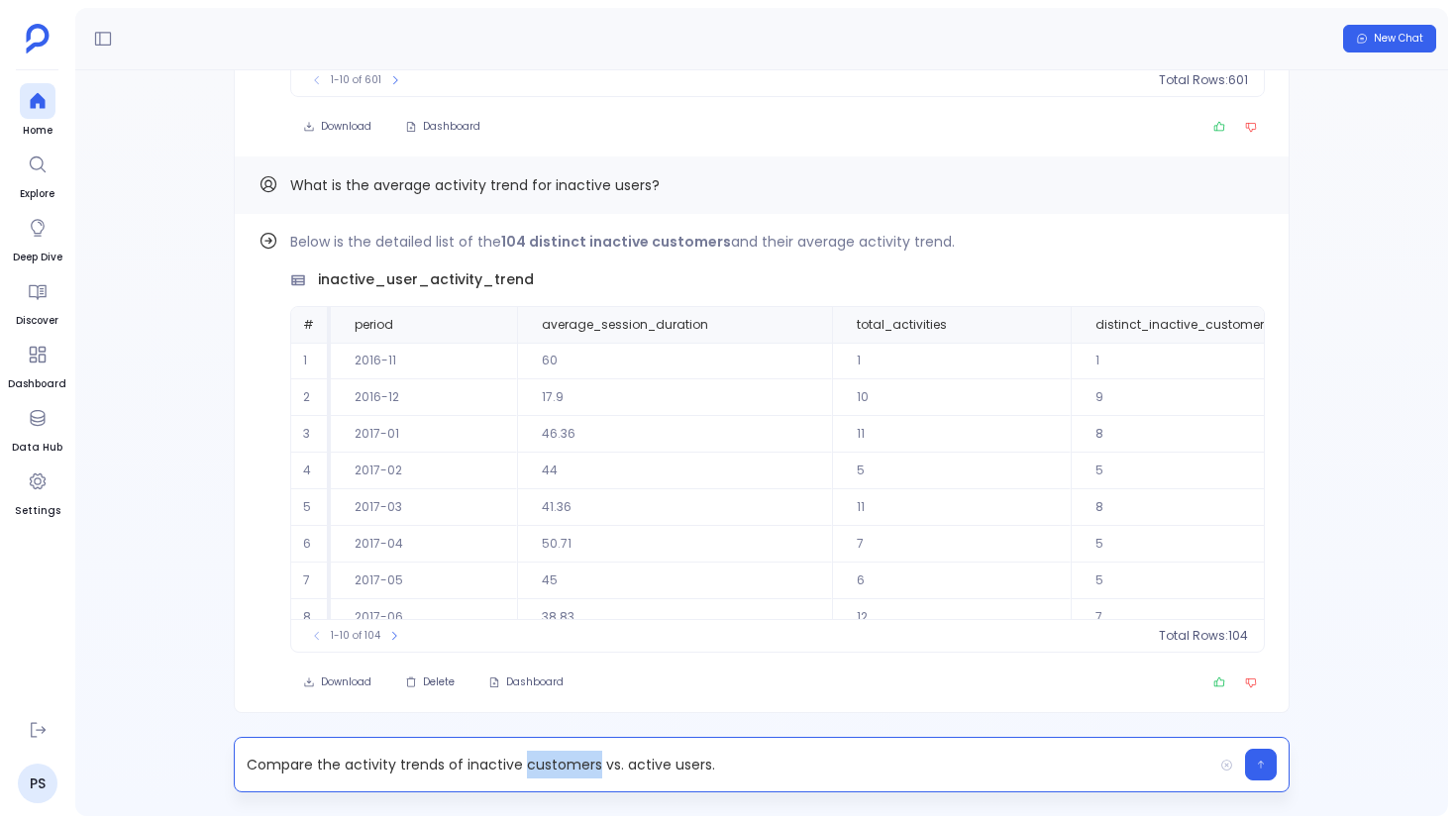 copy on "customers" 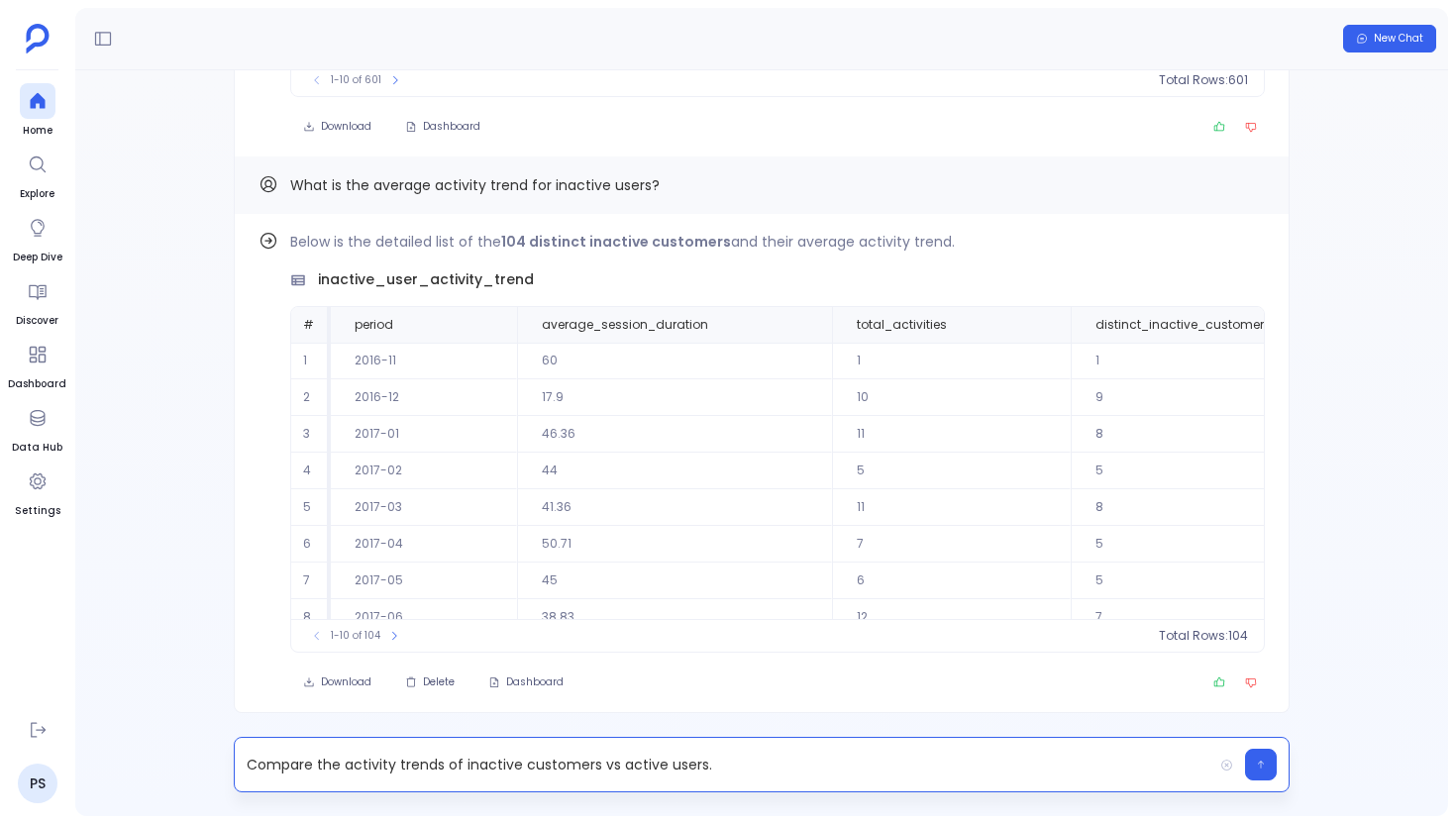 click on "Compare the activity trends of inactive customers vs active users." at bounding box center (723, 765) 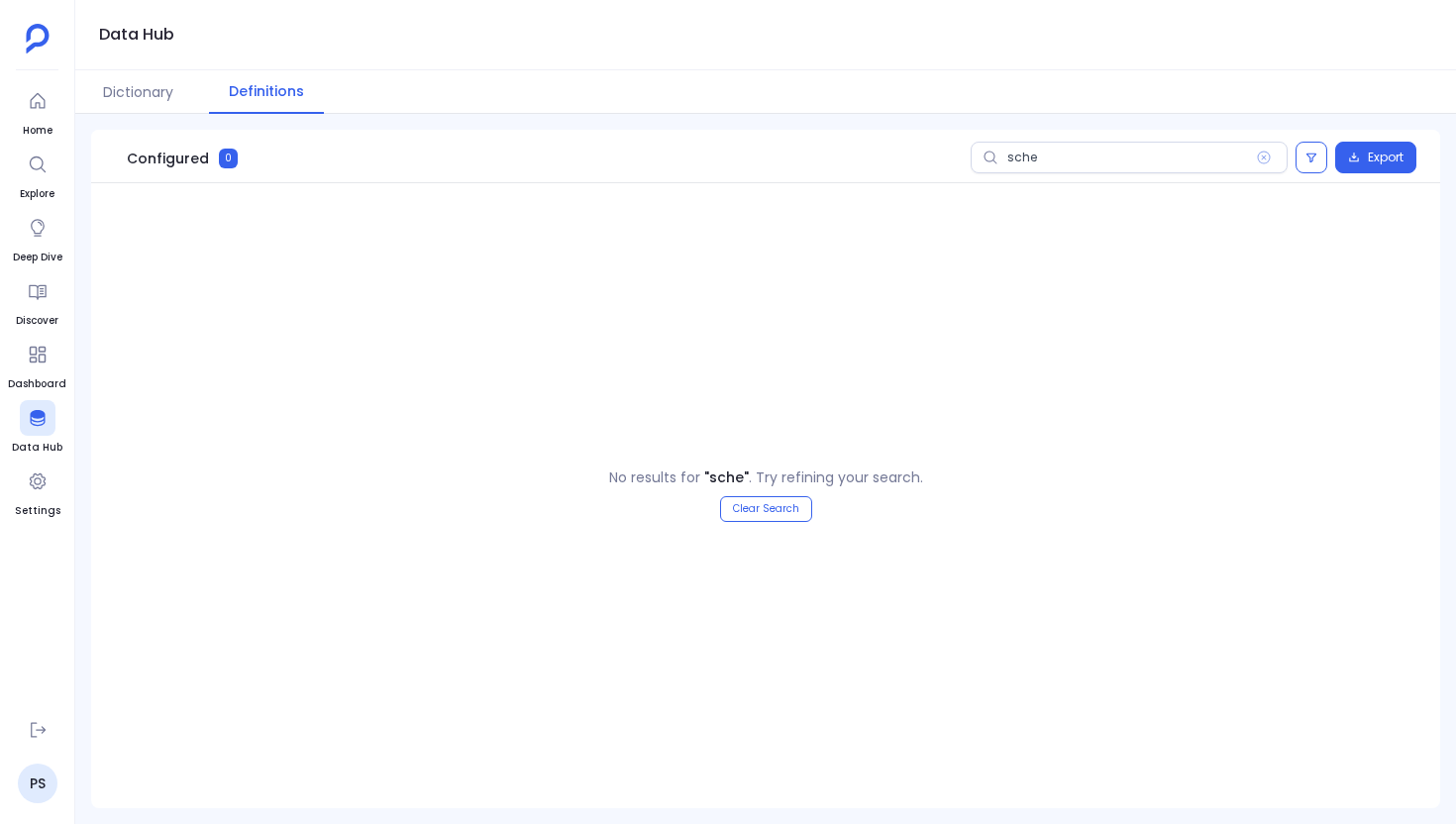scroll, scrollTop: 0, scrollLeft: 0, axis: both 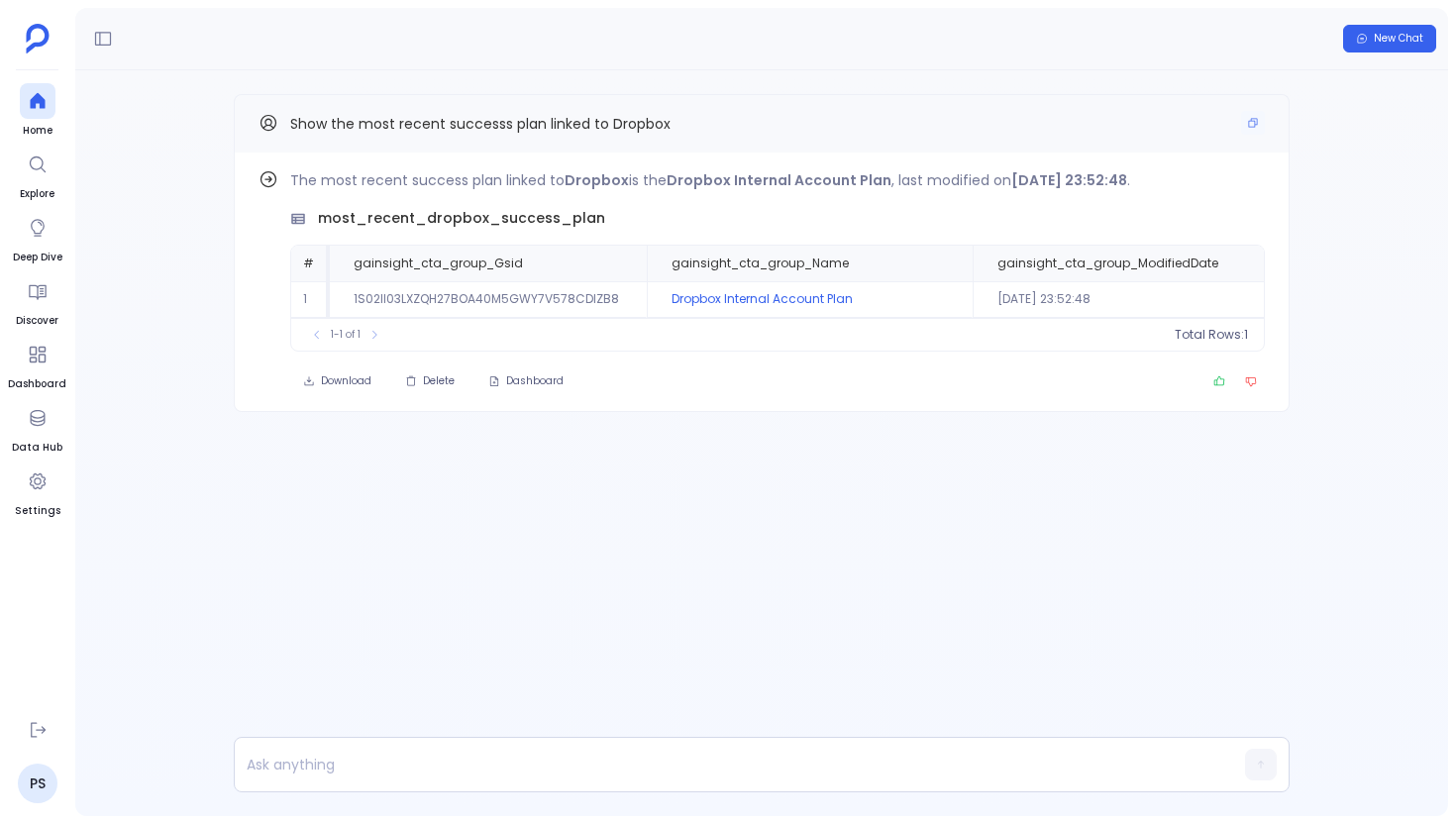 click on "Show the most recent successs plan linked to Dropbox" at bounding box center [480, 124] 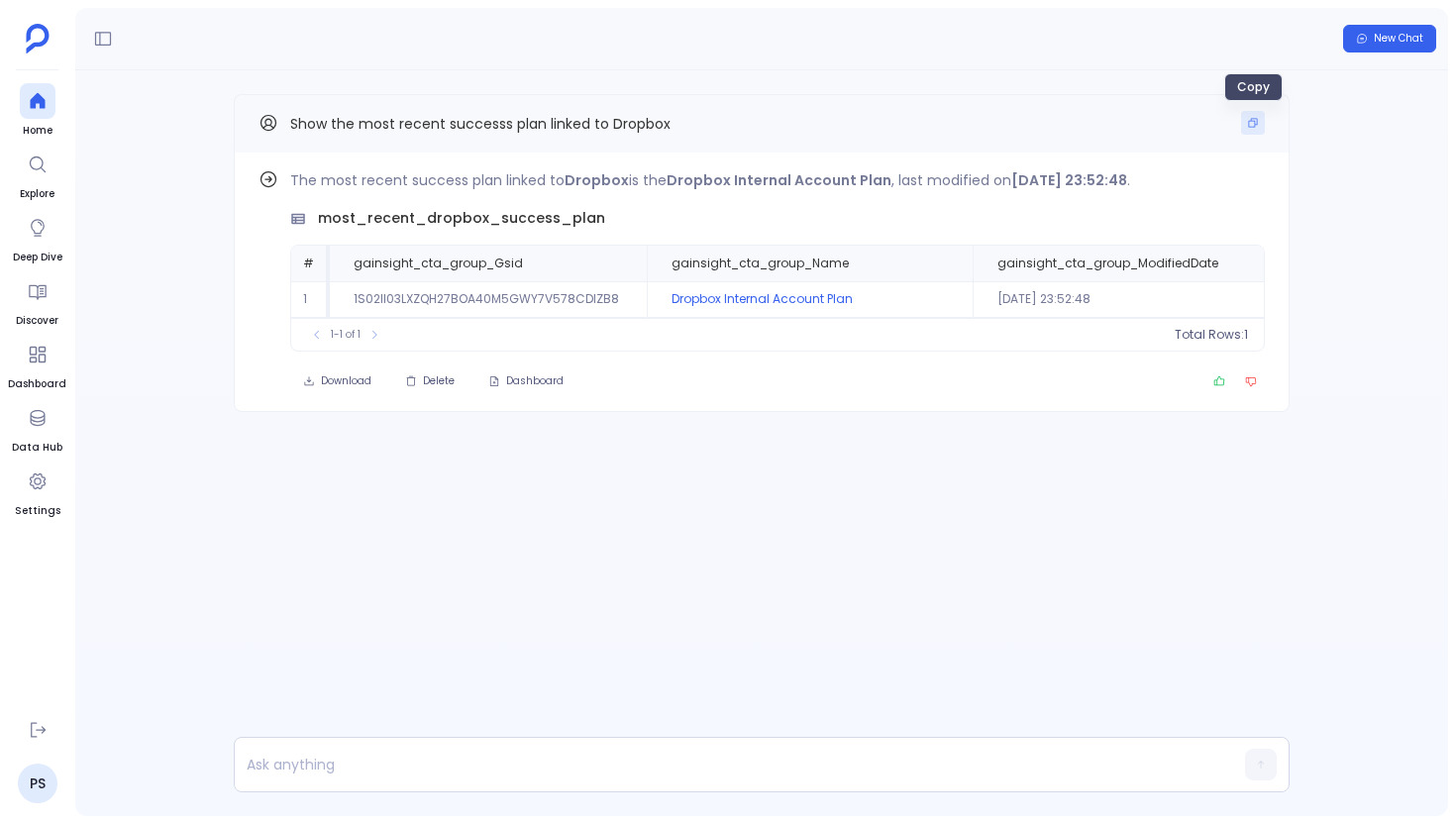 click at bounding box center (1253, 123) 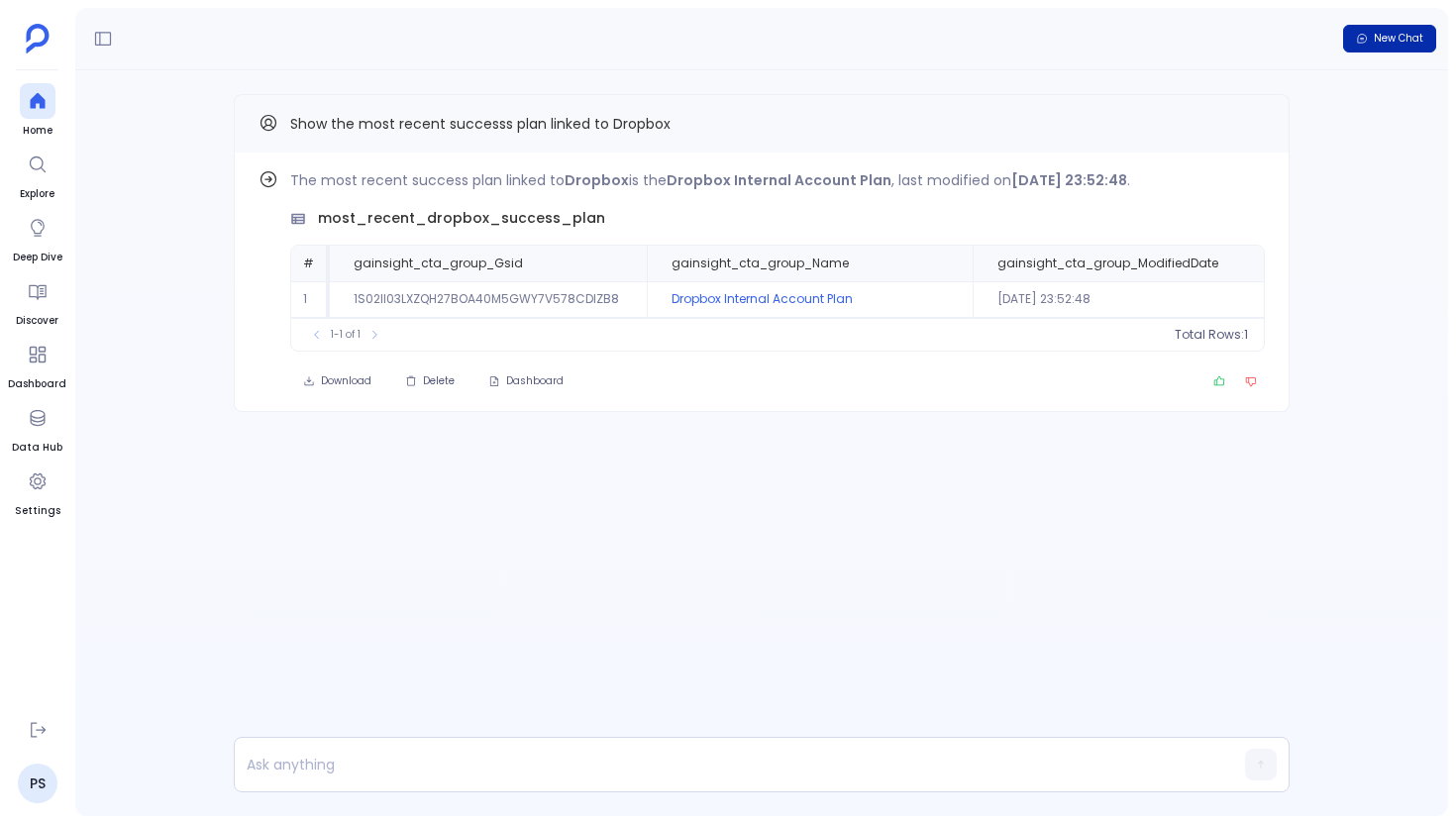 click on "New Chat" at bounding box center (1390, 39) 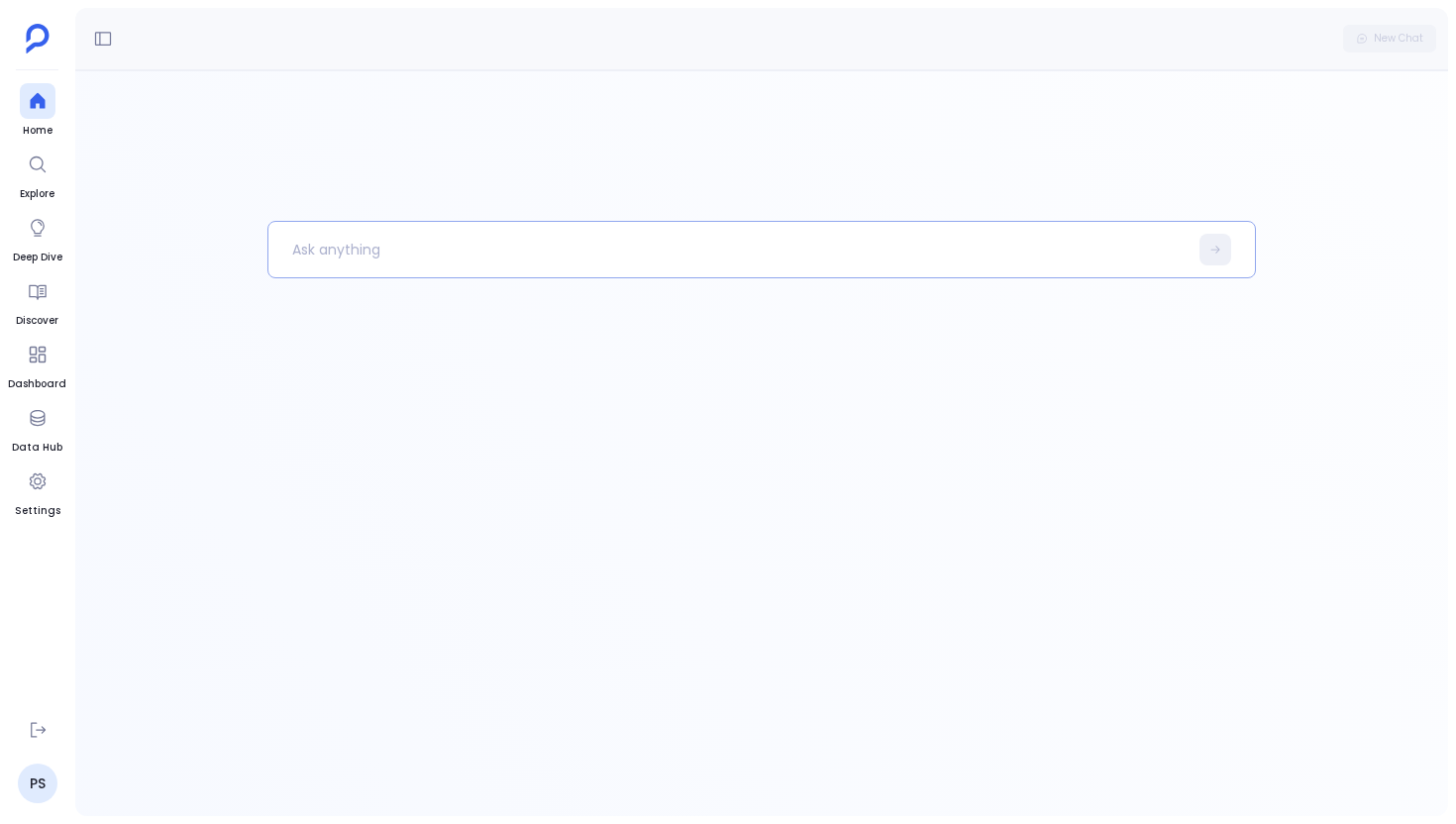 click at bounding box center [728, 250] 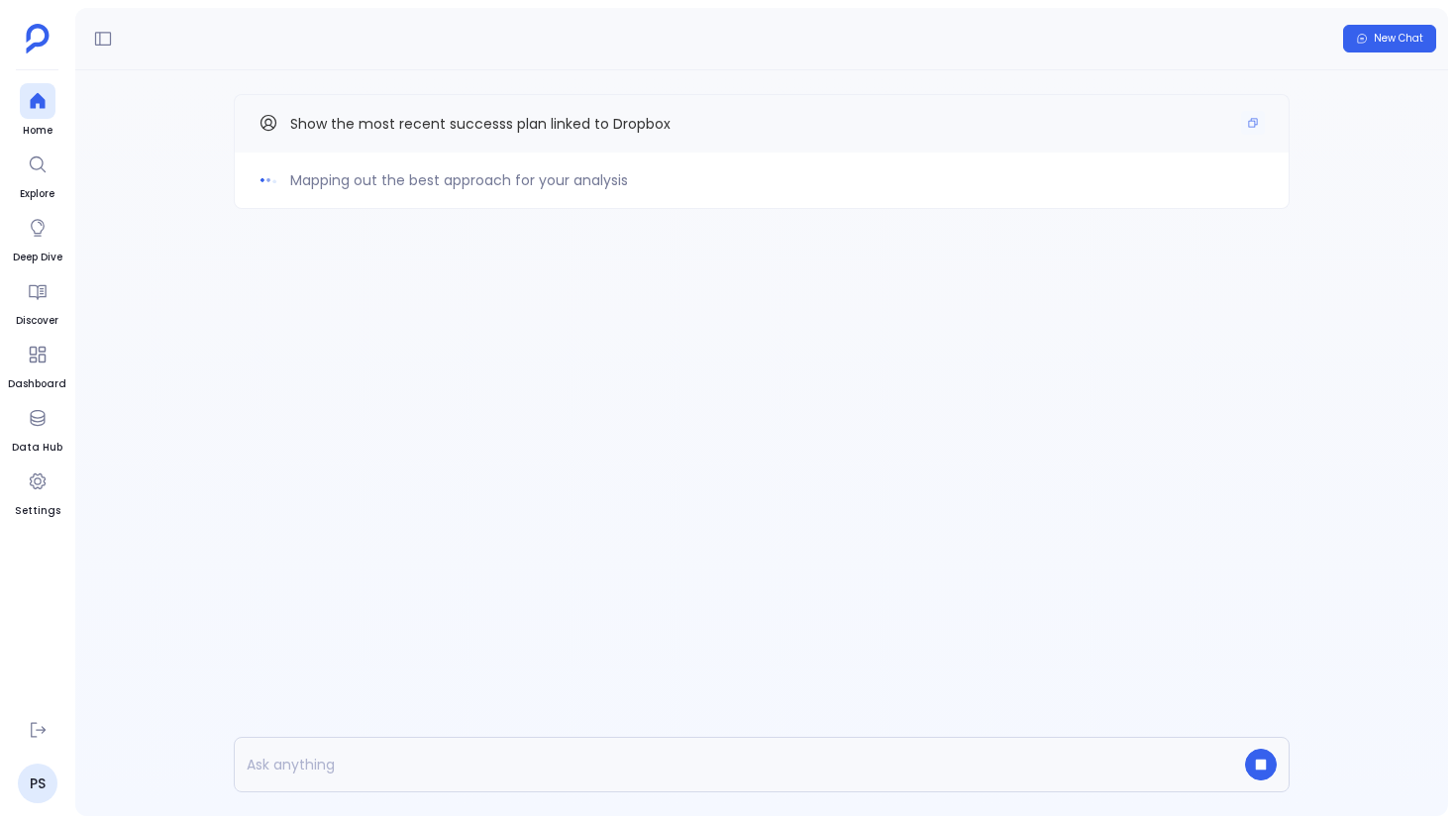 drag, startPoint x: 289, startPoint y: 125, endPoint x: 674, endPoint y: 122, distance: 385.0117 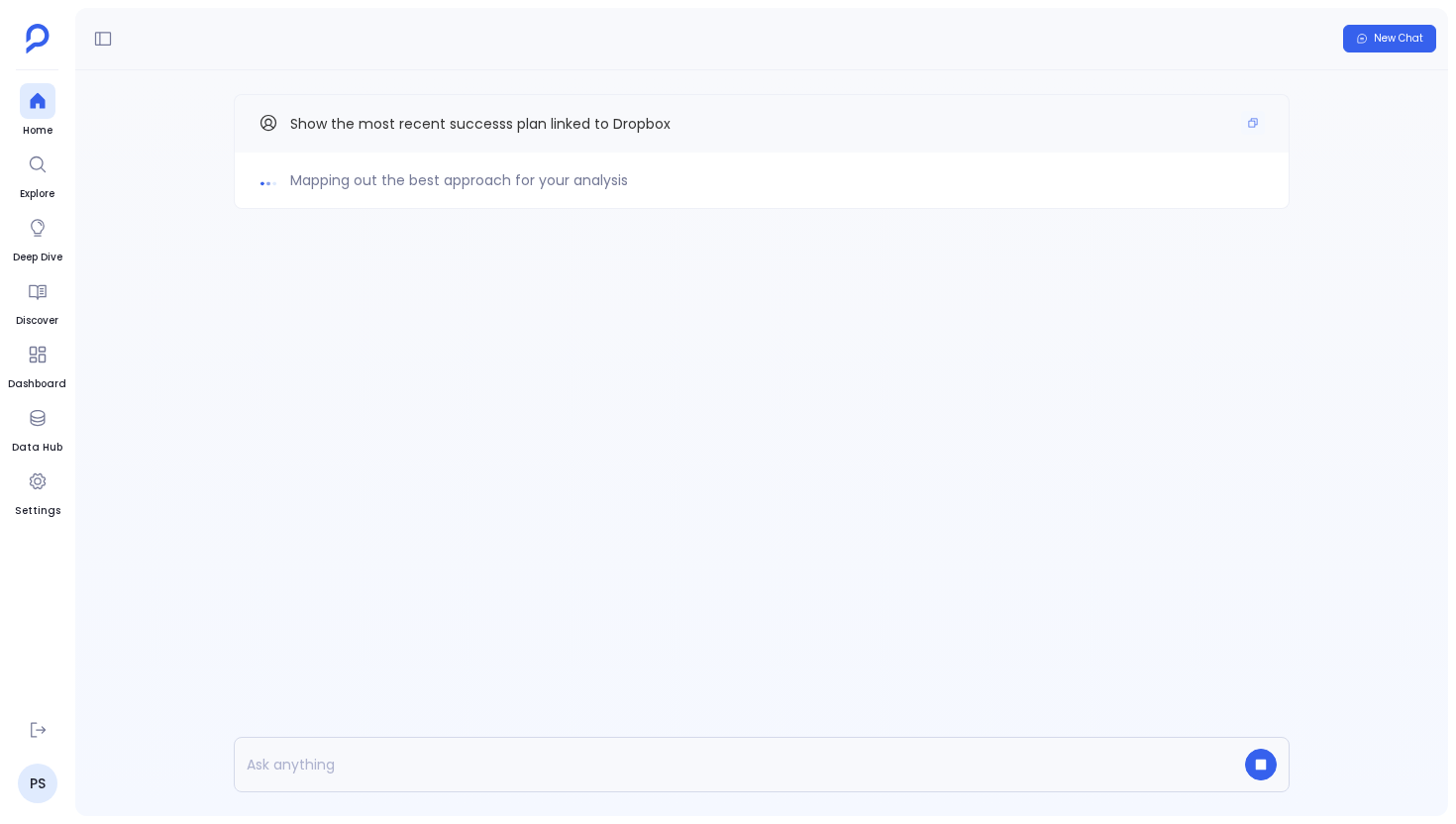 click on "Show the most recent successs plan linked to Dropbox" at bounding box center (762, 124) 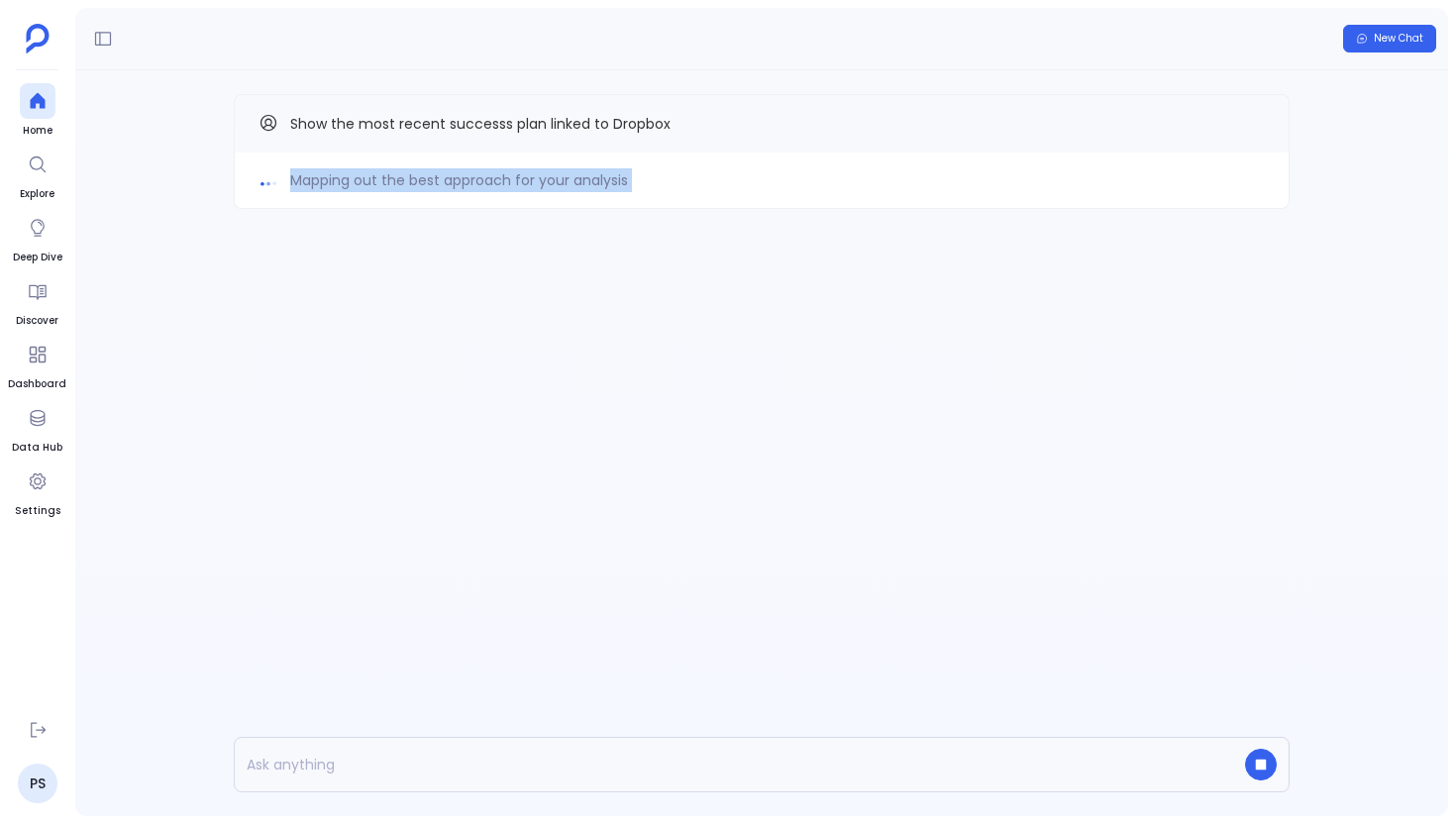 drag, startPoint x: 674, startPoint y: 122, endPoint x: 352, endPoint y: 156, distance: 323.79006 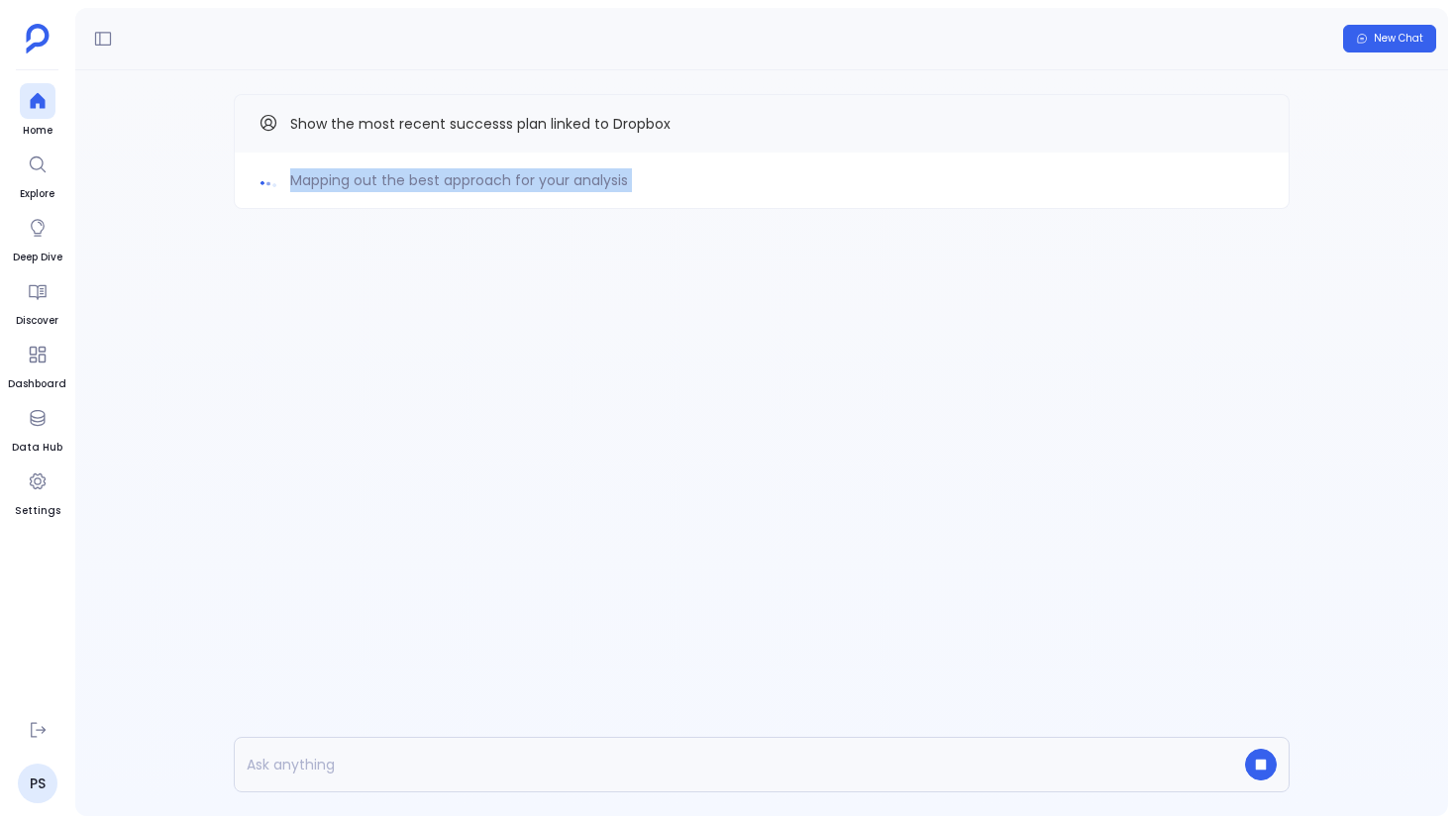 click on "Mapping out the best approach for your analysis Show the most recent successs plan linked to Dropbox" at bounding box center [762, 191] 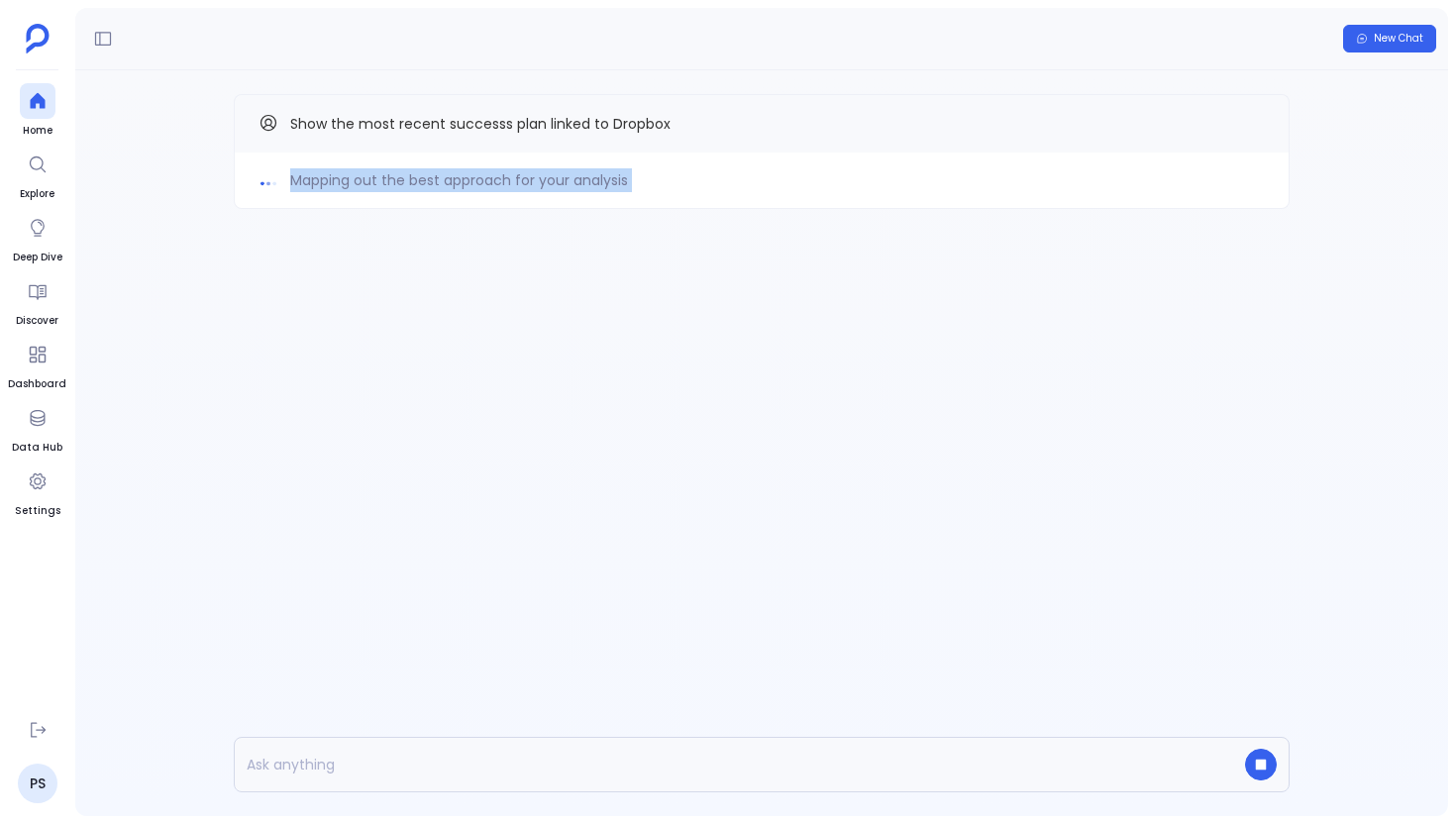 click on "Mapping out the best approach for your analysis Show the most recent successs plan linked to Dropbox" at bounding box center [762, 191] 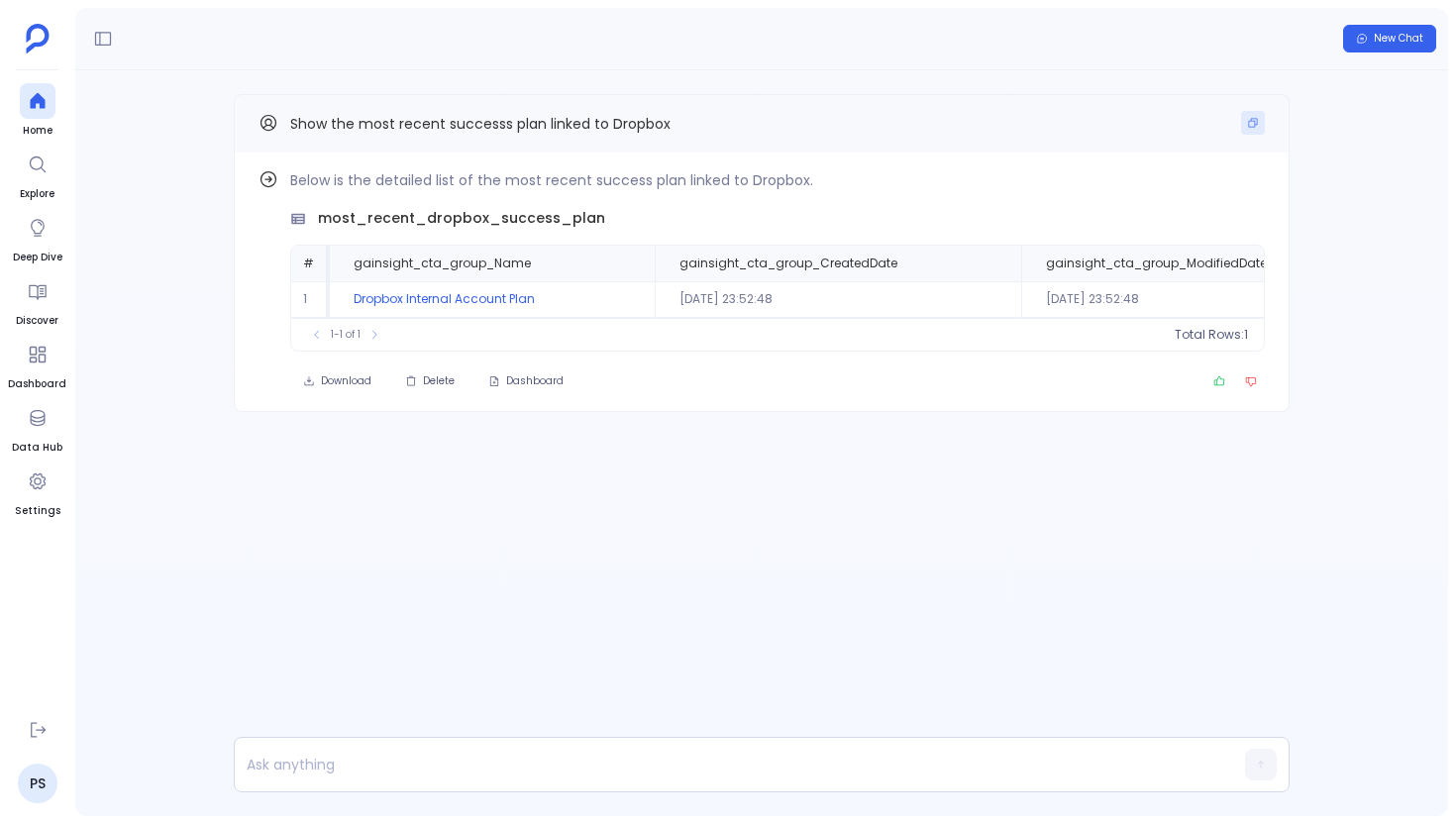 click 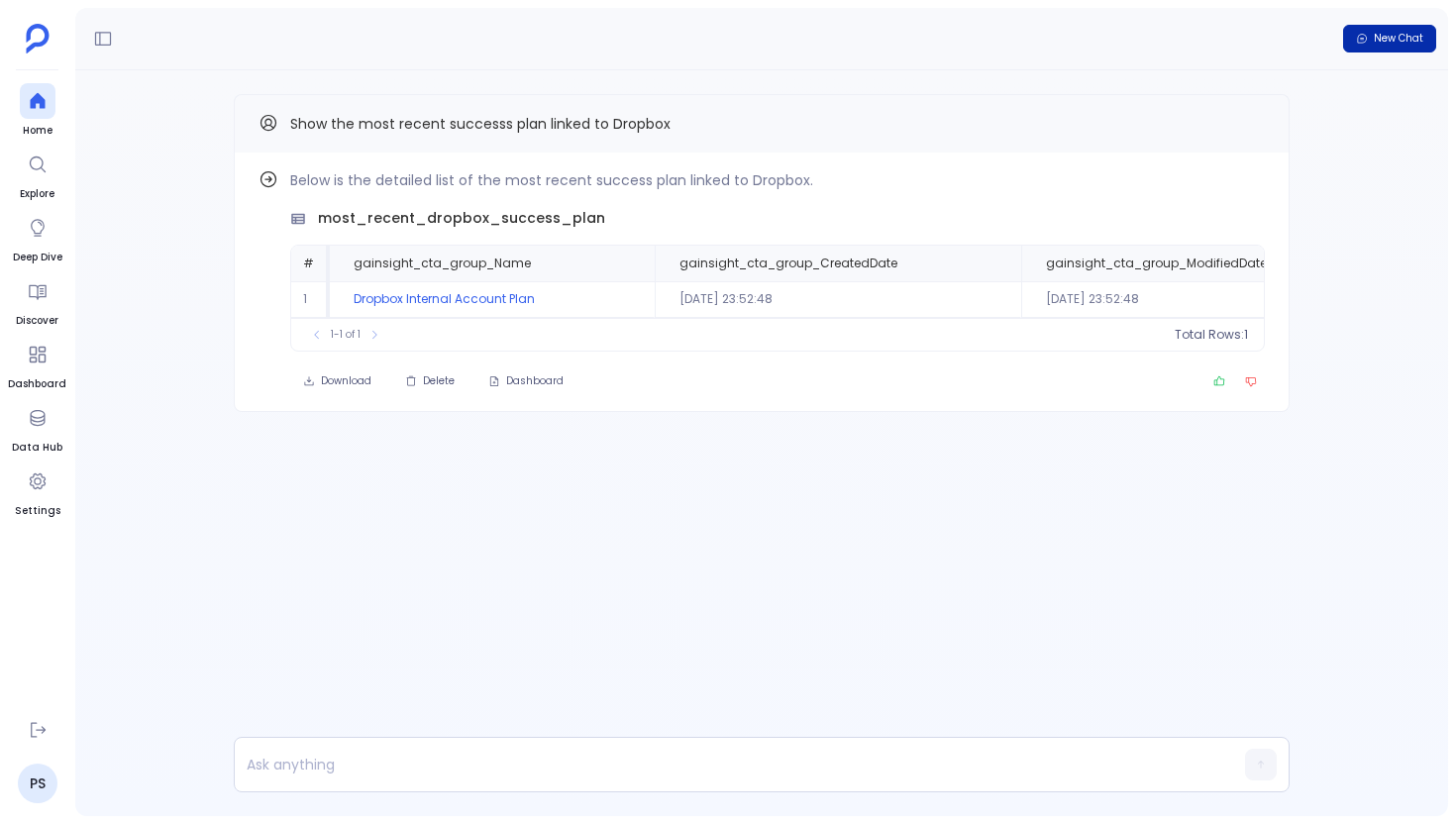 click on "New Chat" at bounding box center [1390, 39] 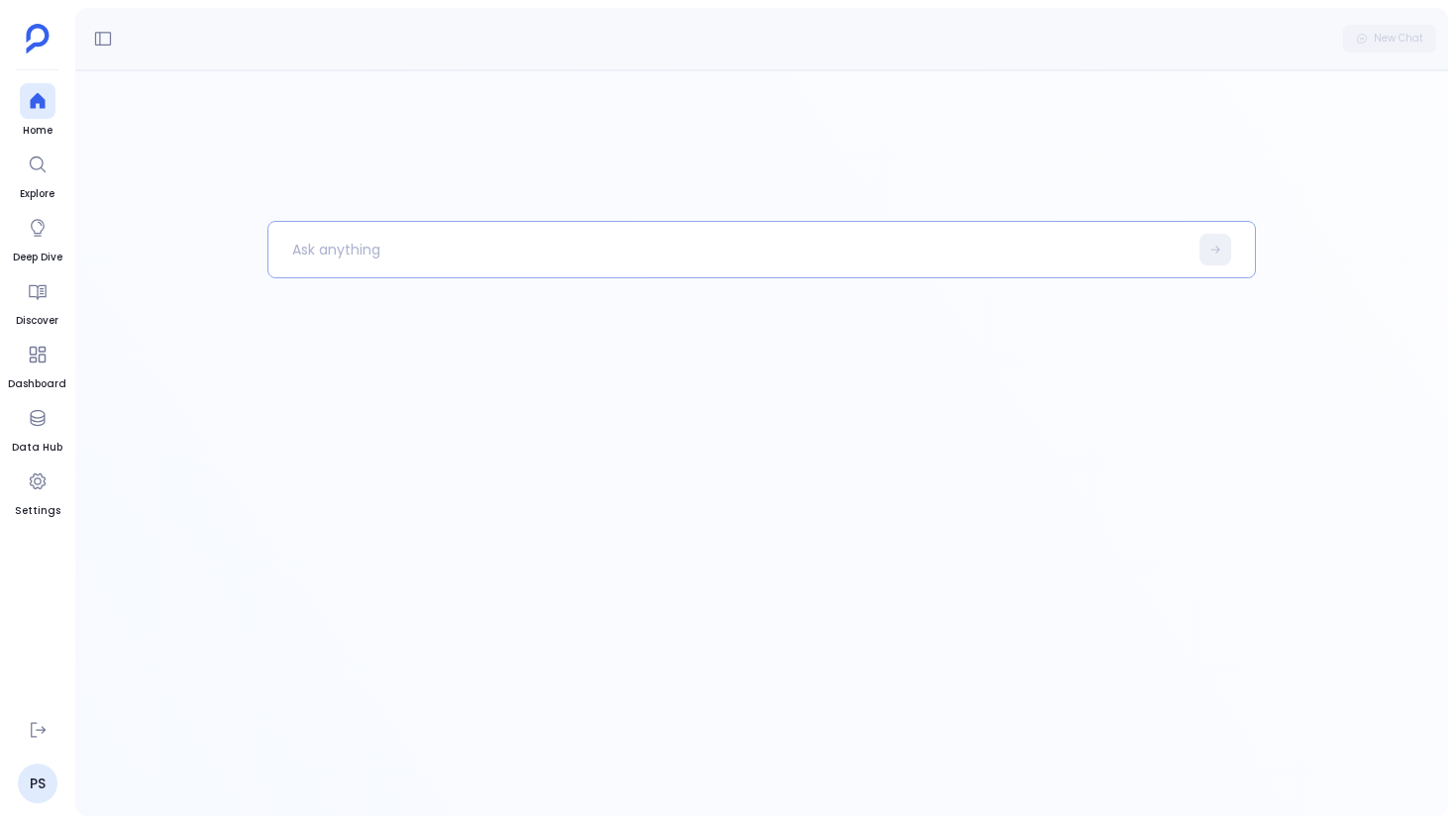 click at bounding box center [728, 250] 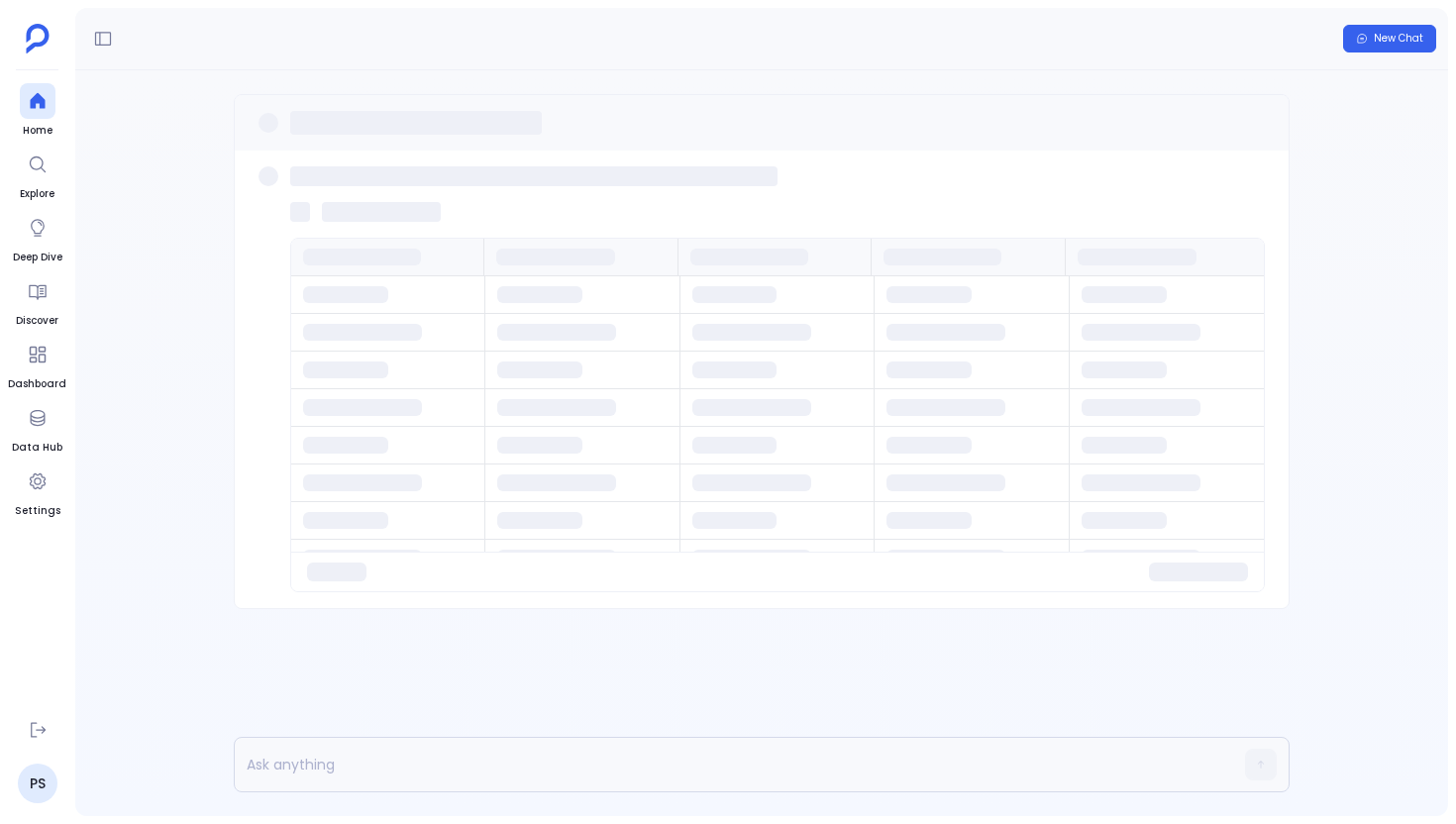 click on "New Chat" at bounding box center (762, 39) 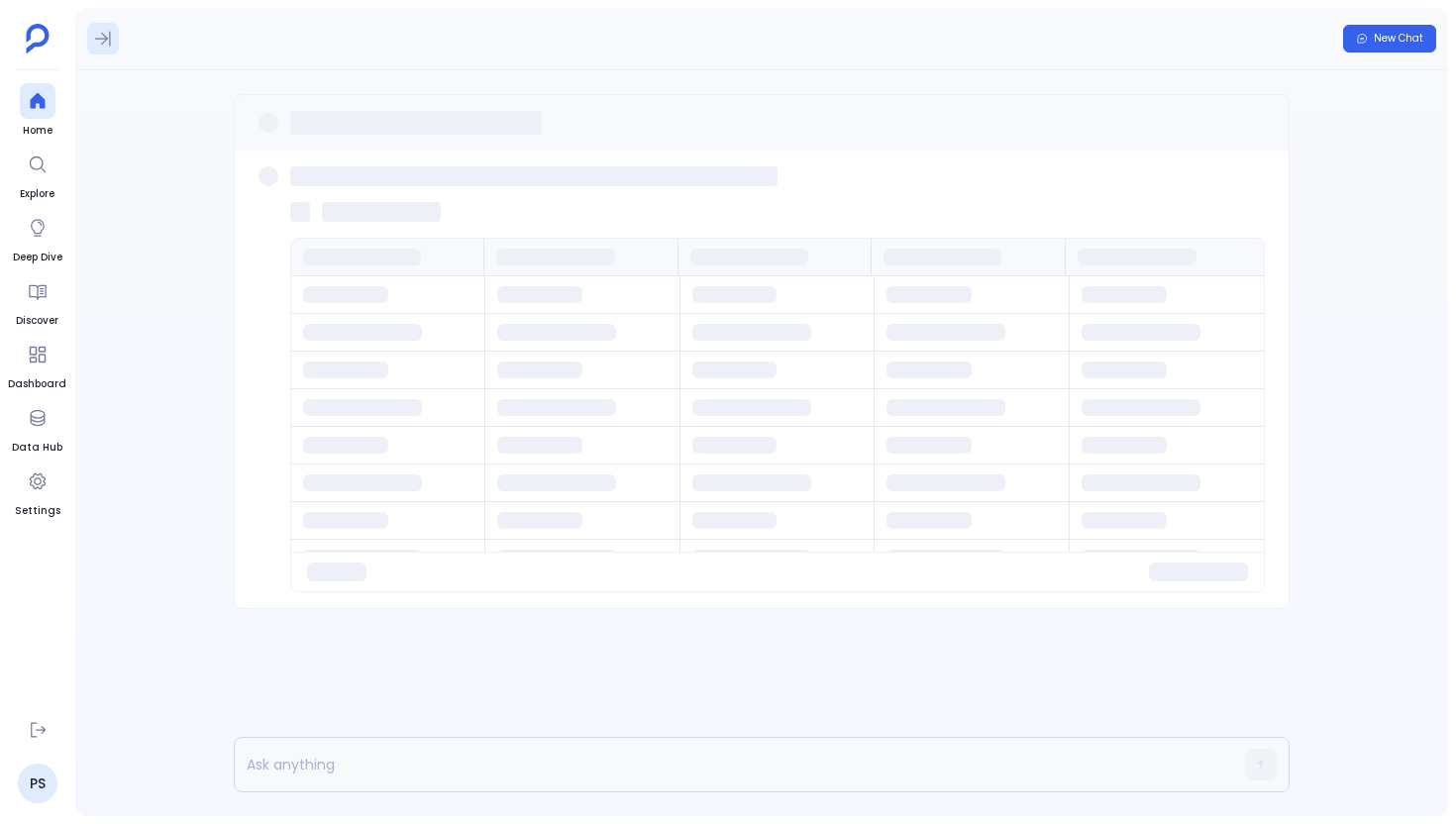 click 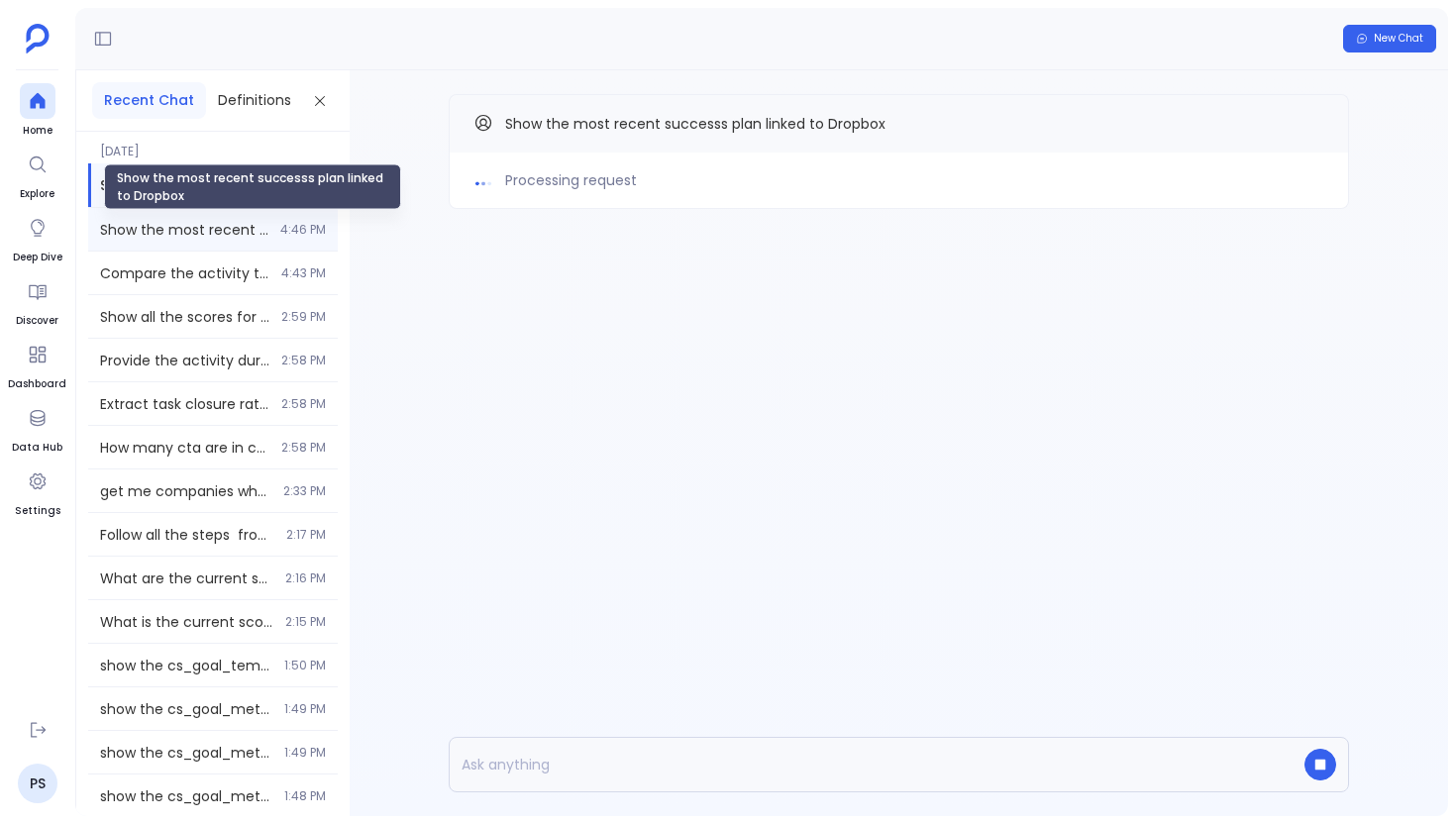 click on "Show the most recent successs plan linked to Dropbox" at bounding box center [184, 230] 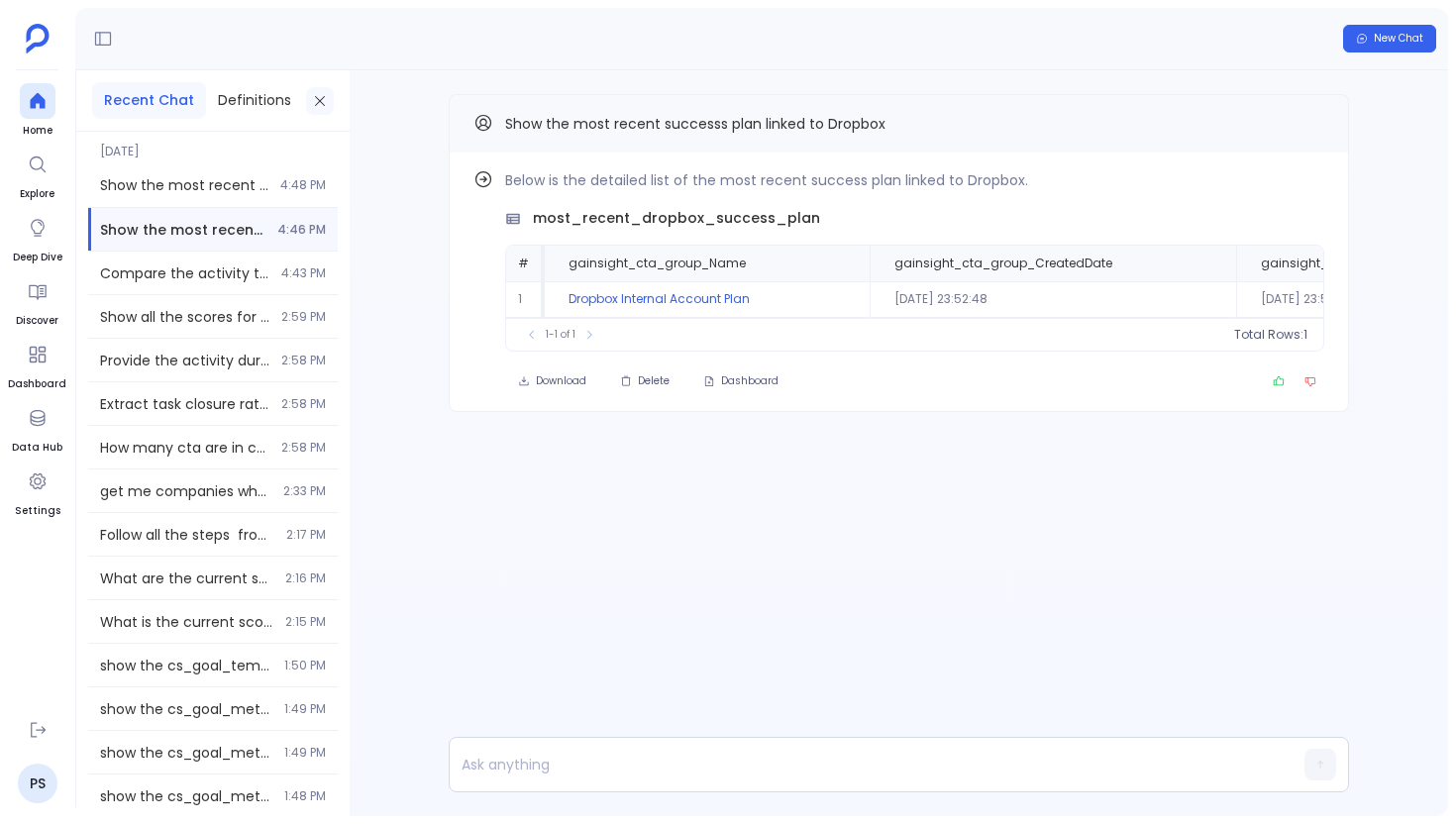 click at bounding box center (320, 101) 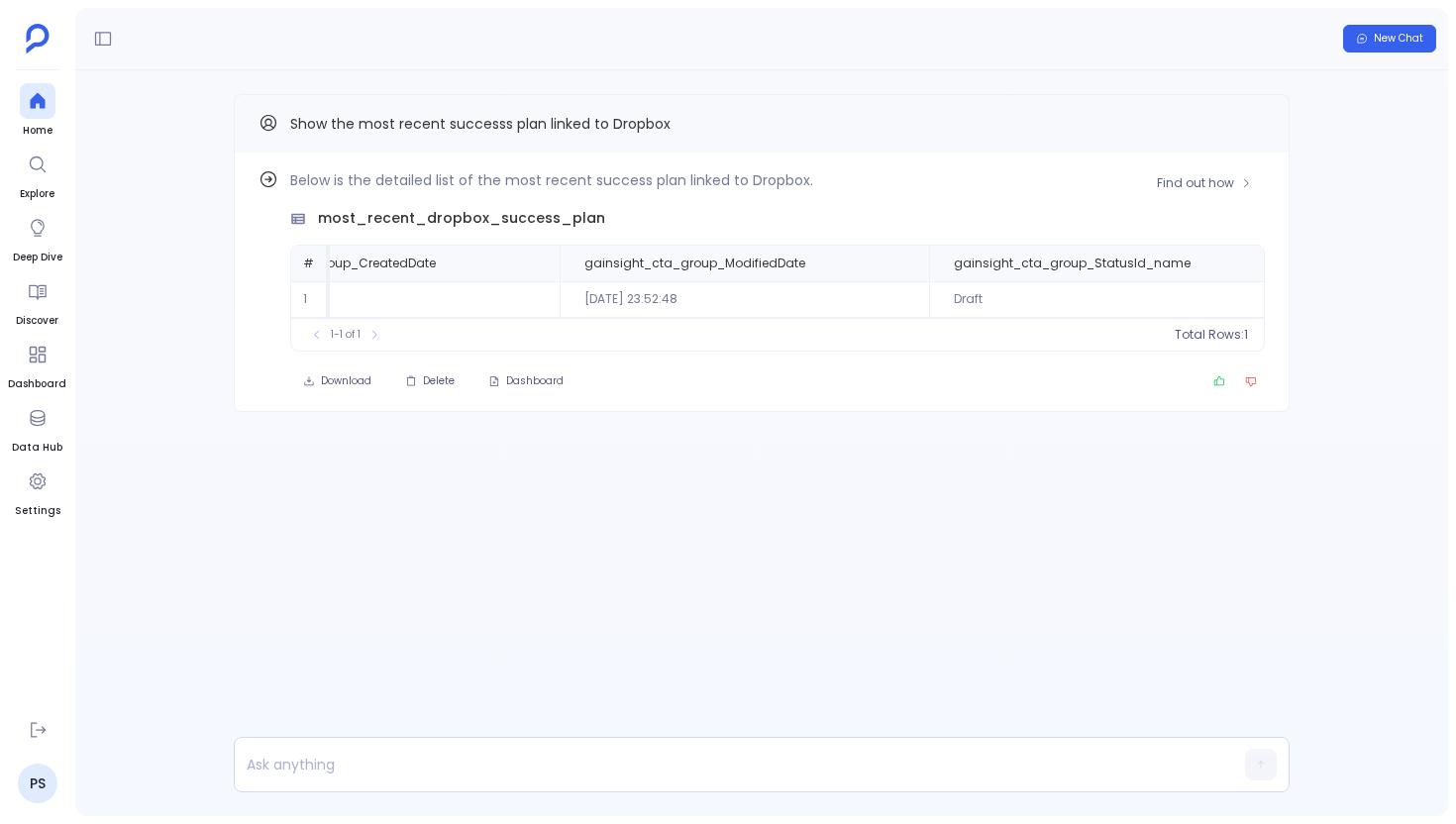 scroll, scrollTop: 0, scrollLeft: 437, axis: horizontal 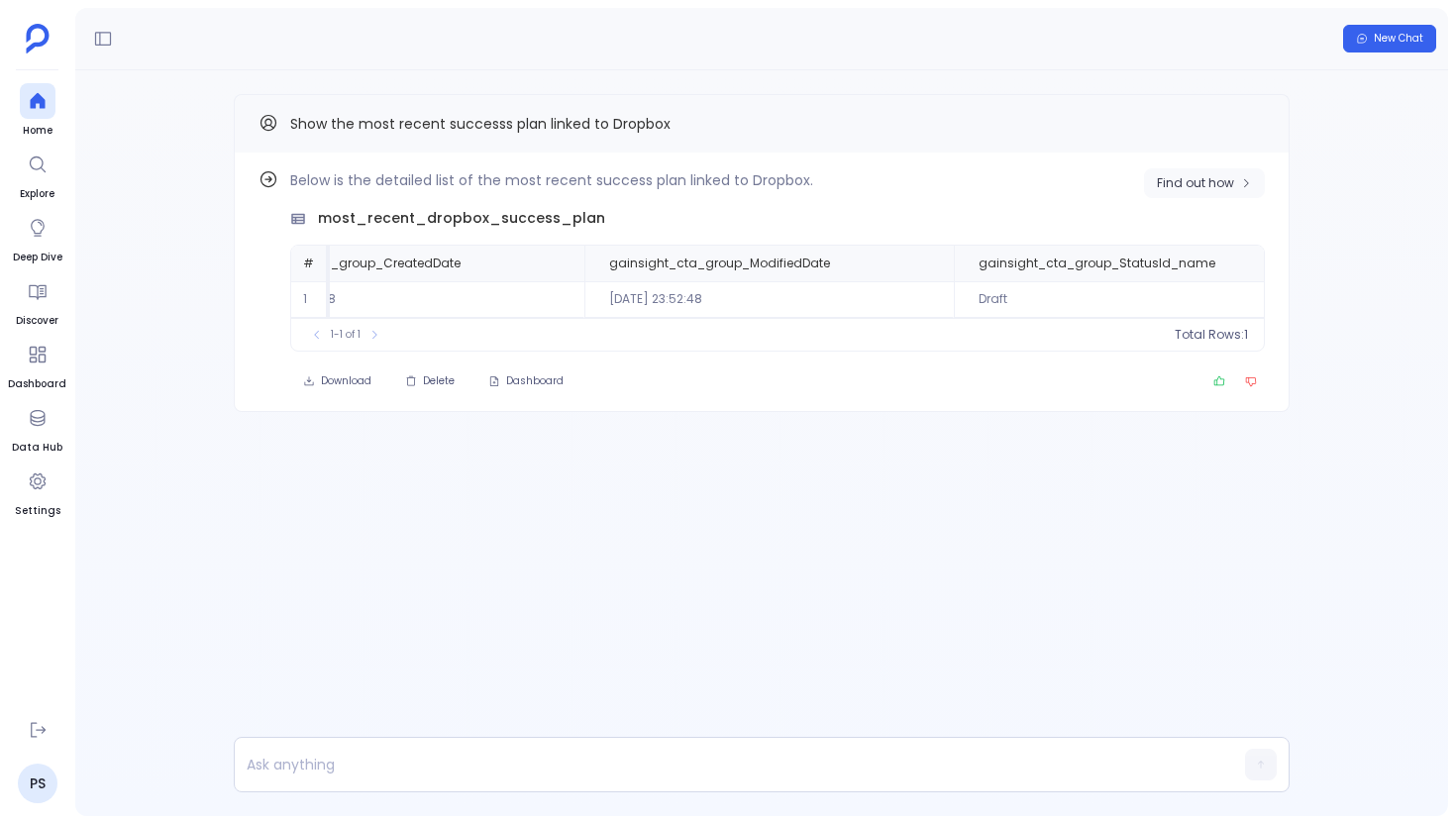 click on "Find out how" at bounding box center (1196, 183) 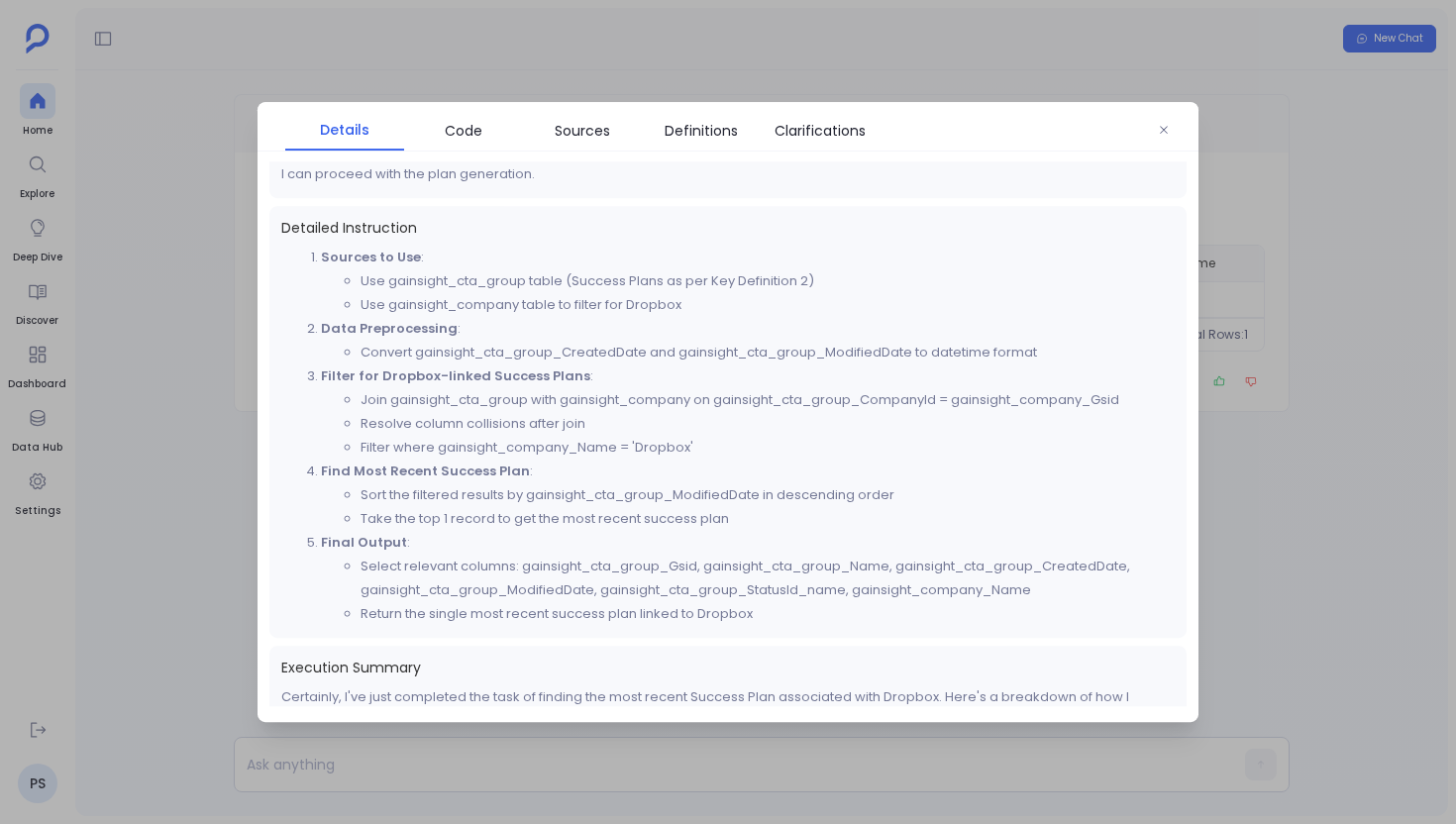 scroll, scrollTop: 768, scrollLeft: 0, axis: vertical 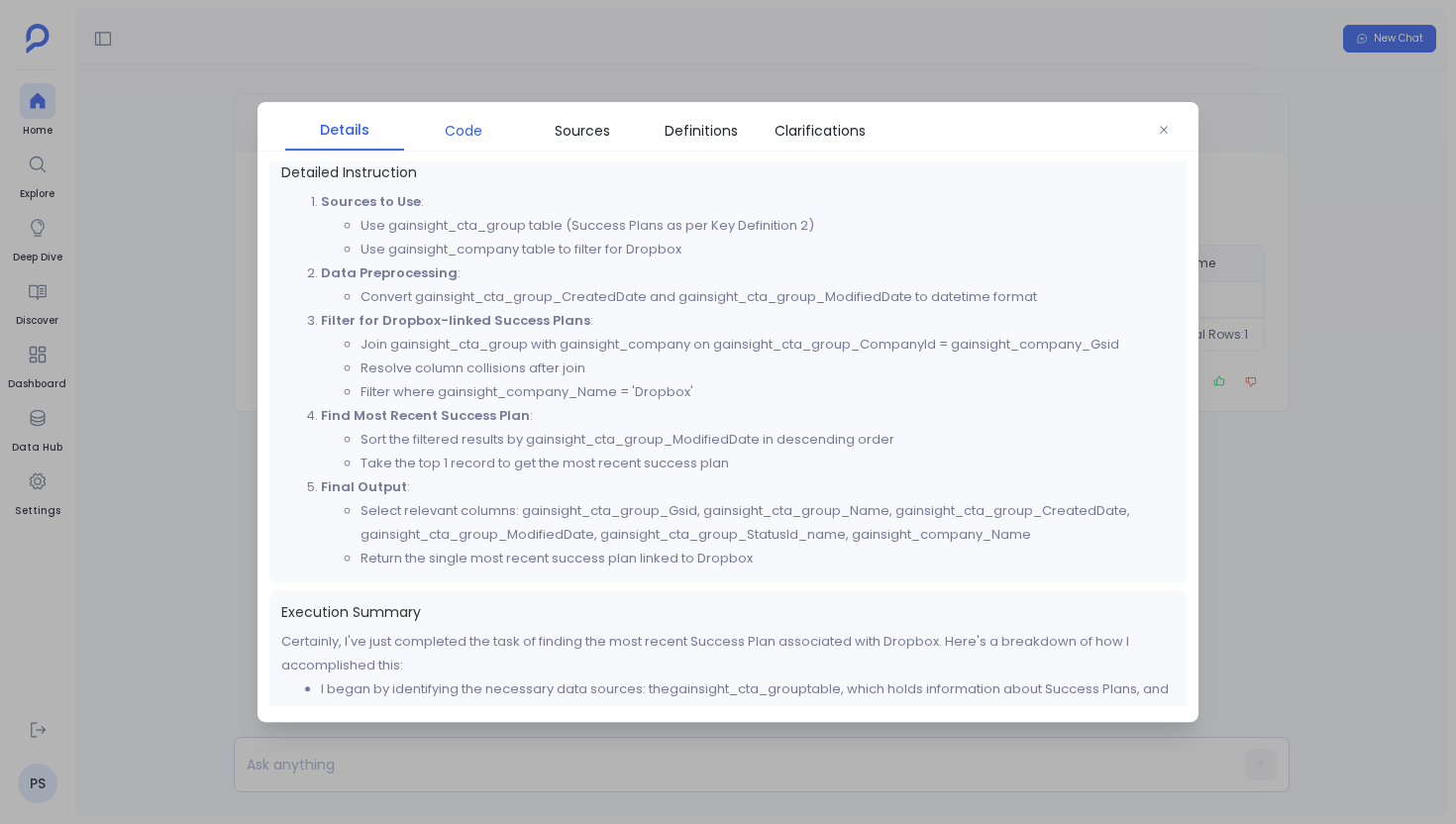 click on "Code" at bounding box center [464, 131] 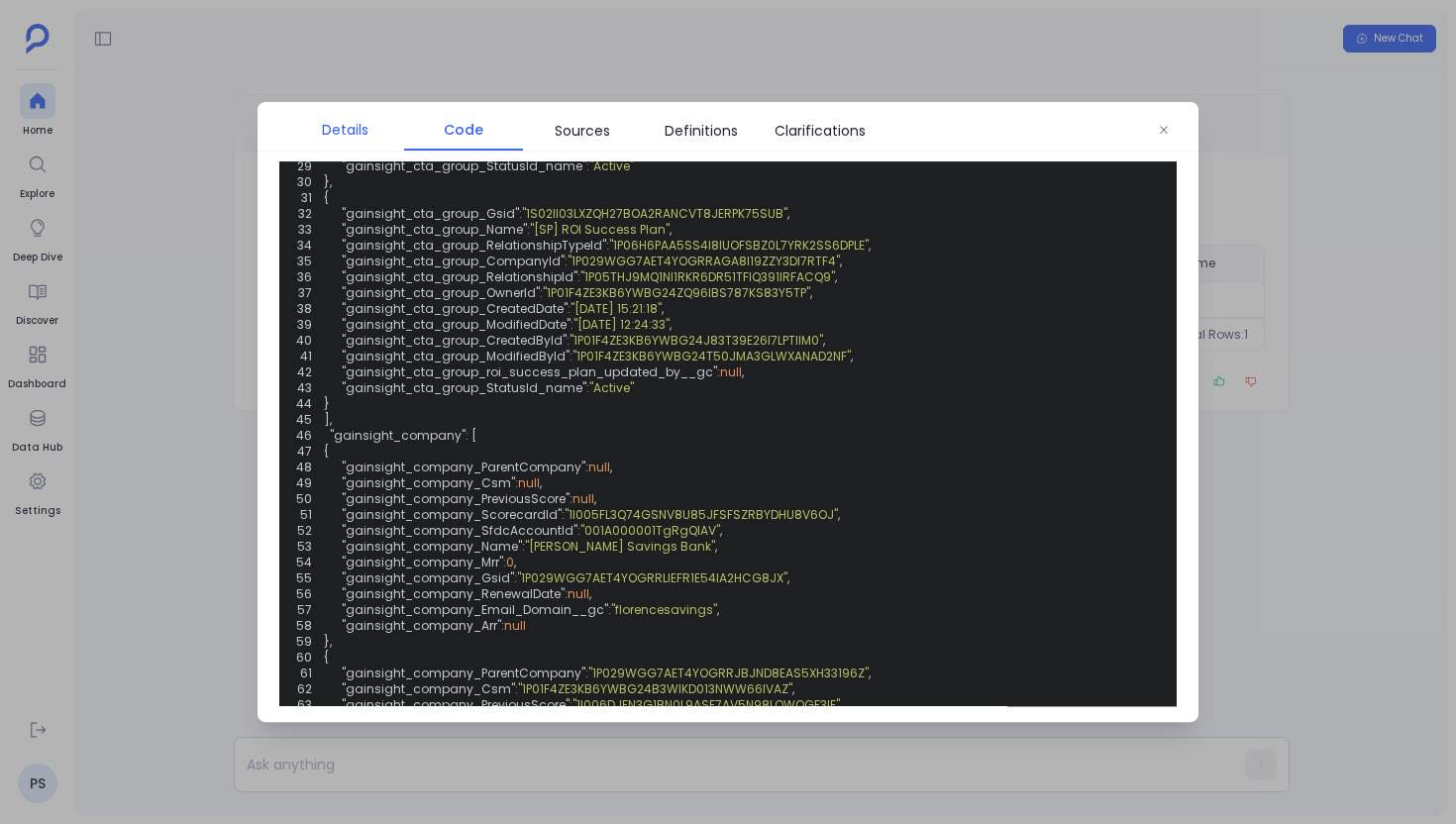 click on "Details" at bounding box center (345, 130) 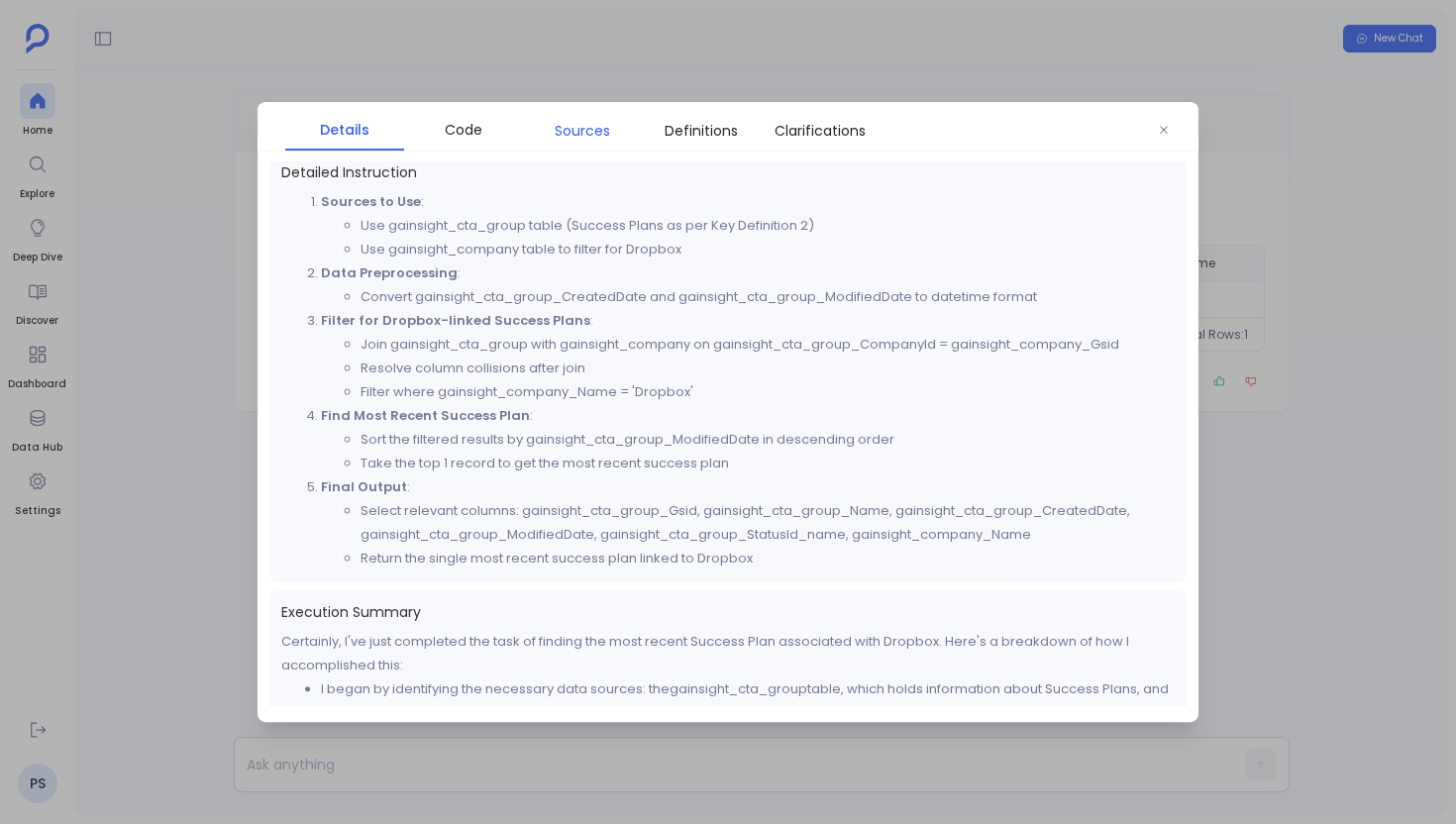 click on "Sources" at bounding box center (582, 131) 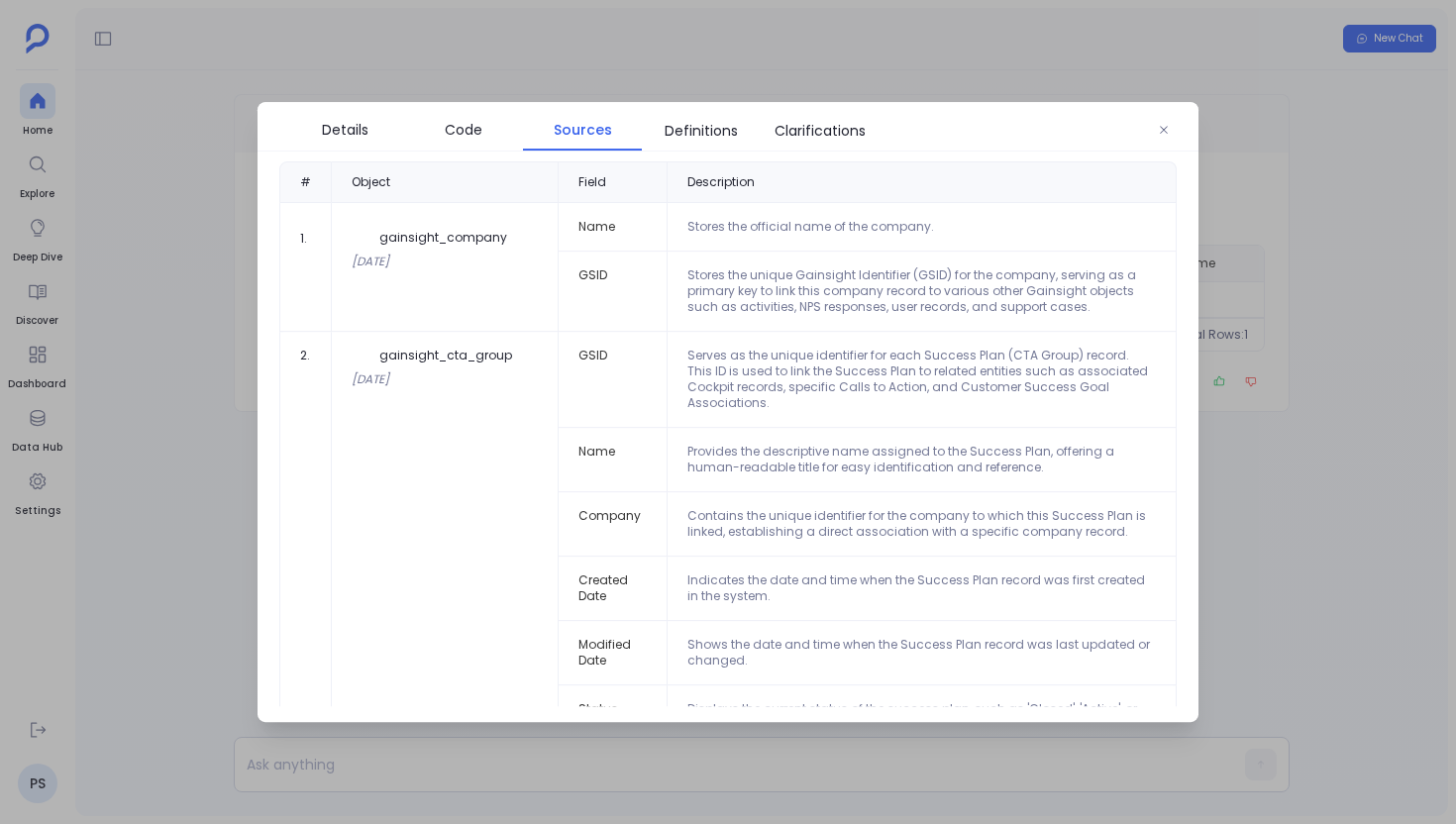 scroll, scrollTop: 40, scrollLeft: 0, axis: vertical 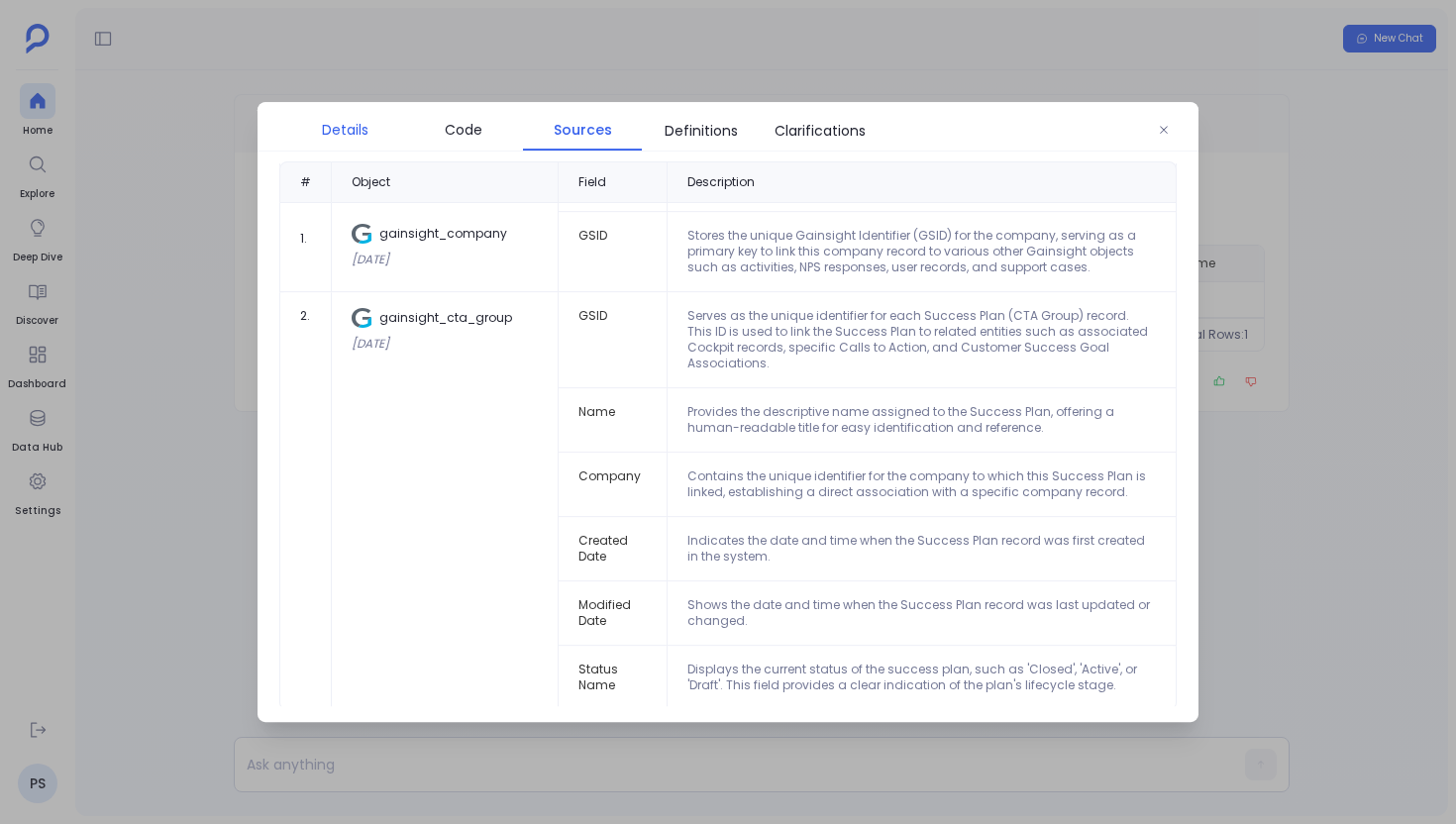 click on "Details" at bounding box center [345, 130] 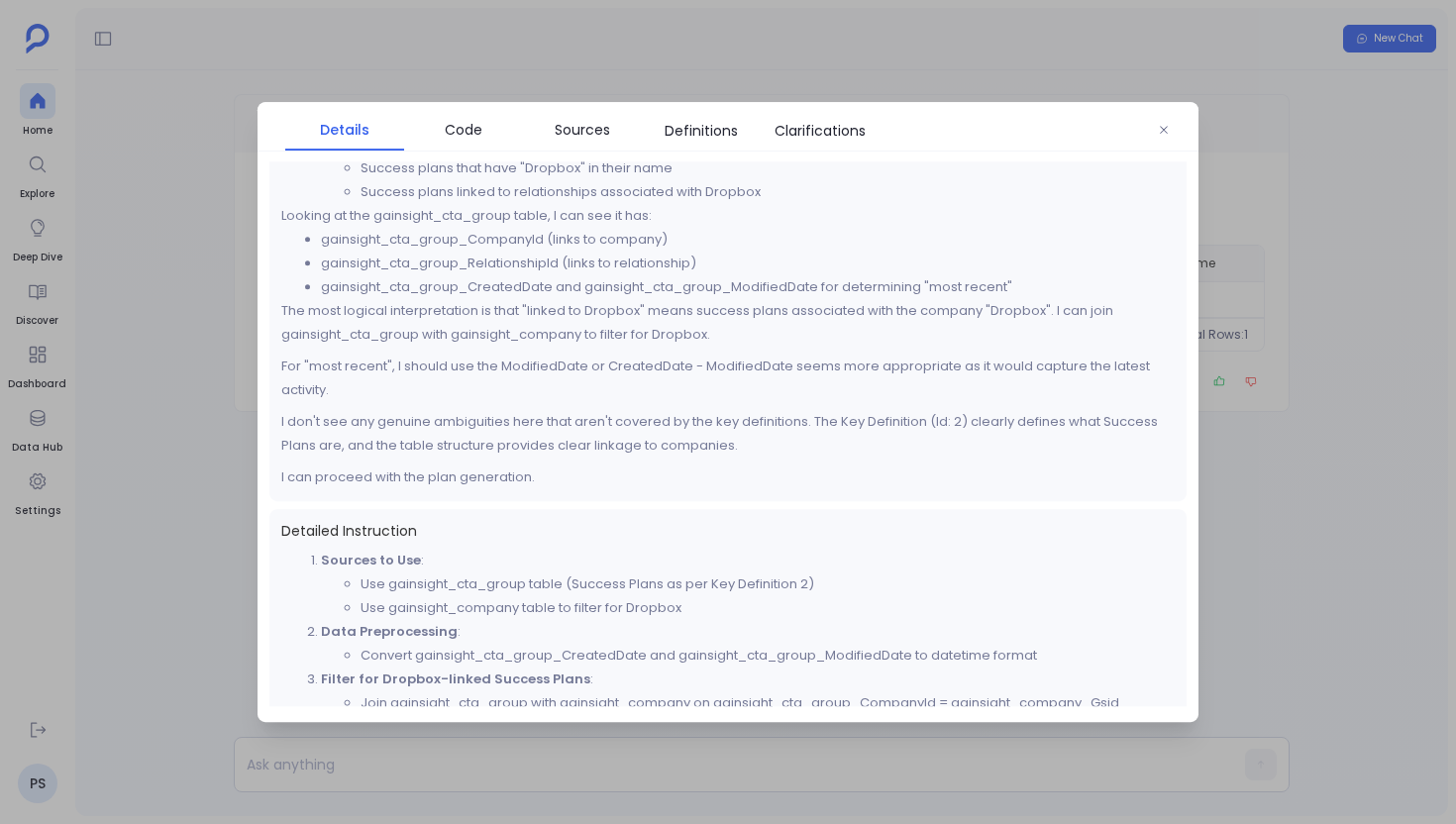 scroll, scrollTop: 425, scrollLeft: 0, axis: vertical 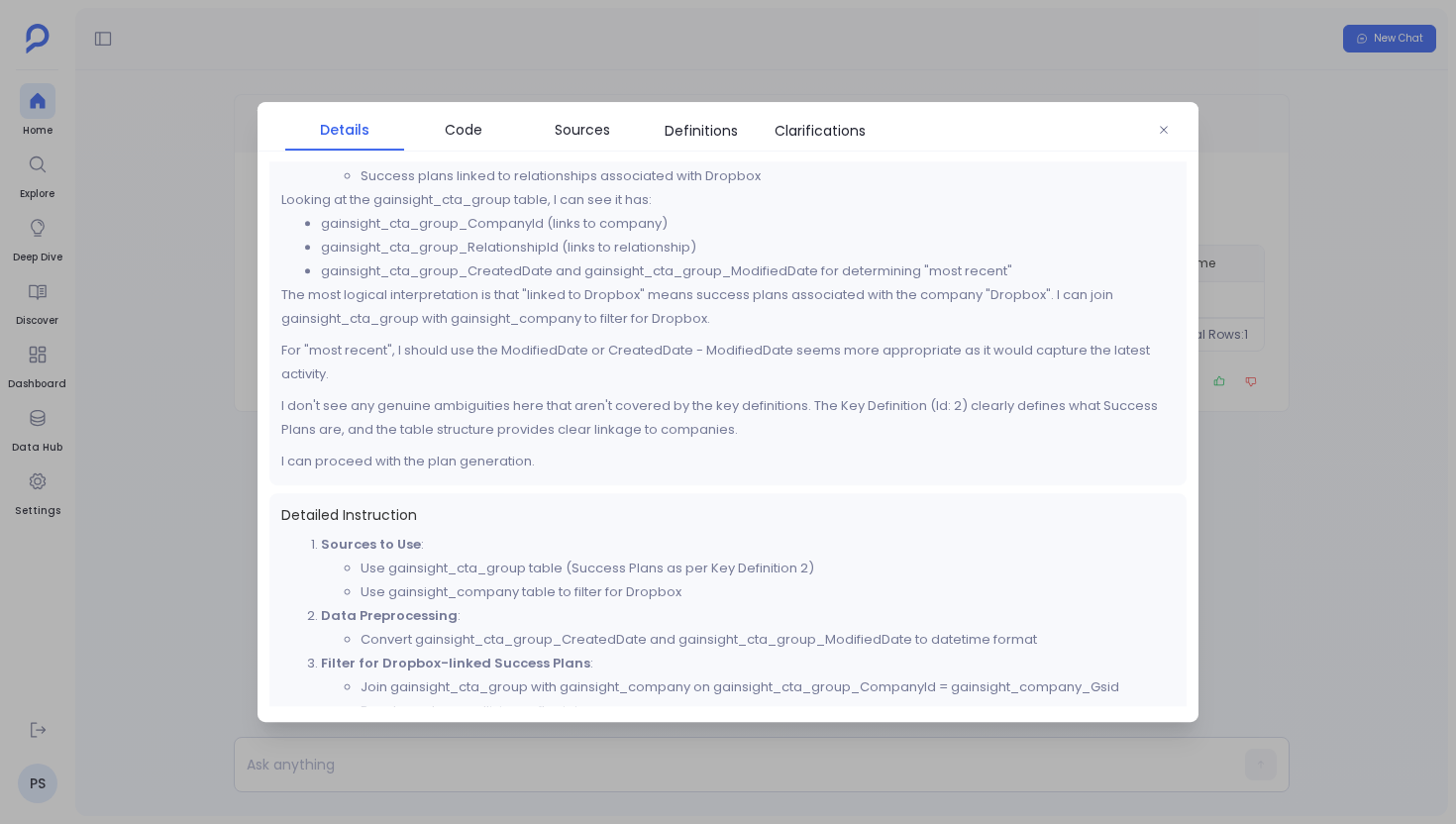 click at bounding box center [728, 412] 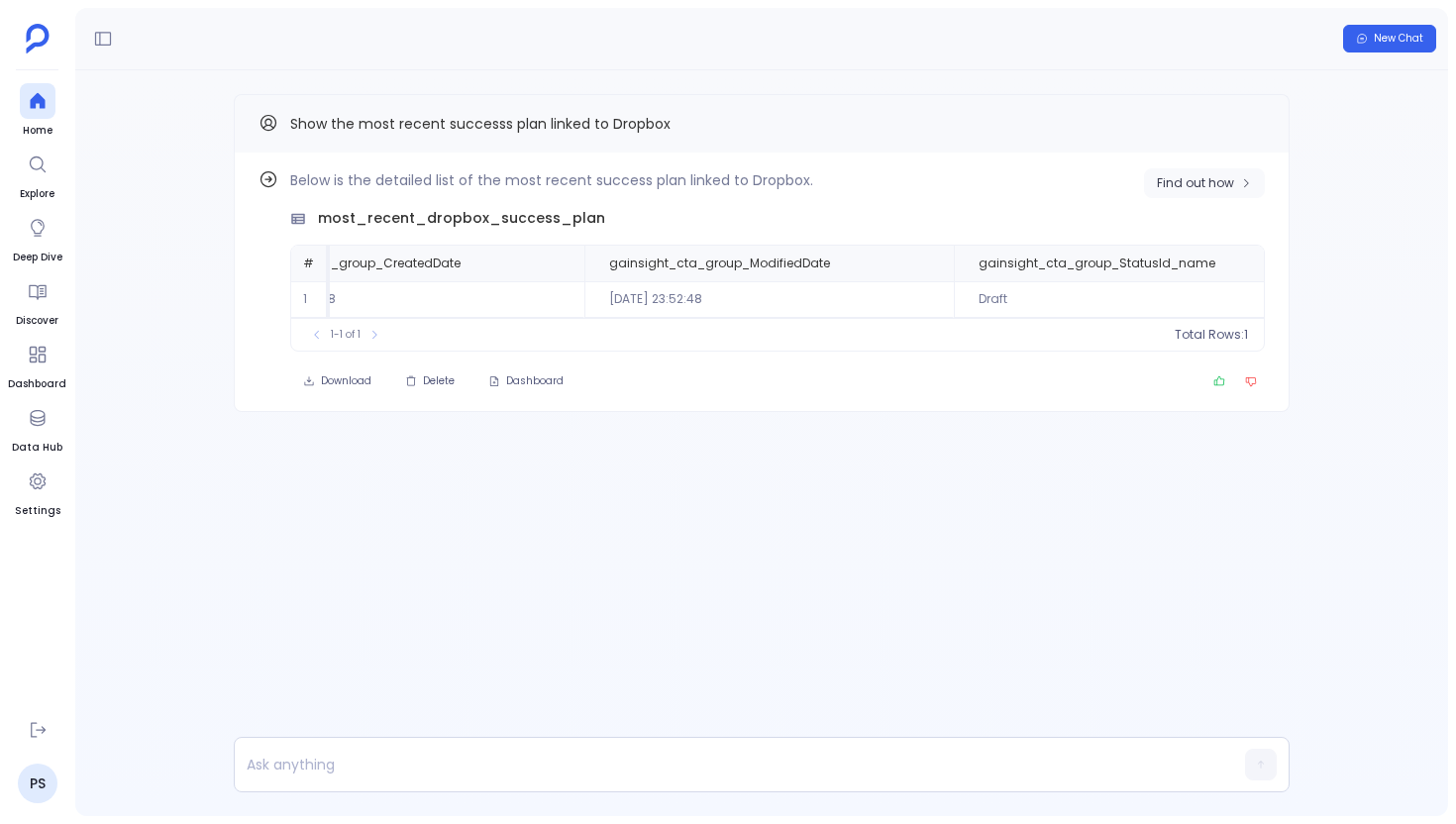 click on "Find out how" at bounding box center (1204, 183) 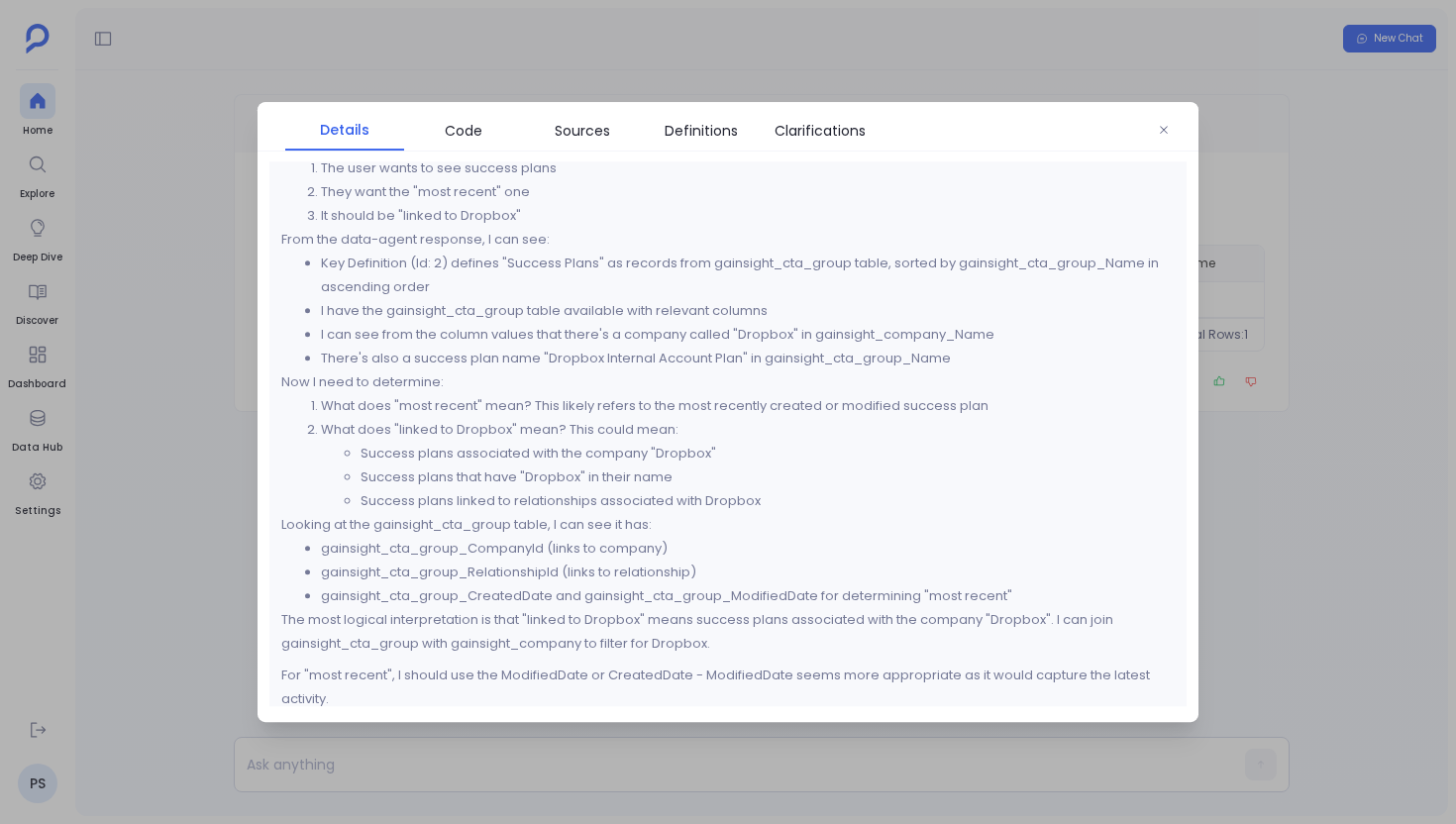scroll, scrollTop: 92, scrollLeft: 0, axis: vertical 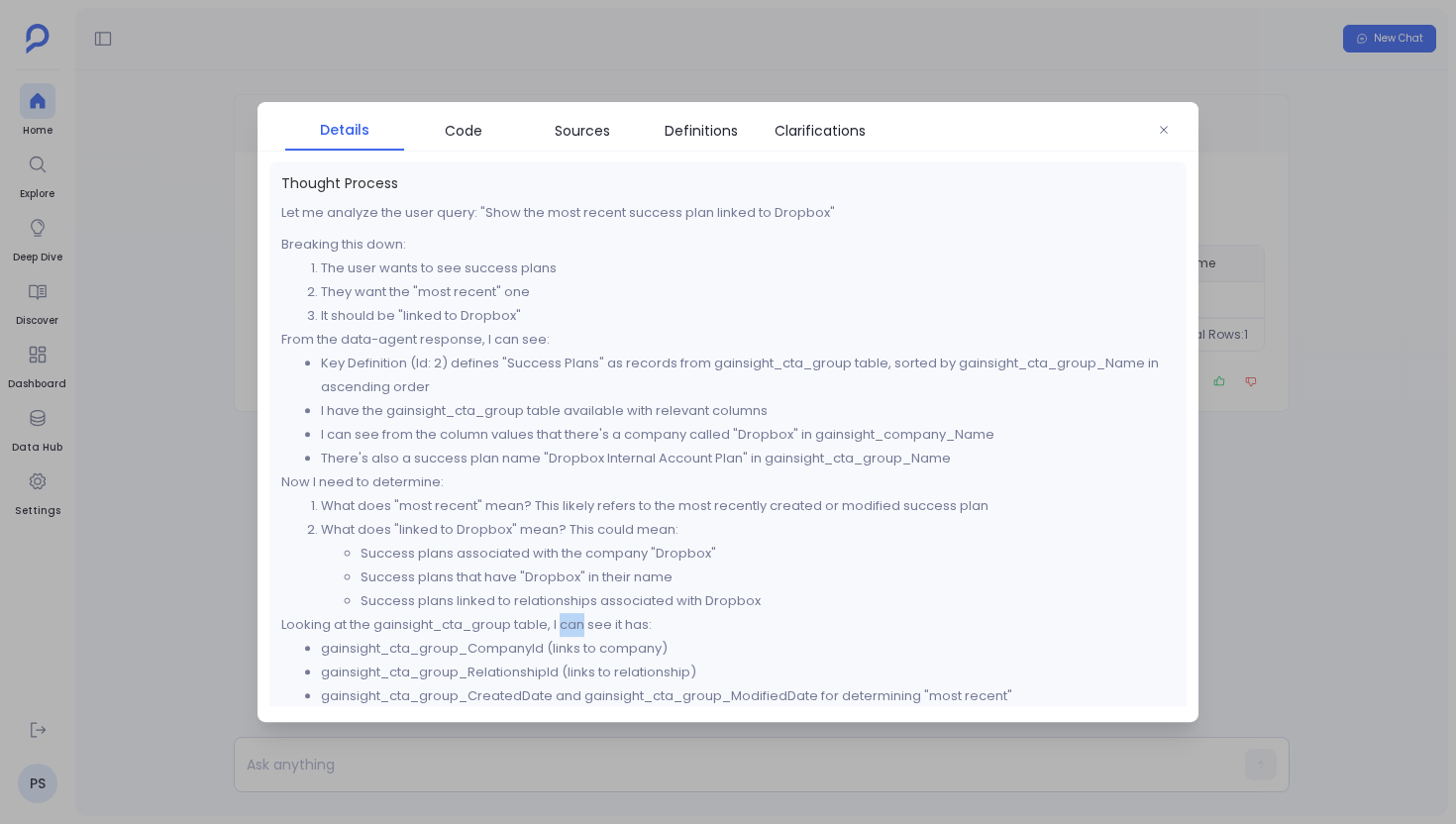 click at bounding box center (728, 412) 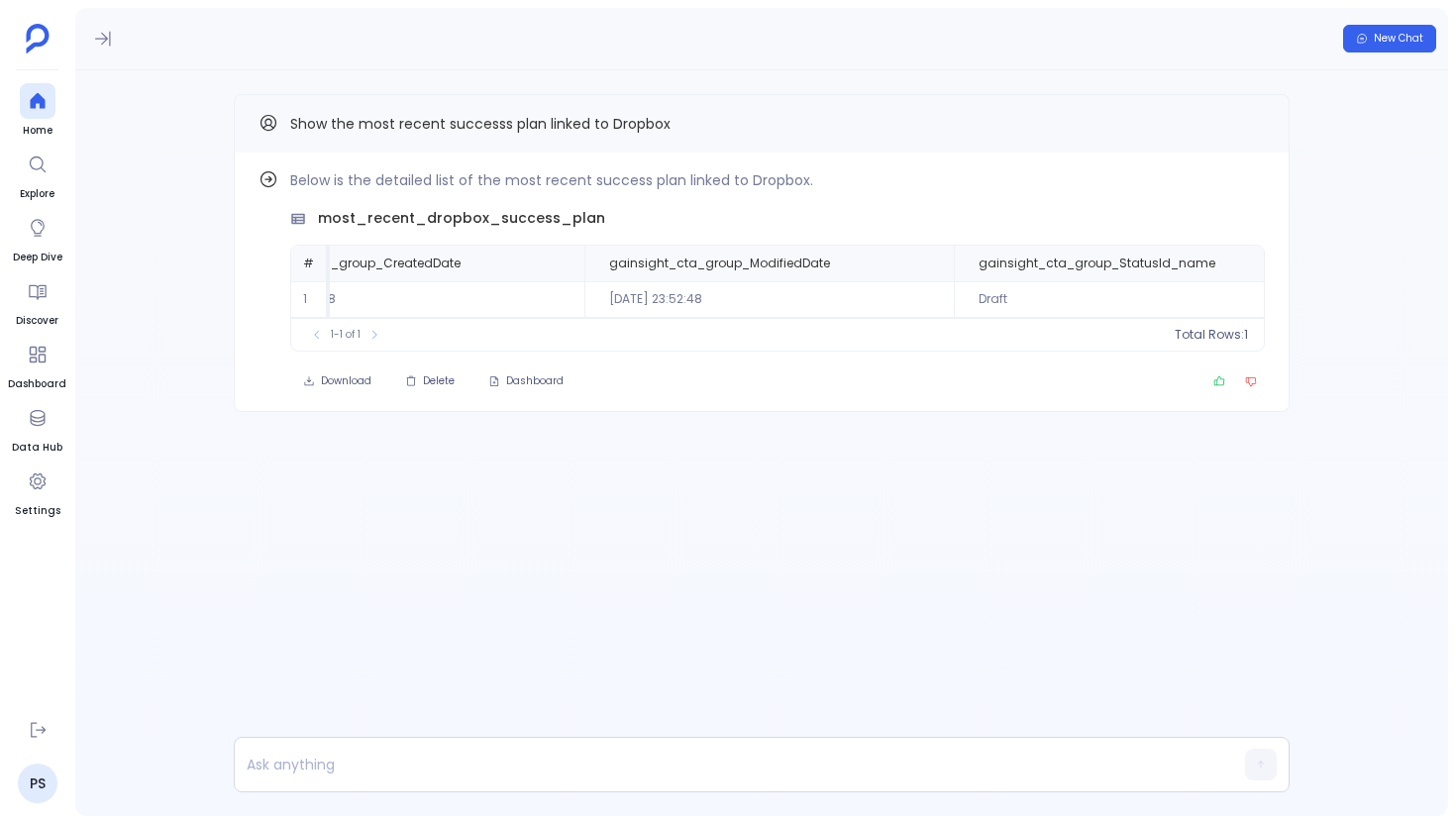 click 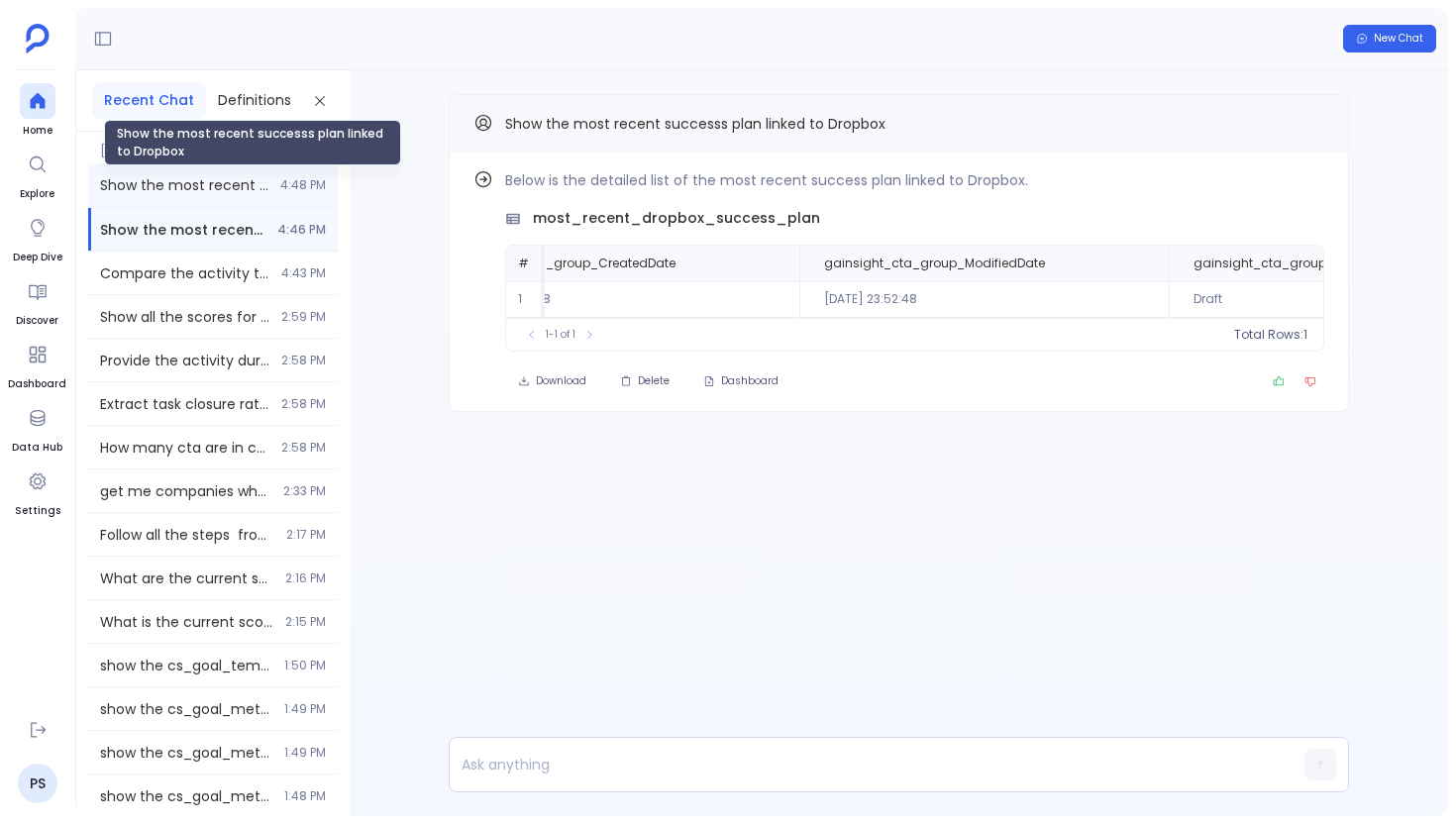 click on "Show the most recent successs plan linked to Dropbox" at bounding box center (184, 185) 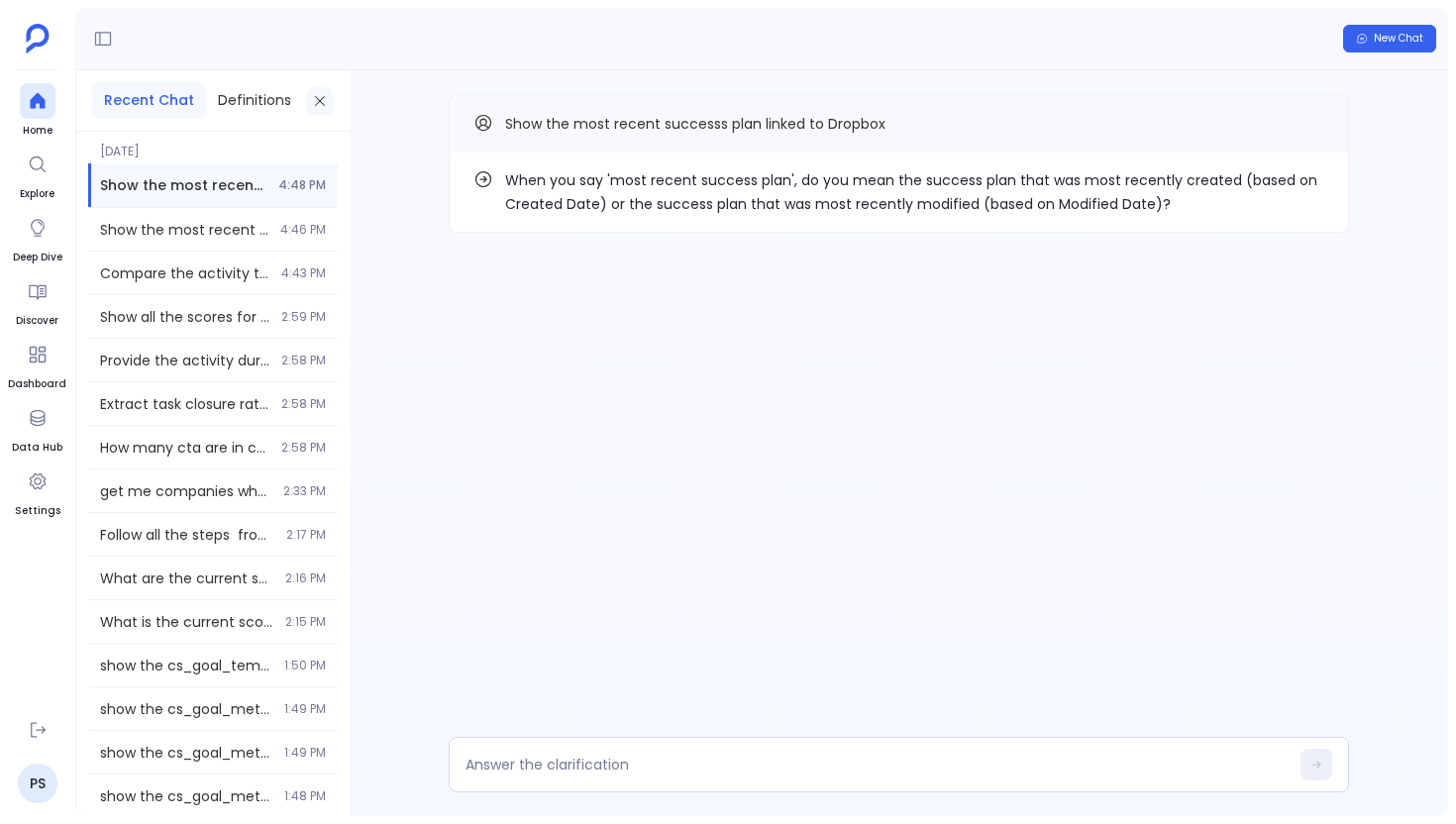click 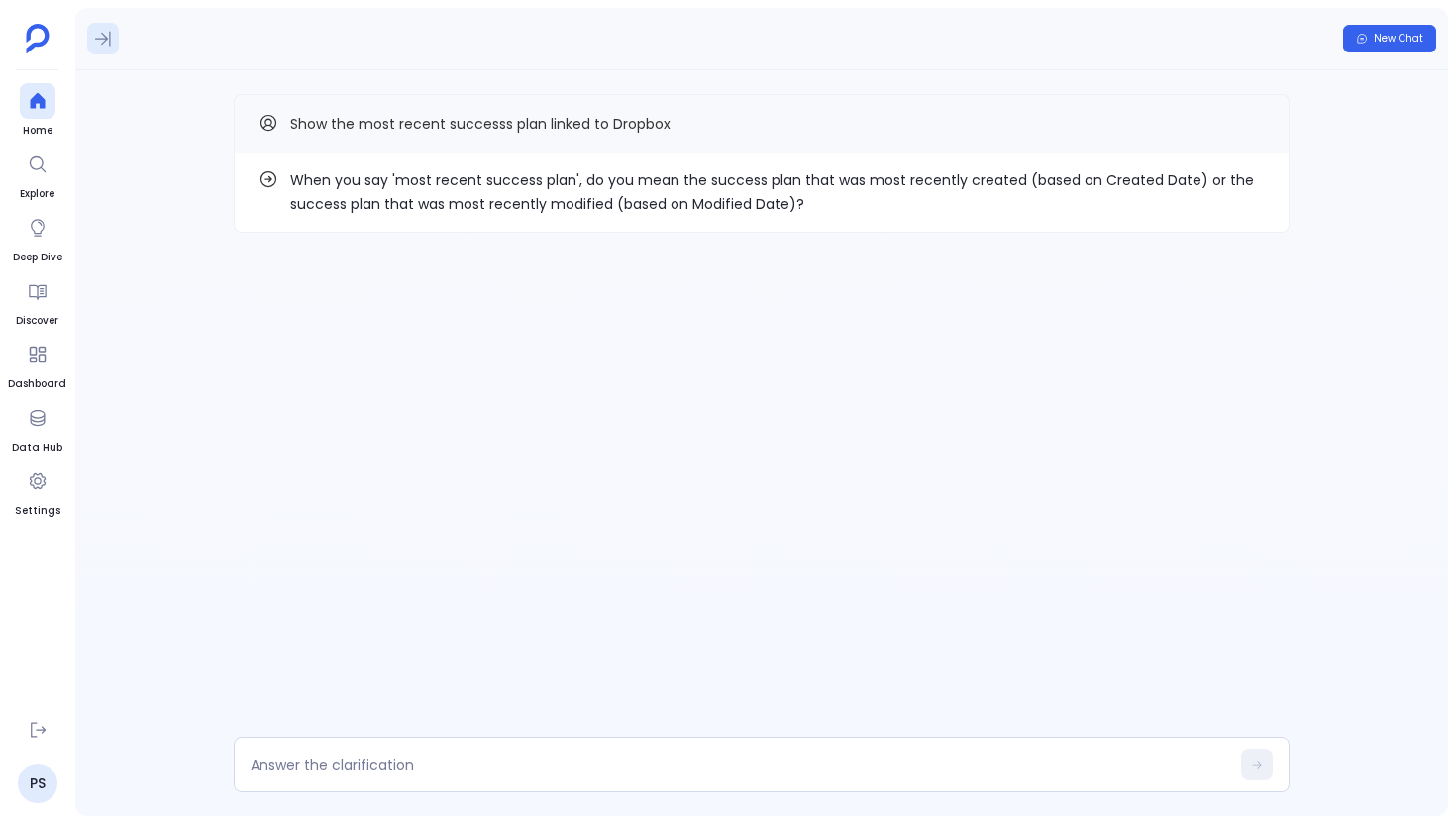 click 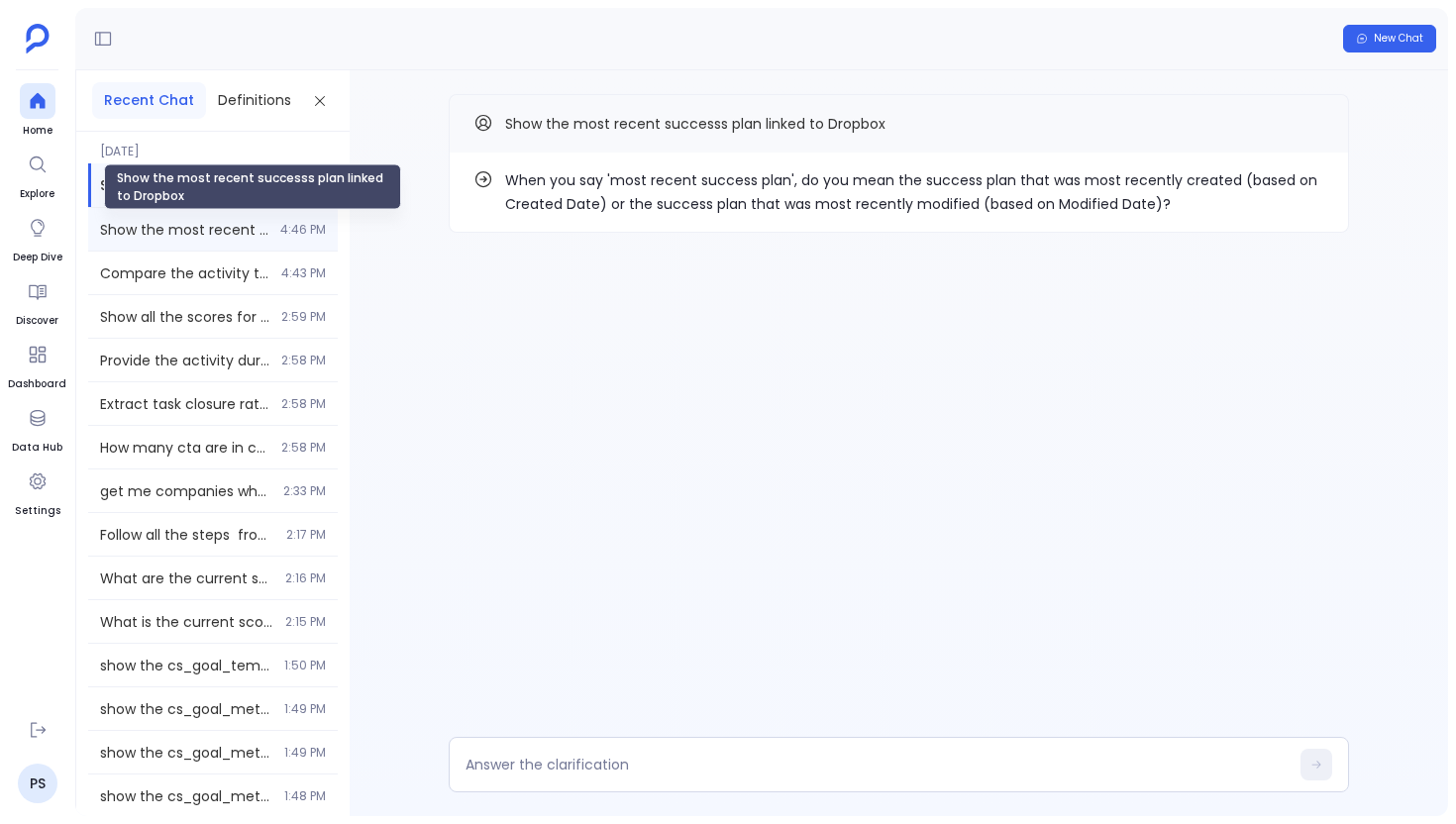 click on "Show the most recent successs plan linked to Dropbox" at bounding box center (184, 230) 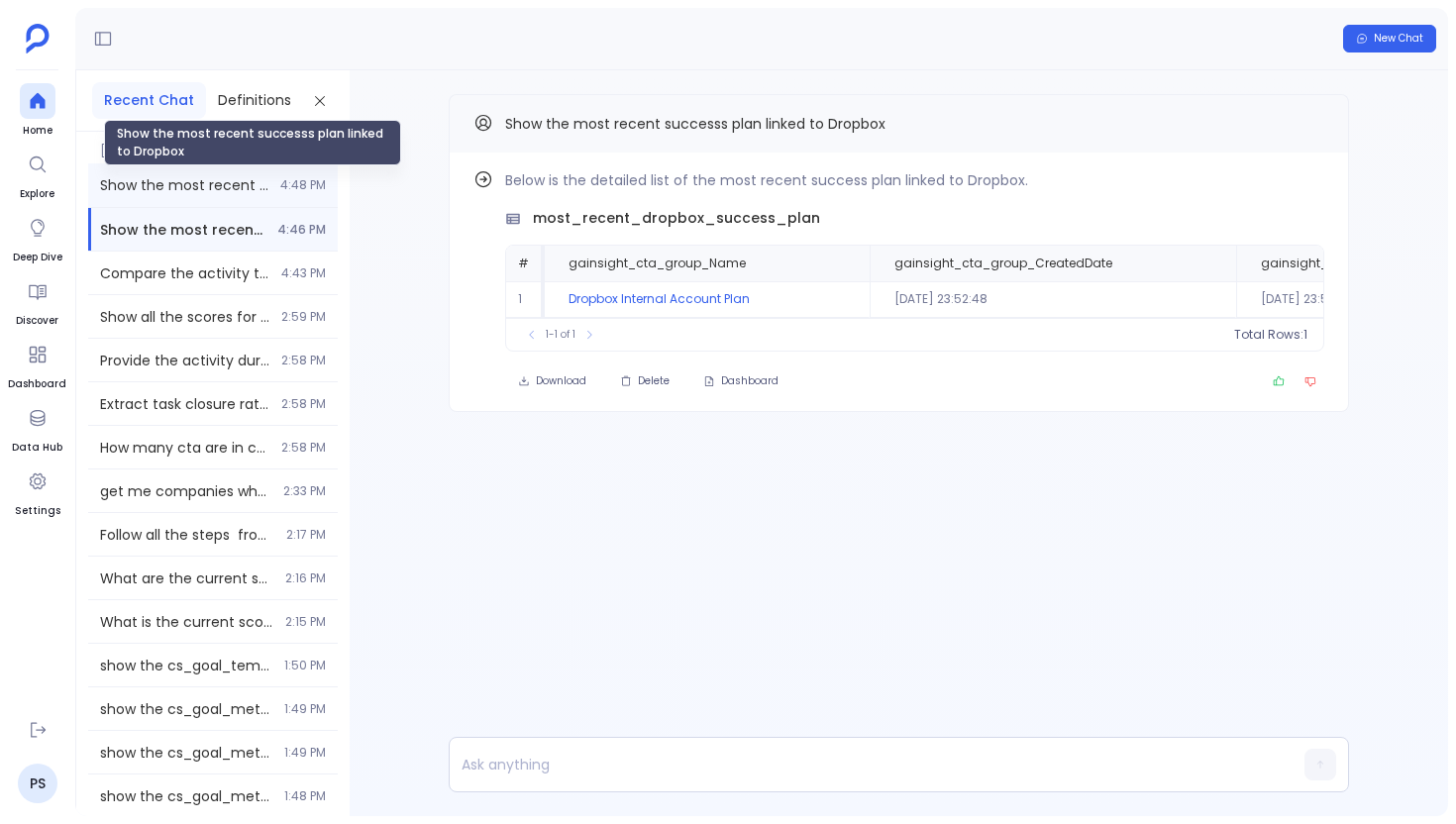 click on "Show the most recent successs plan linked to Dropbox" at bounding box center [184, 185] 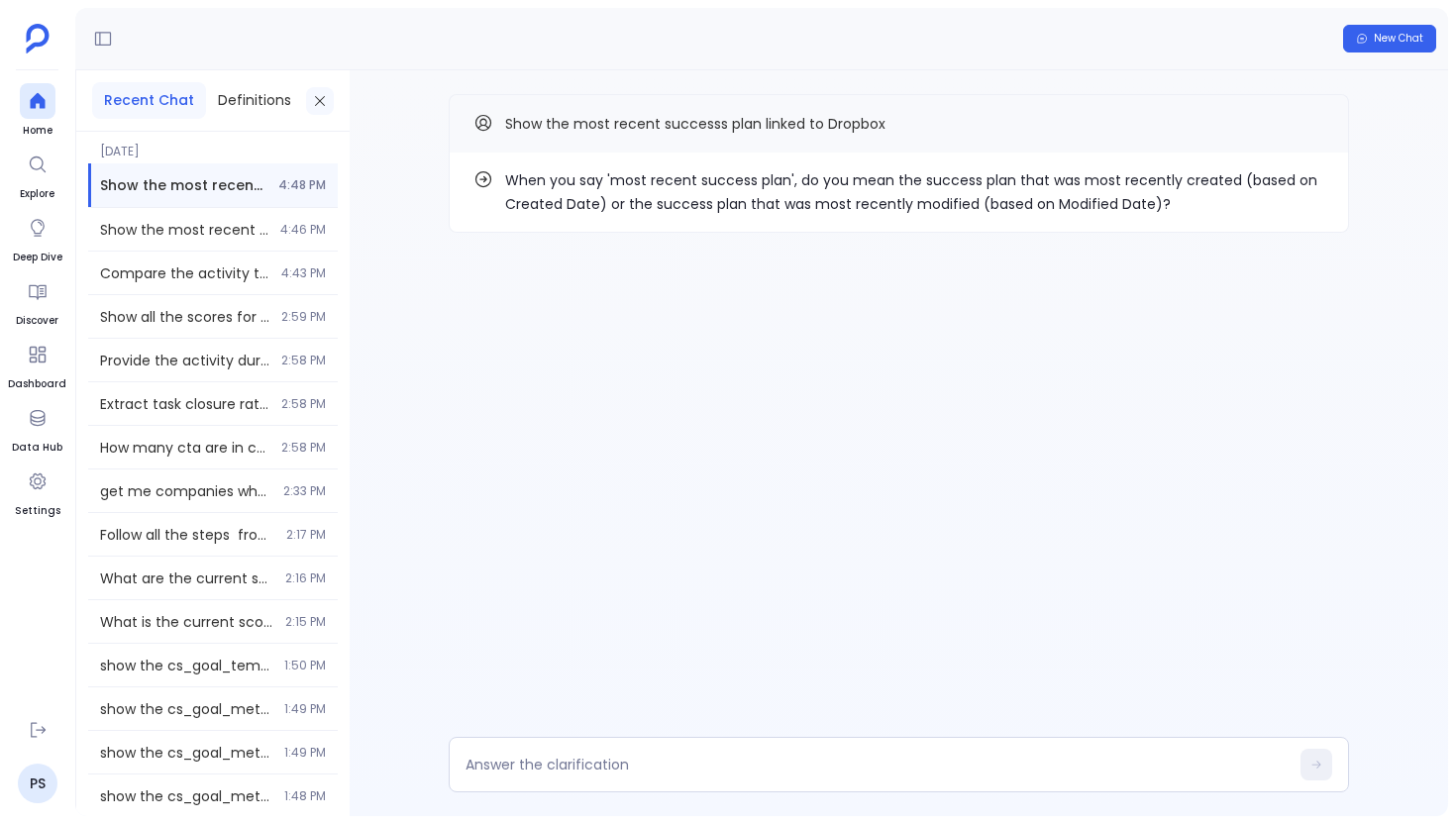click at bounding box center [320, 101] 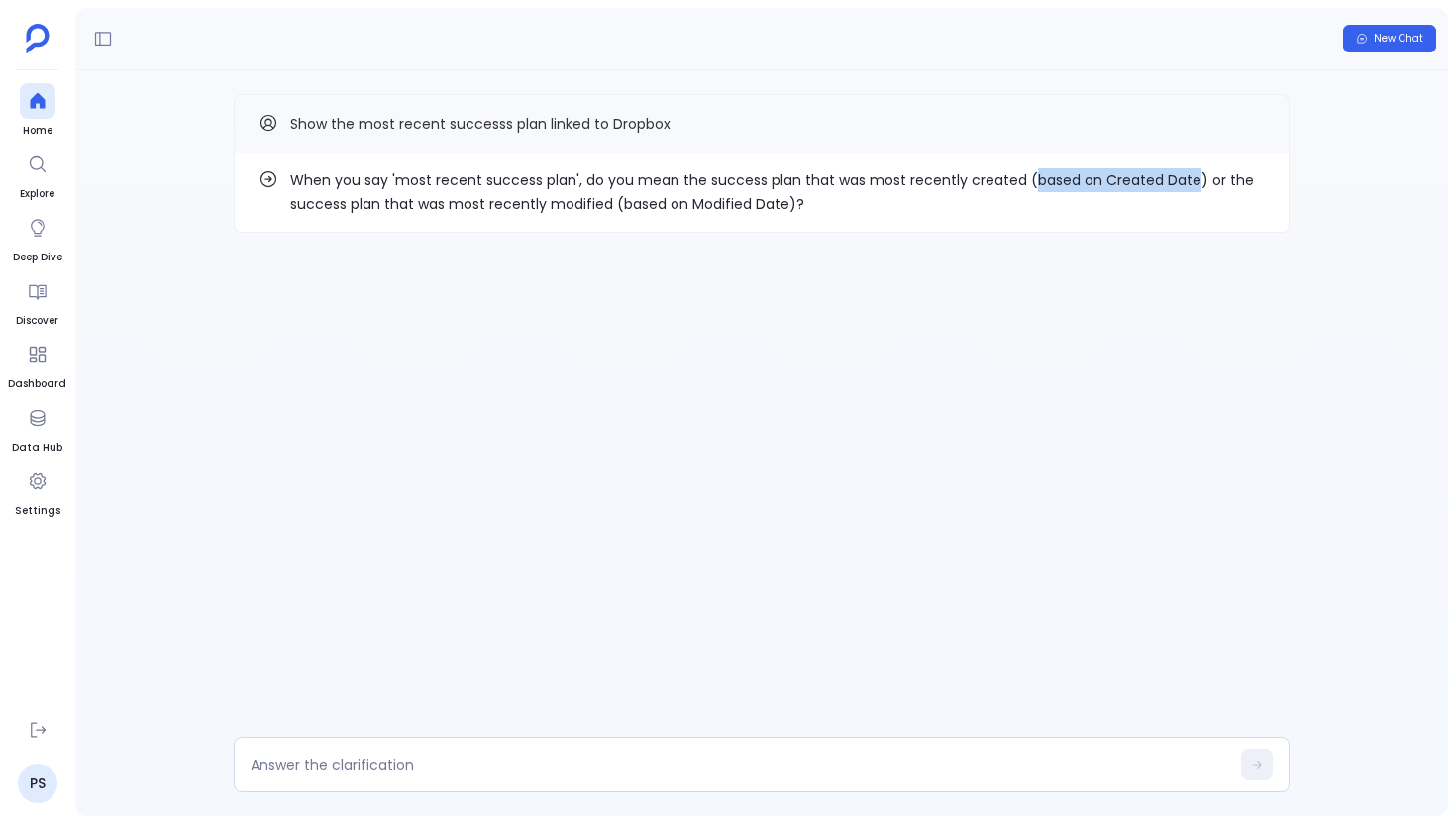 drag, startPoint x: 1024, startPoint y: 179, endPoint x: 1183, endPoint y: 183, distance: 159.05031 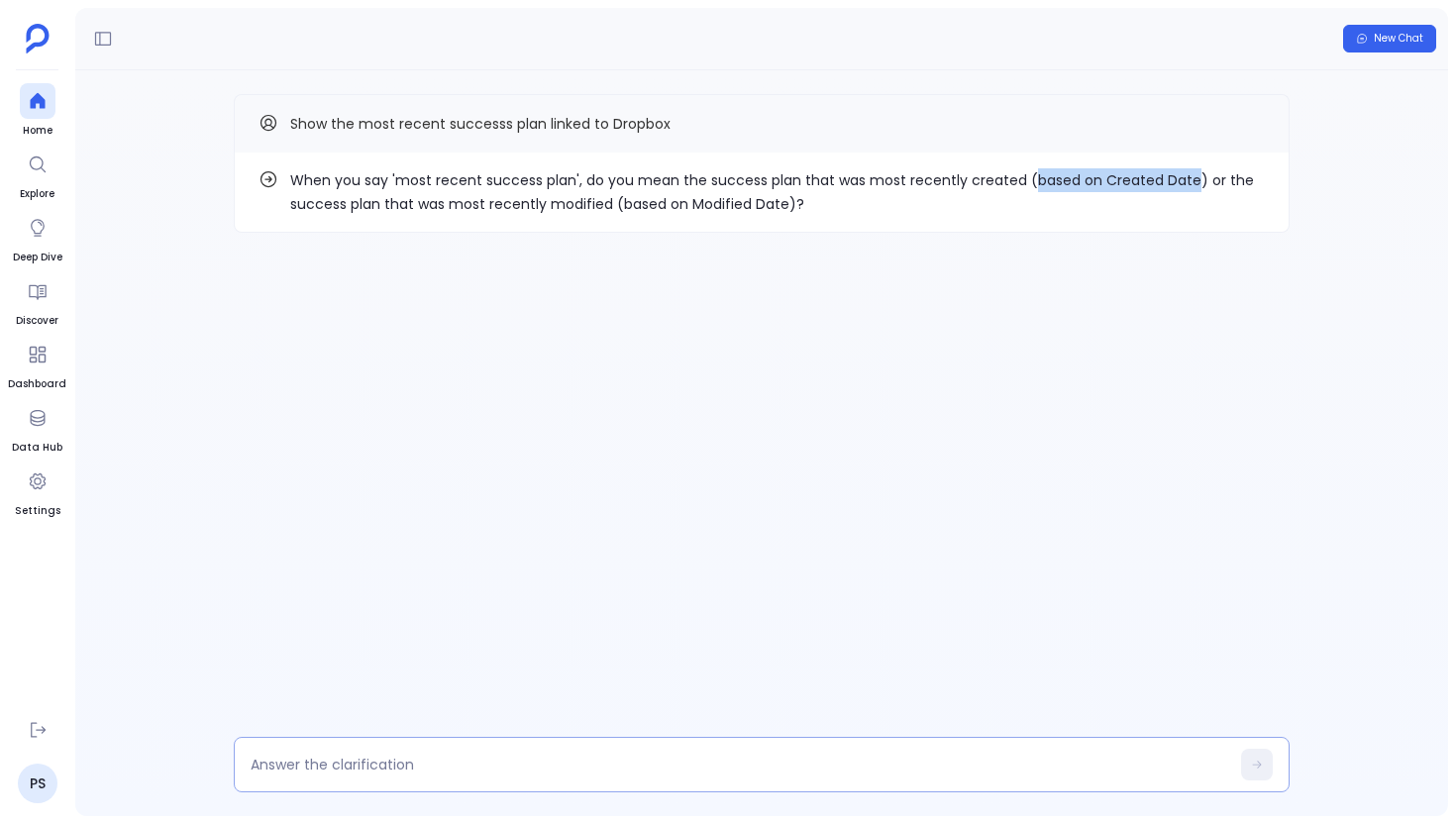 click at bounding box center (740, 765) 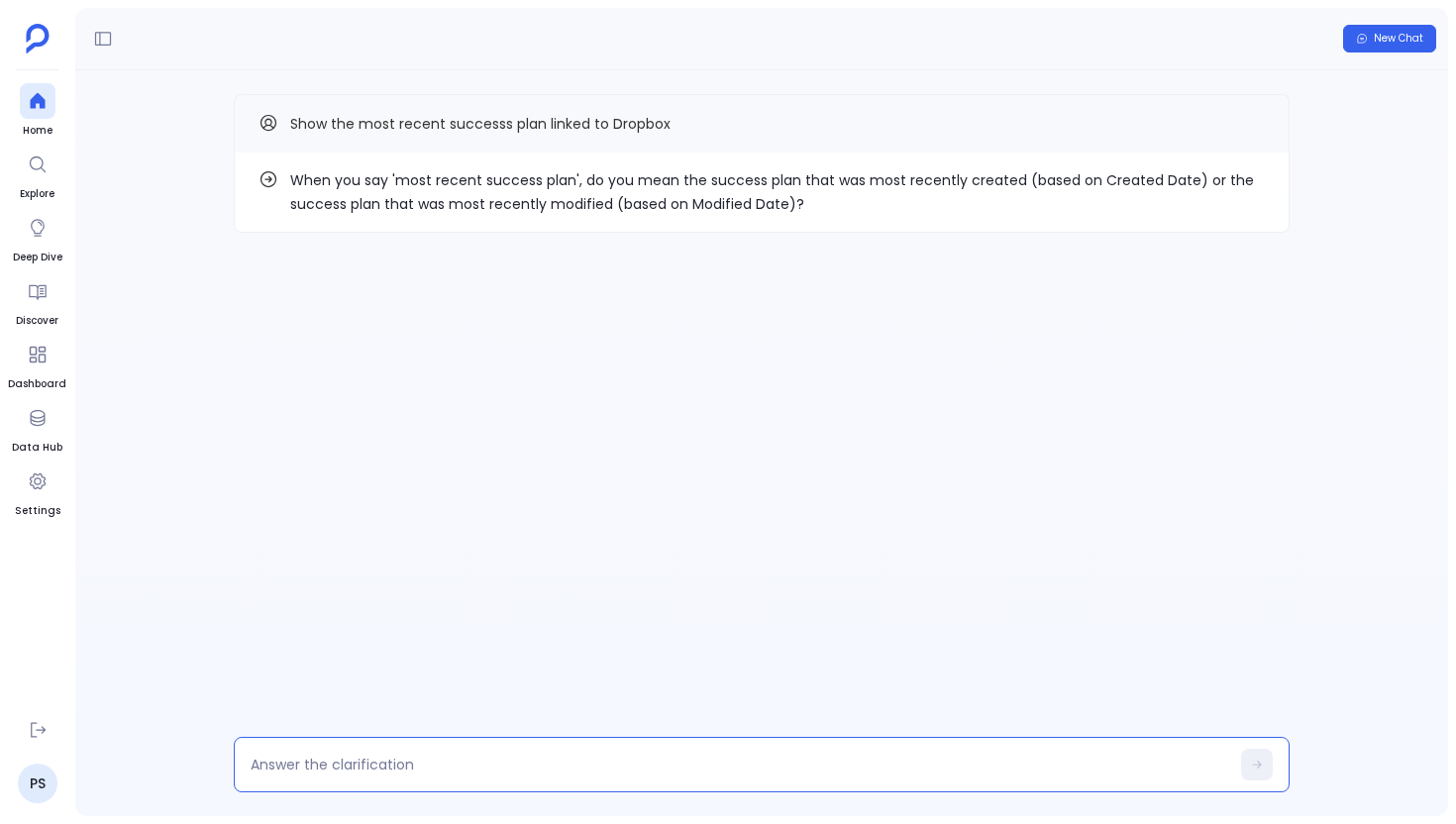 type on "based on Created Date" 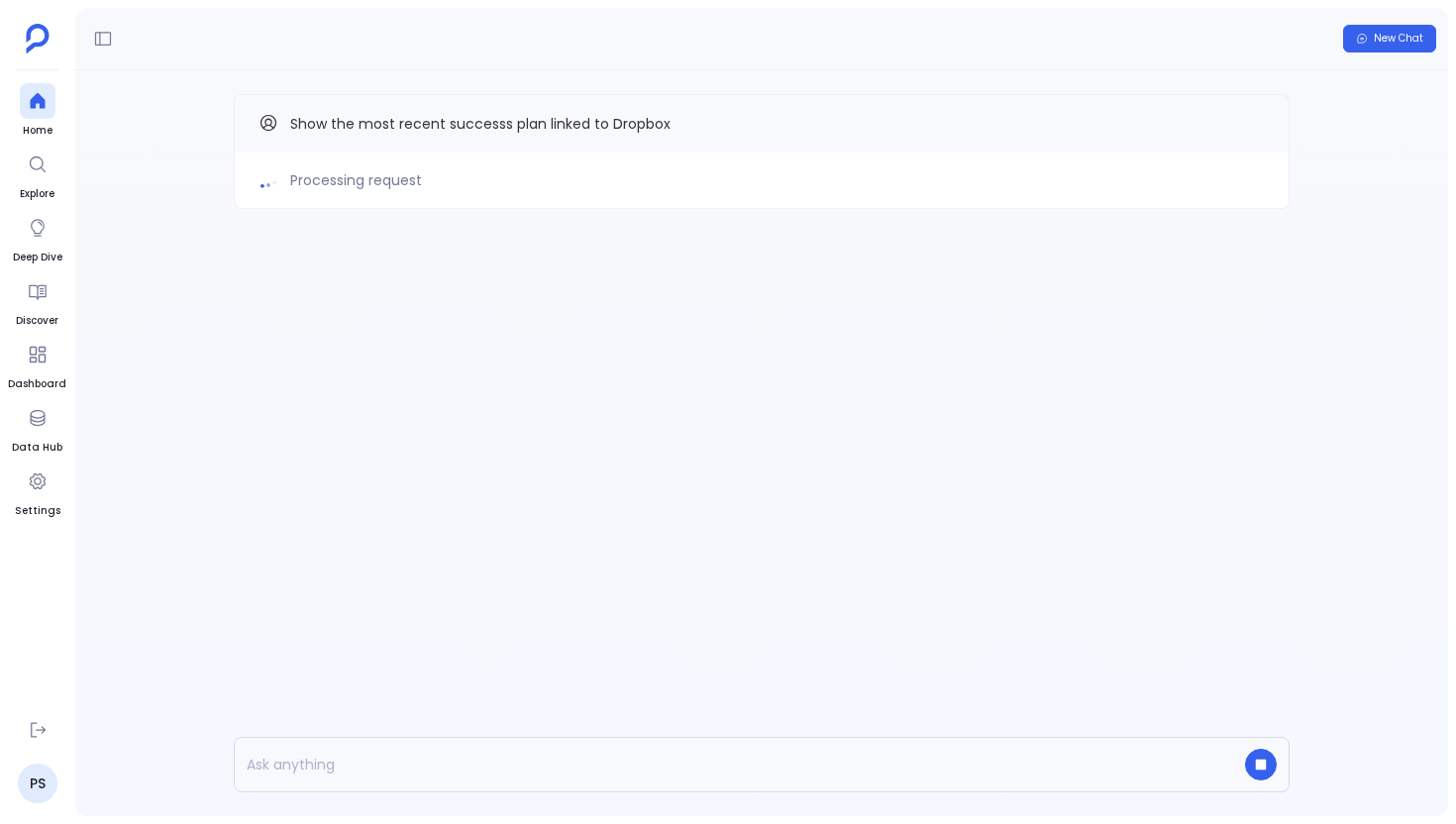 click on "Processing request Show the most recent successs plan linked to Dropbox" at bounding box center [762, 191] 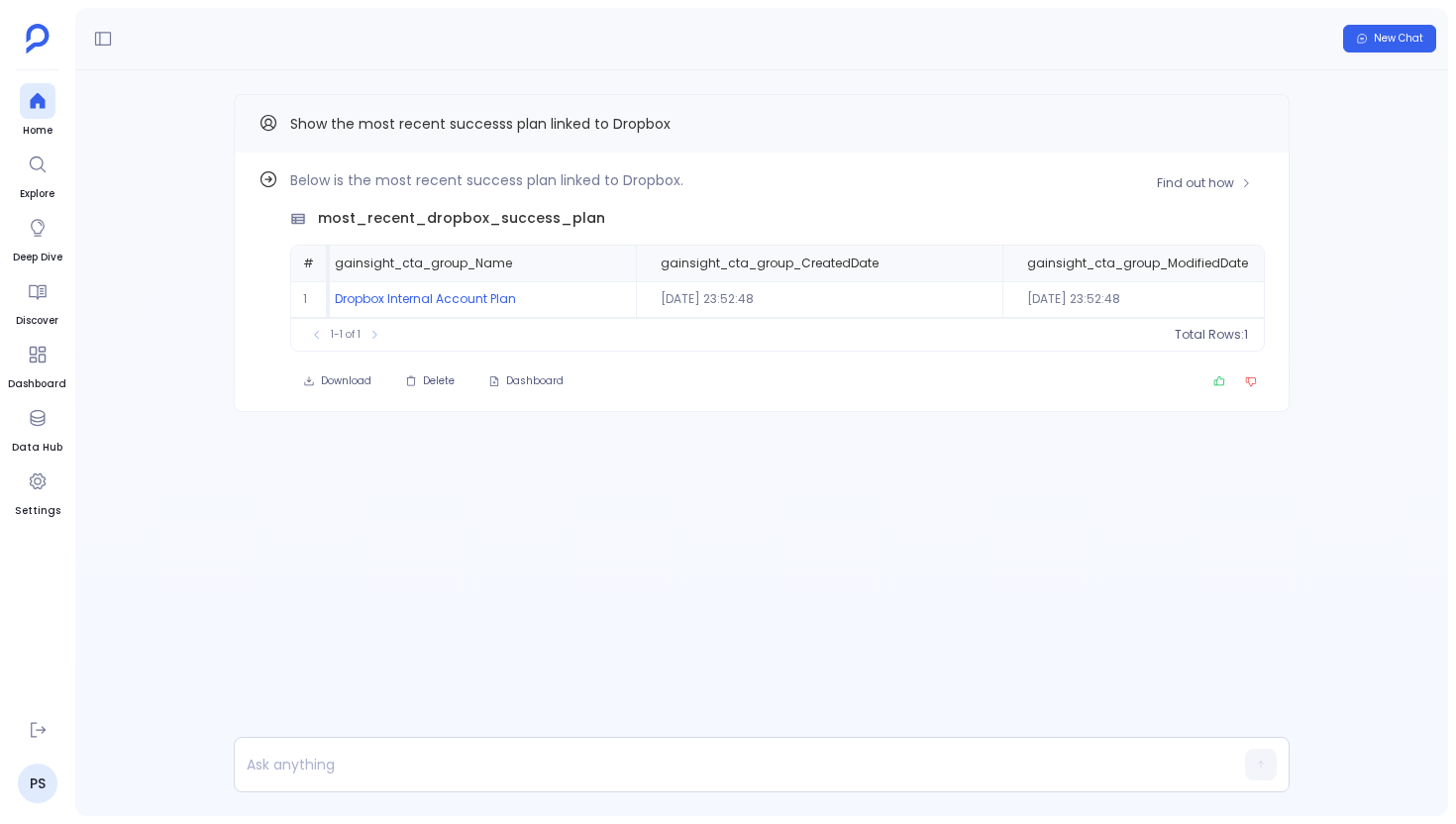 scroll, scrollTop: 0, scrollLeft: 0, axis: both 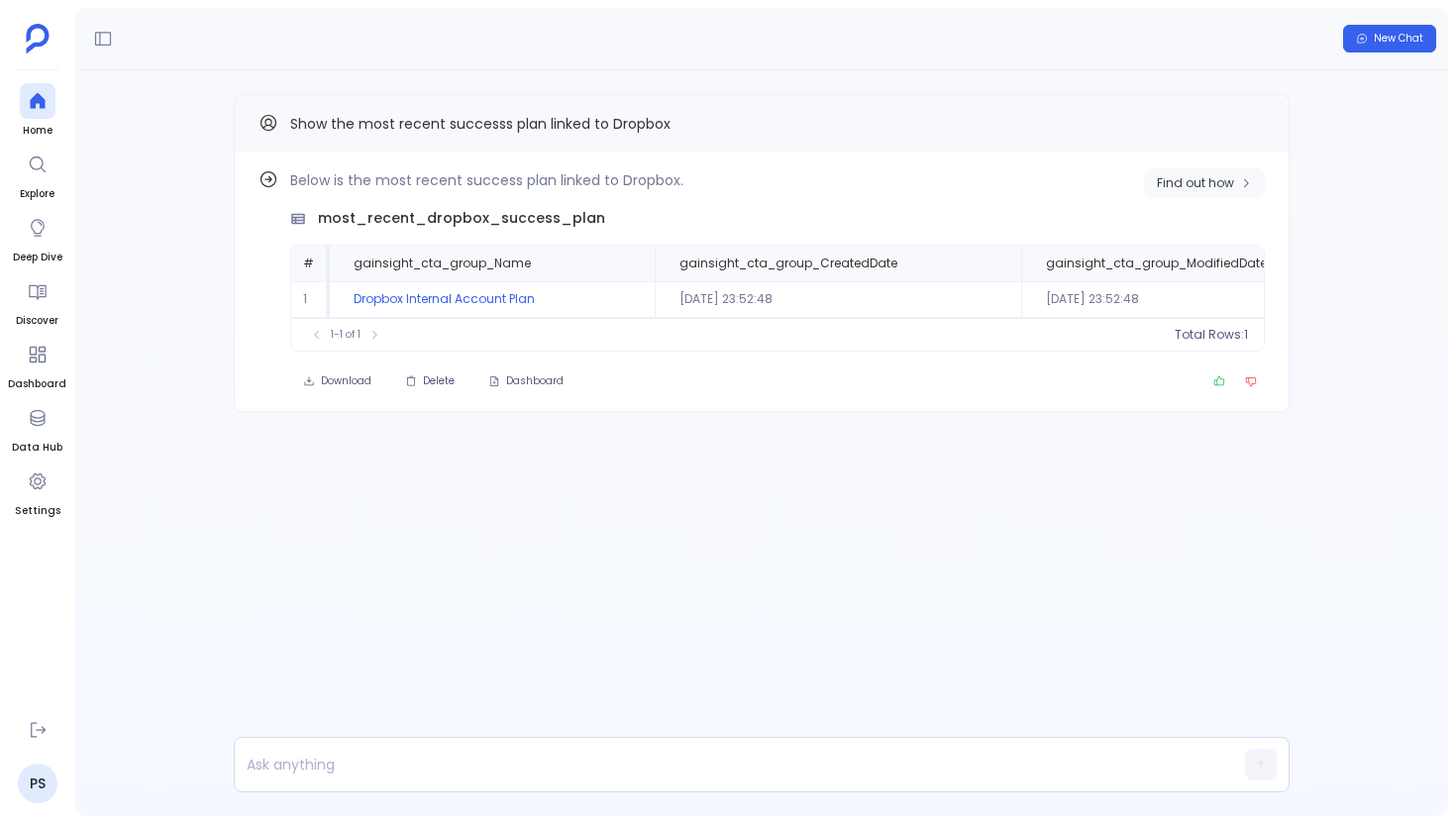 click on "Find out how" at bounding box center [1196, 183] 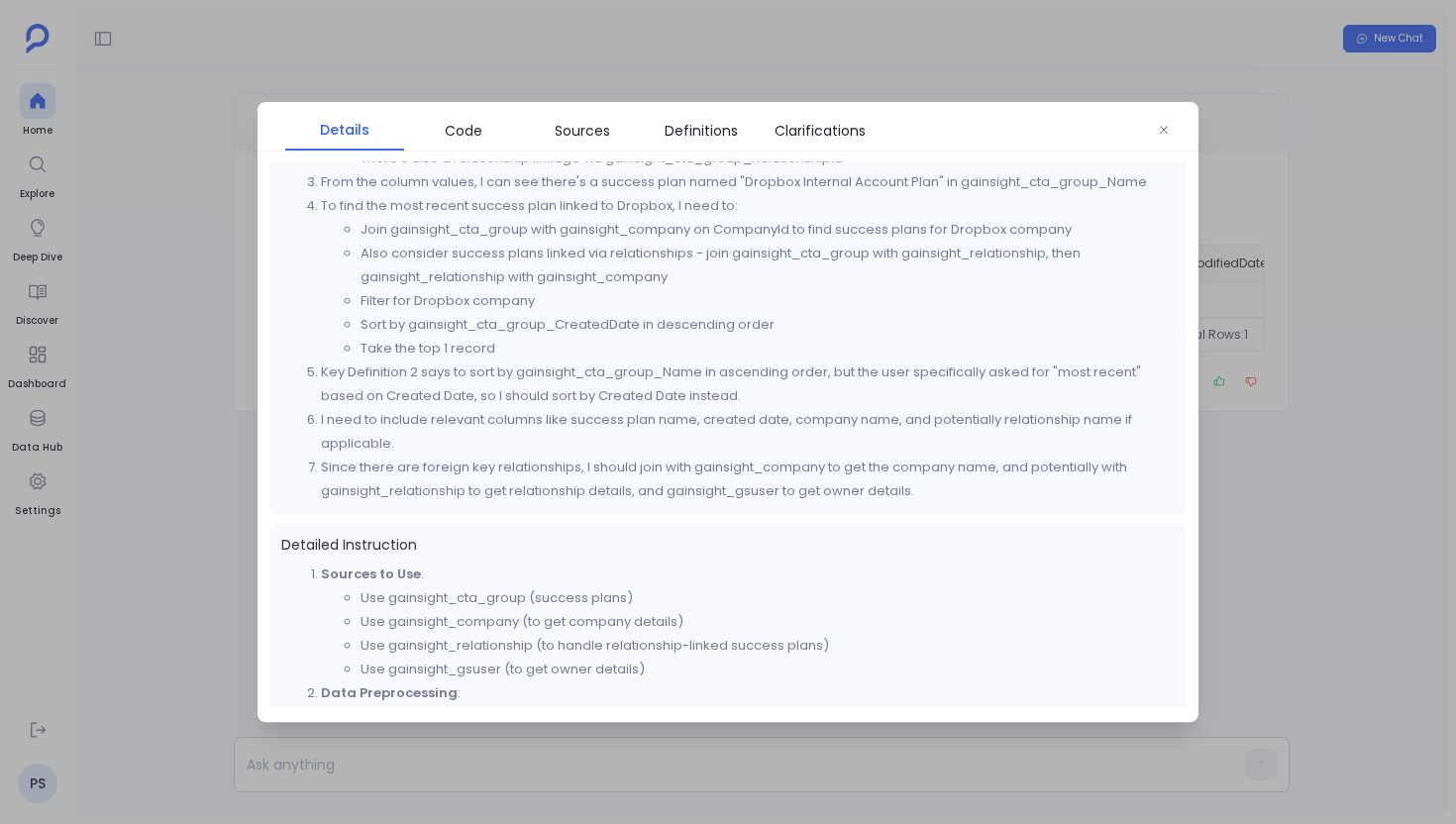 scroll, scrollTop: 210, scrollLeft: 0, axis: vertical 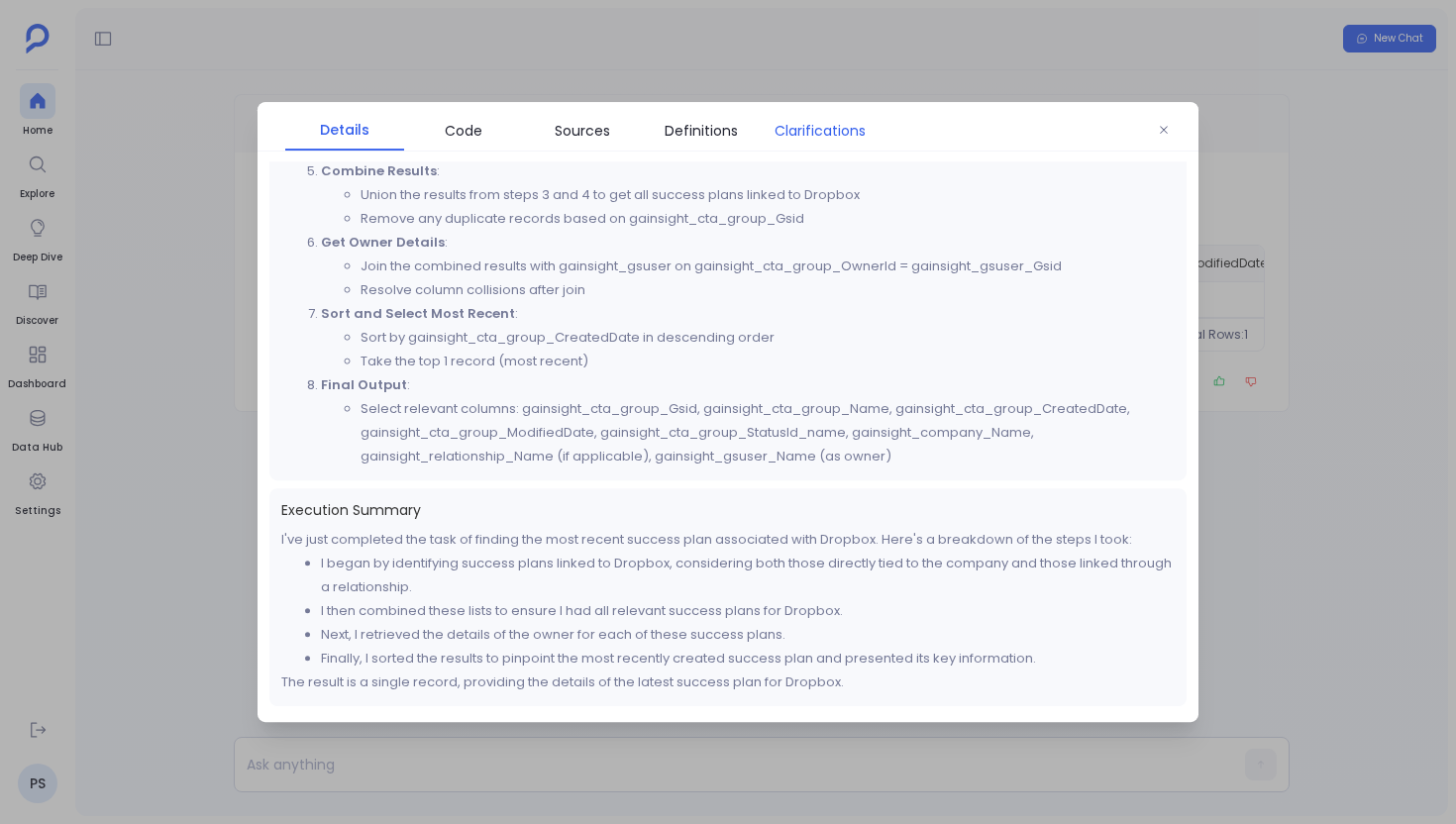 click on "Clarifications" at bounding box center (820, 131) 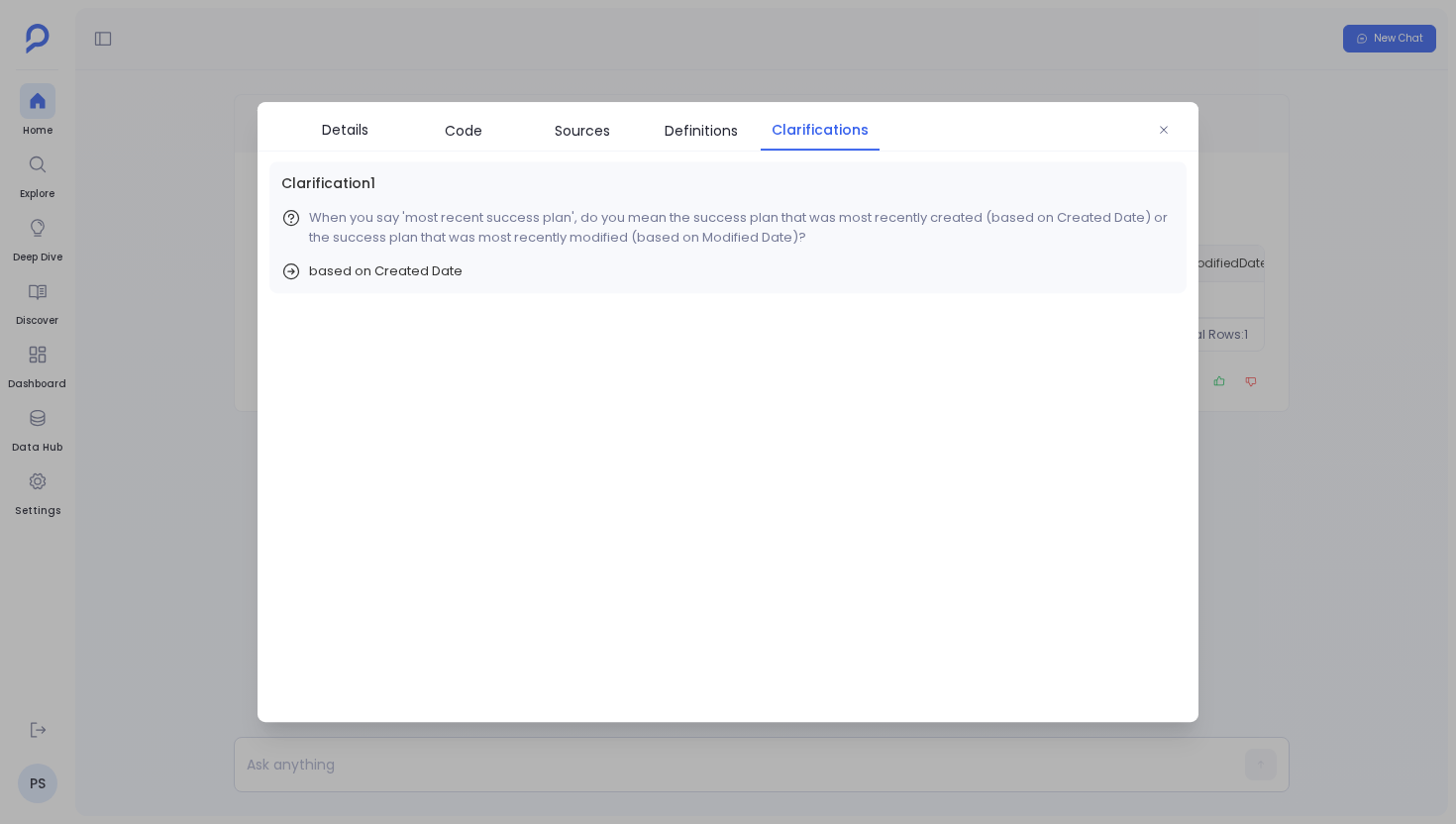 scroll, scrollTop: 0, scrollLeft: 0, axis: both 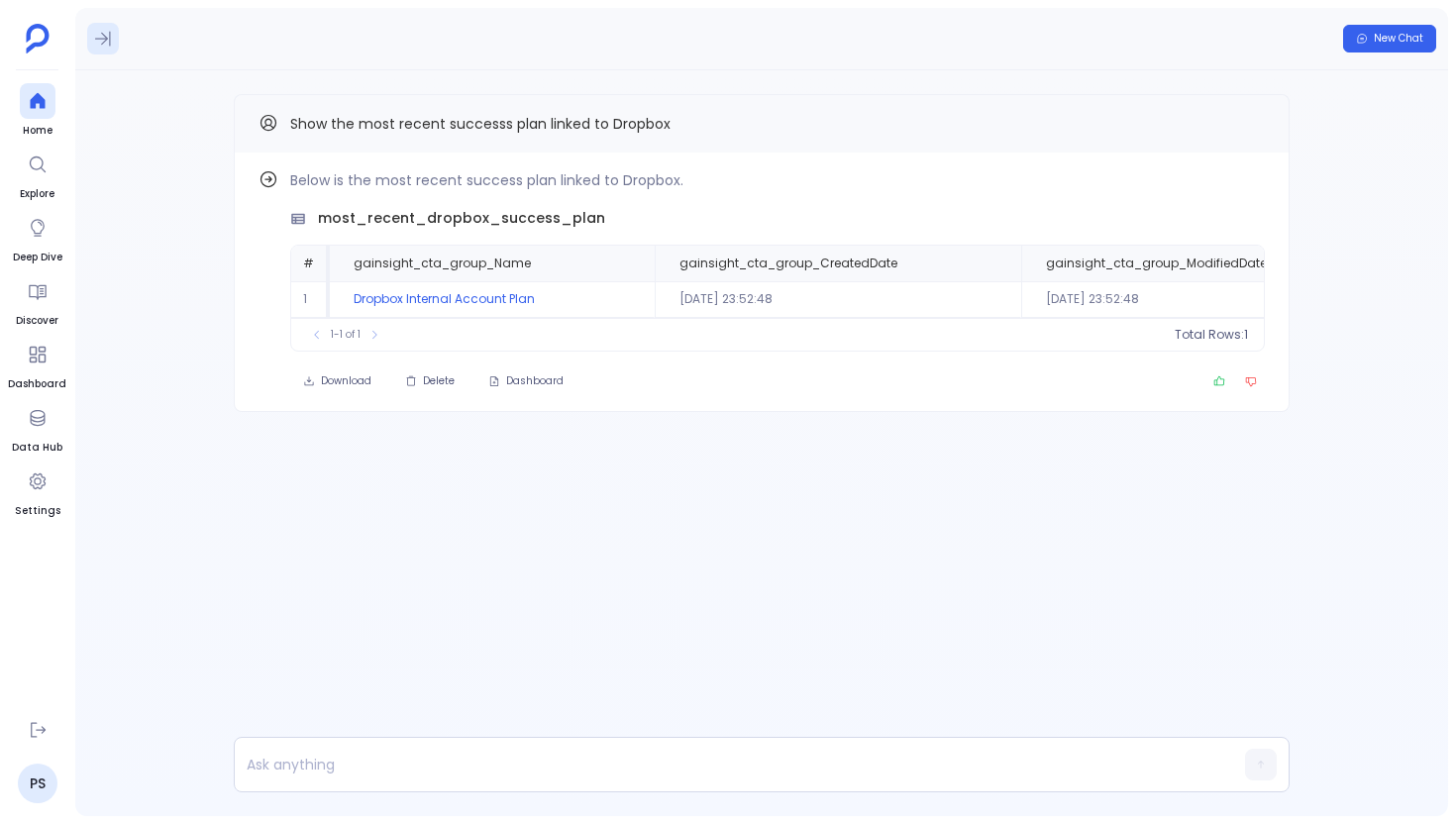click at bounding box center [103, 39] 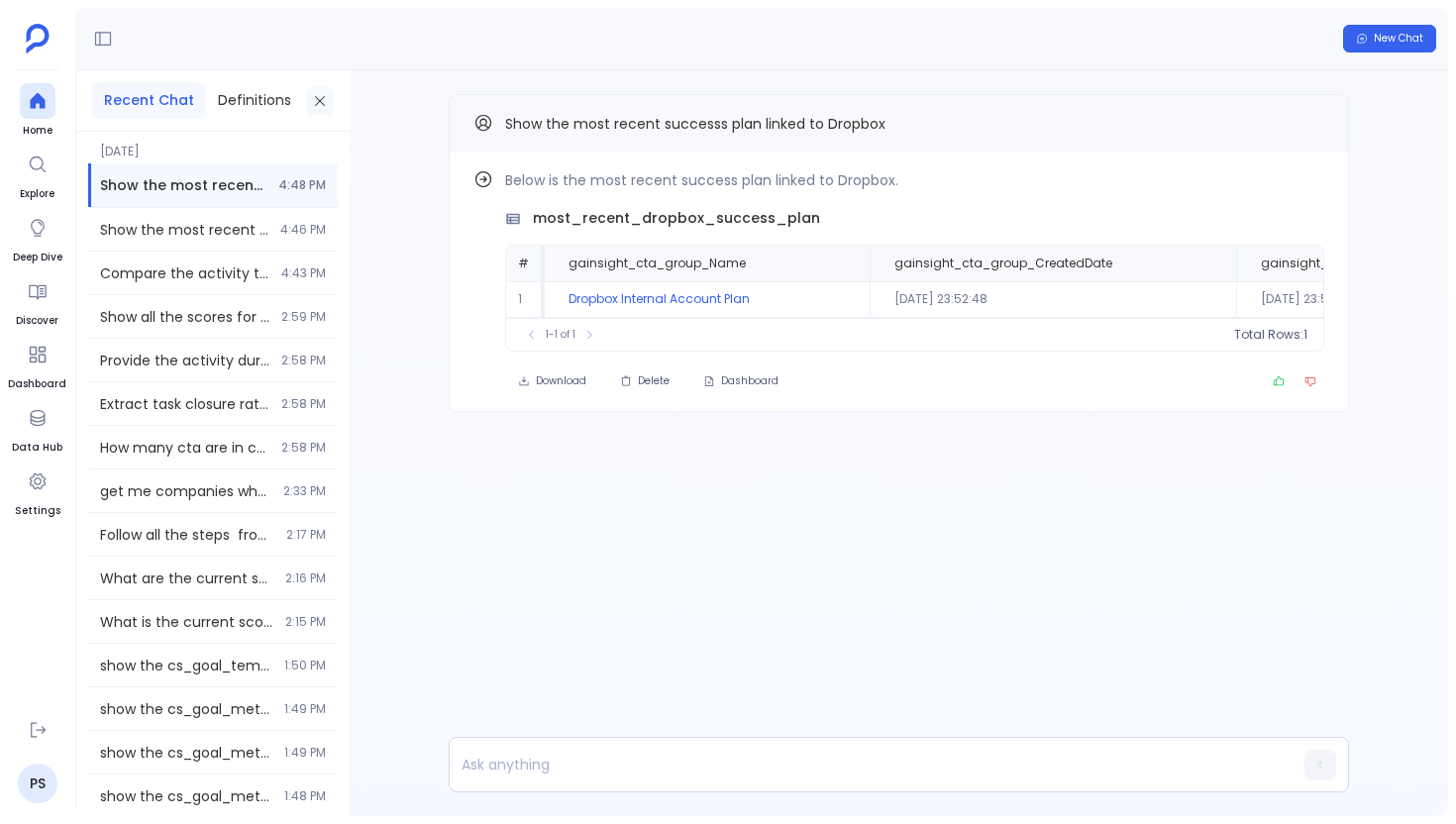 click 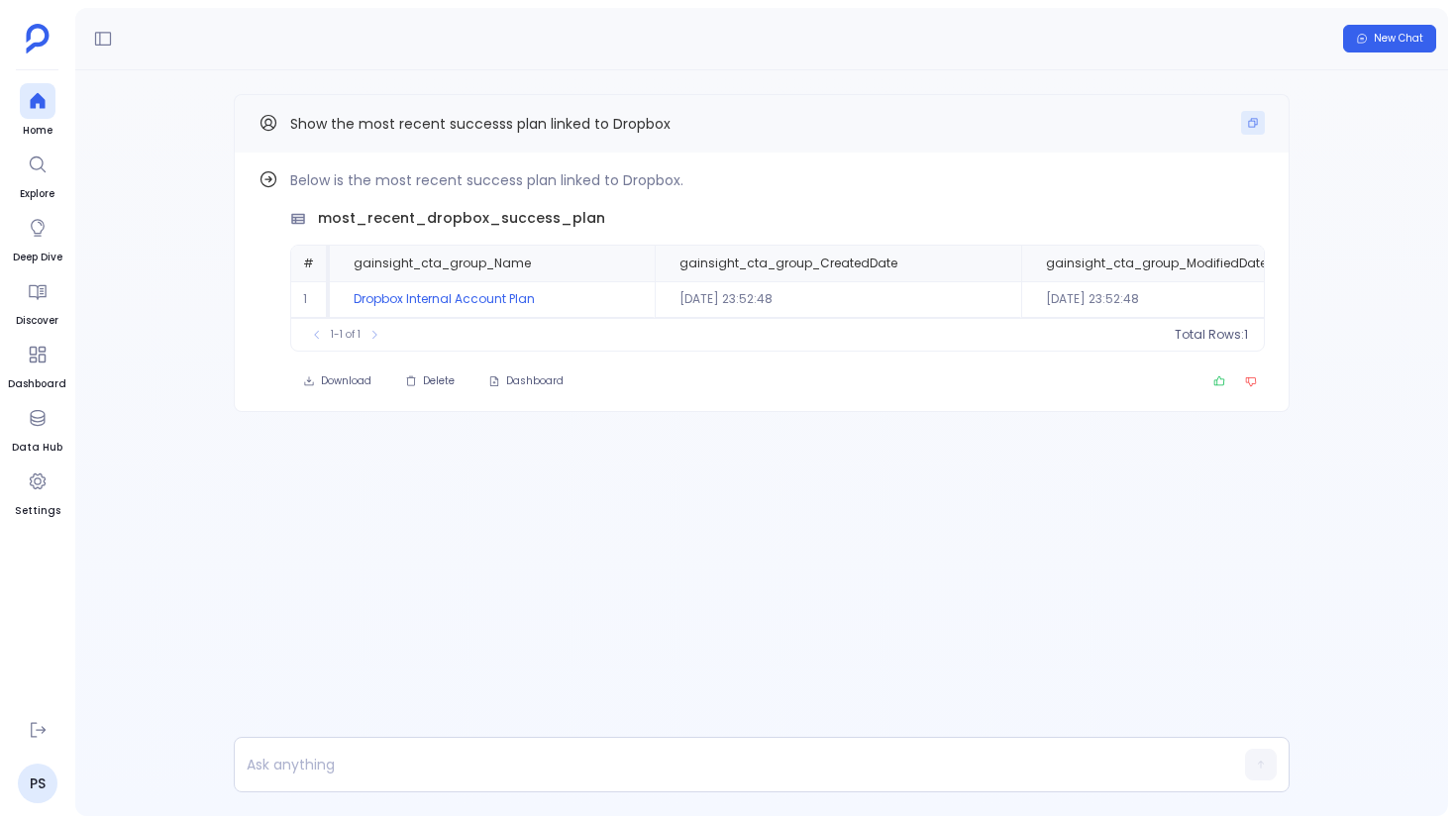 click at bounding box center (1253, 123) 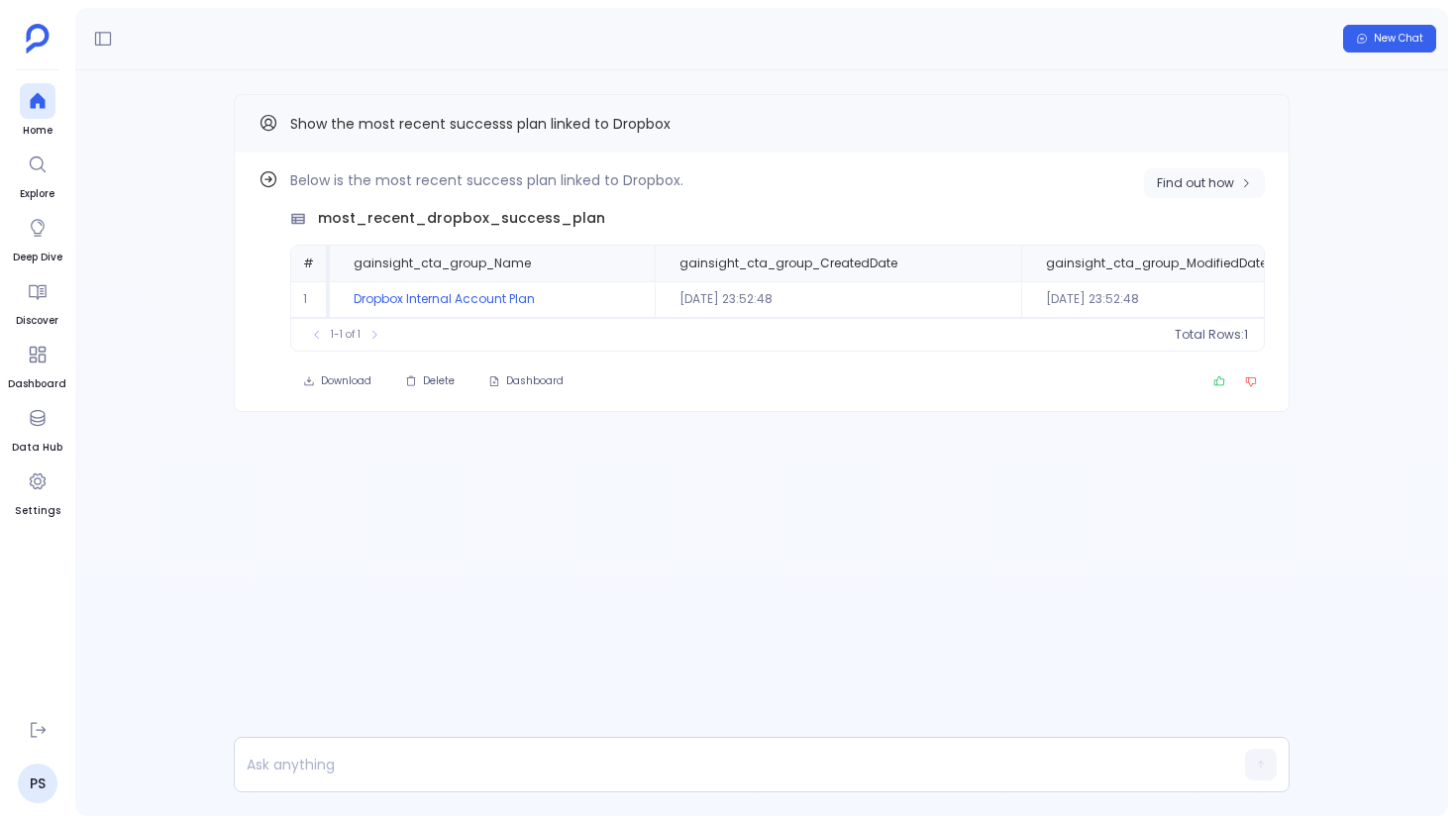 click on "Find out how" at bounding box center (1196, 183) 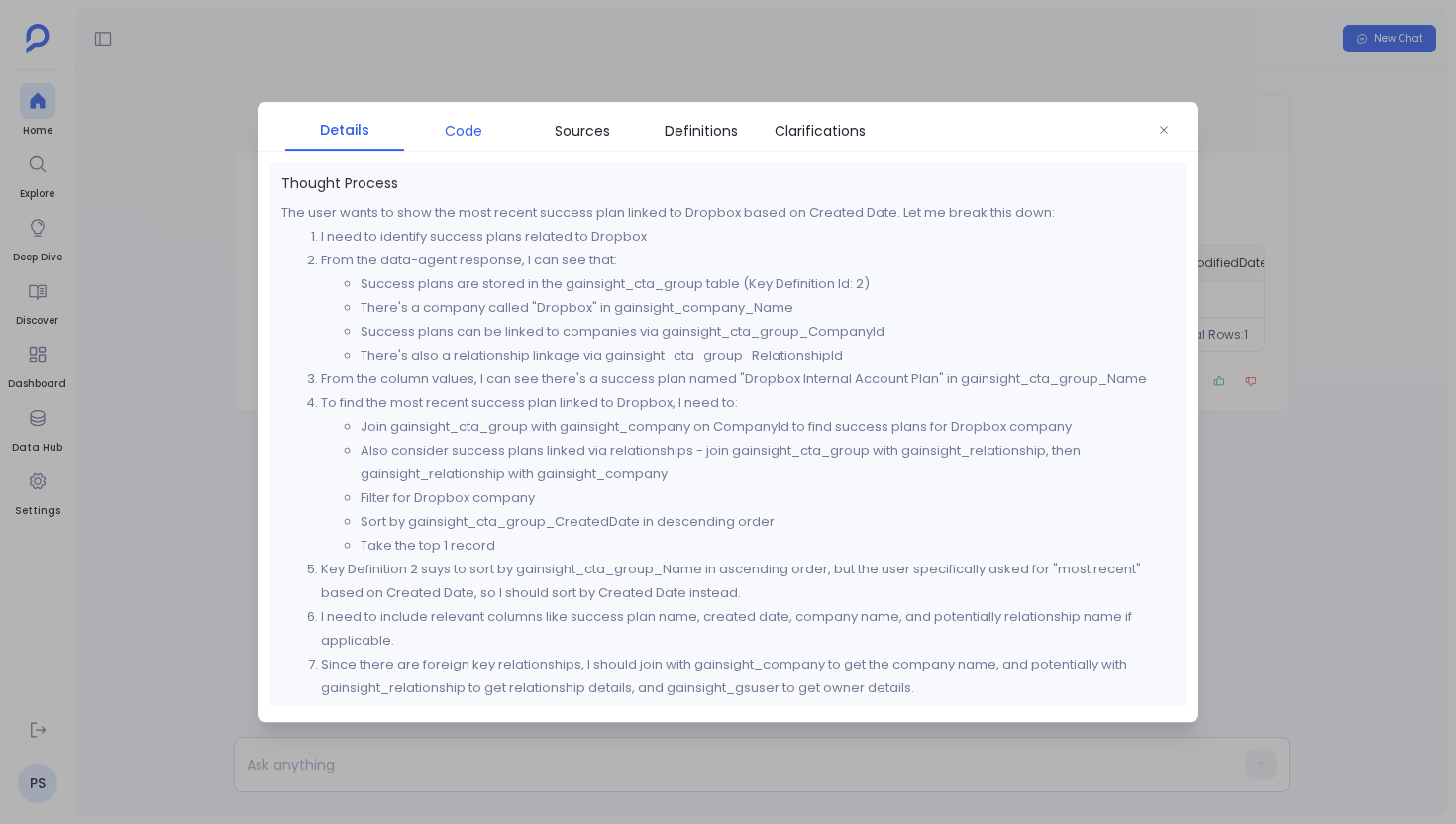 click on "Code" at bounding box center (464, 131) 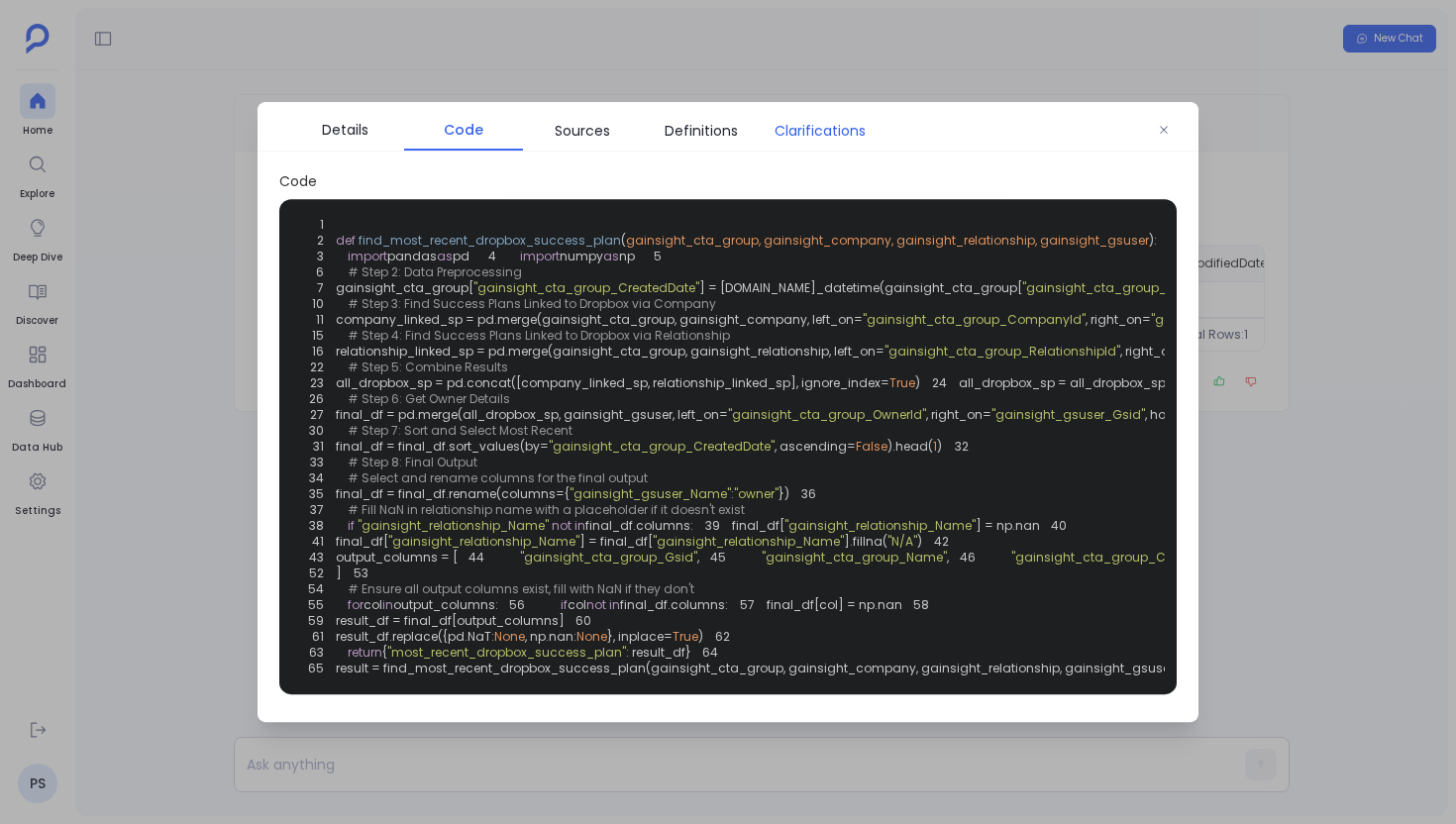 click on "Clarifications" at bounding box center (820, 131) 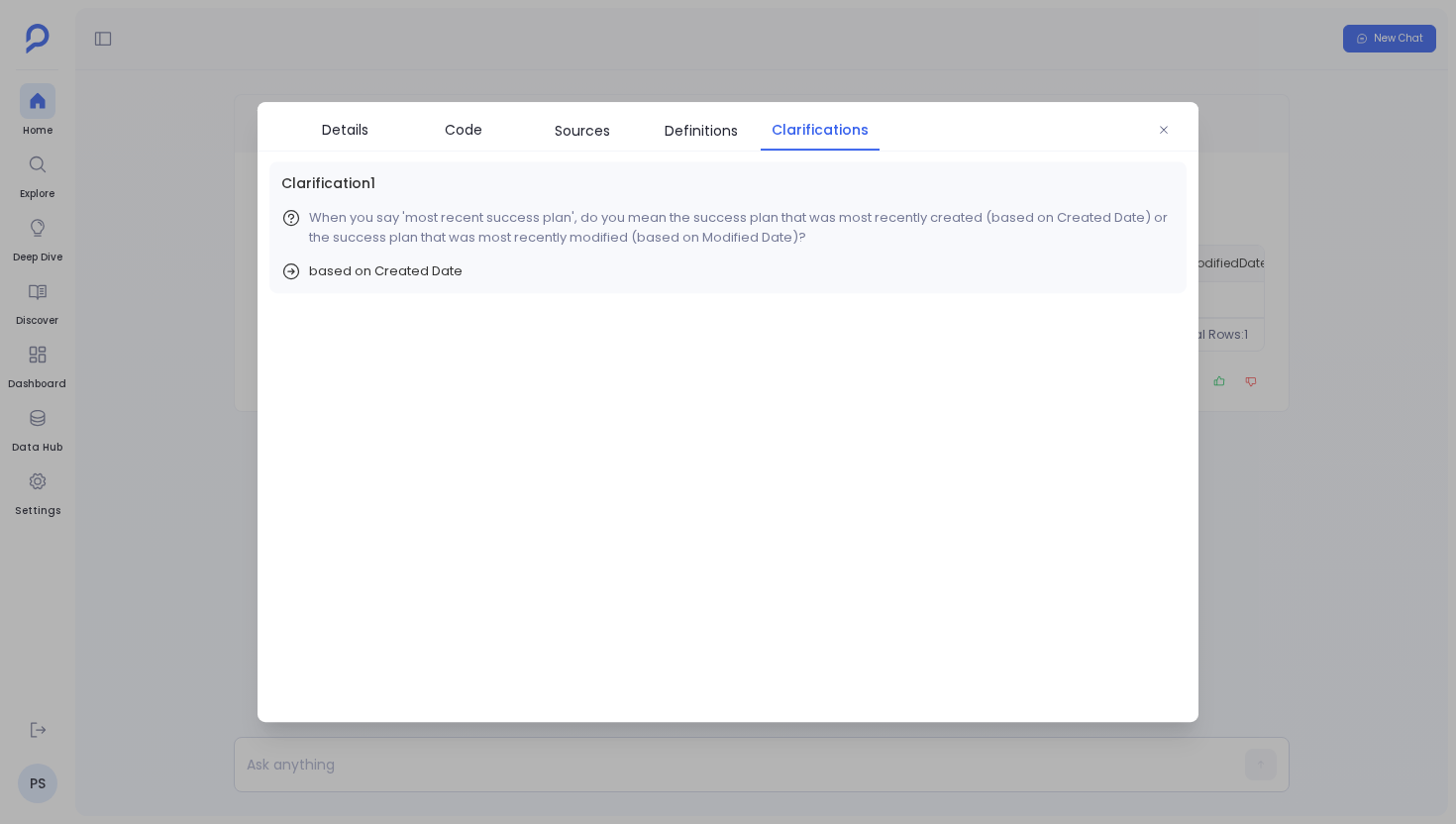 click at bounding box center [728, 412] 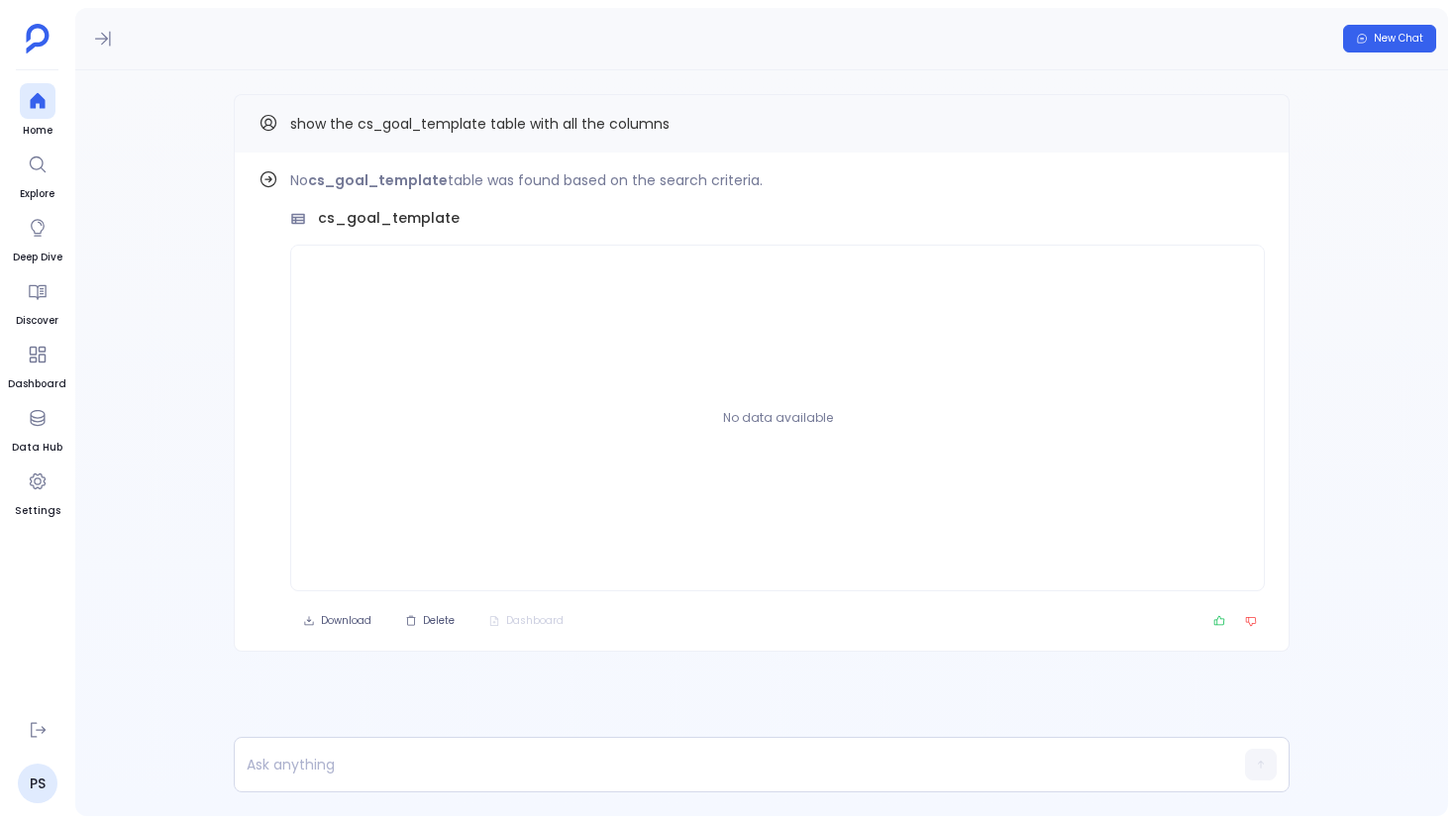 scroll, scrollTop: 0, scrollLeft: 0, axis: both 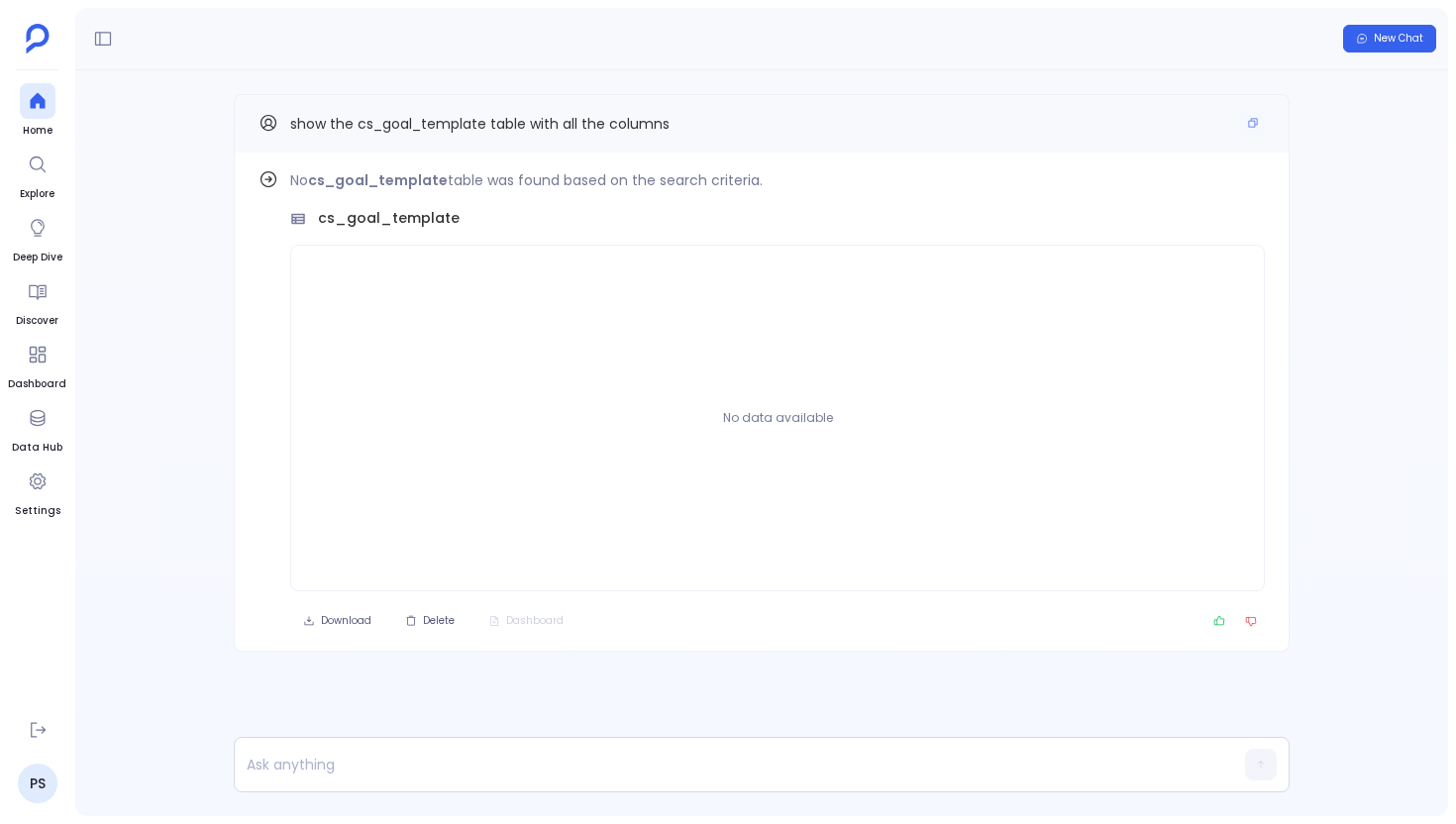 click on "show the cs_goal_template table with all the columns" at bounding box center [479, 124] 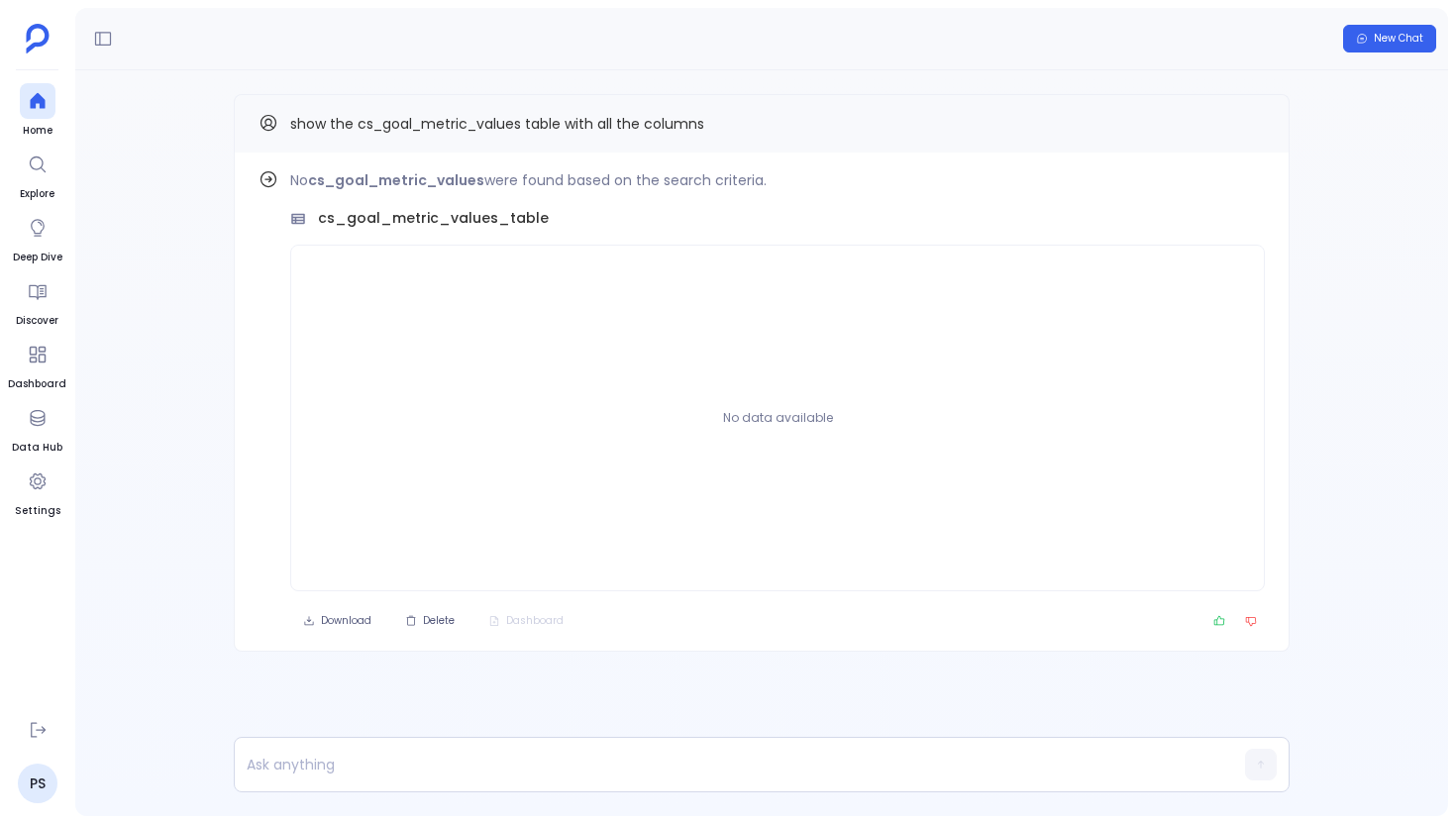 scroll, scrollTop: 0, scrollLeft: 0, axis: both 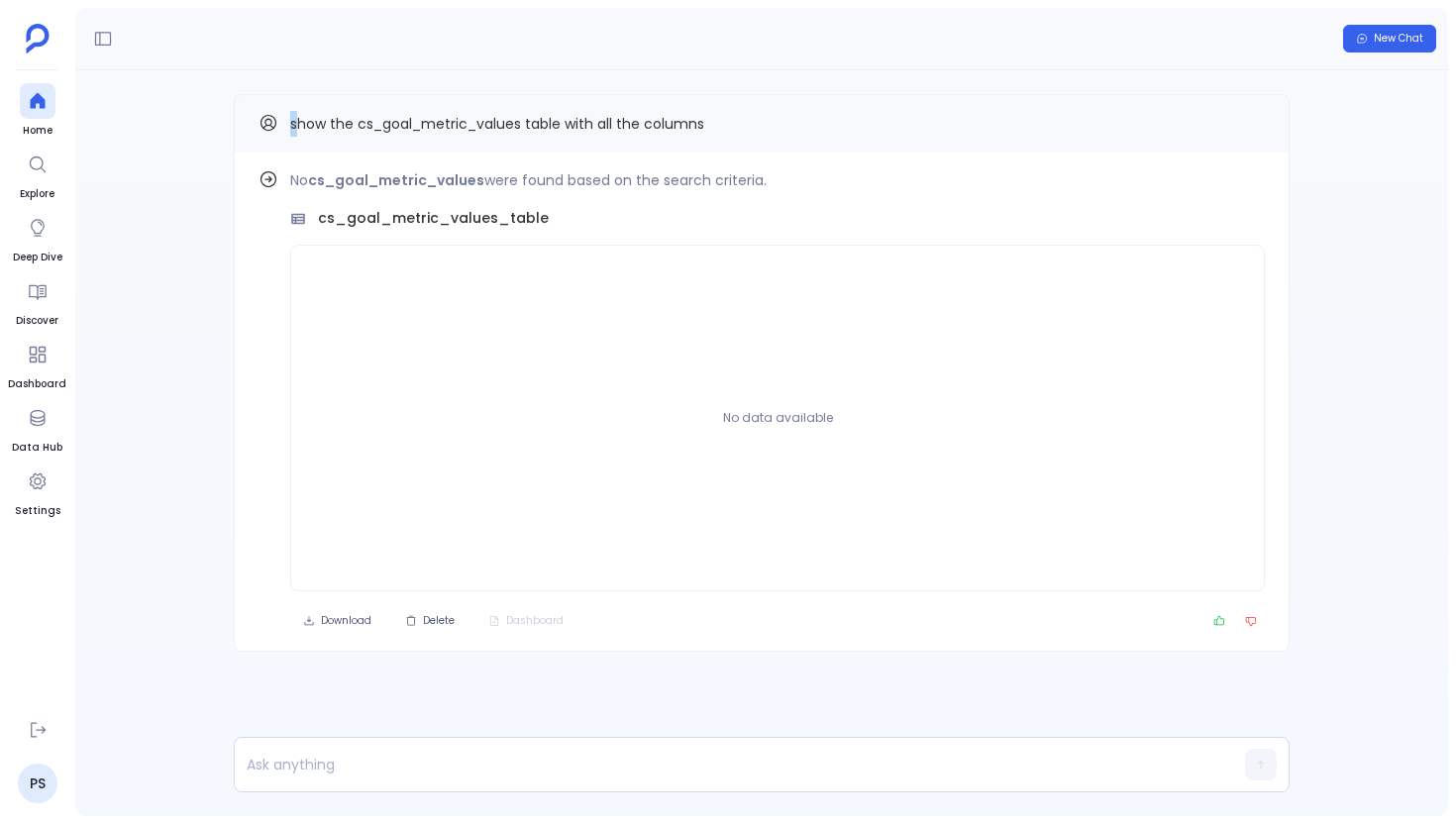drag, startPoint x: 291, startPoint y: 125, endPoint x: 298, endPoint y: 117, distance: 10.630146 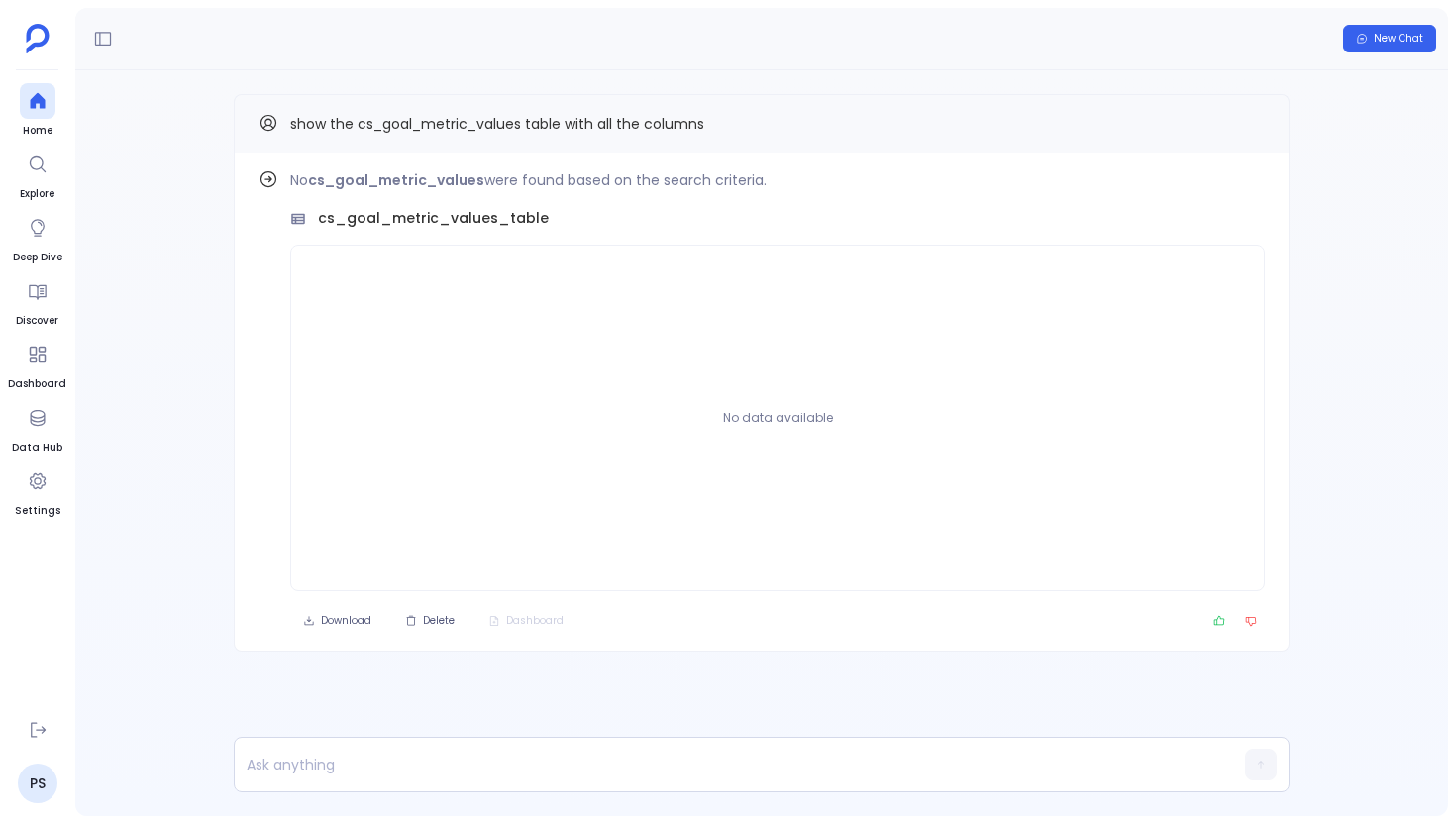 click on "show the cs_goal_metric_values table with all the columns" at bounding box center [497, 124] 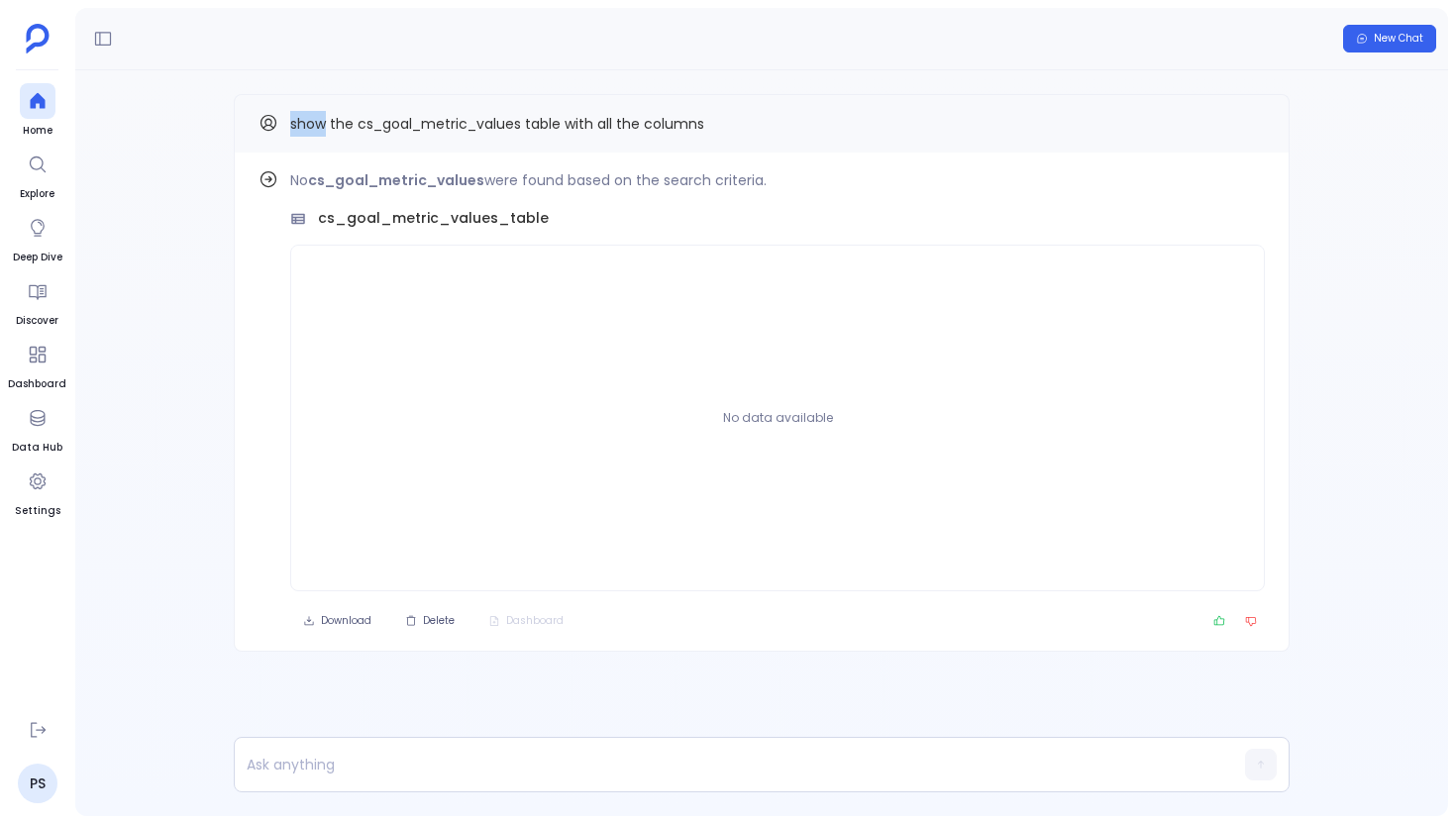 click on "show the cs_goal_metric_values table with all the columns" at bounding box center [497, 124] 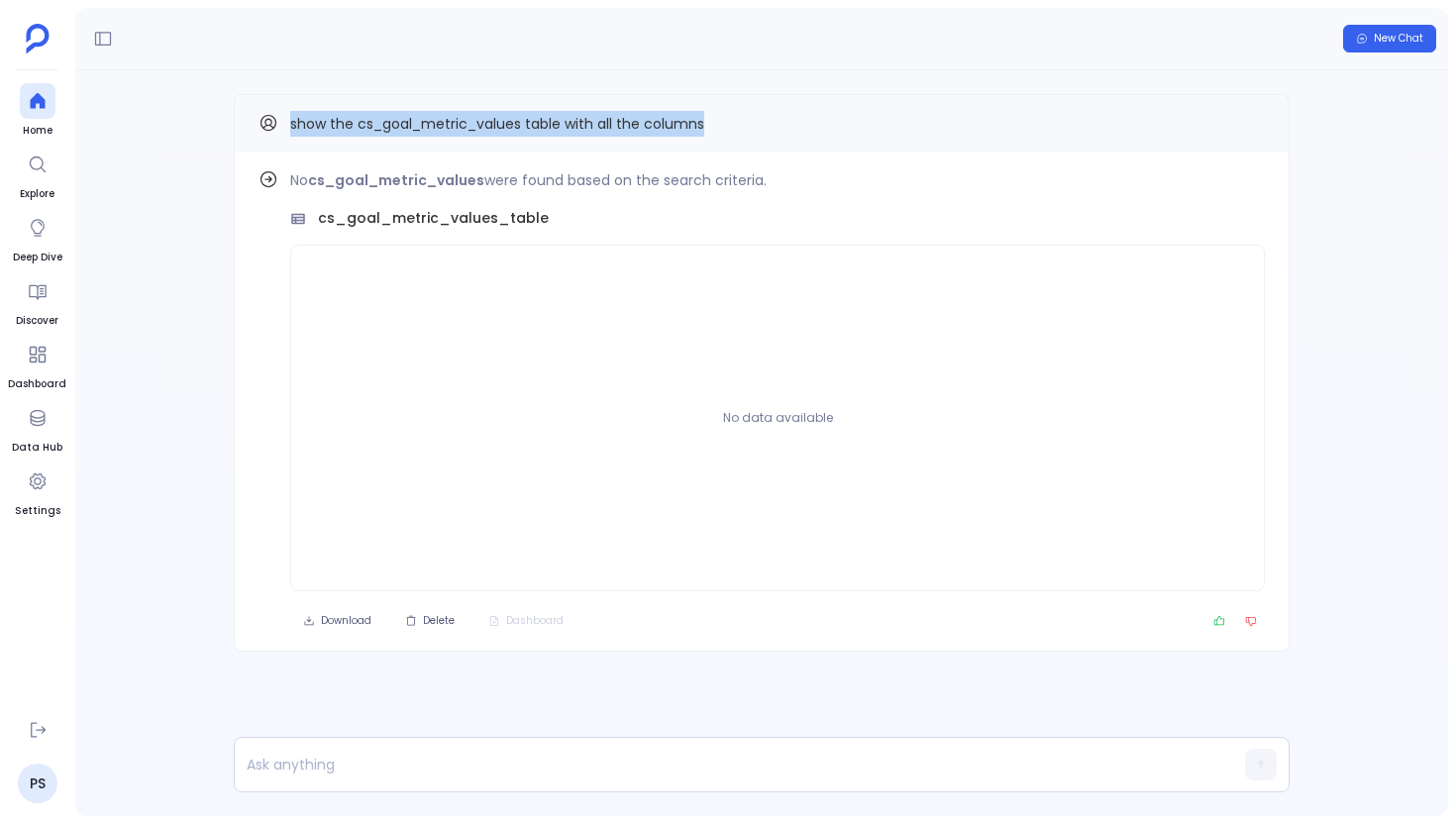drag, startPoint x: 290, startPoint y: 125, endPoint x: 717, endPoint y: 134, distance: 427.09484 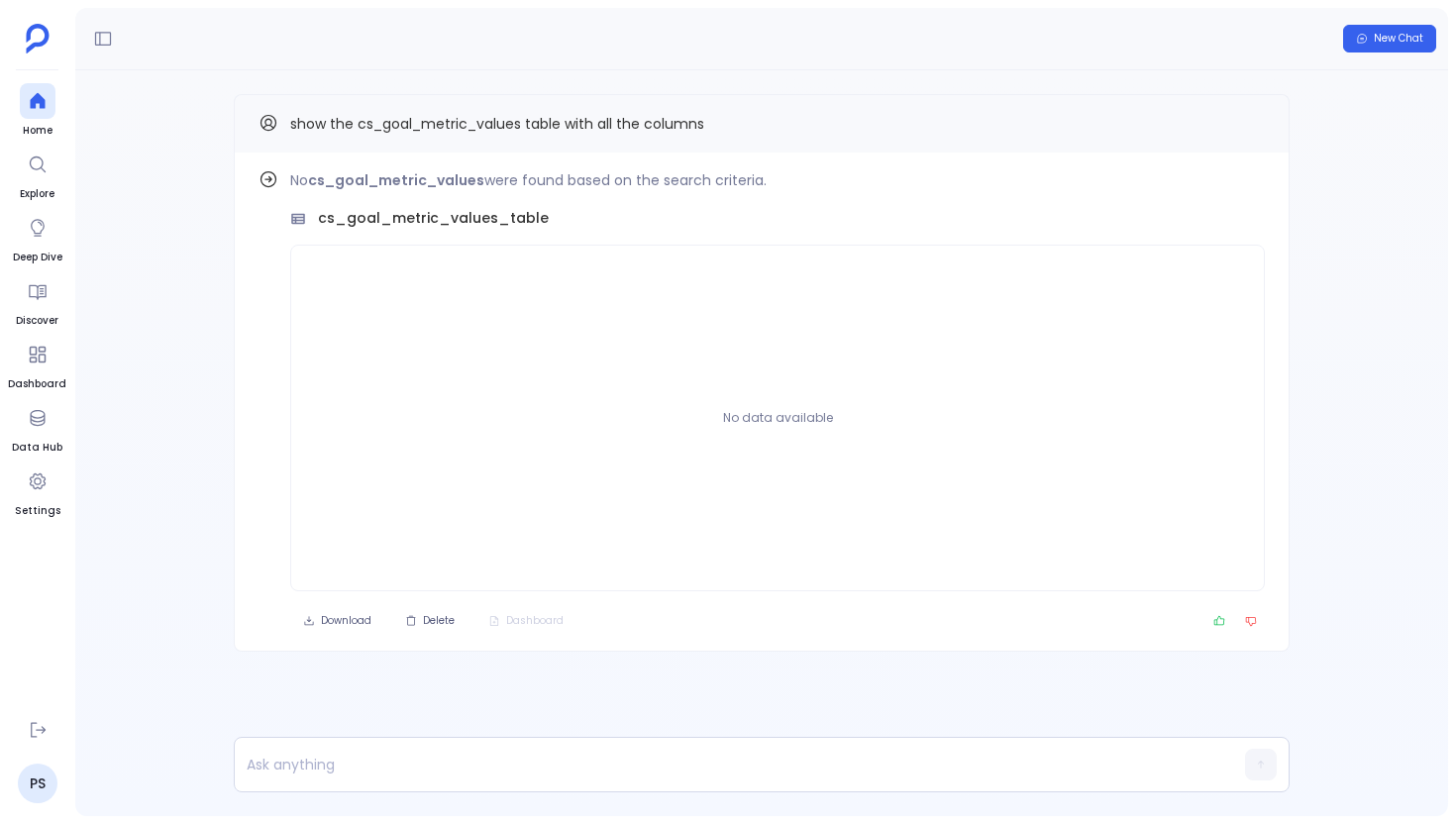 click on "show the cs_goal_metric_values table with all the columns" at bounding box center (497, 124) 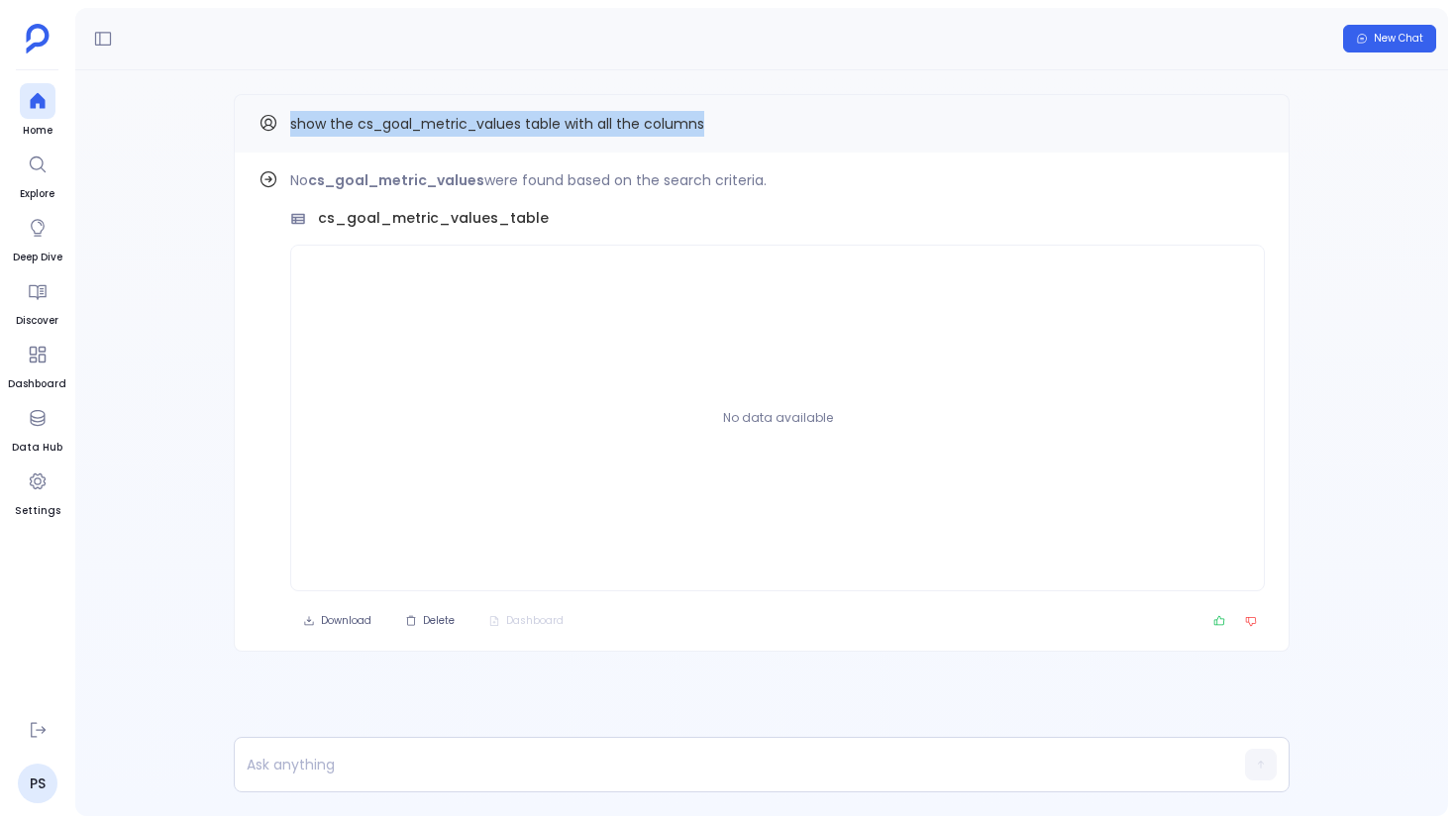click on "show the cs_goal_metric_values table with all the columns" at bounding box center (497, 124) 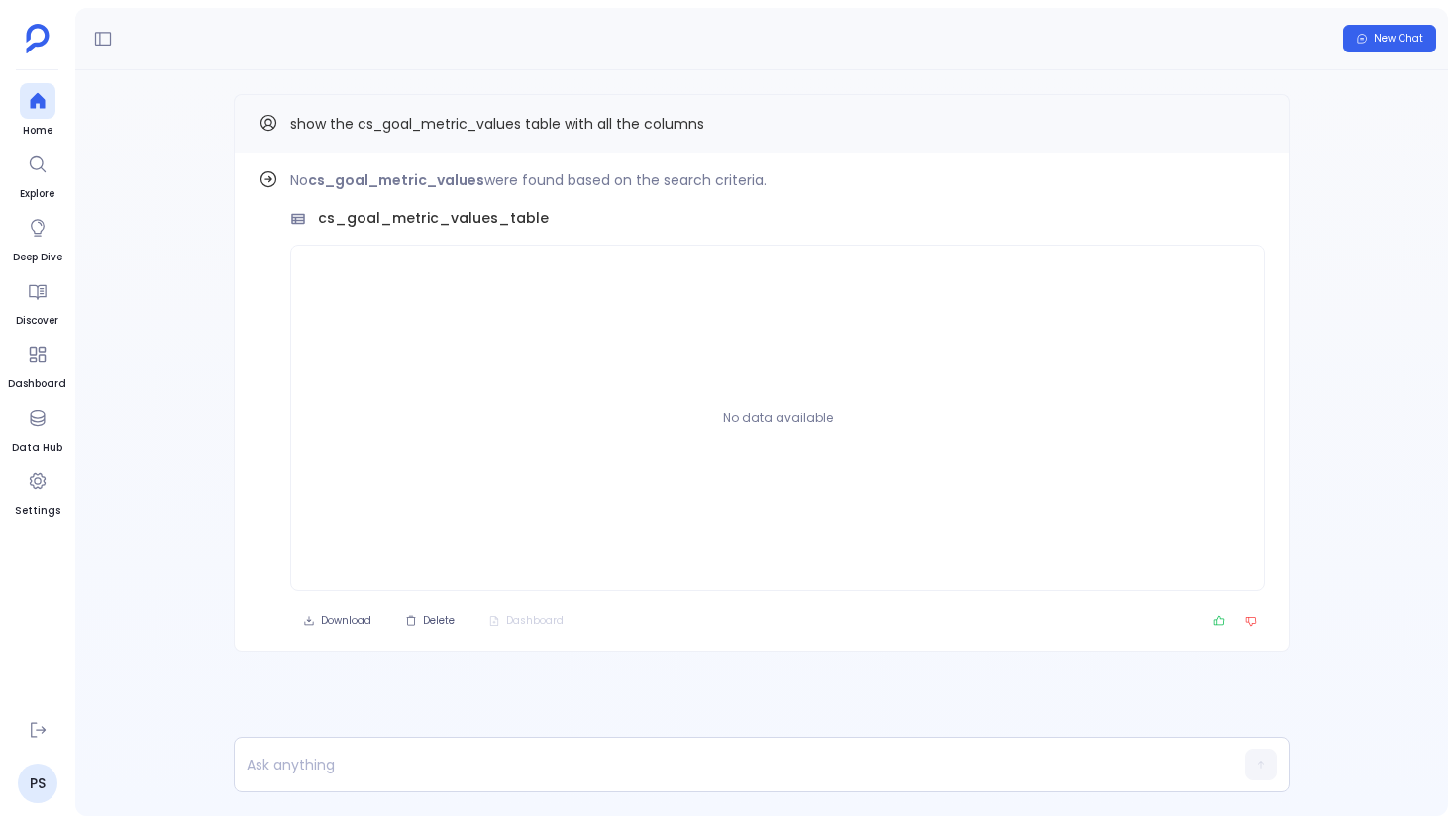 click on "show the cs_goal_metric_values table with all the columns" at bounding box center [497, 124] 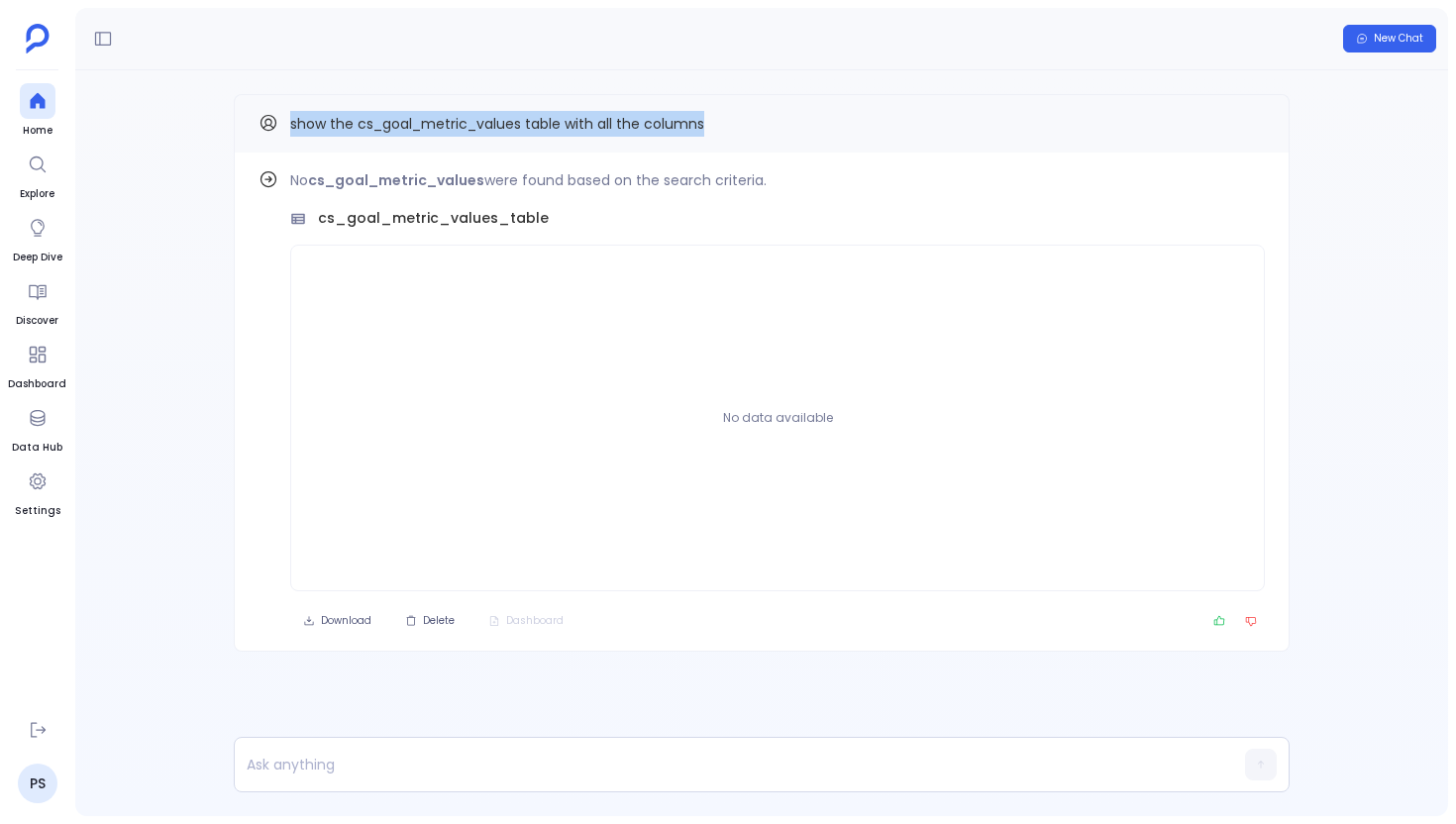 click on "show the cs_goal_metric_values table with all the columns" at bounding box center [762, 124] 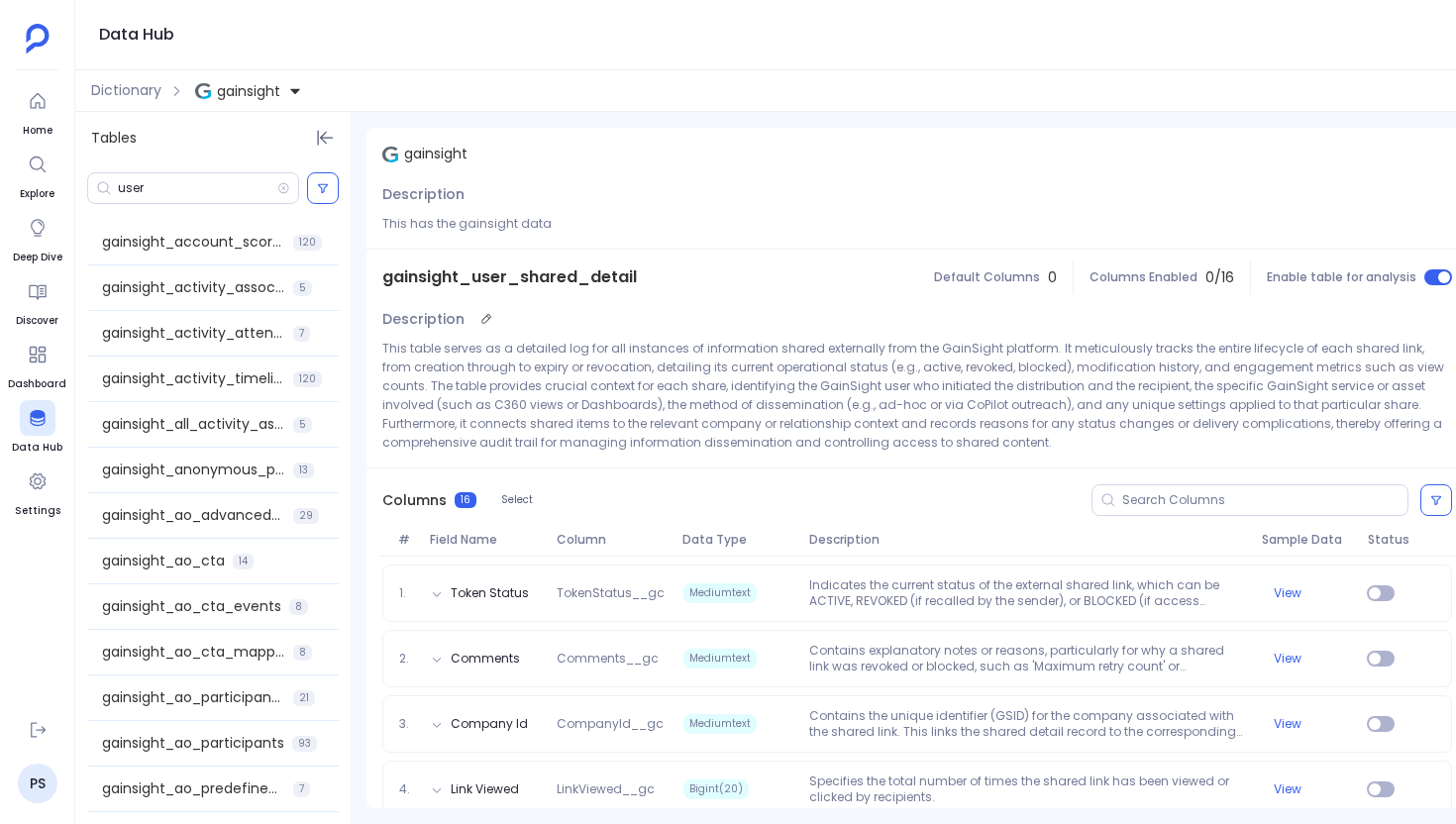scroll, scrollTop: 0, scrollLeft: 0, axis: both 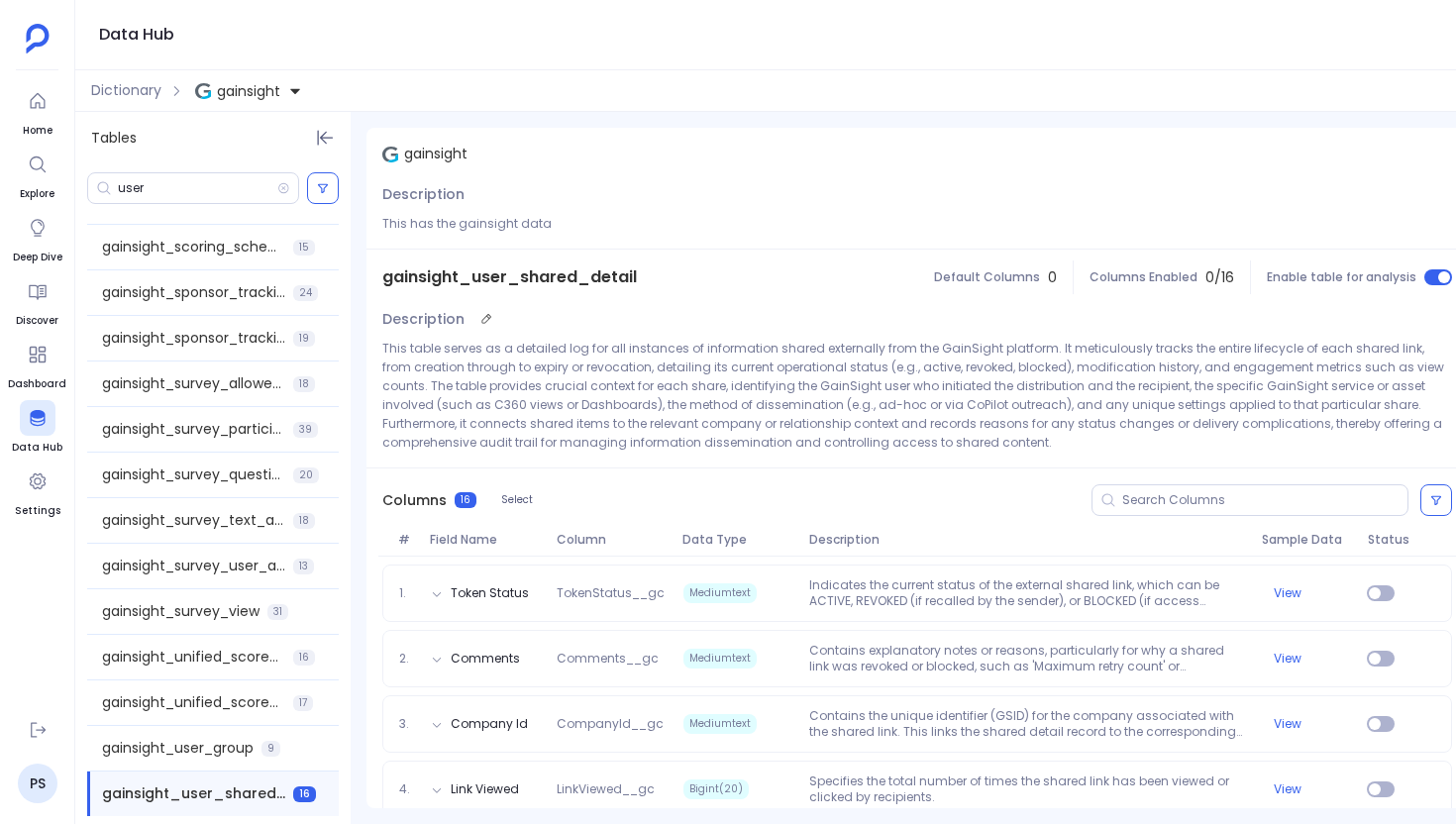 click on "Description This table serves as a detailed log for all instances of information shared externally from the GainSight platform. It meticulously tracks the entire lifecycle of each shared link, from creation through to expiry or revocation, detailing its current operational status (e.g., active, revoked, blocked), modification history, and engagement metrics such as view counts. The table provides crucial context for each share, identifying the GainSight user who initiated the distribution and the recipient, the specific GainSight service or asset involved (such as C360 views or Dashboards), the method of dissemination (e.g., ad-hoc or via CoPilot outreach), and any unique settings applied to that particular share. Furthermore, it connects shared items to the relevant company or relationship context and records reasons for any status changes or delivery complications, thereby offering a comprehensive audit trail for managing information dissemination and controlling access to shared content." at bounding box center [917, 386] 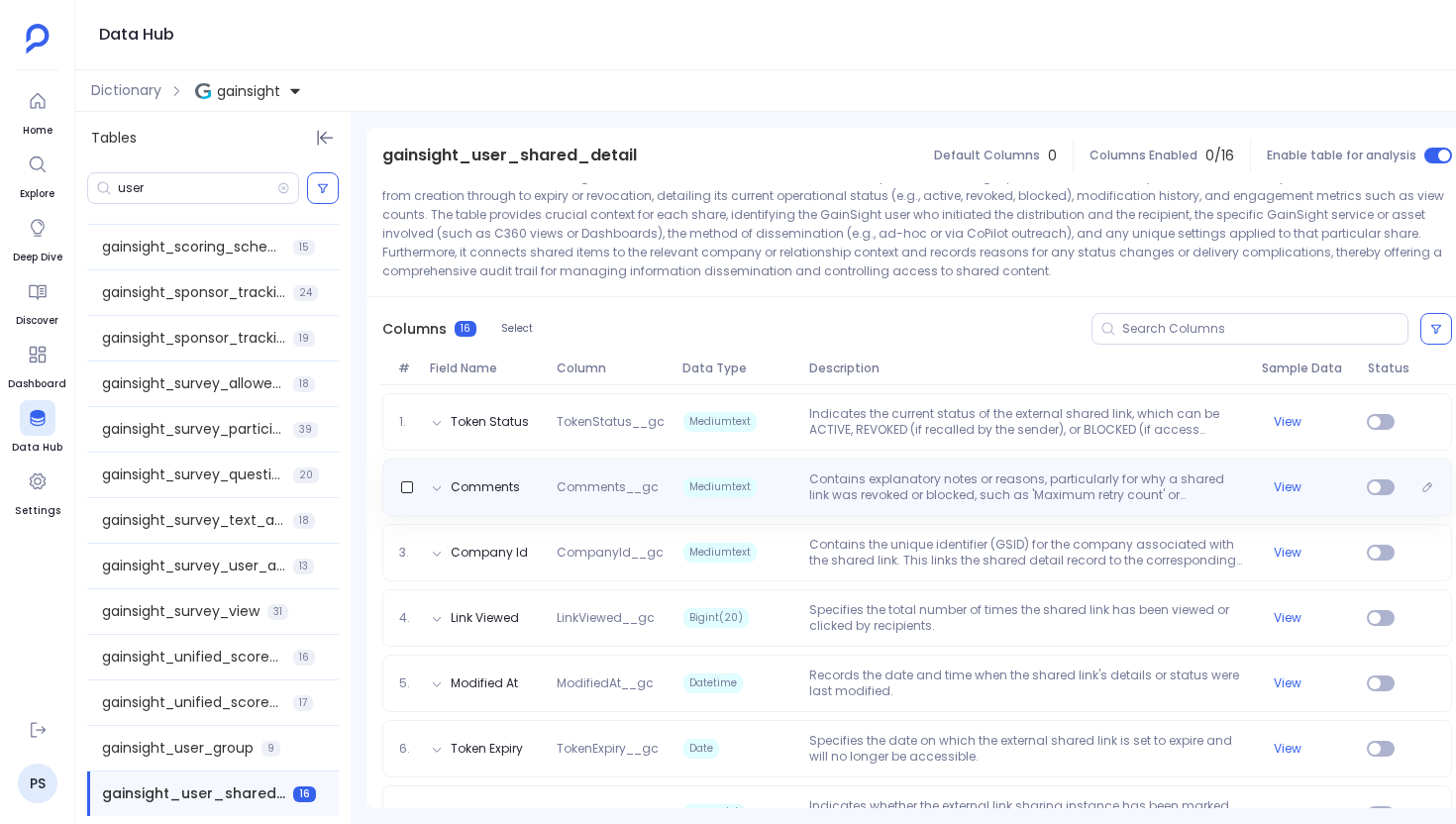 scroll, scrollTop: 173, scrollLeft: 0, axis: vertical 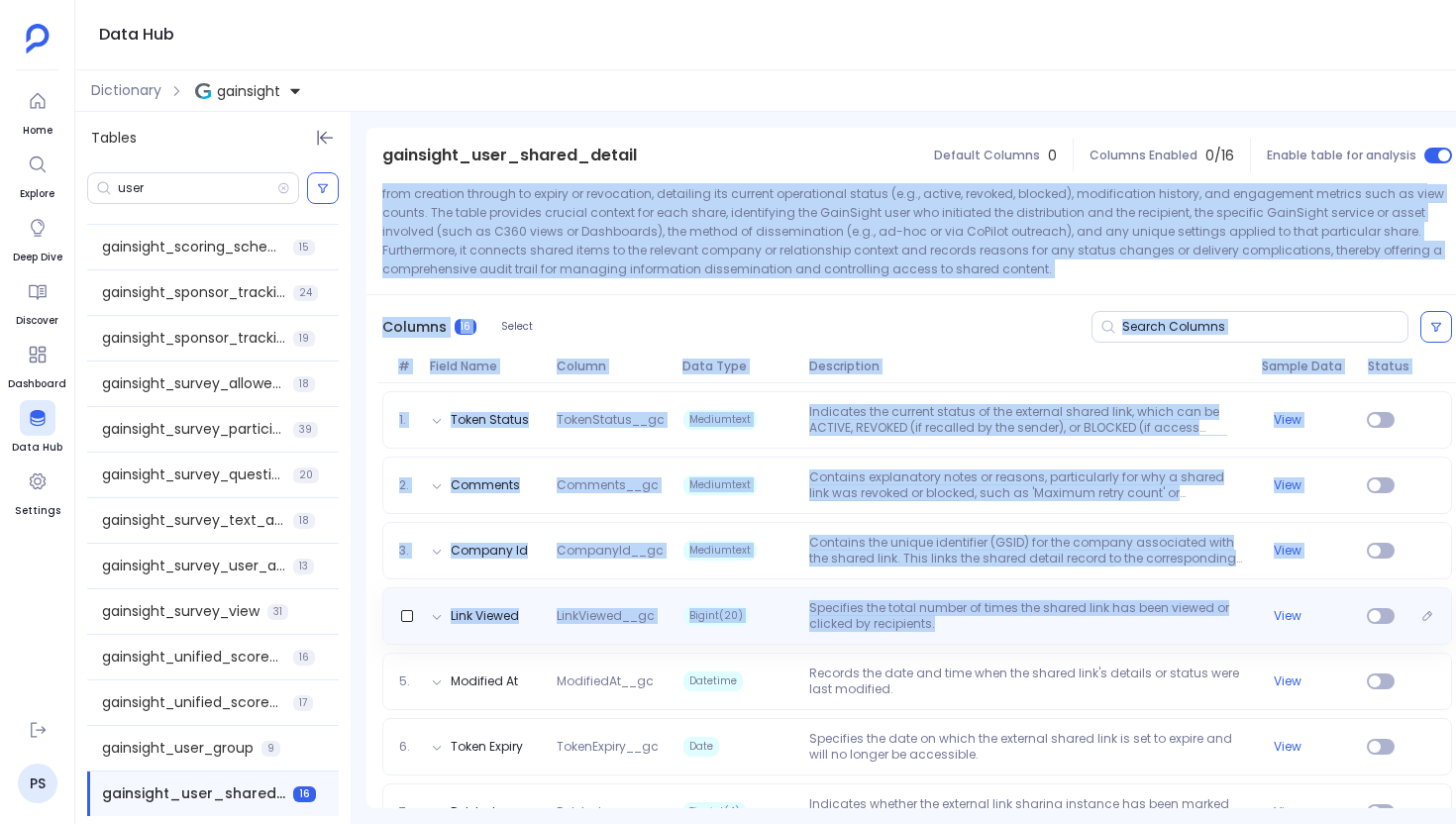 click on "Specifies the total number of times the shared link has been viewed or clicked by recipients." at bounding box center (1027, 616) 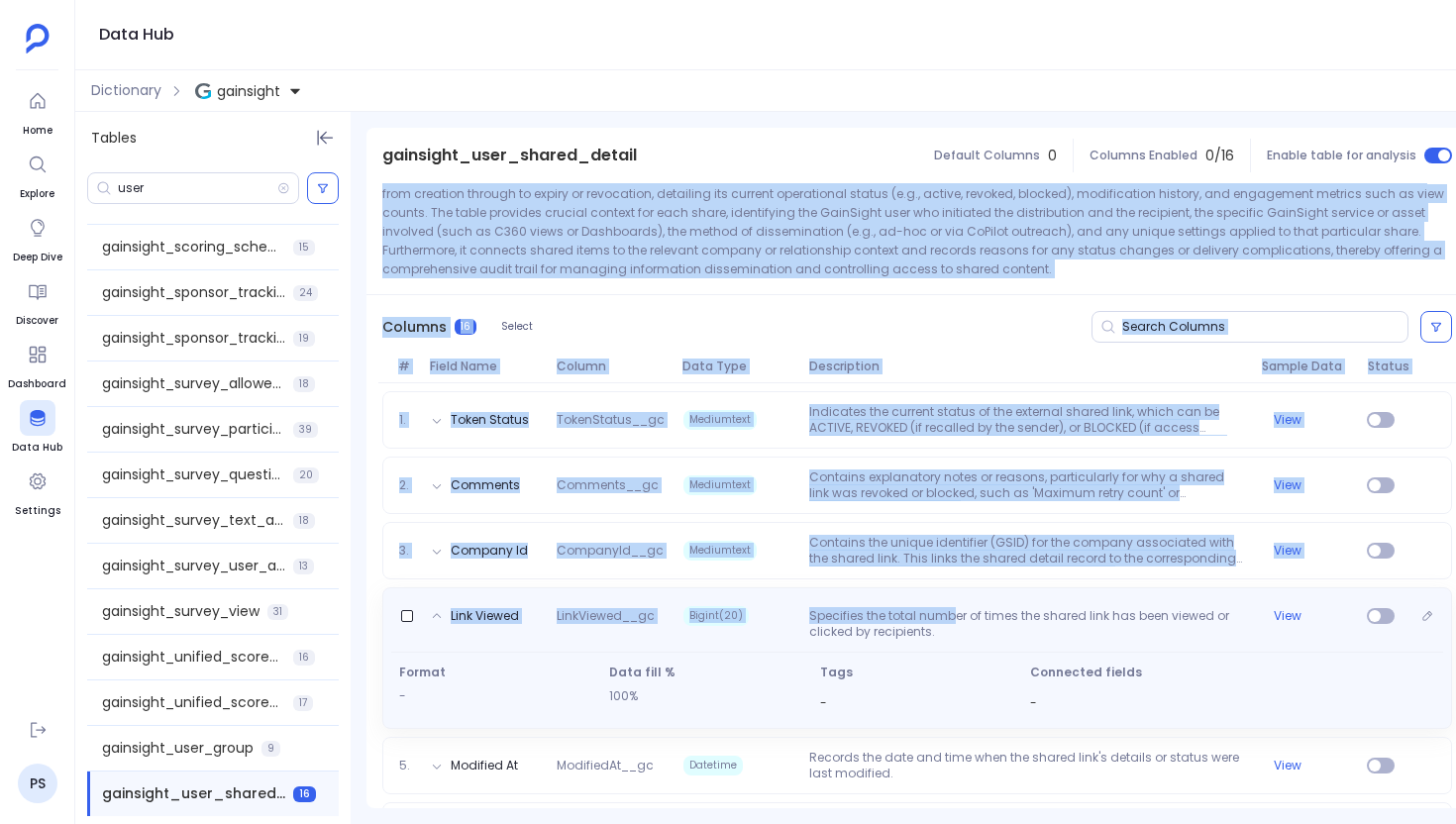 click on "Specifies the total number of times the shared link has been viewed or clicked by recipients." at bounding box center (1027, 624) 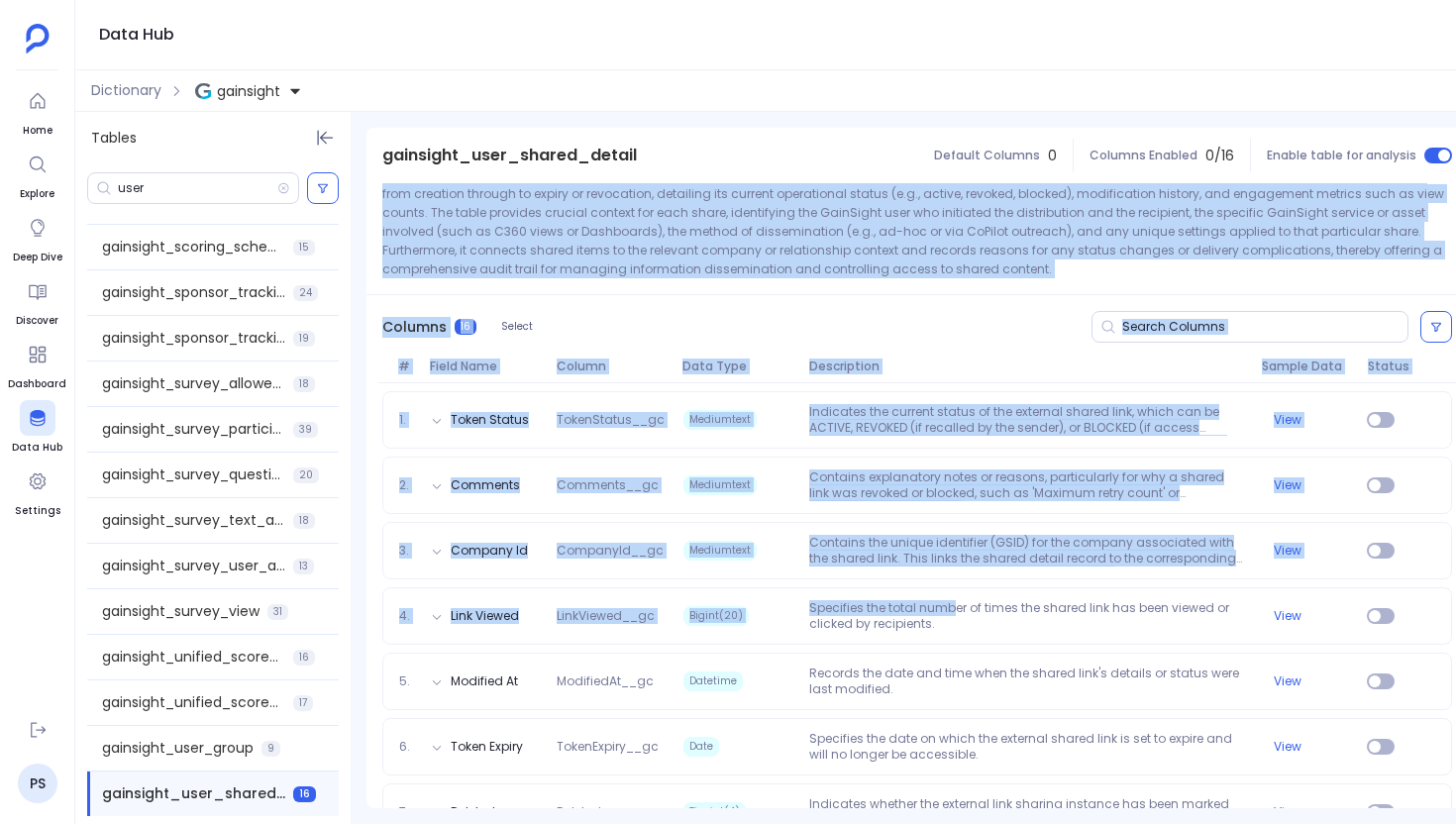 click on "Columns 16 Select" at bounding box center (917, 327) 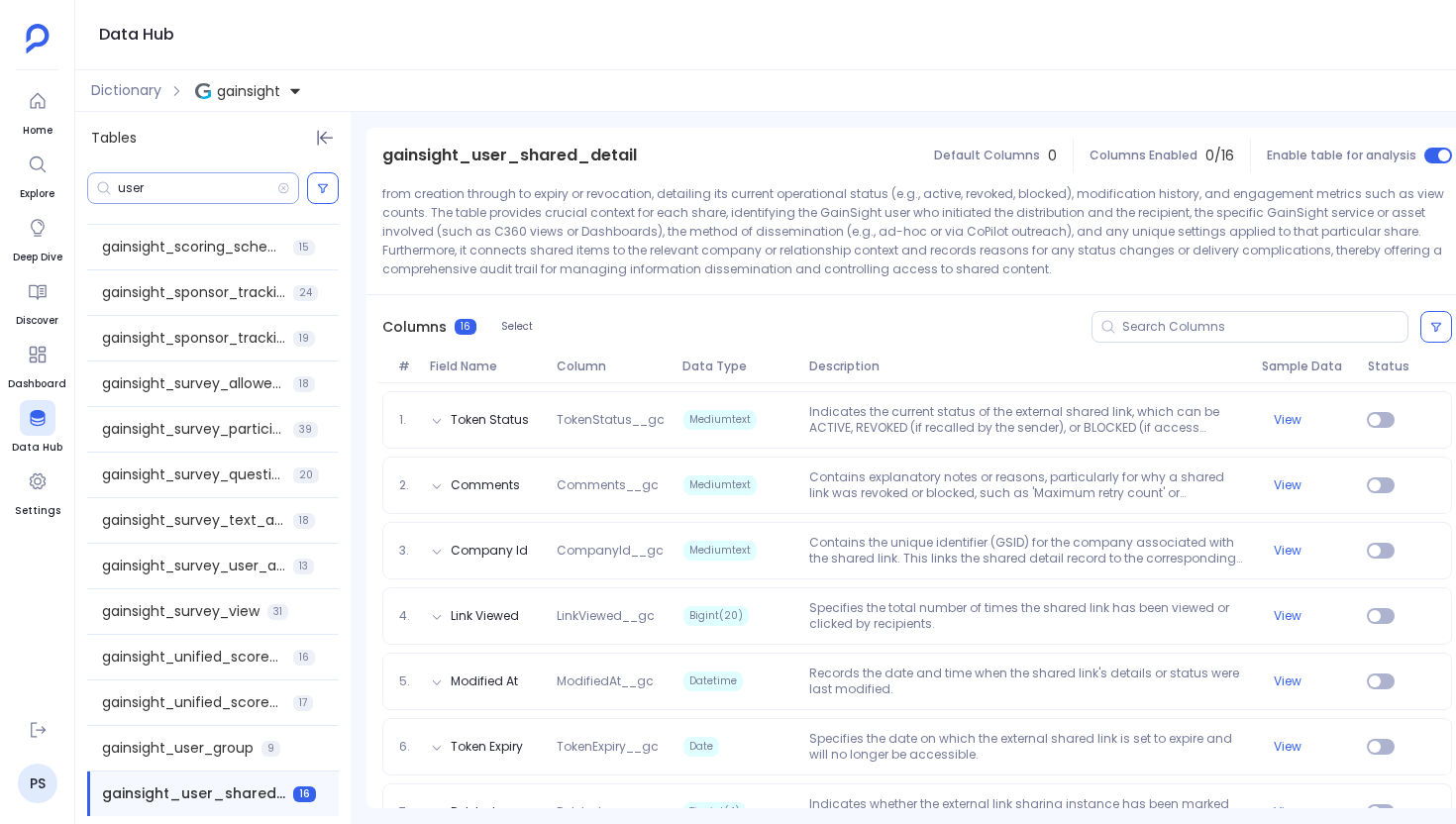 click on "user" at bounding box center (197, 188) 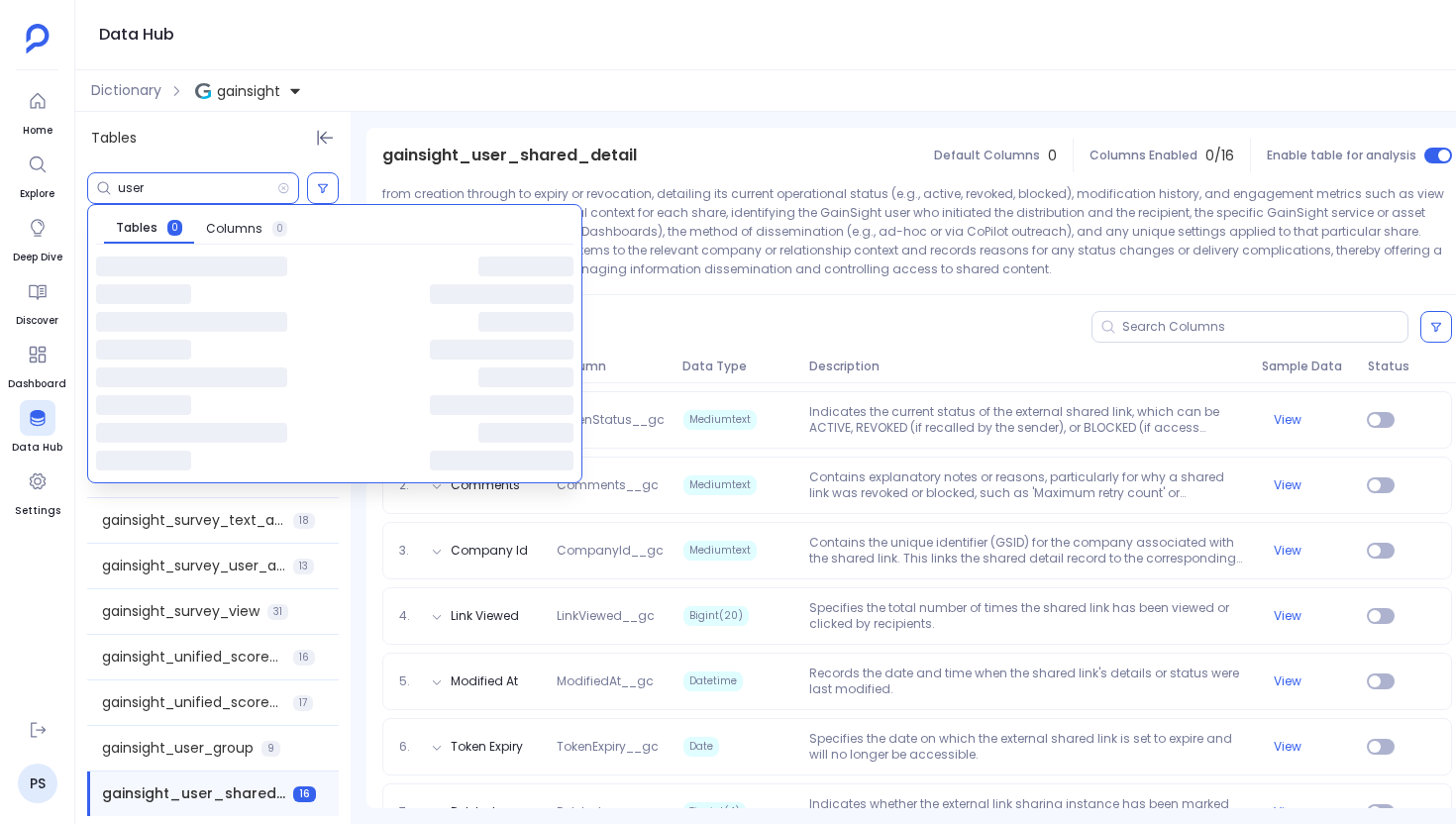 click on "user" at bounding box center [197, 188] 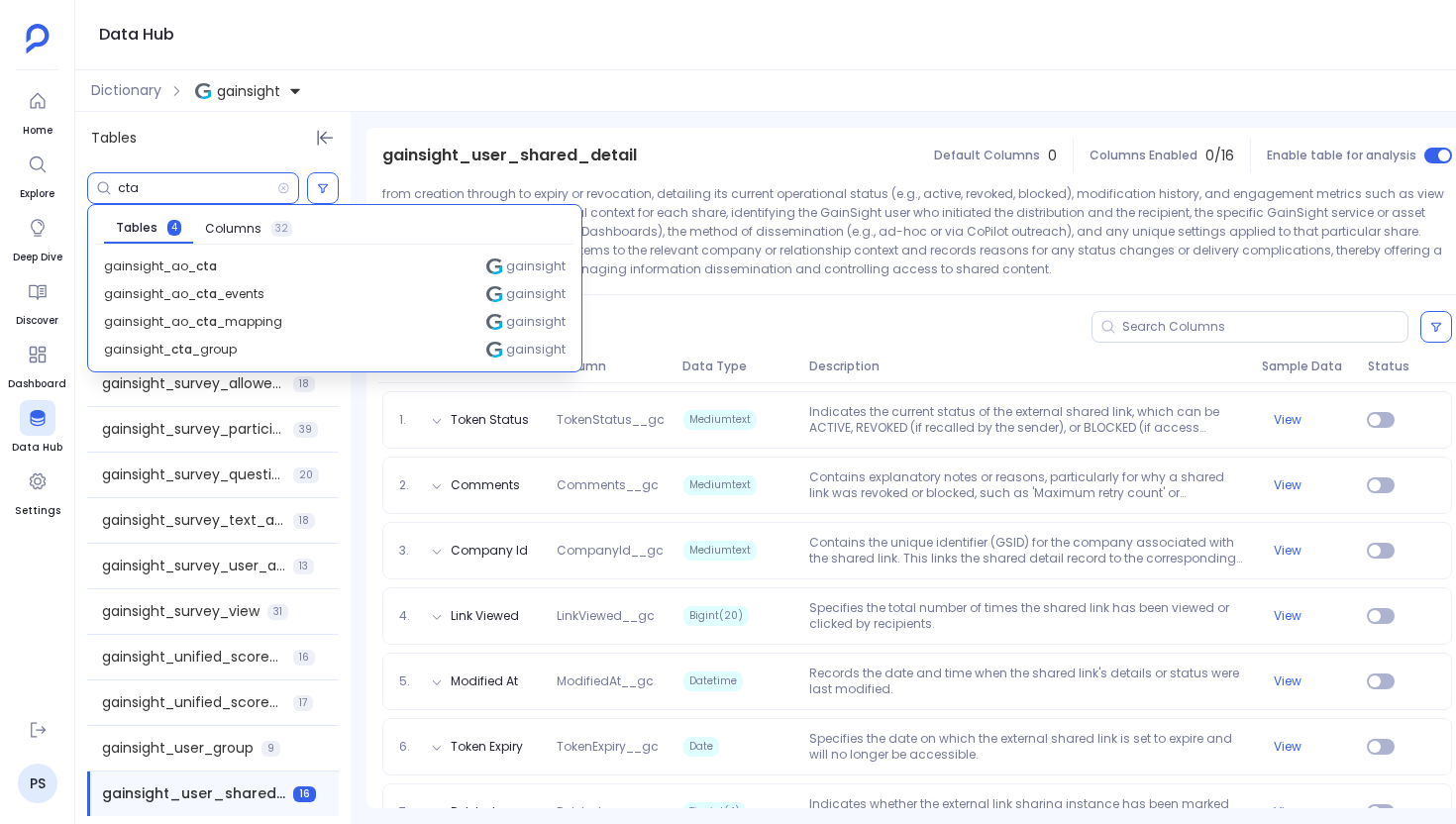 click on "cta" at bounding box center [197, 188] 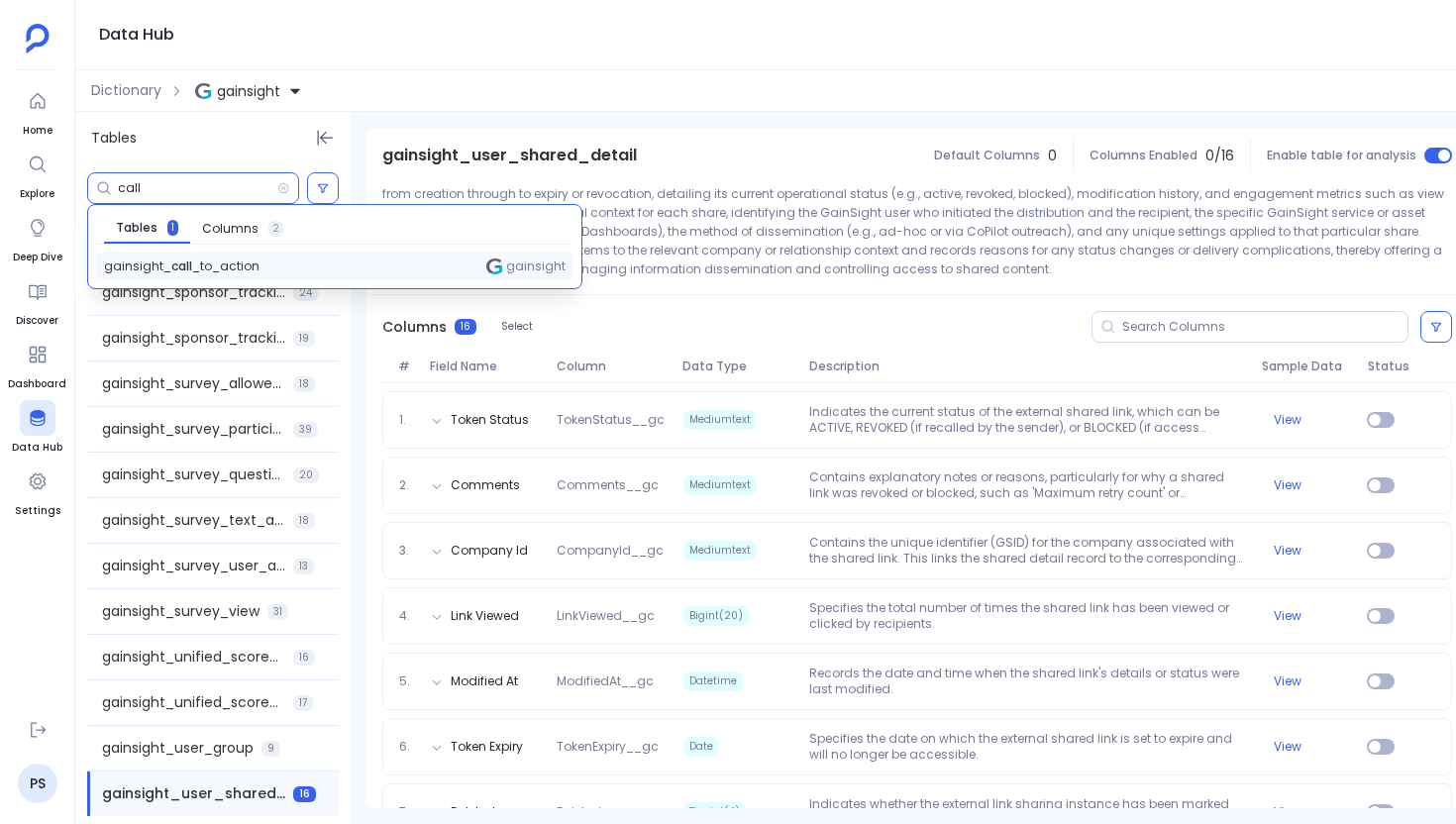 type on "call" 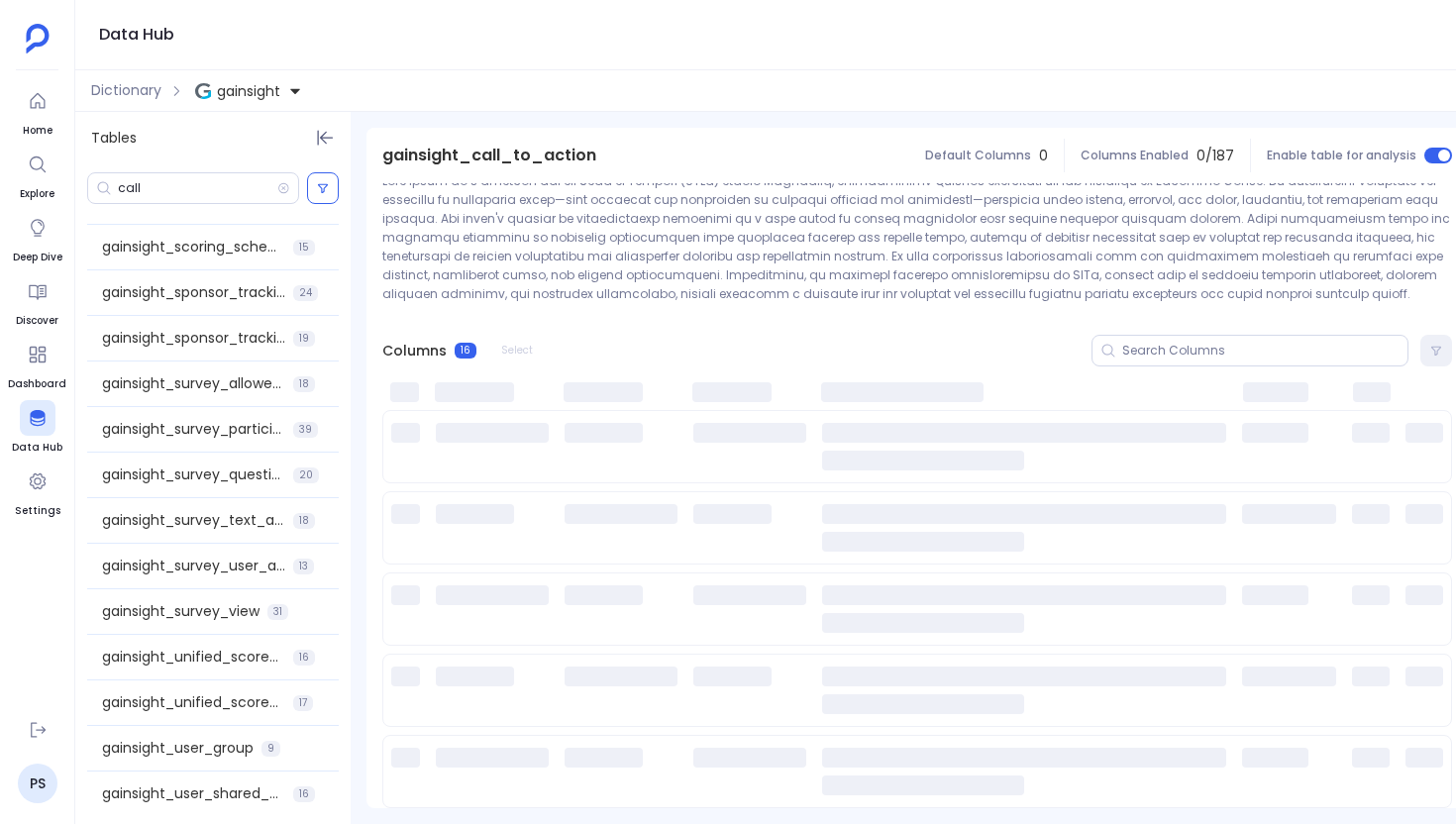 scroll, scrollTop: 42, scrollLeft: 0, axis: vertical 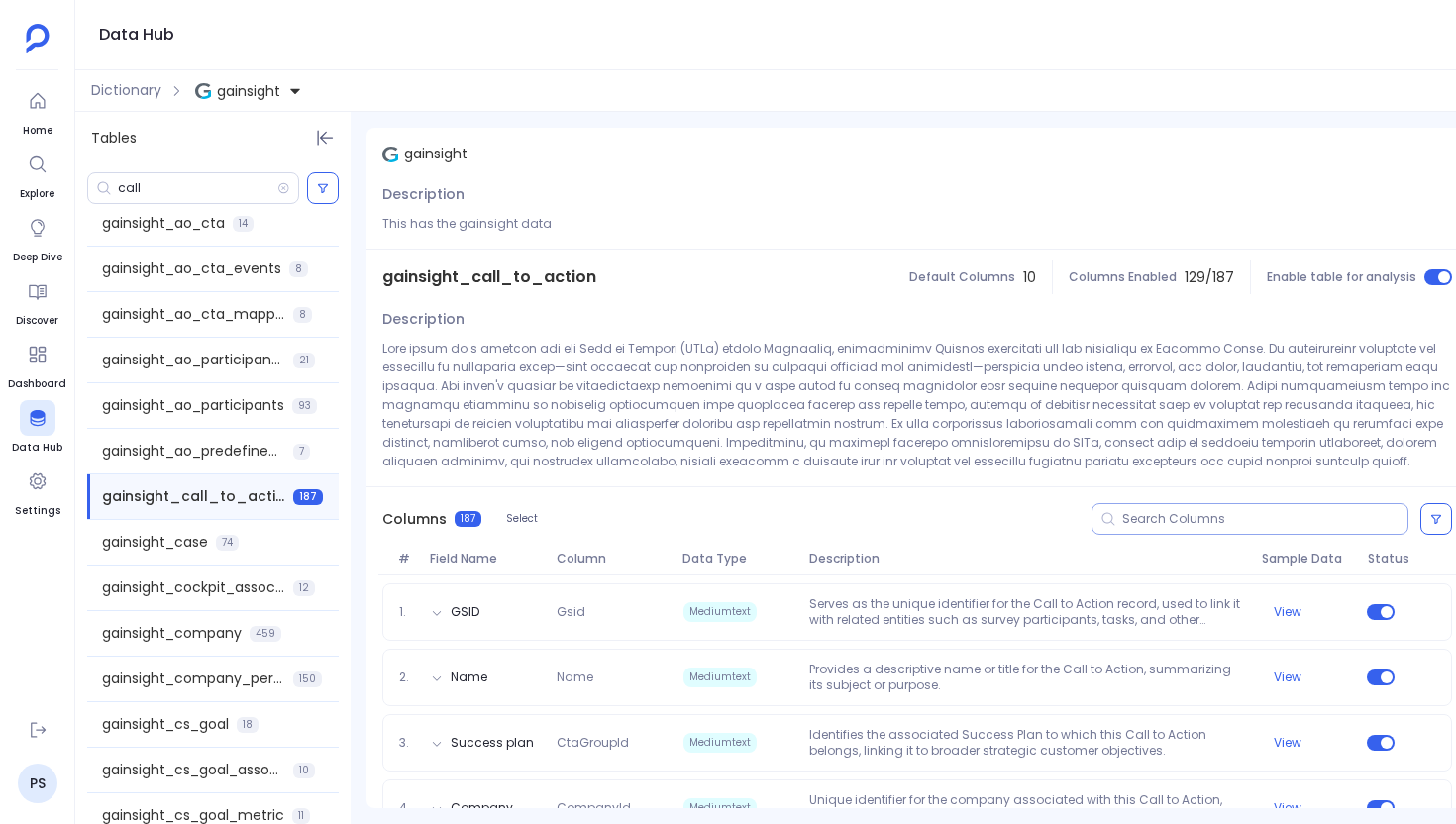 click at bounding box center (1265, 519) 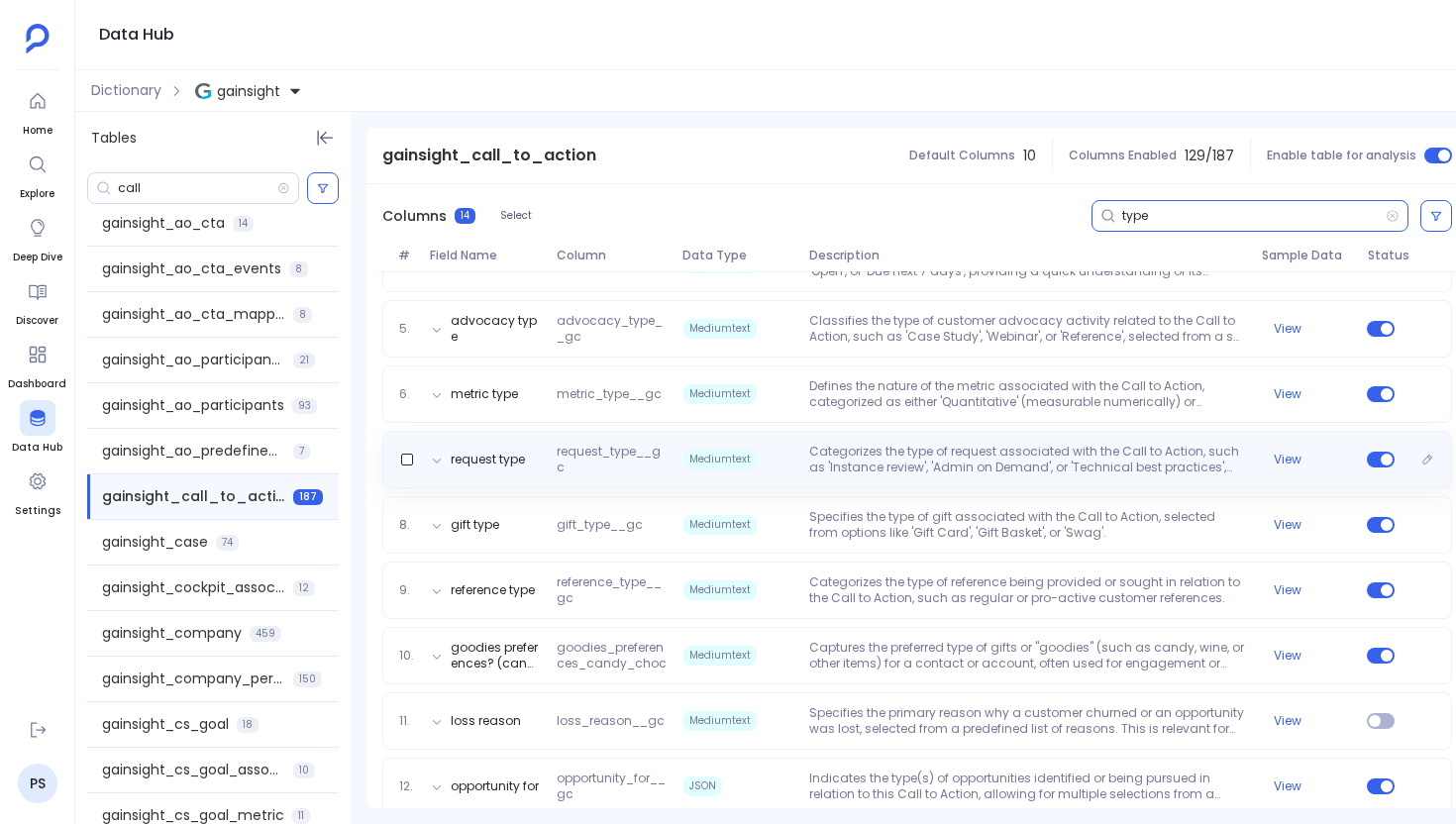 scroll, scrollTop: 698, scrollLeft: 0, axis: vertical 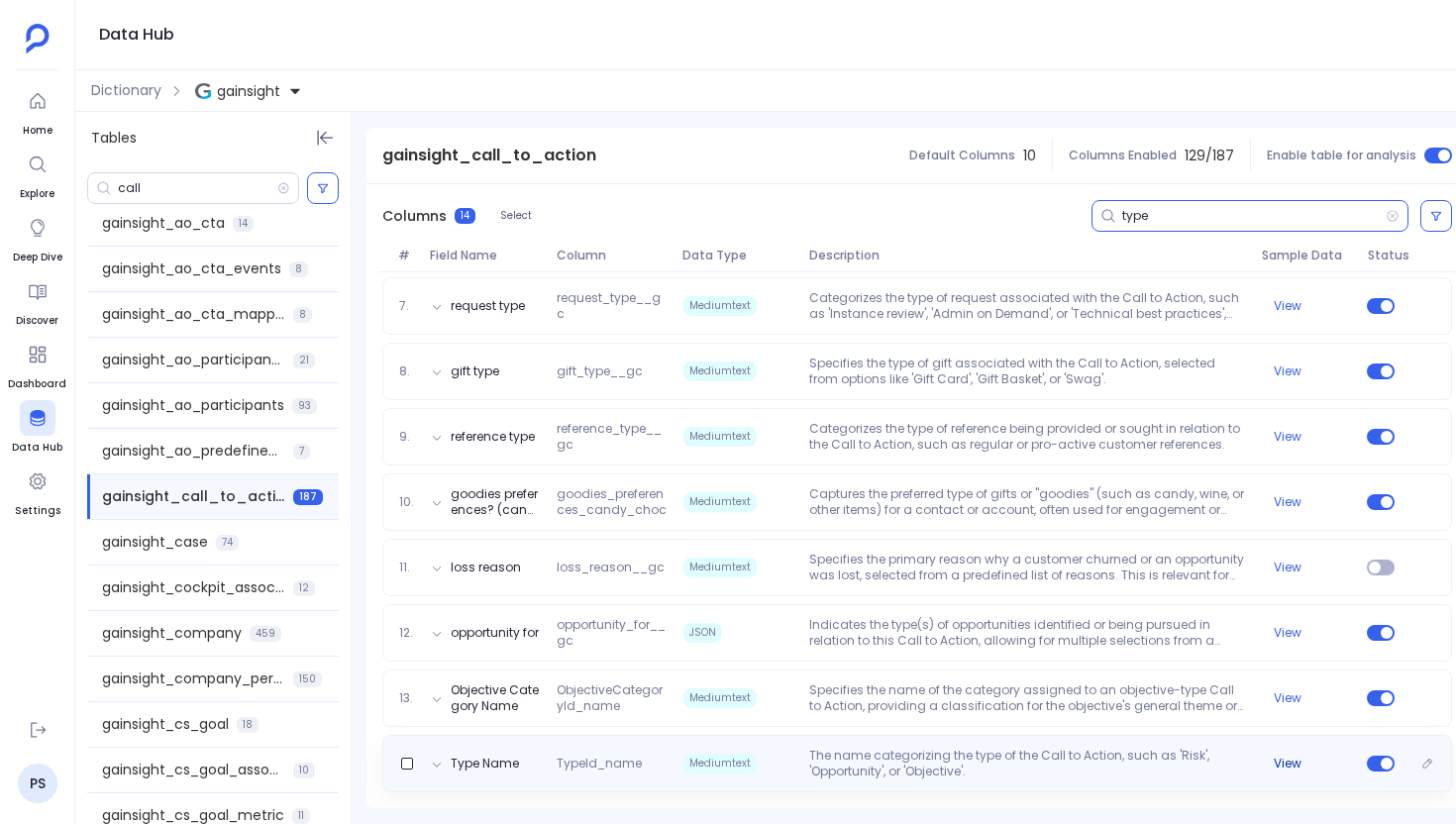 type on "type" 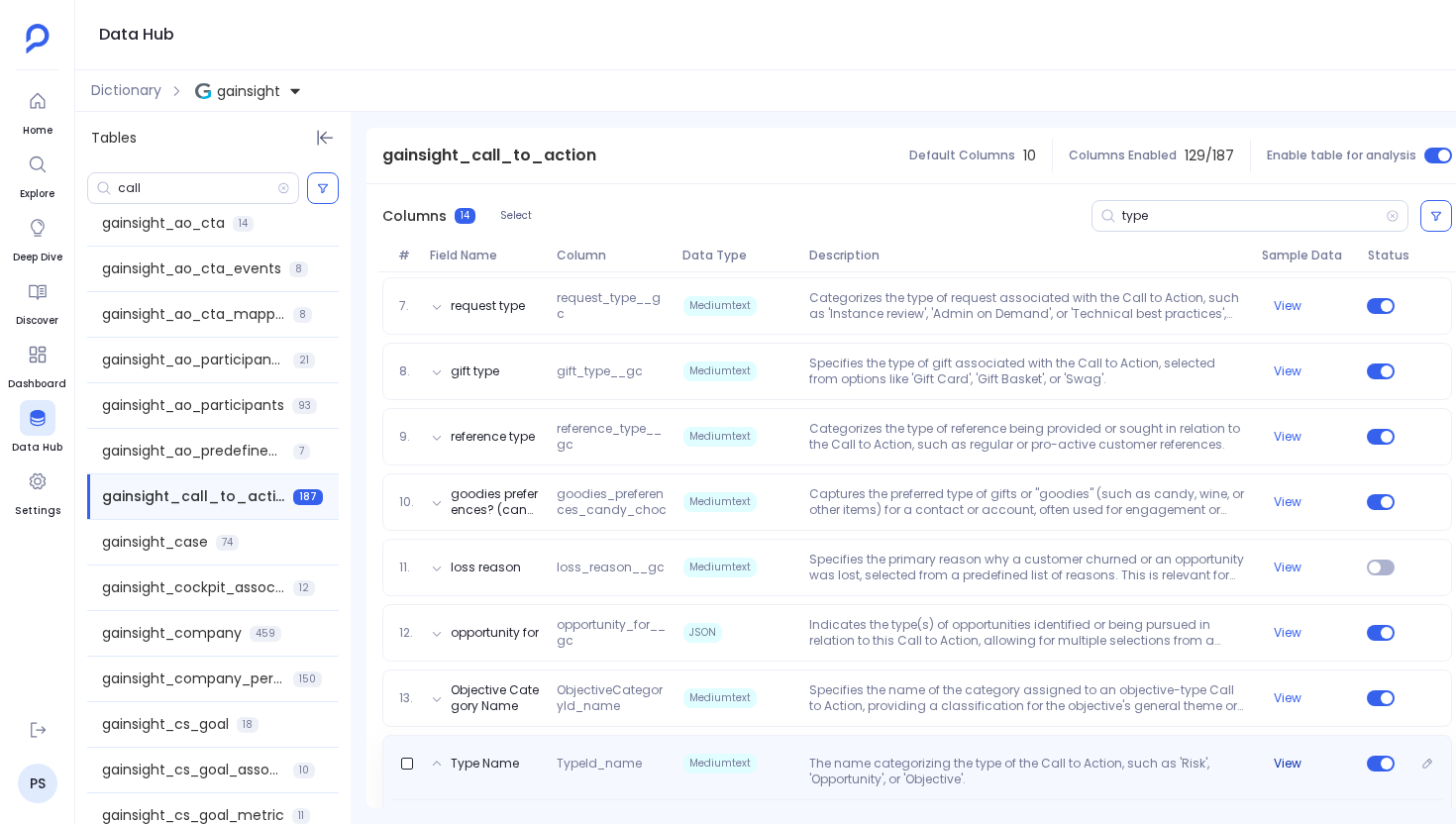 click on "View" at bounding box center (1288, 764) 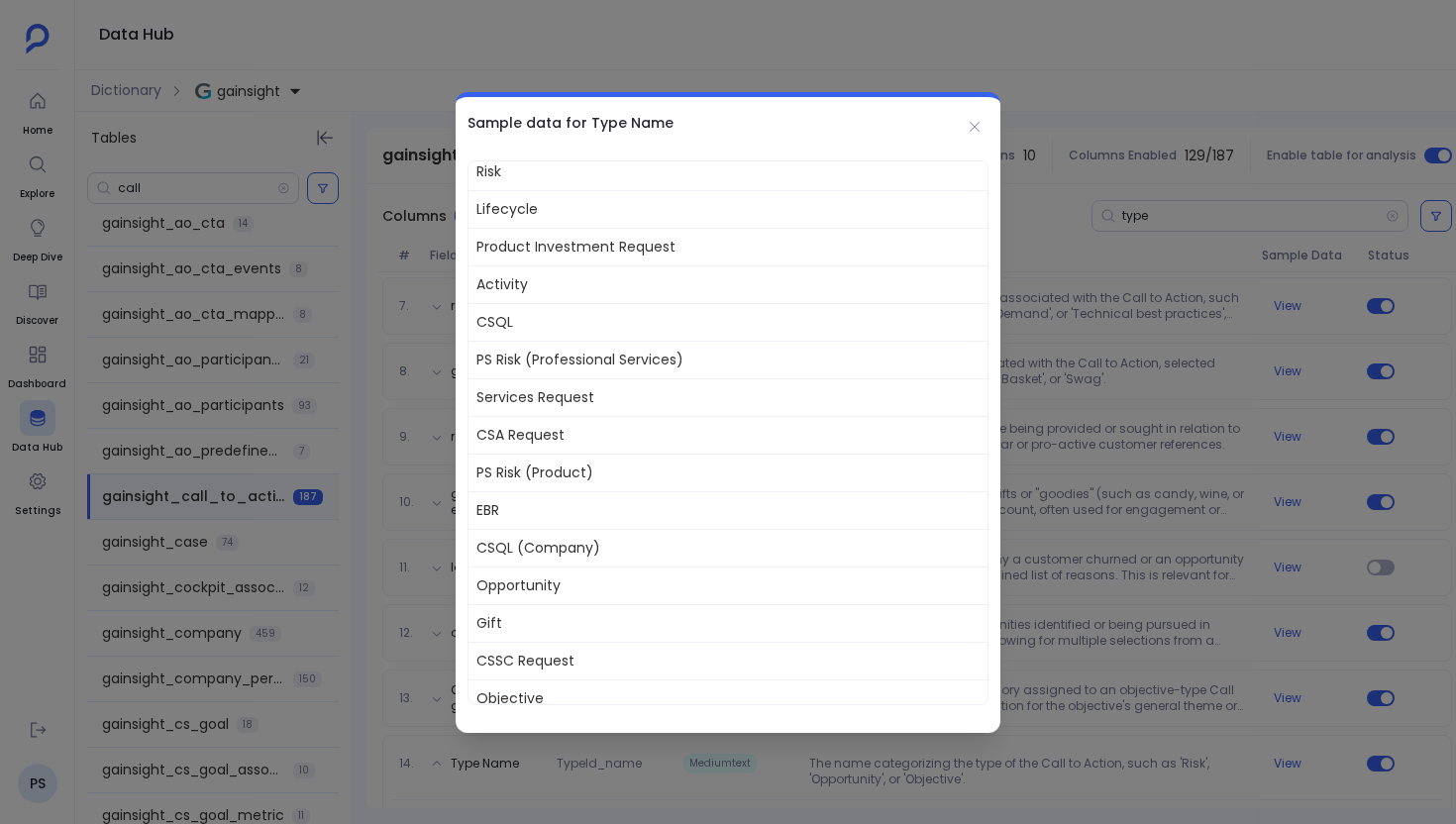scroll, scrollTop: 246, scrollLeft: 0, axis: vertical 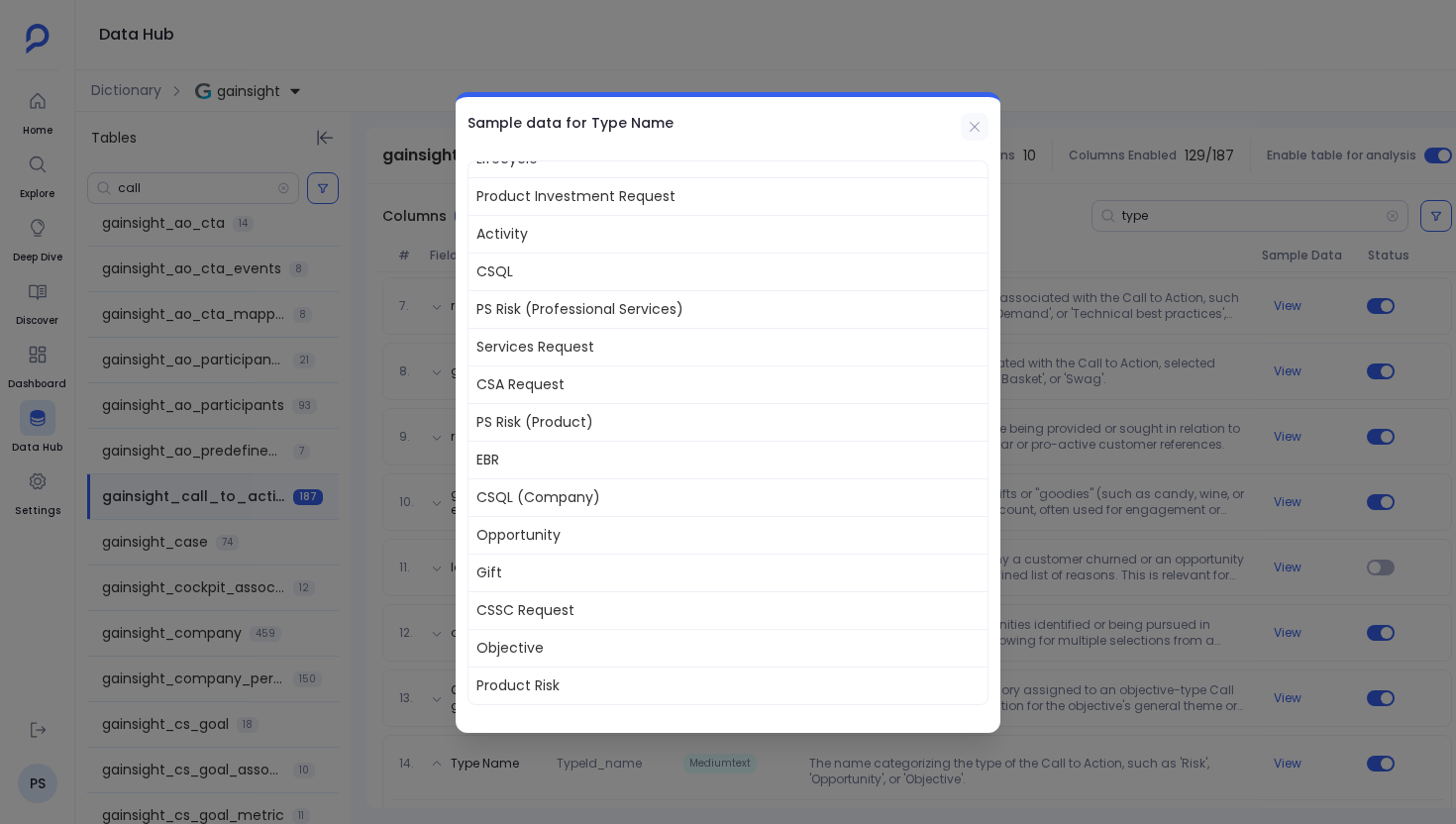 click 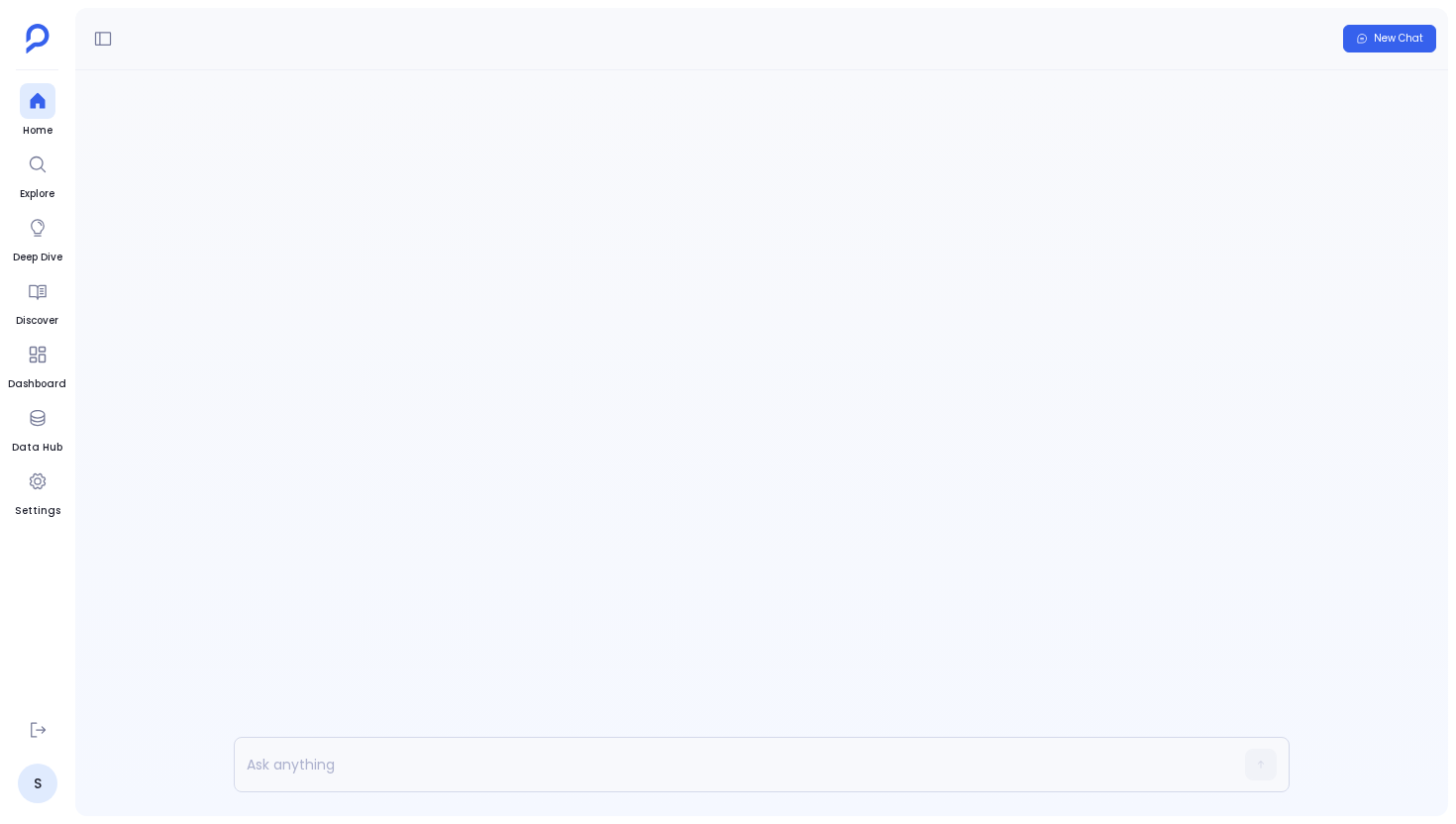 scroll, scrollTop: 0, scrollLeft: 0, axis: both 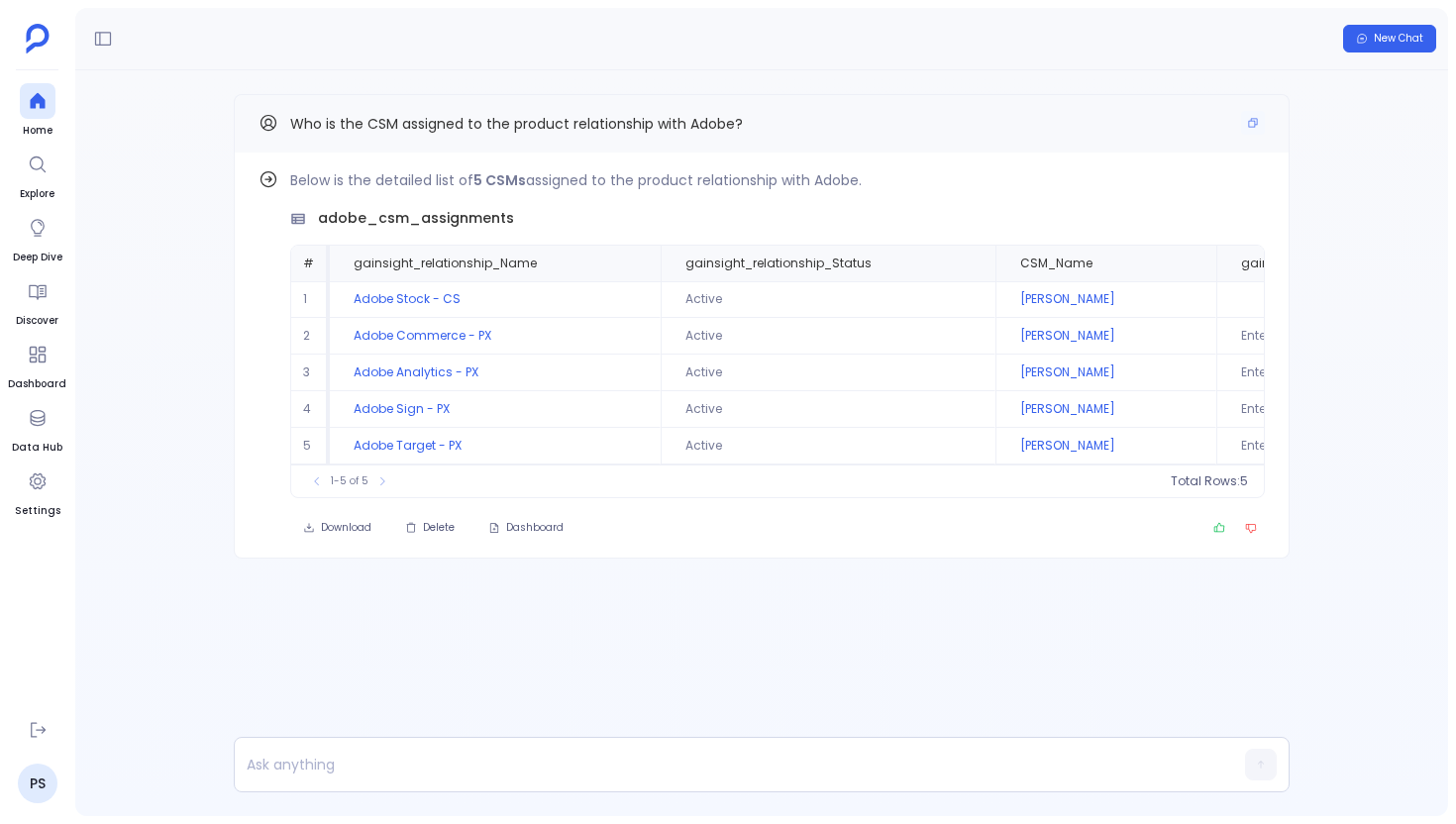click on "Who is the CSM assigned to the product relationship with Adobe?" at bounding box center (516, 124) 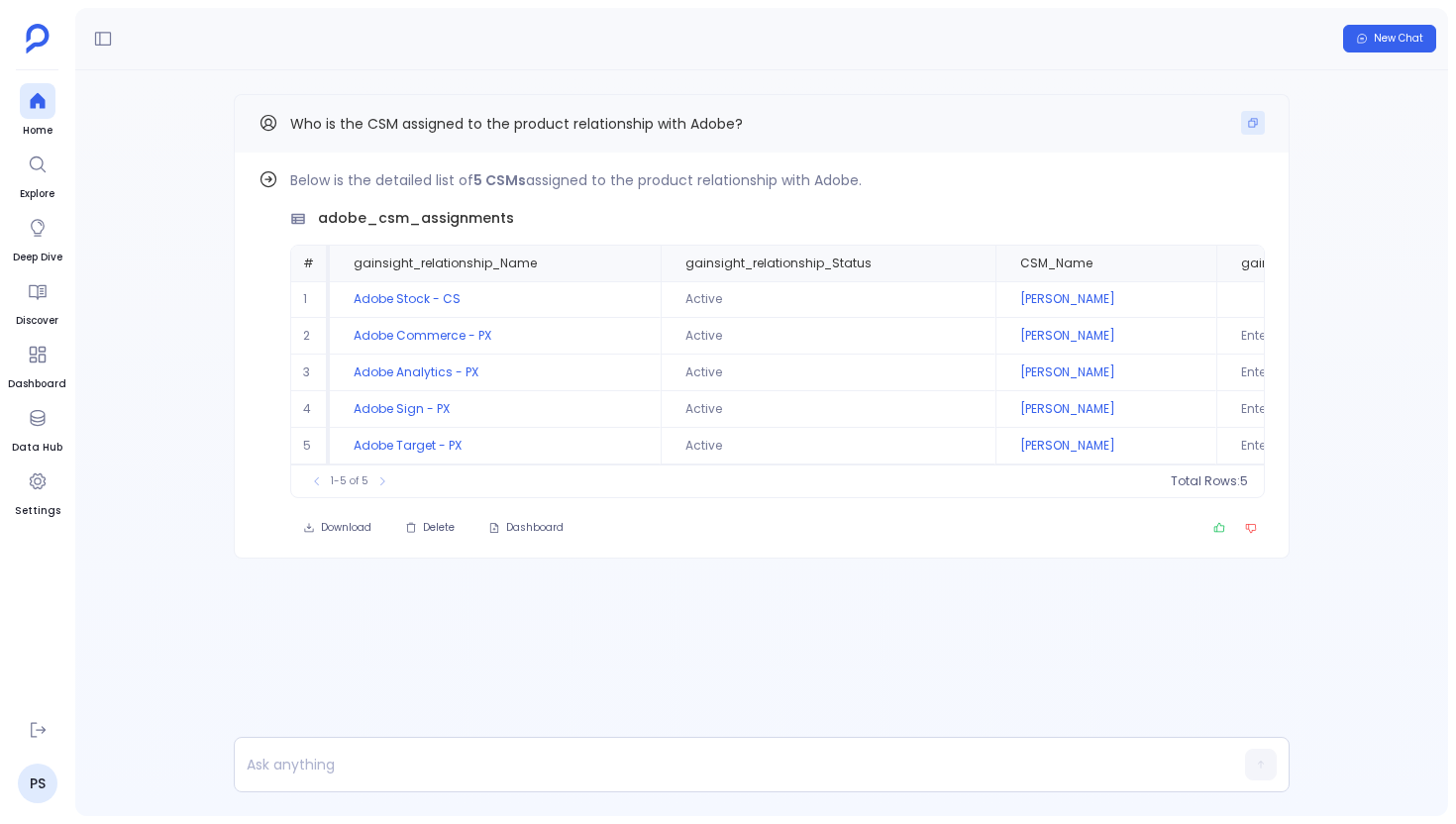click at bounding box center (1253, 123) 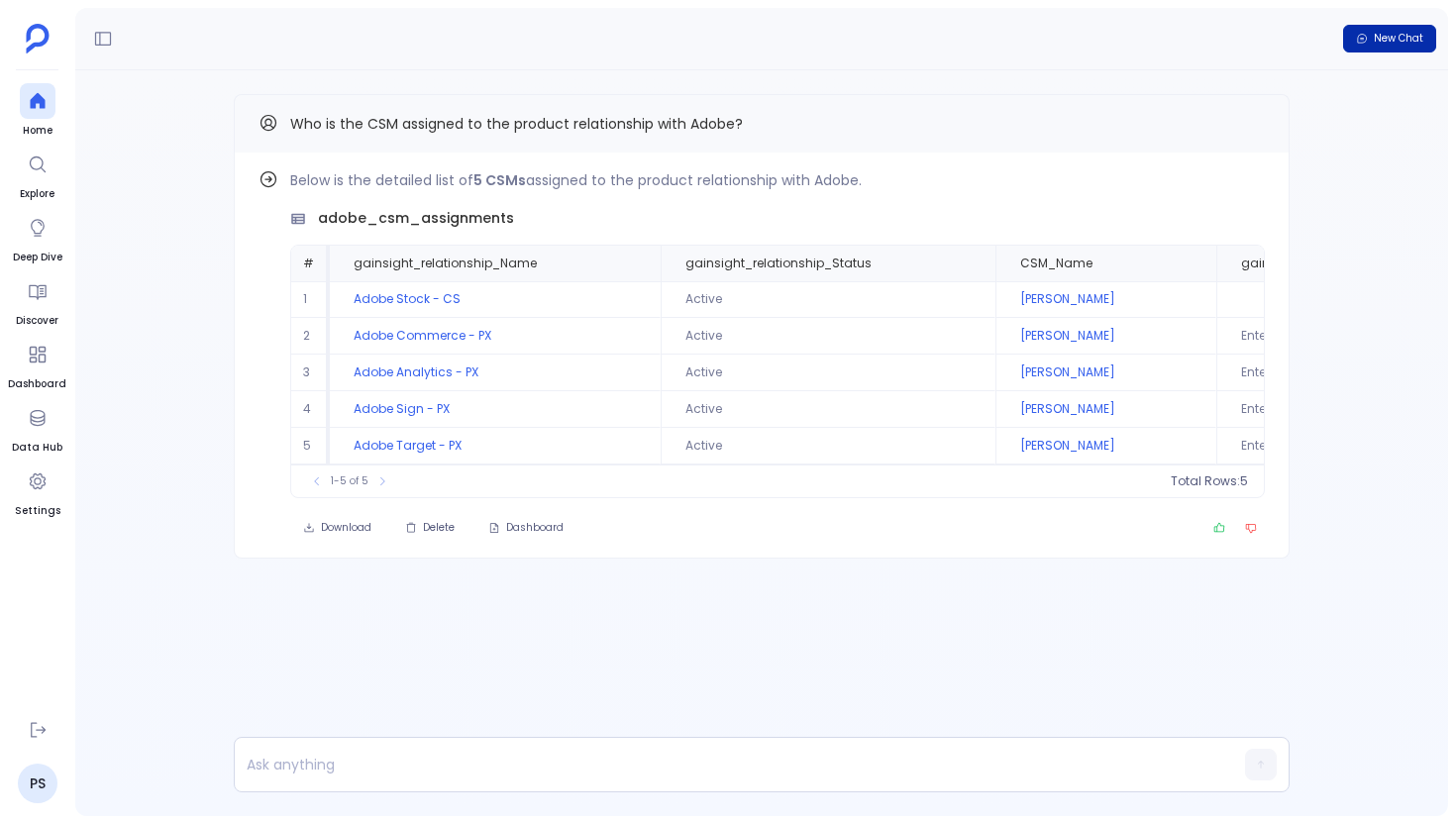 click on "New Chat" at bounding box center (1399, 39) 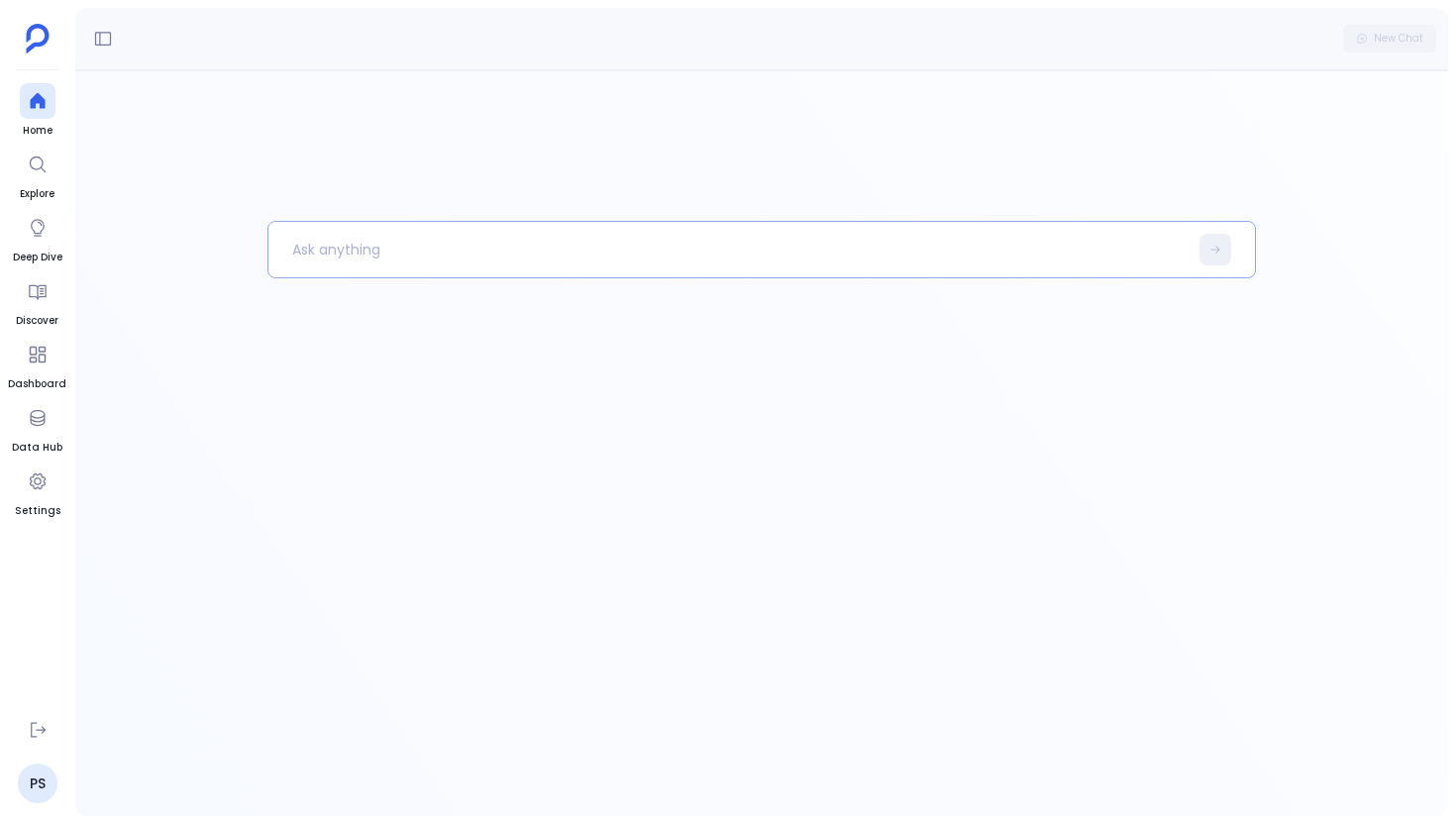 click at bounding box center [728, 250] 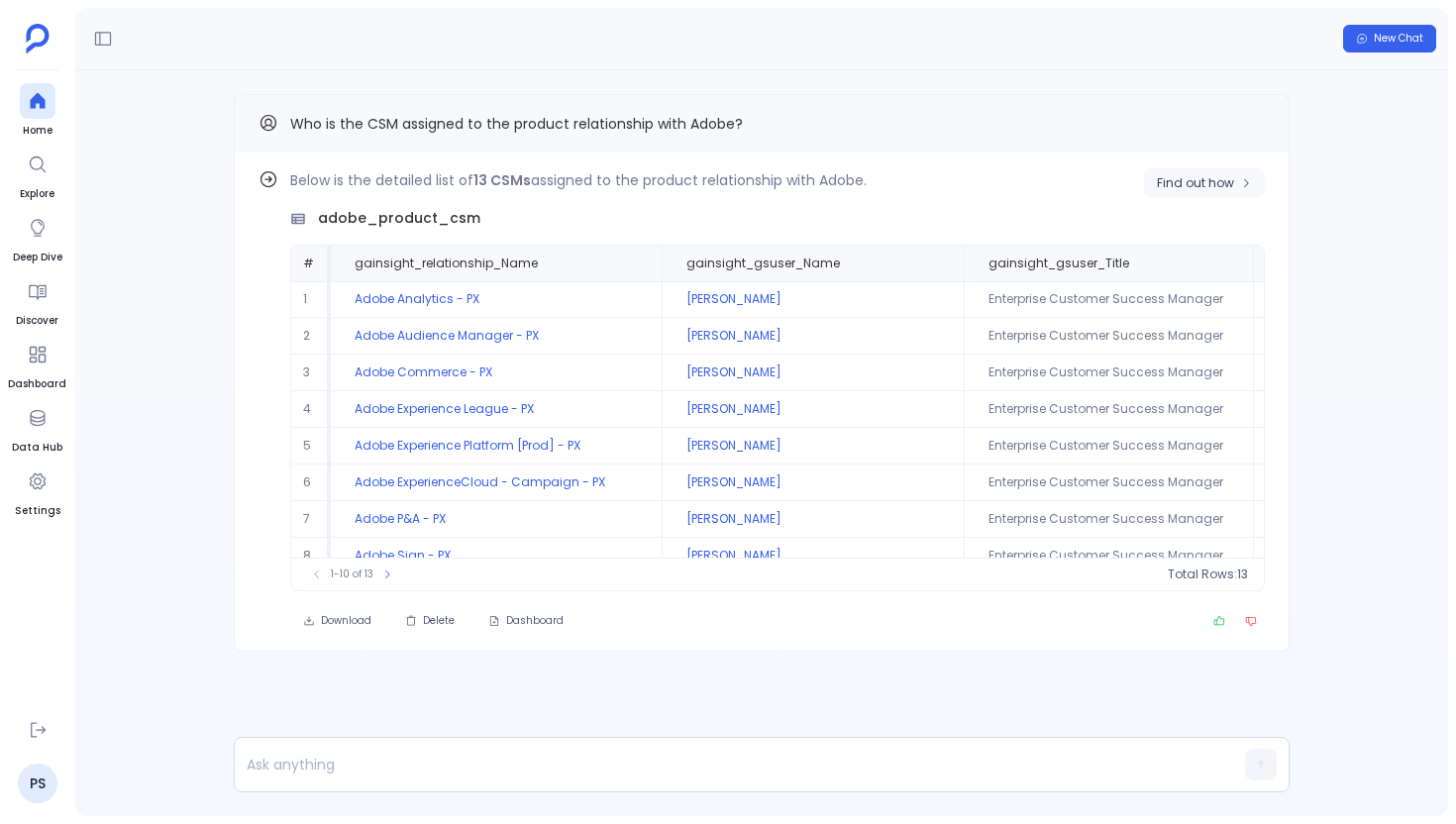 click on "Find out how" at bounding box center (1196, 183) 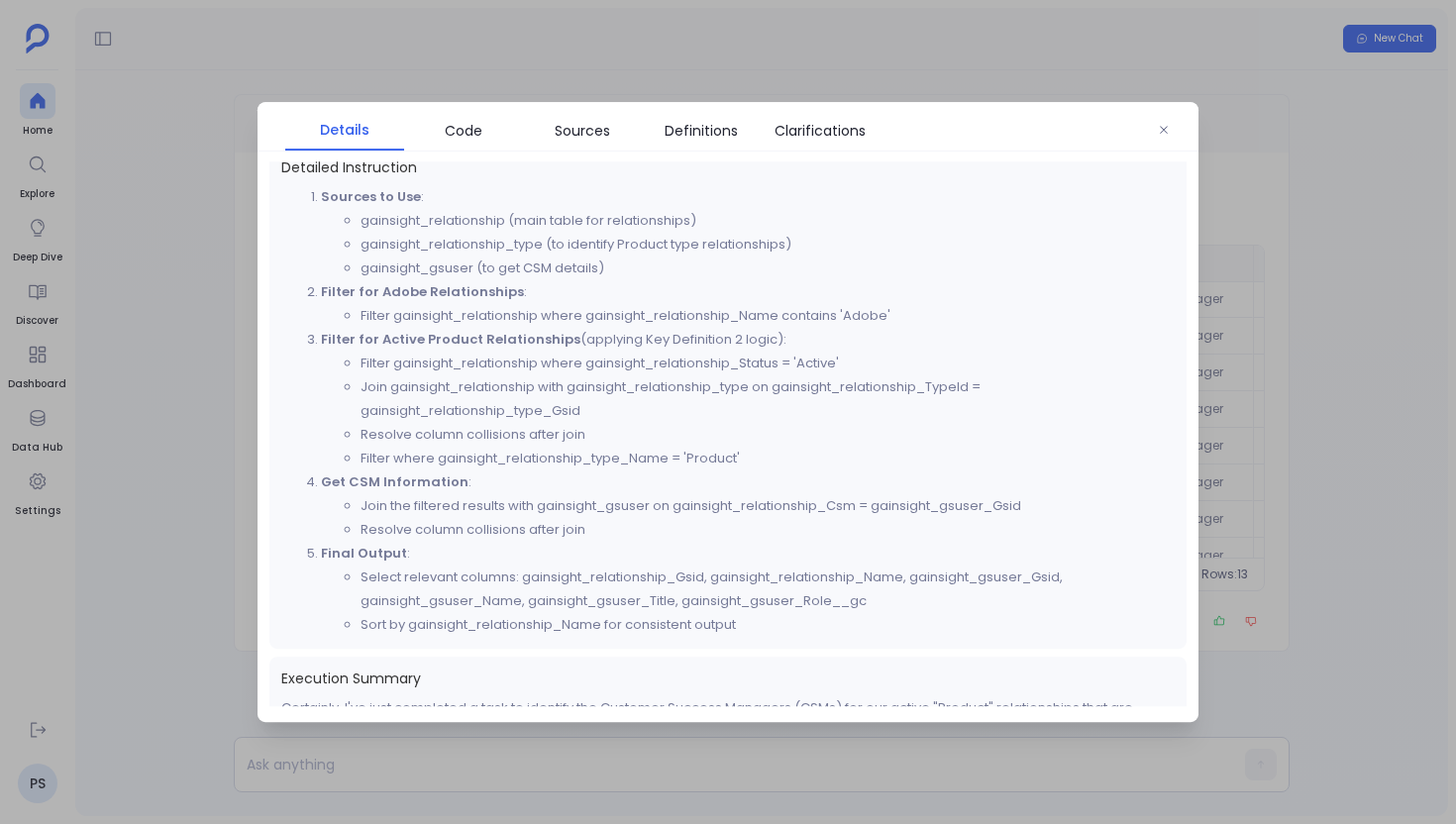 scroll, scrollTop: 761, scrollLeft: 0, axis: vertical 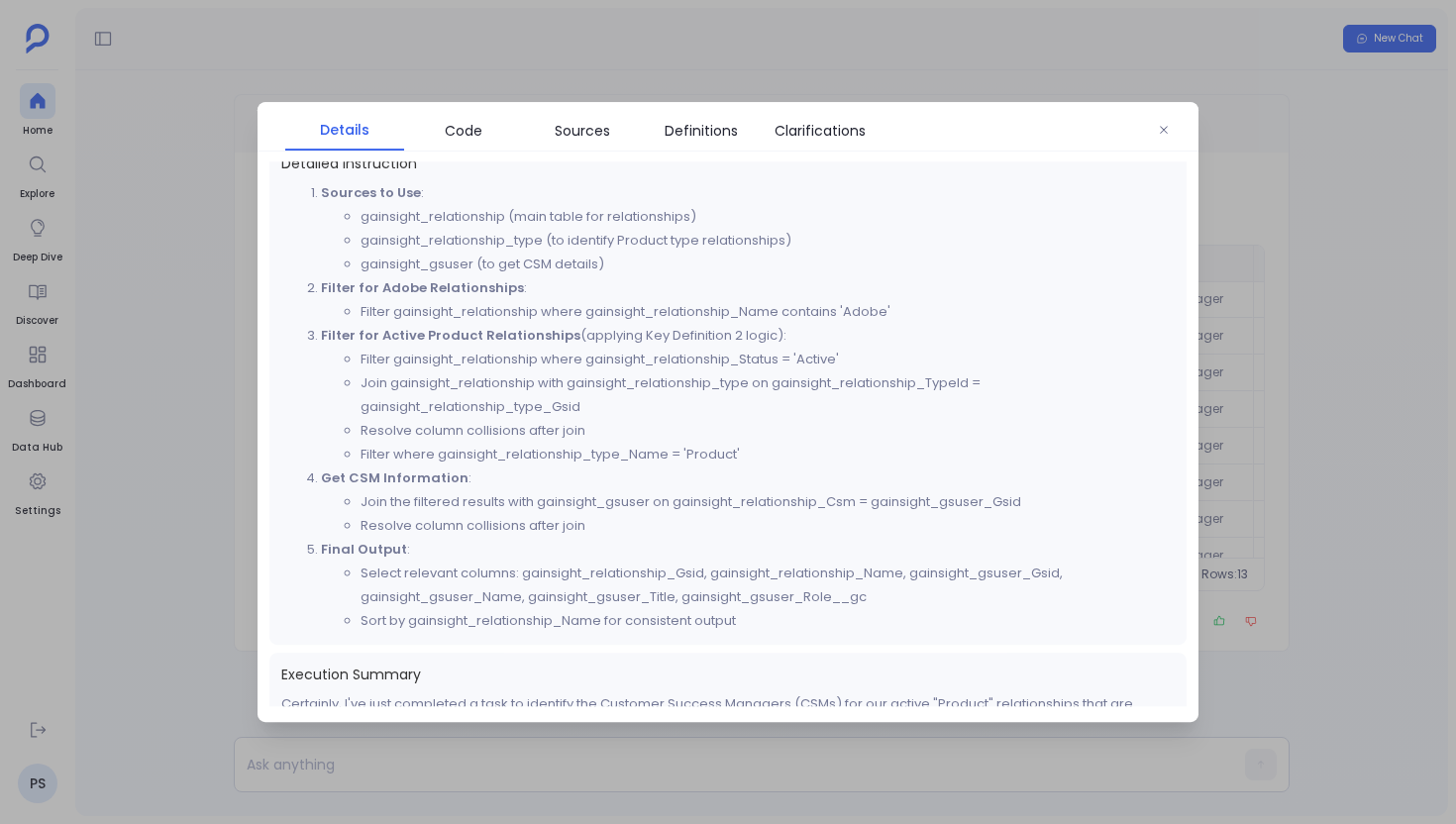 click at bounding box center (728, 412) 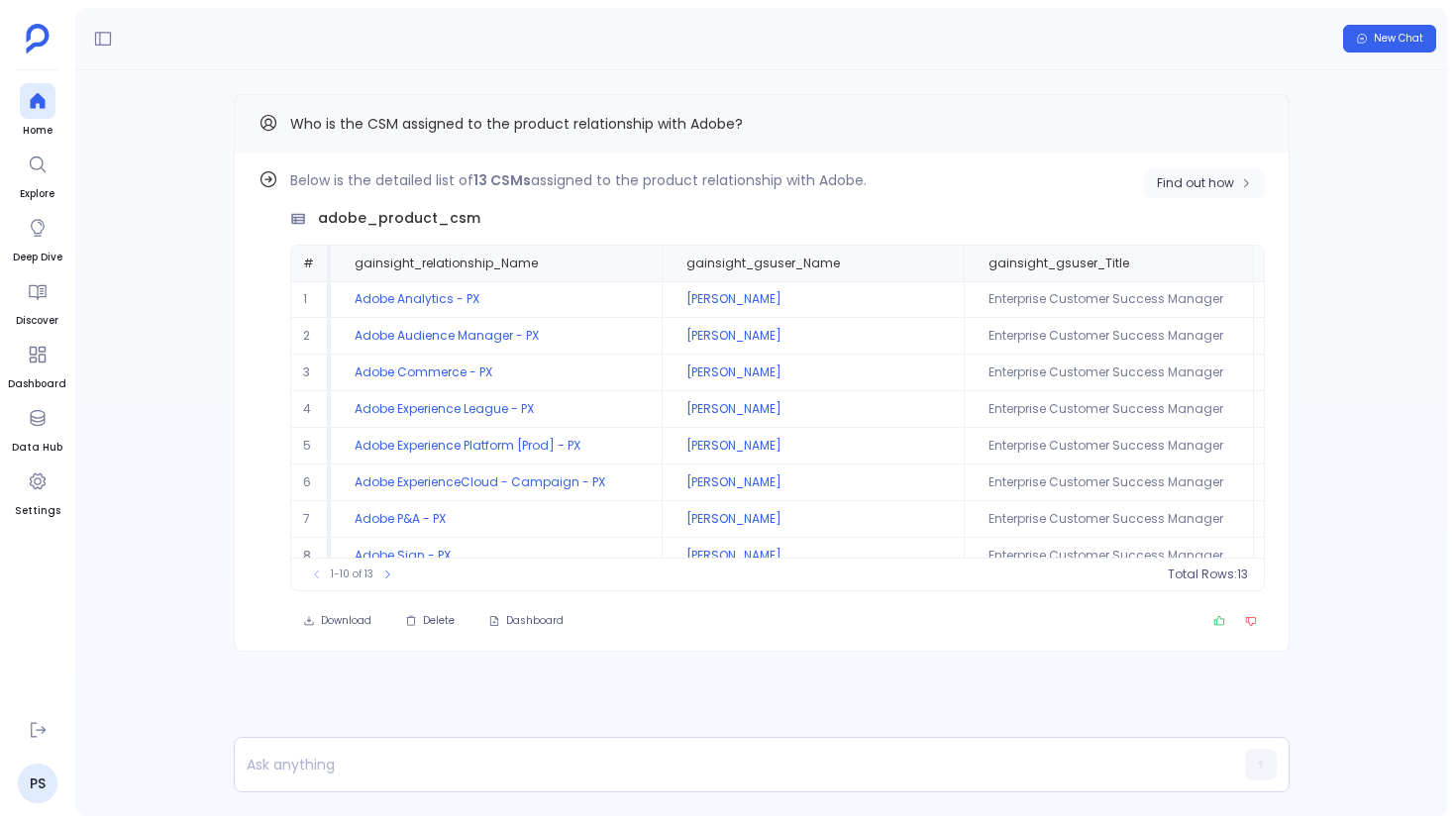 click on "Find out how" at bounding box center (1196, 183) 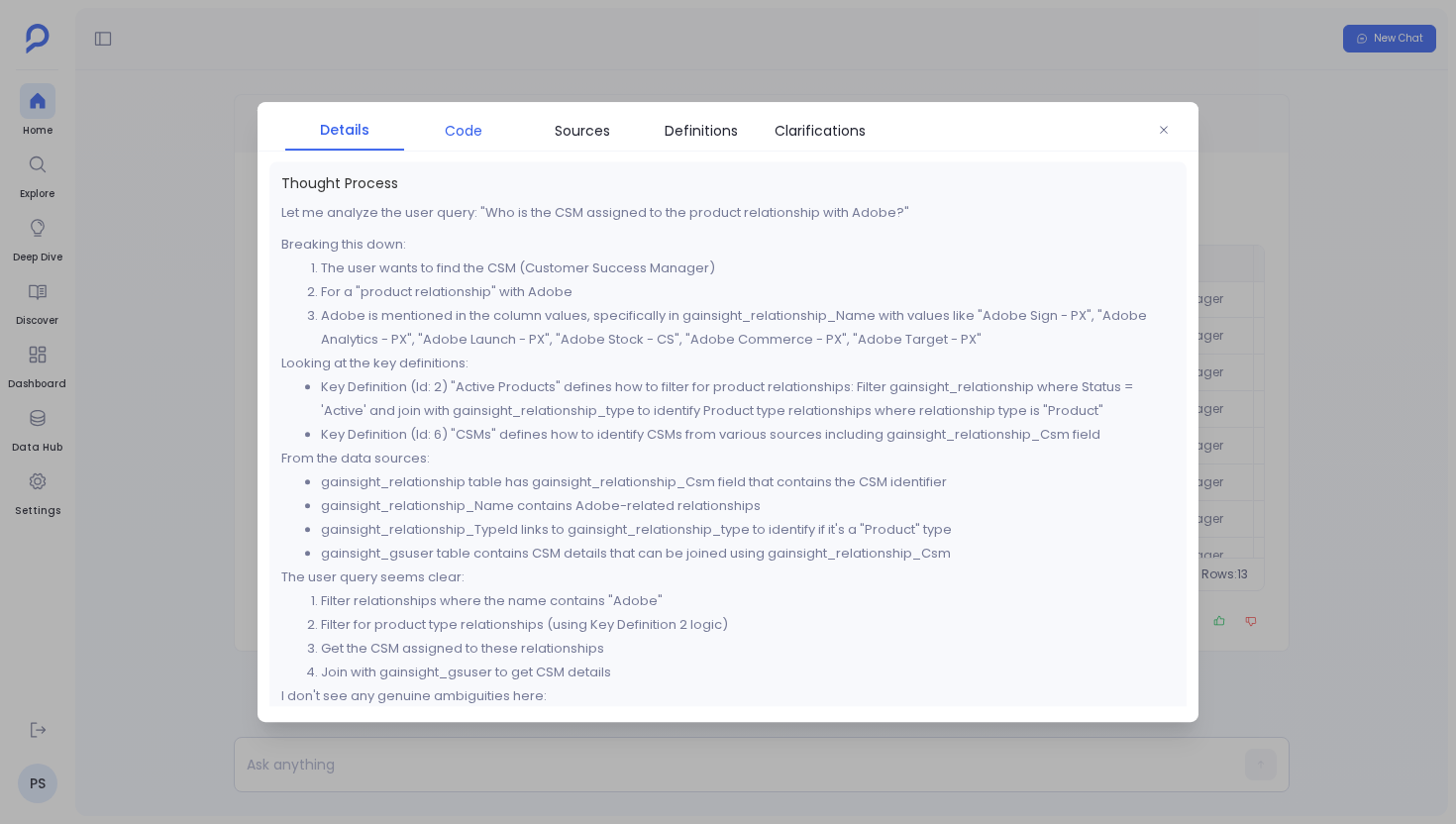 click on "Code" at bounding box center (464, 131) 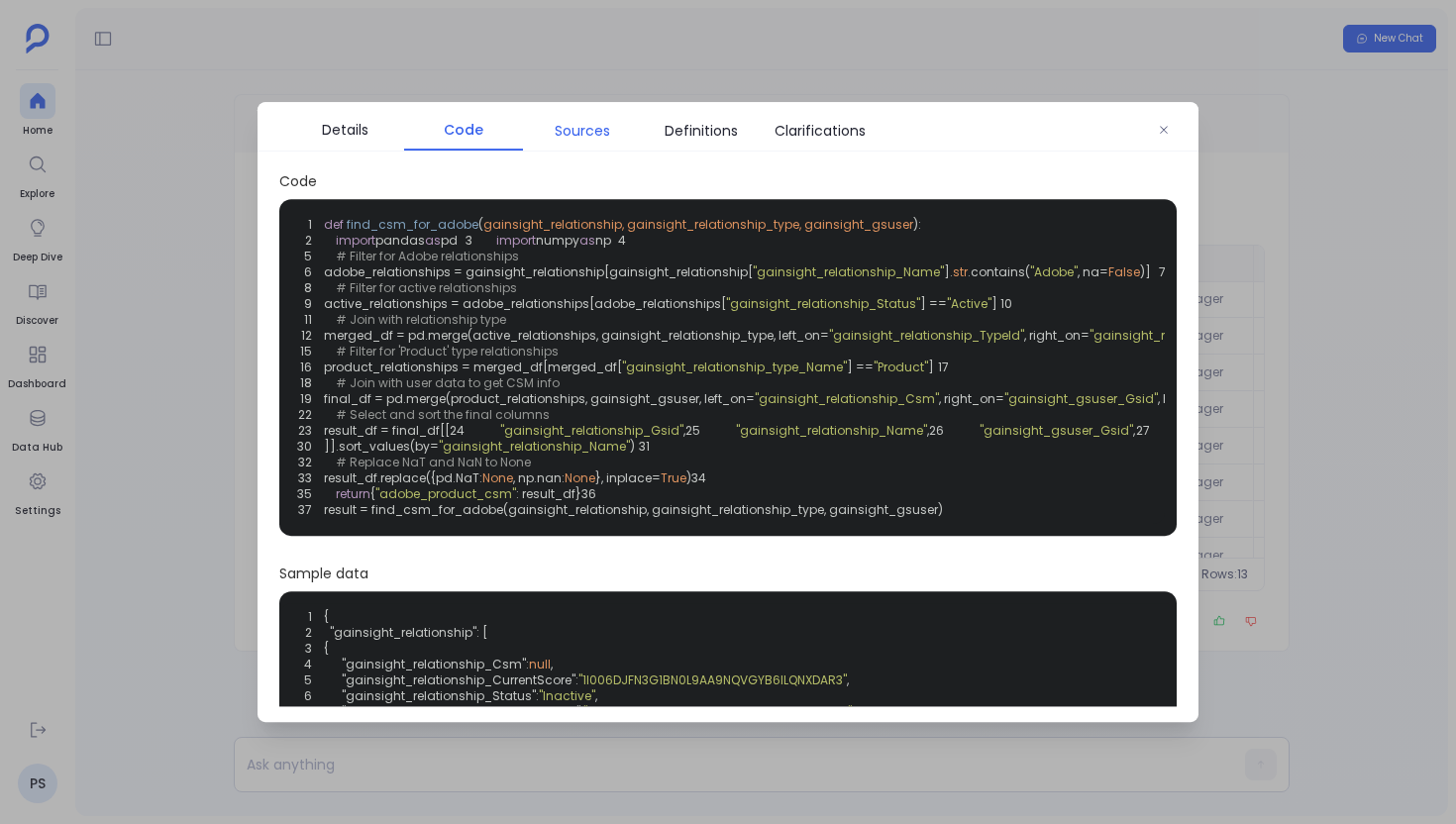 click on "Sources" at bounding box center (582, 131) 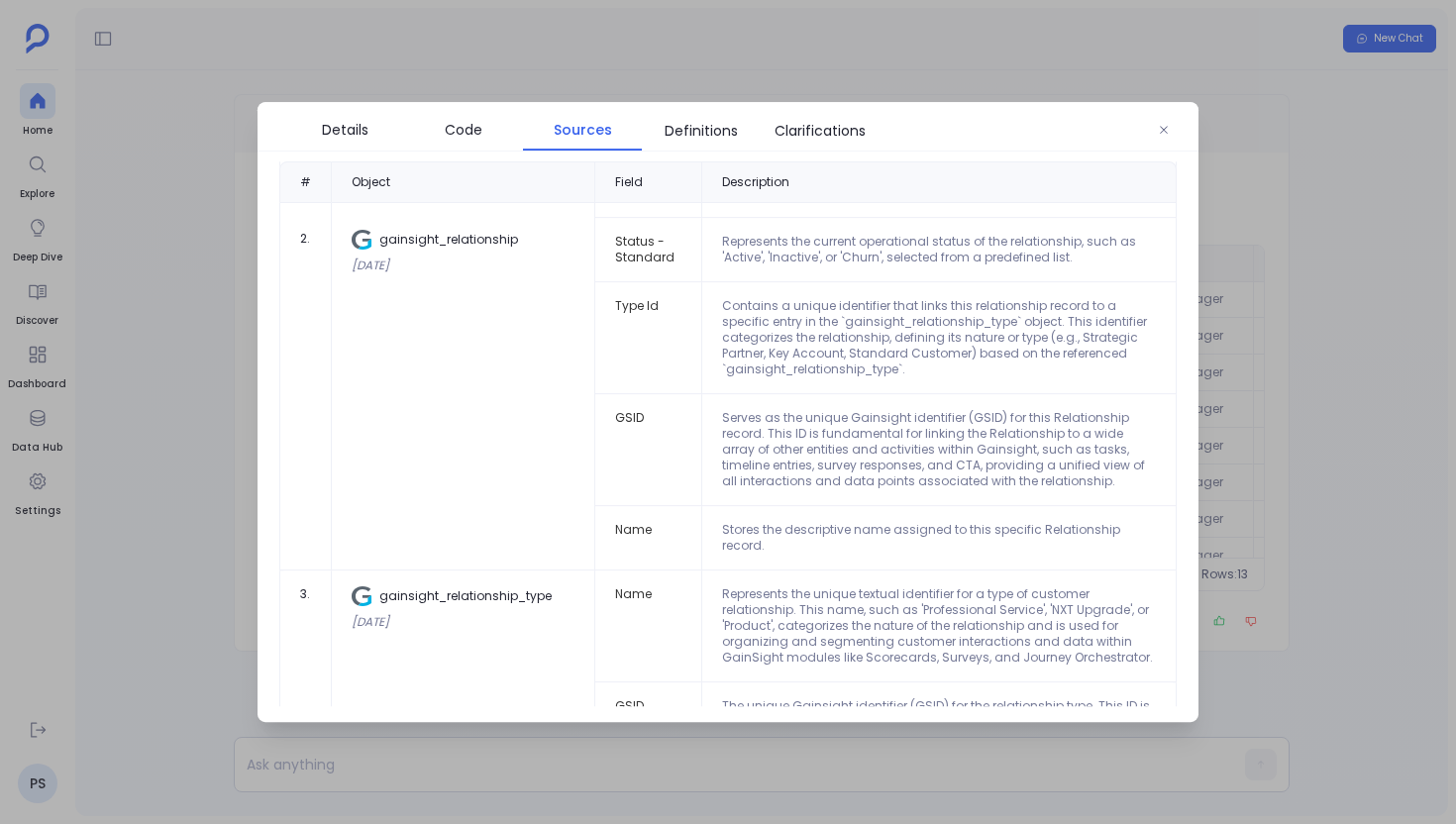 scroll, scrollTop: 470, scrollLeft: 0, axis: vertical 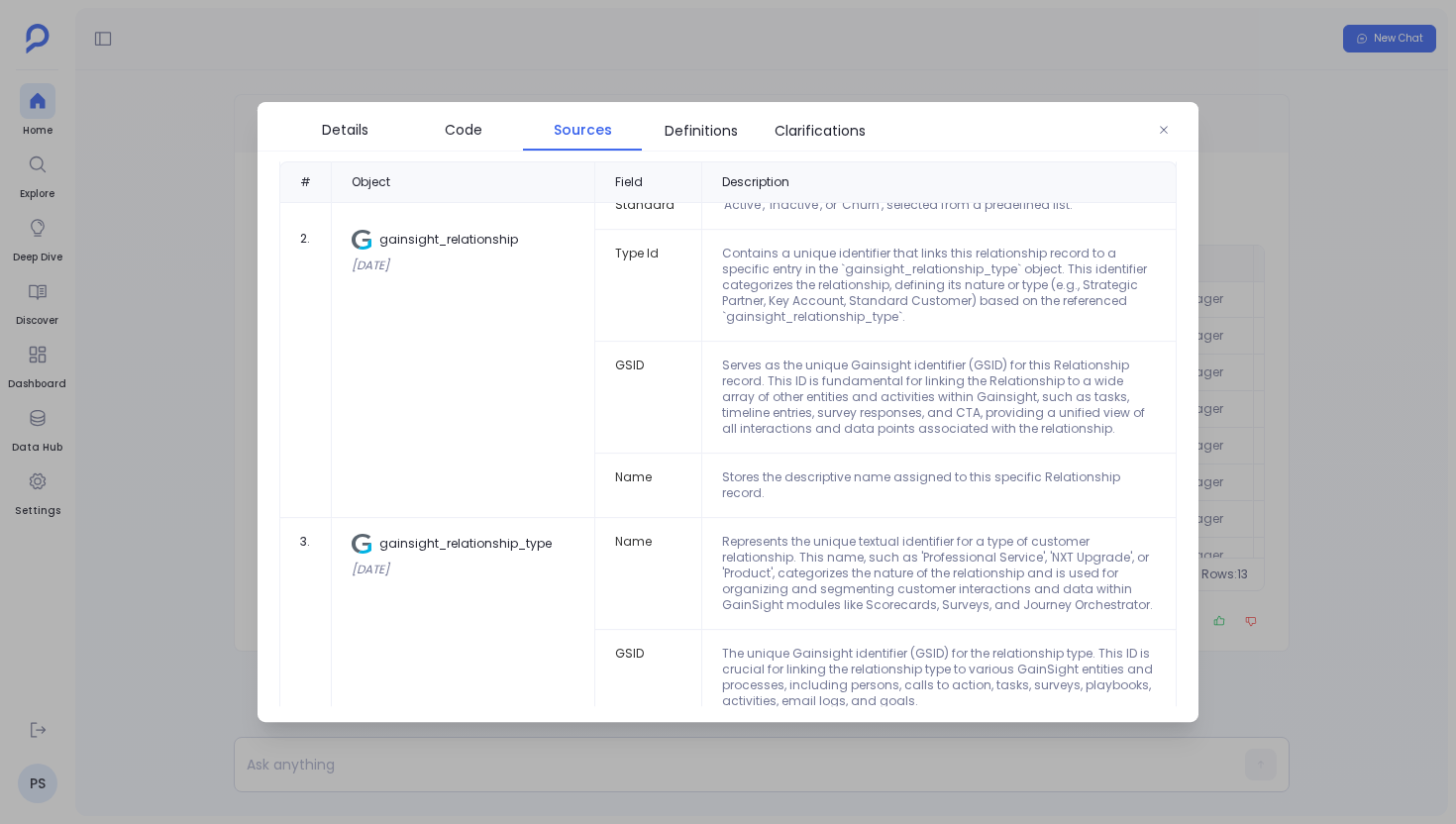 click at bounding box center (728, 412) 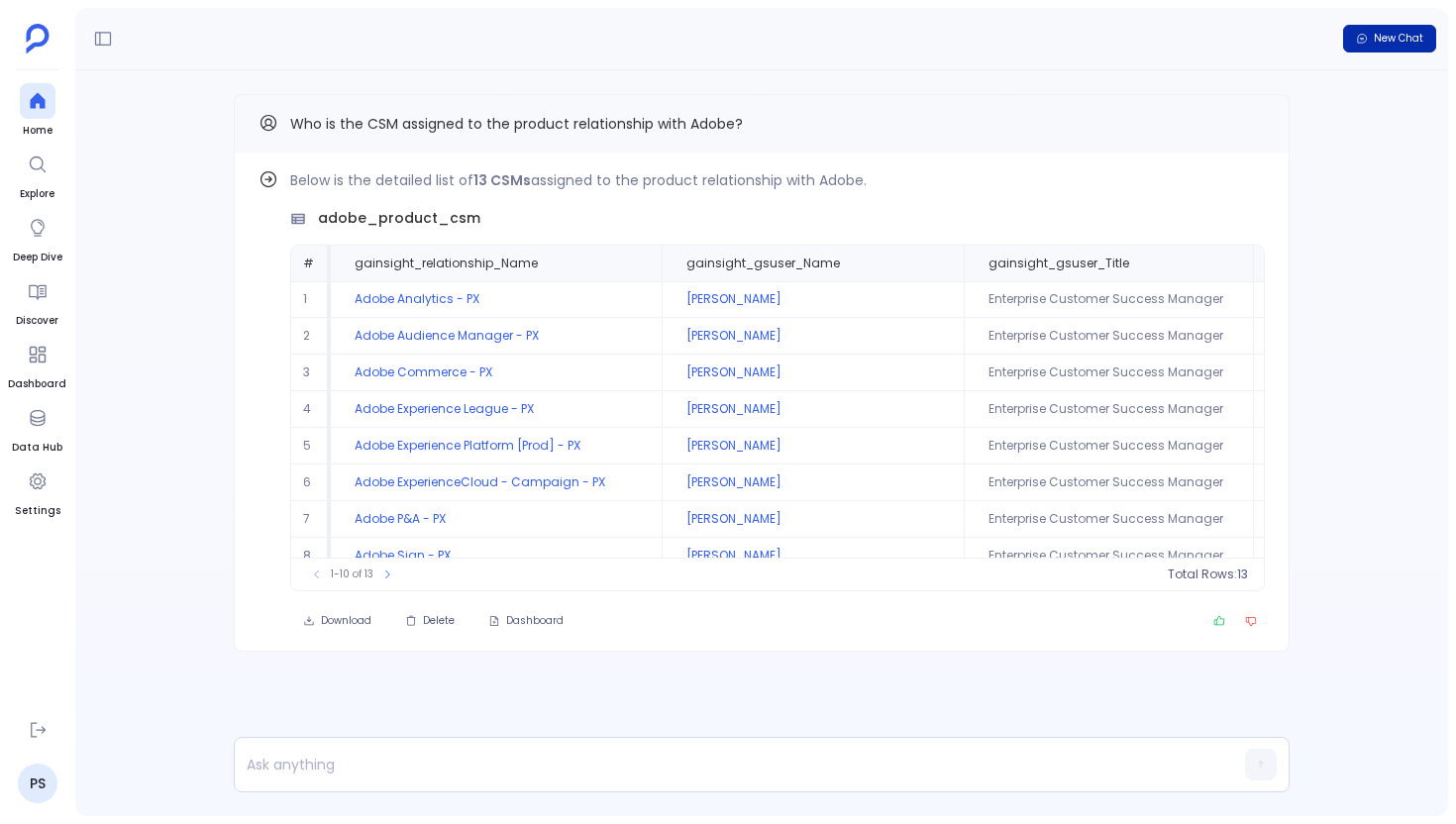 click on "New Chat" at bounding box center (1390, 39) 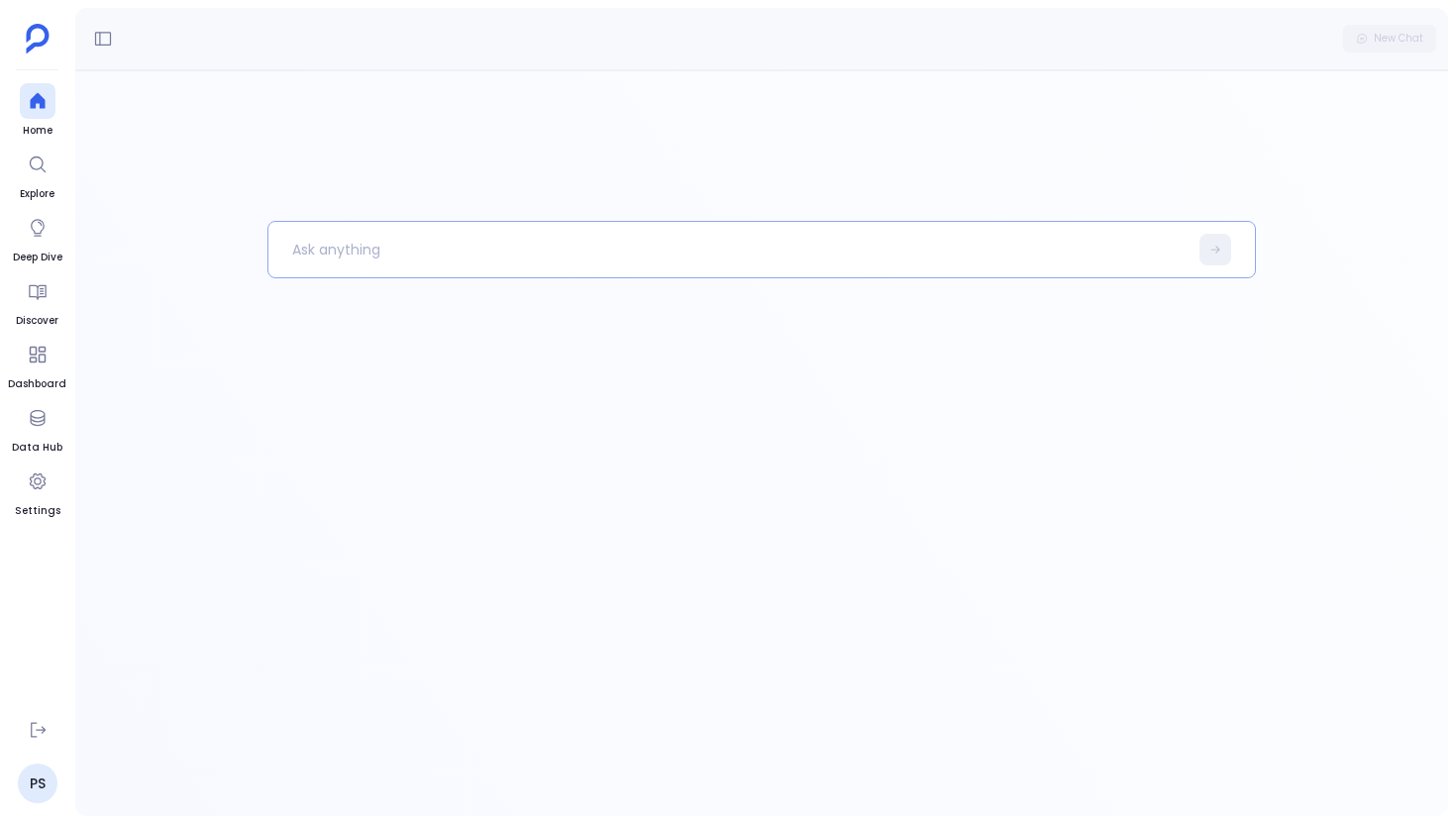 click at bounding box center [728, 250] 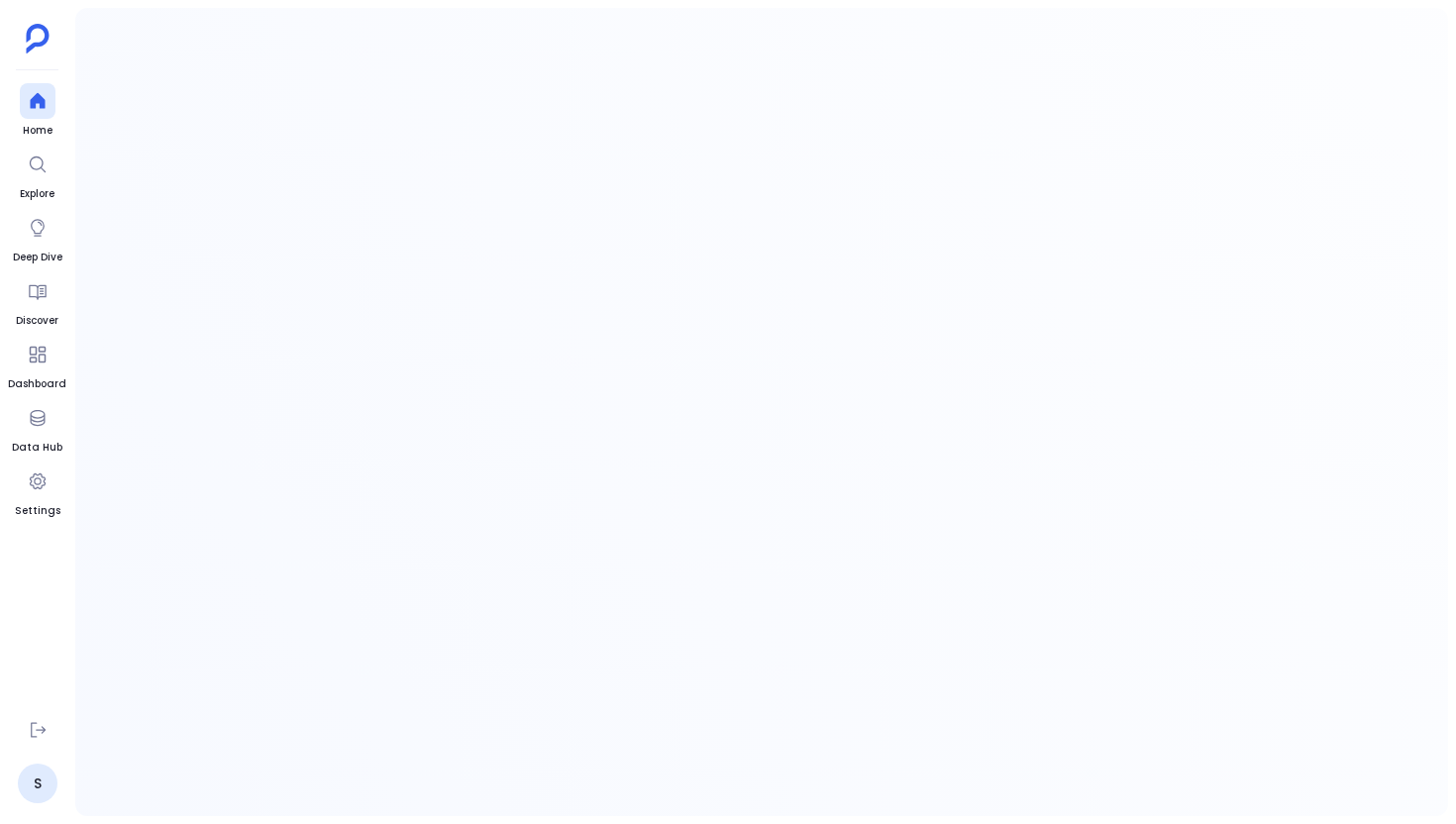 scroll, scrollTop: 0, scrollLeft: 0, axis: both 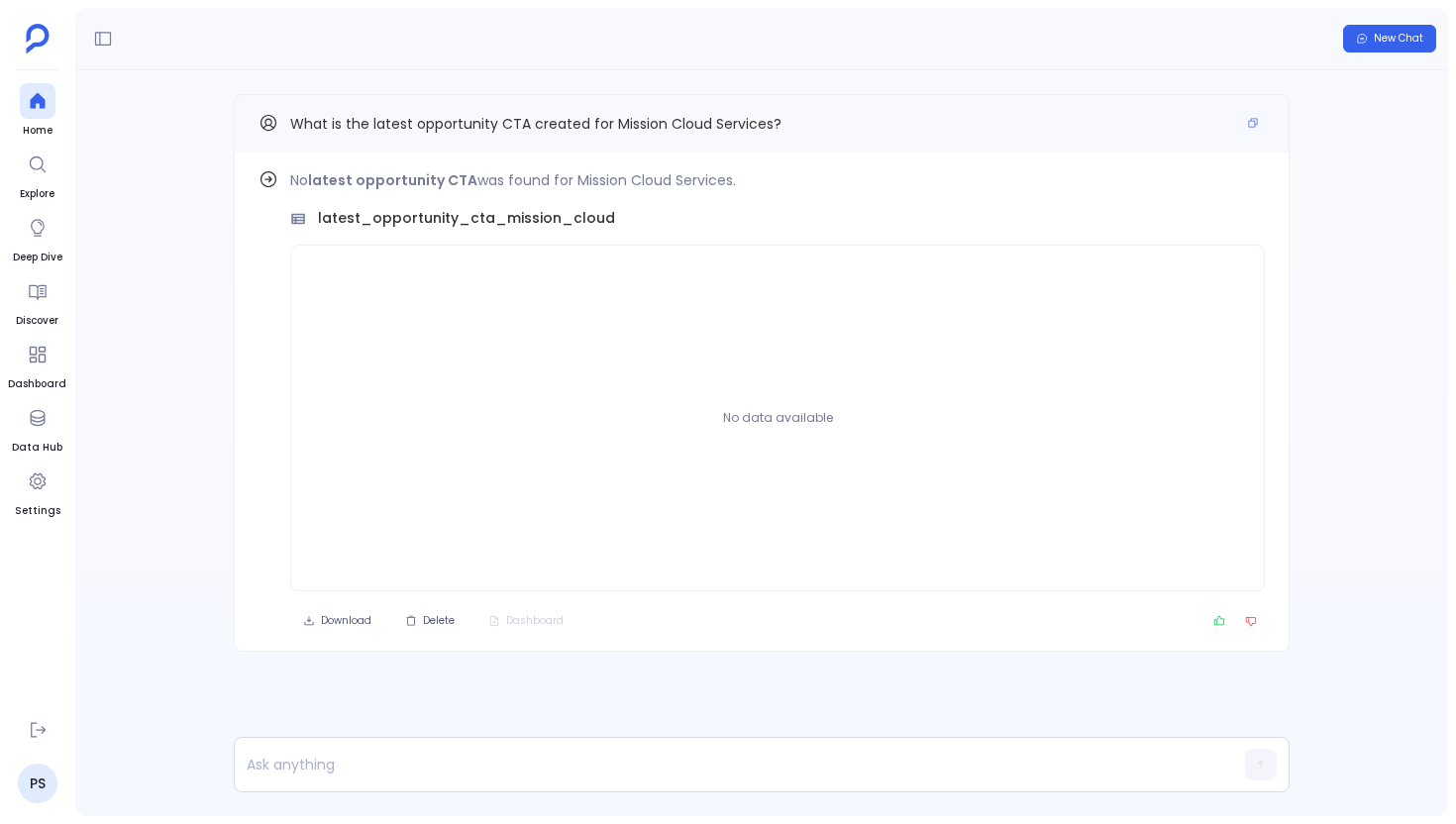 click on "What is the latest opportunity CTA created for Mission Cloud Services?" at bounding box center (762, 123) 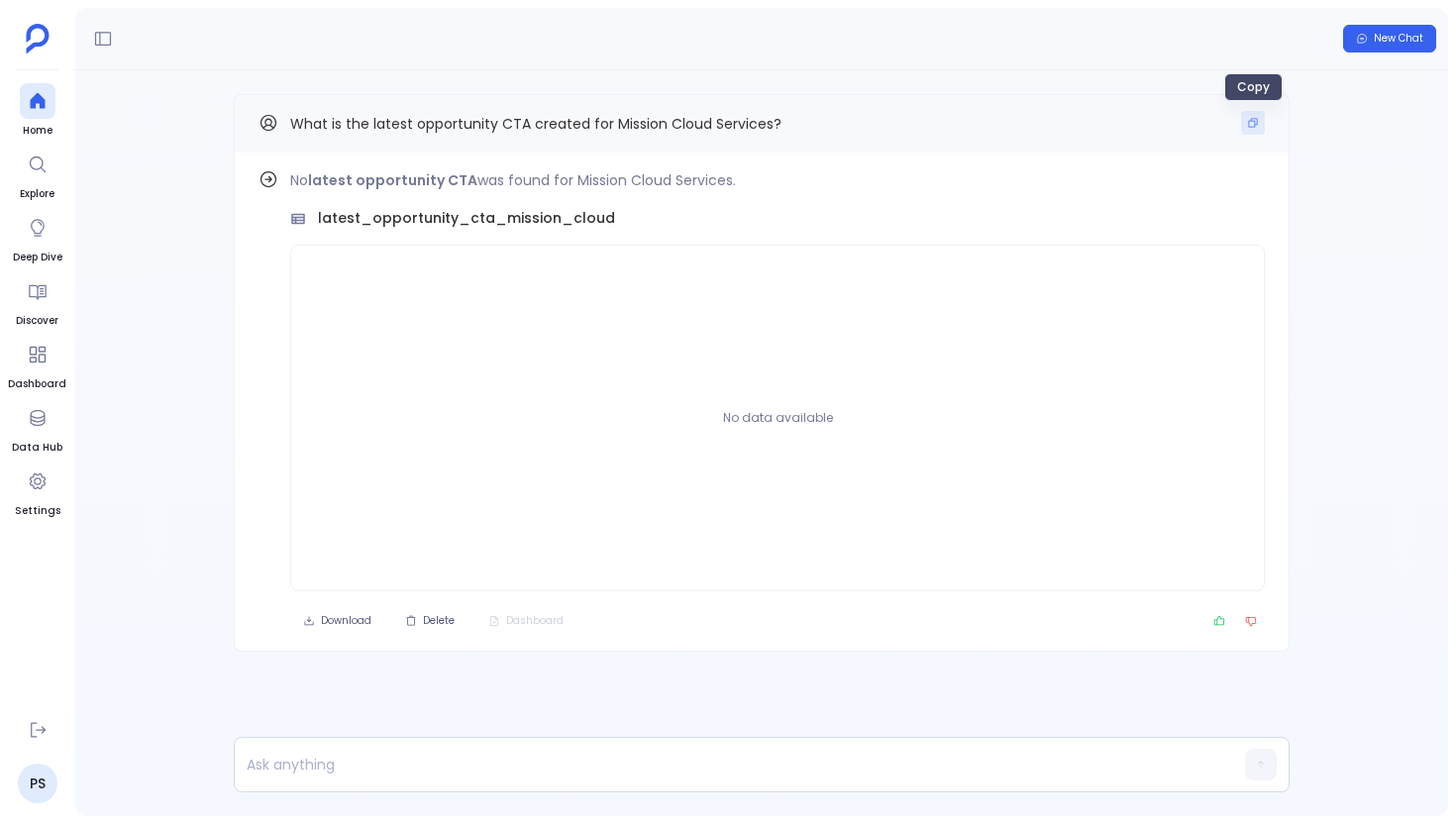 click 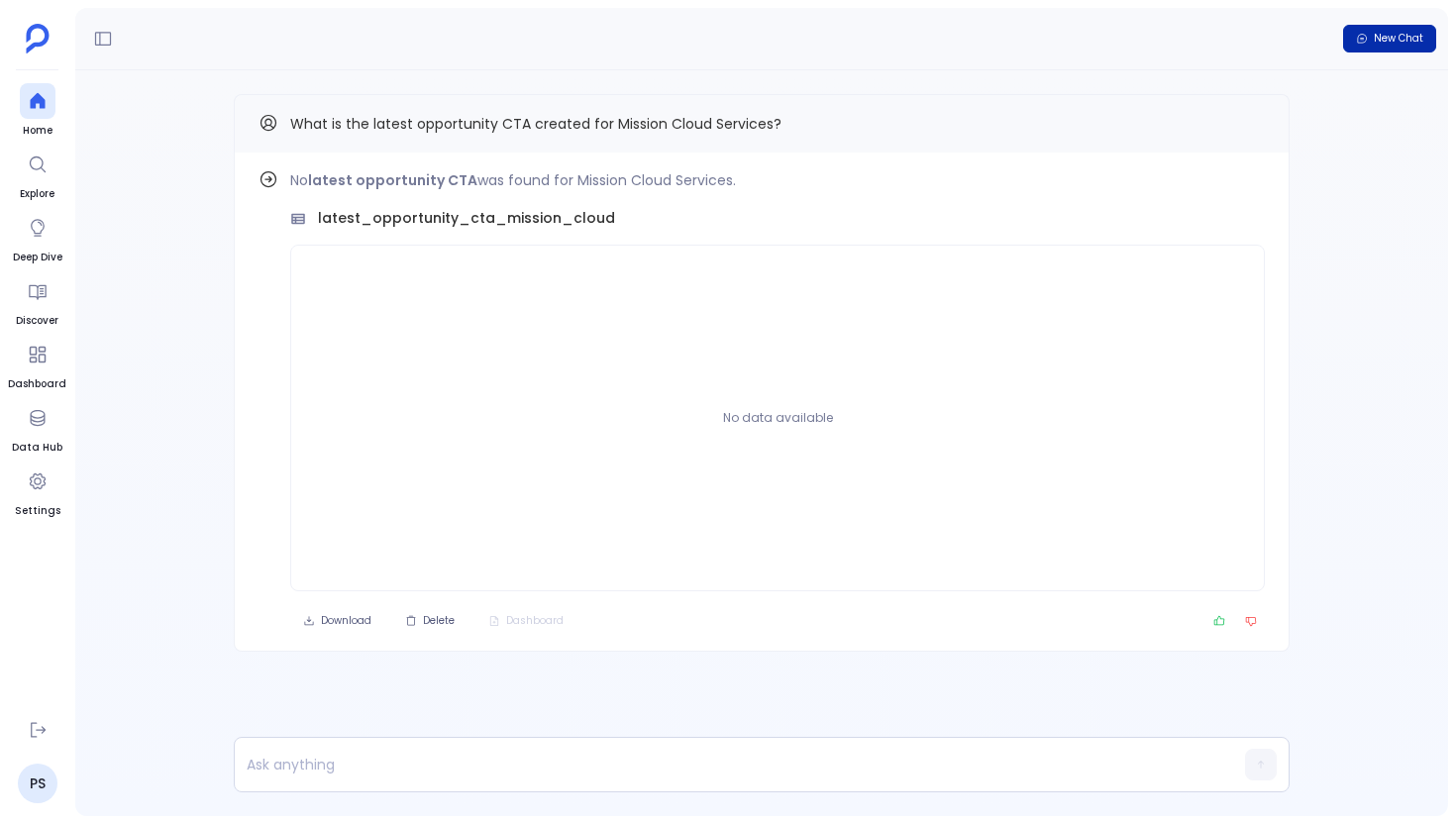 click on "New Chat" at bounding box center [1390, 39] 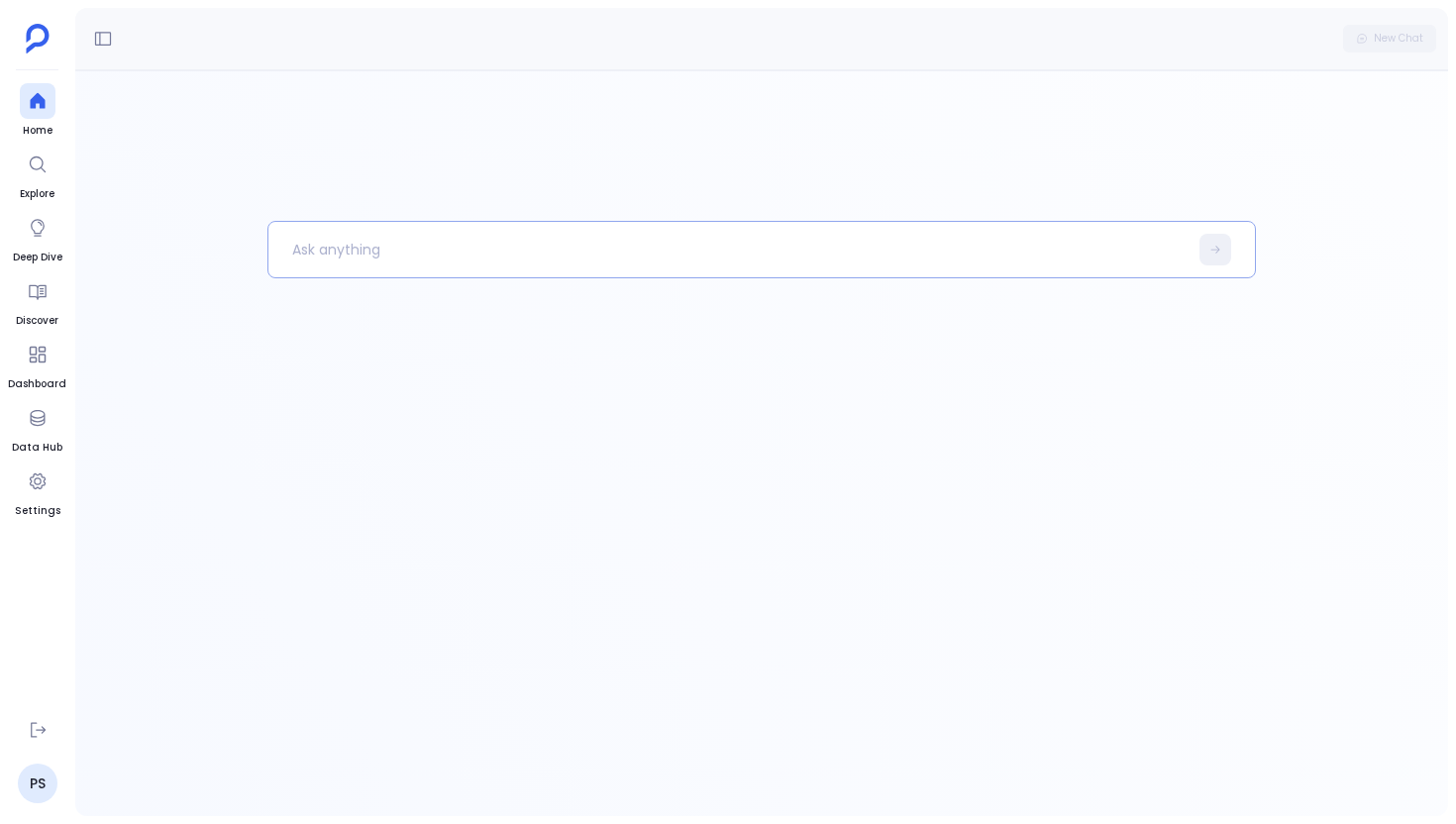 click at bounding box center [728, 250] 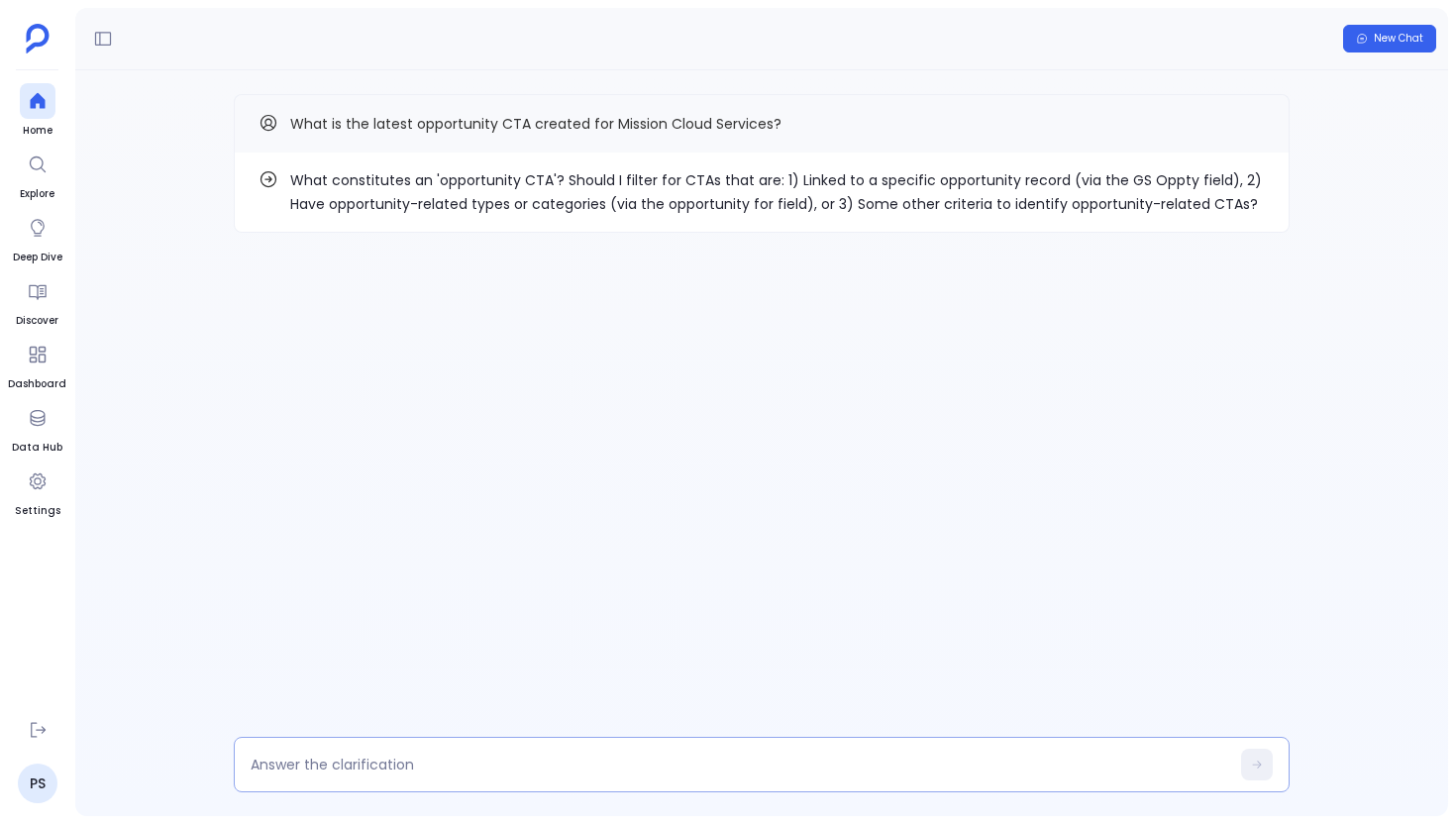 click at bounding box center [740, 765] 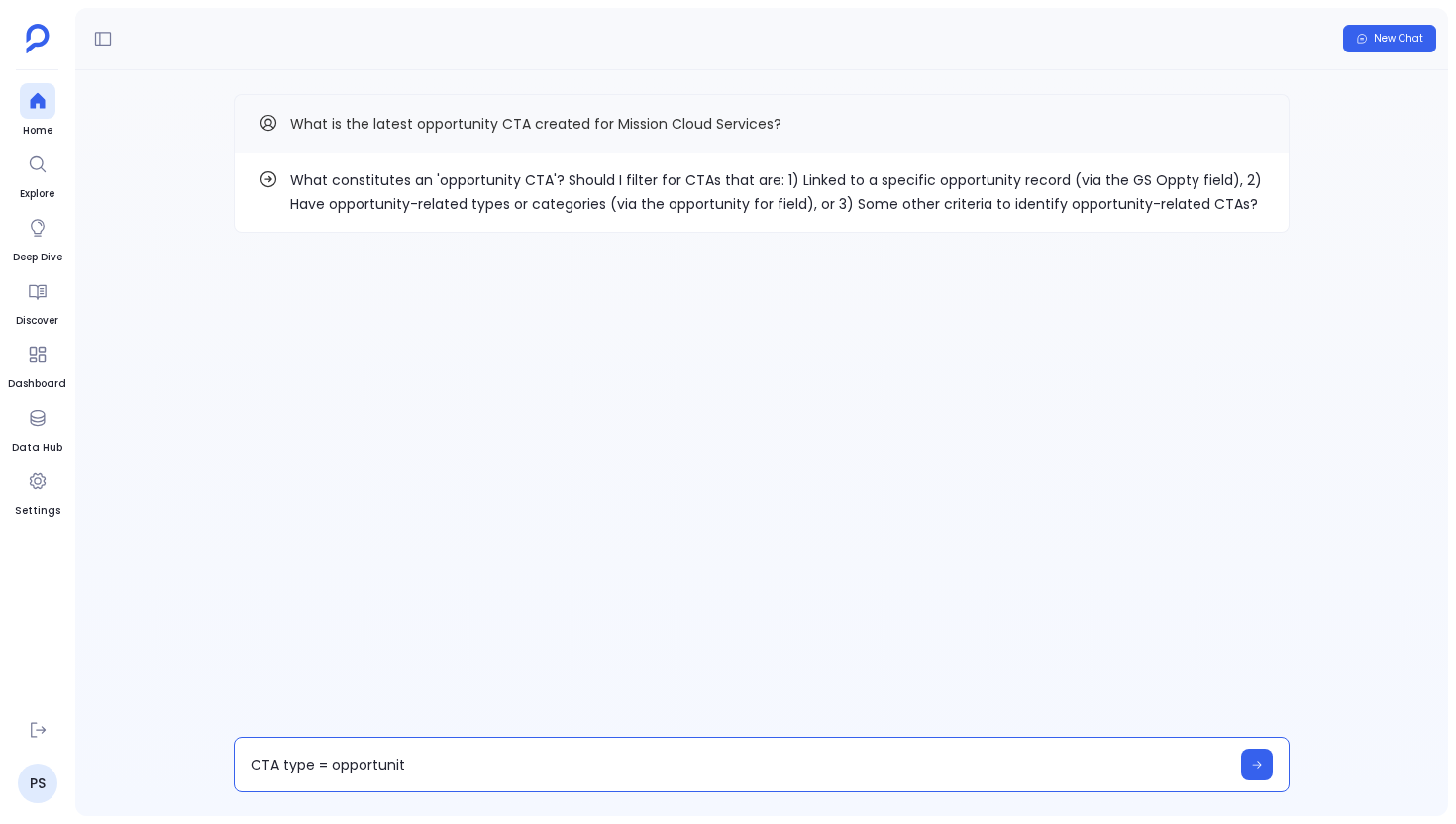 type on "CTA type = opportunity" 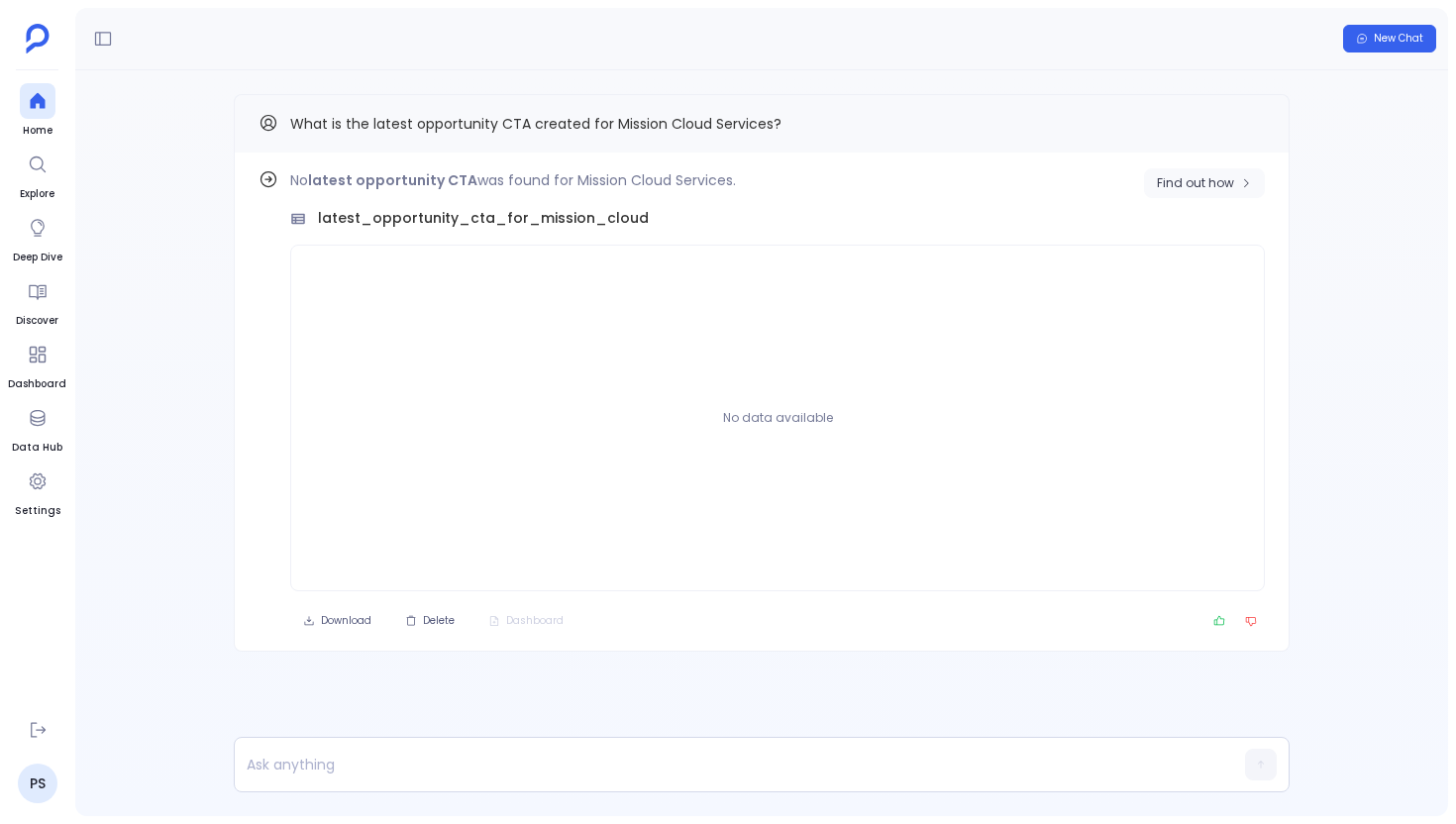 click on "Find out how" at bounding box center (1196, 183) 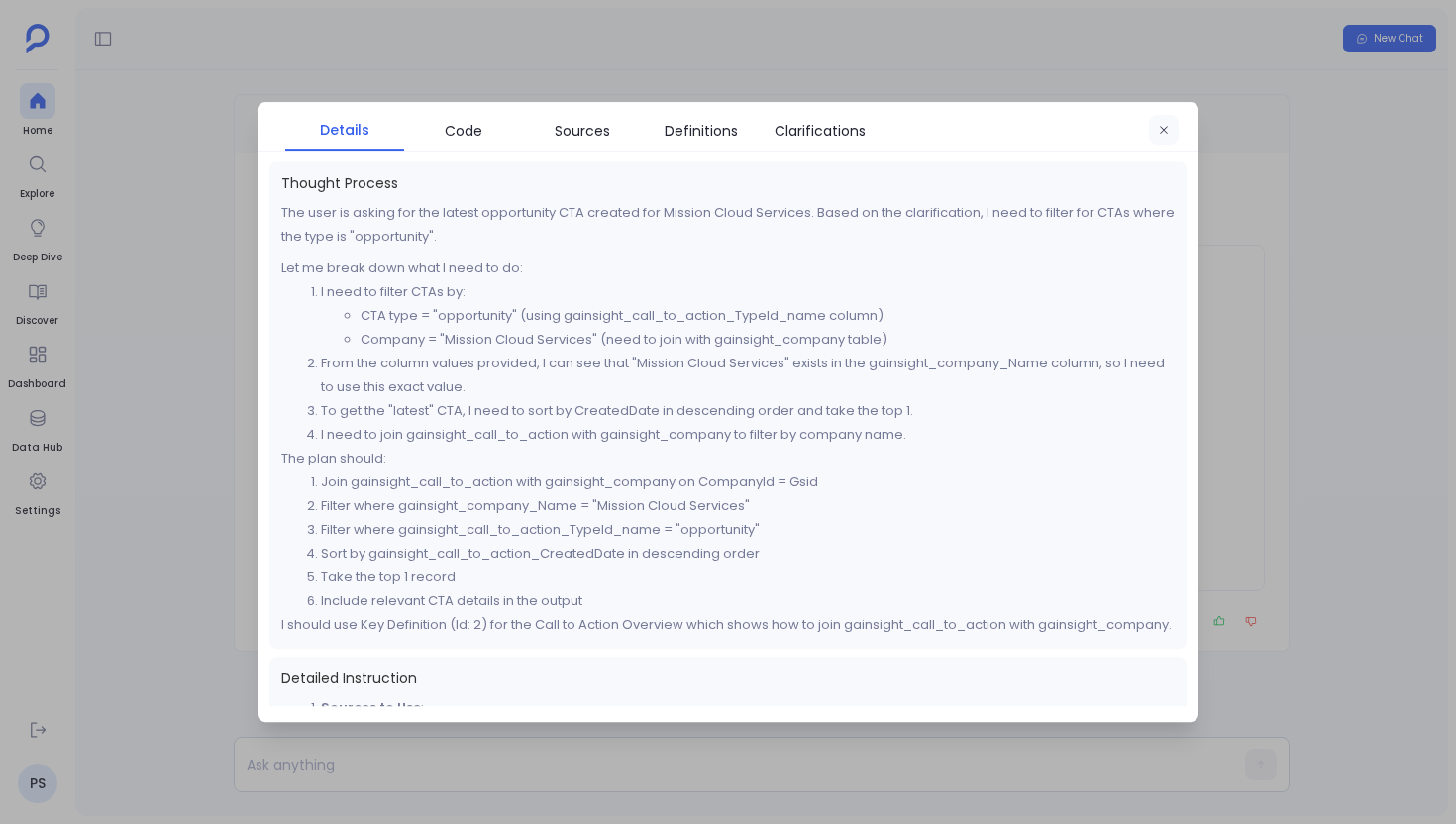 click 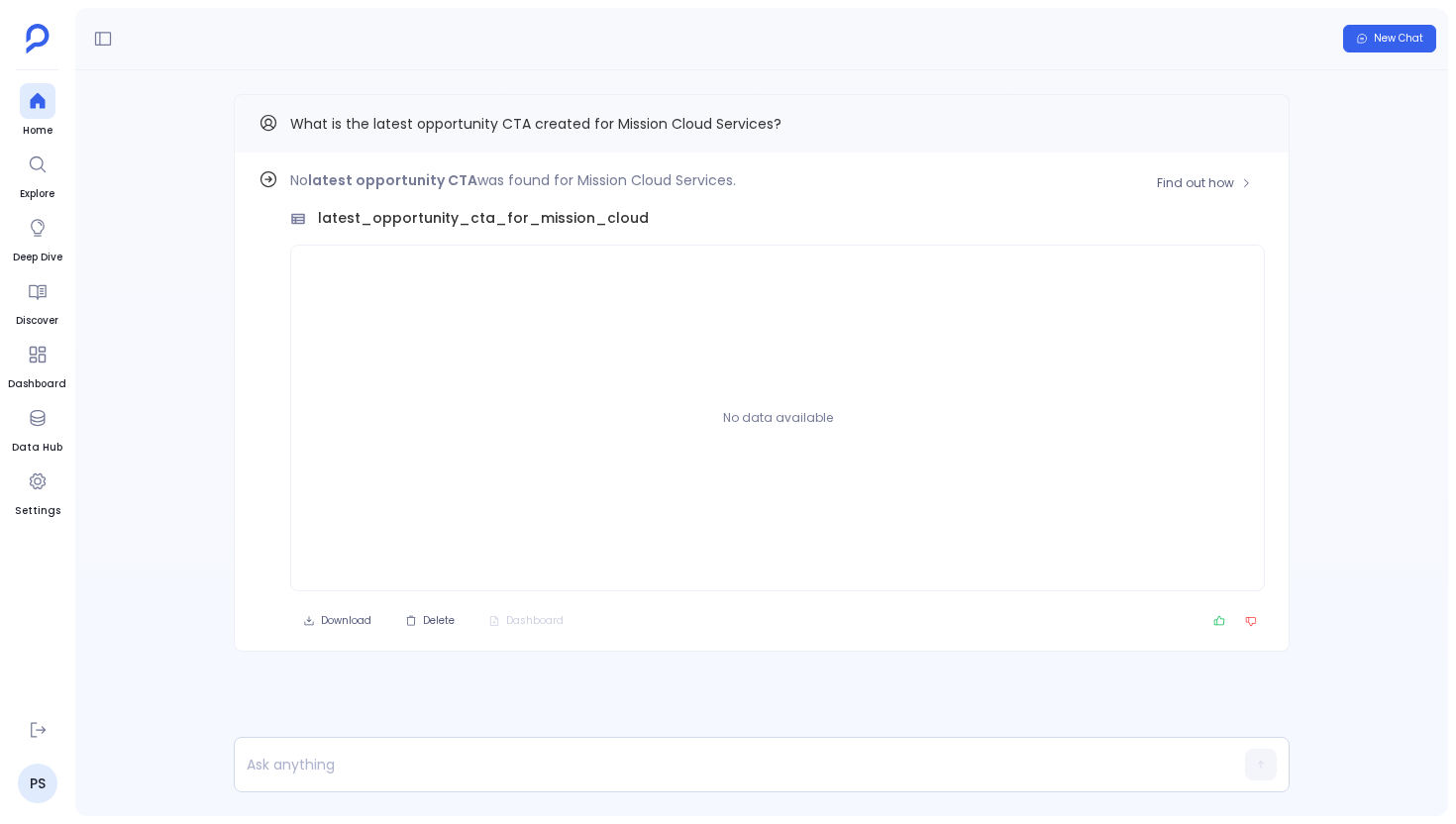 click on "Find out how No  latest opportunity CTA  was found for Mission Cloud Services. latest_opportunity_cta_for_mission_cloud No data available Download Delete Dashboard" at bounding box center (762, 402) 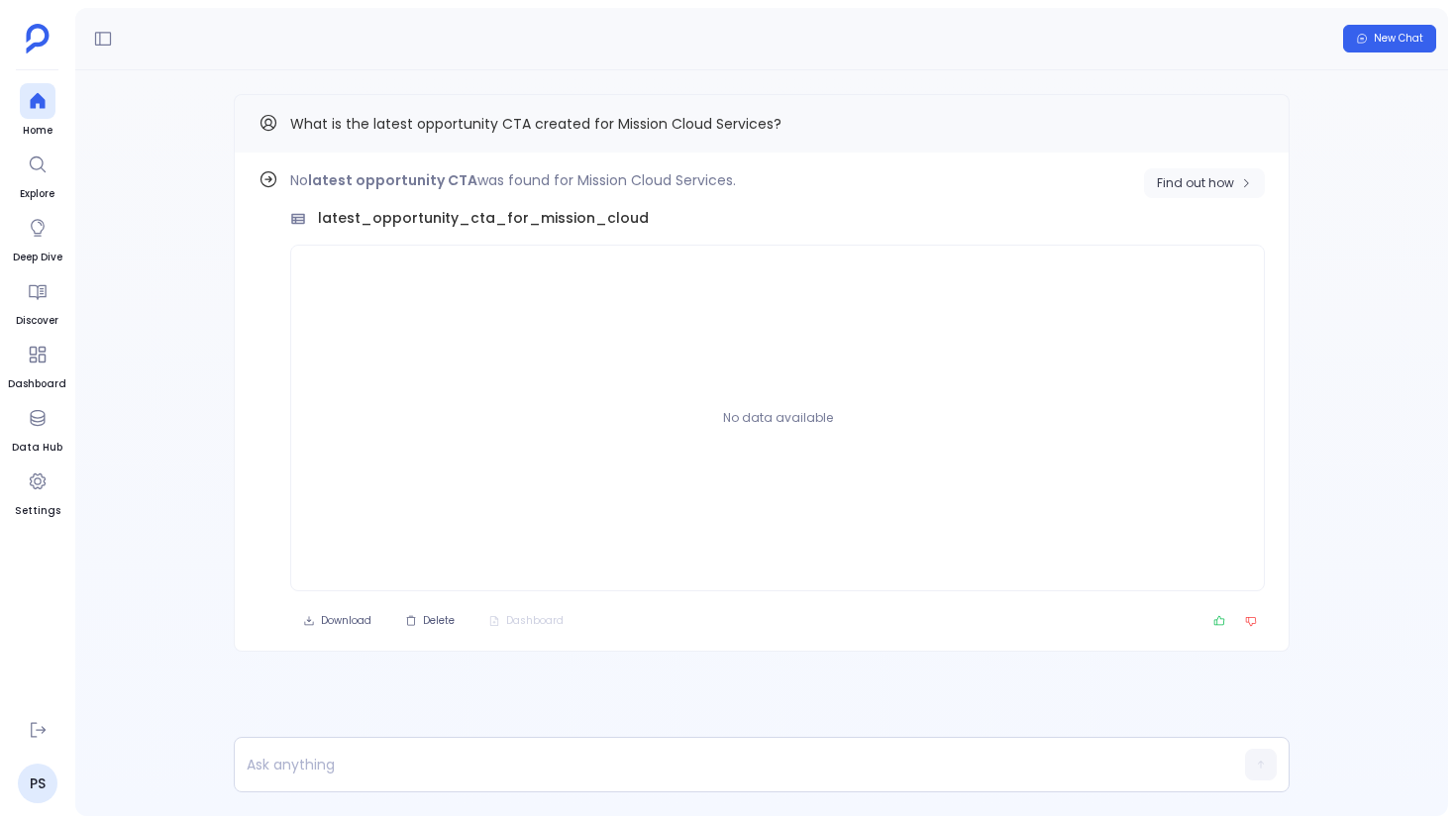 click on "Find out how" at bounding box center [1196, 183] 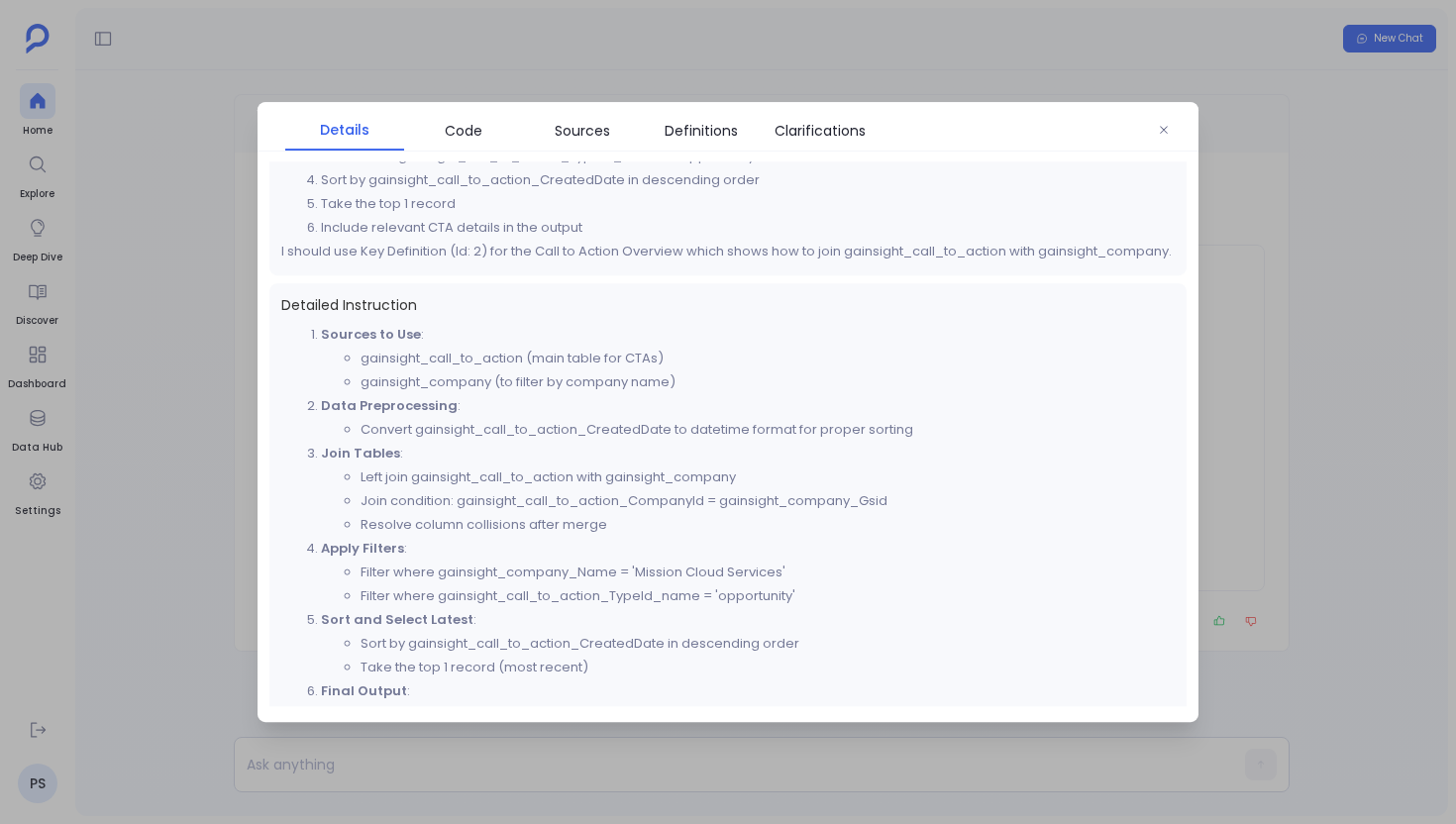 scroll, scrollTop: 467, scrollLeft: 0, axis: vertical 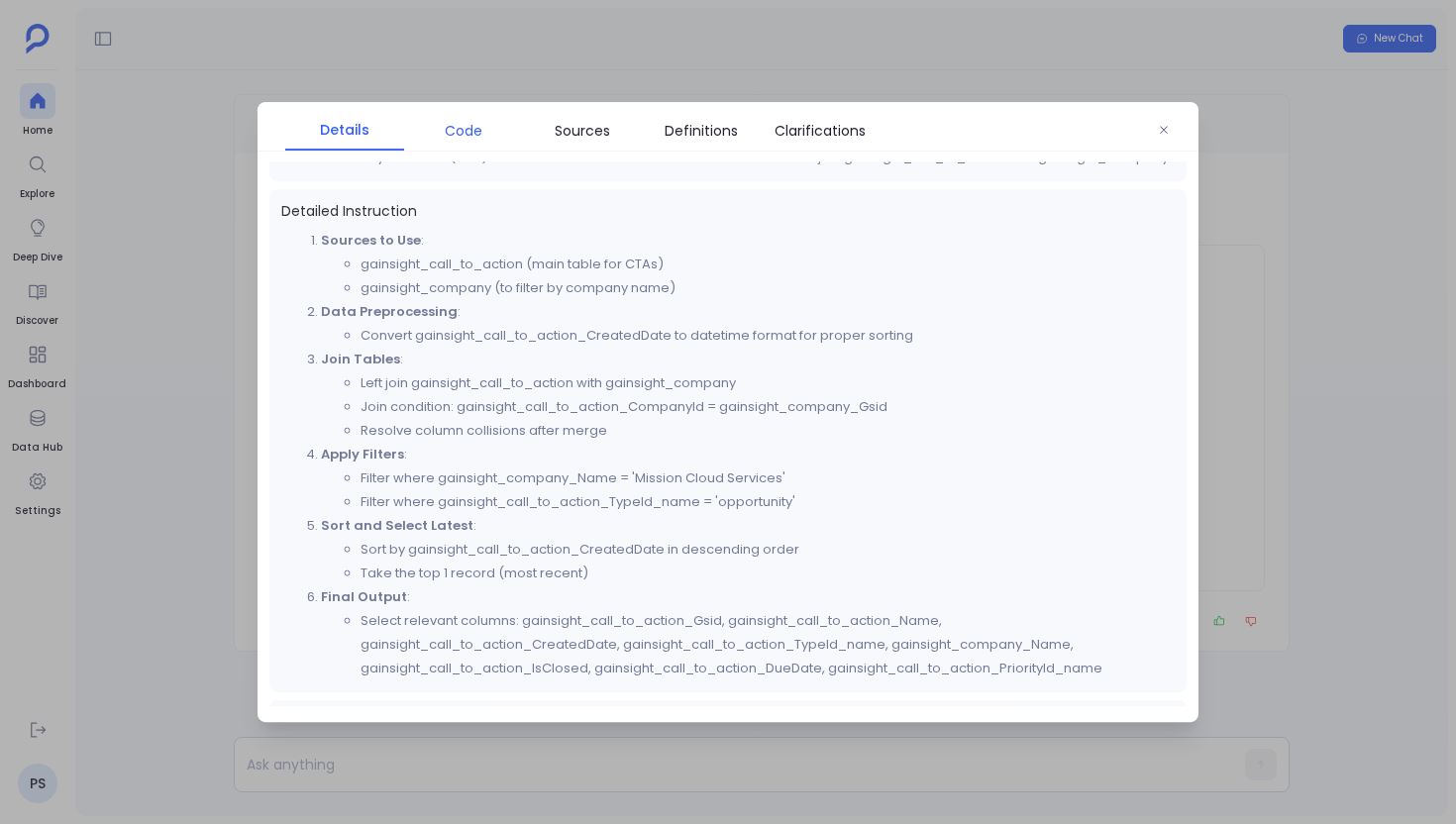 click on "Code" at bounding box center (464, 131) 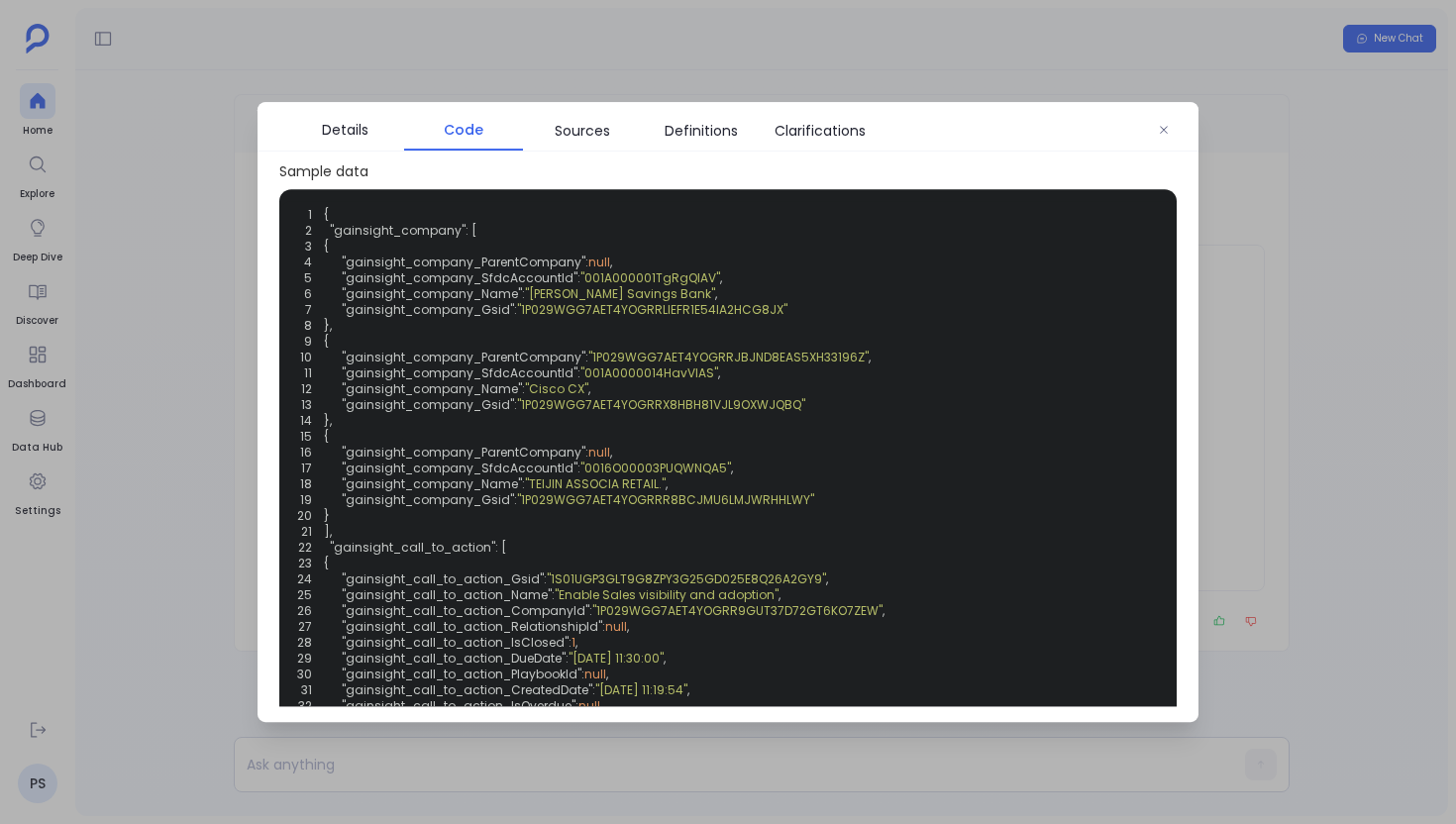 scroll, scrollTop: 52, scrollLeft: 0, axis: vertical 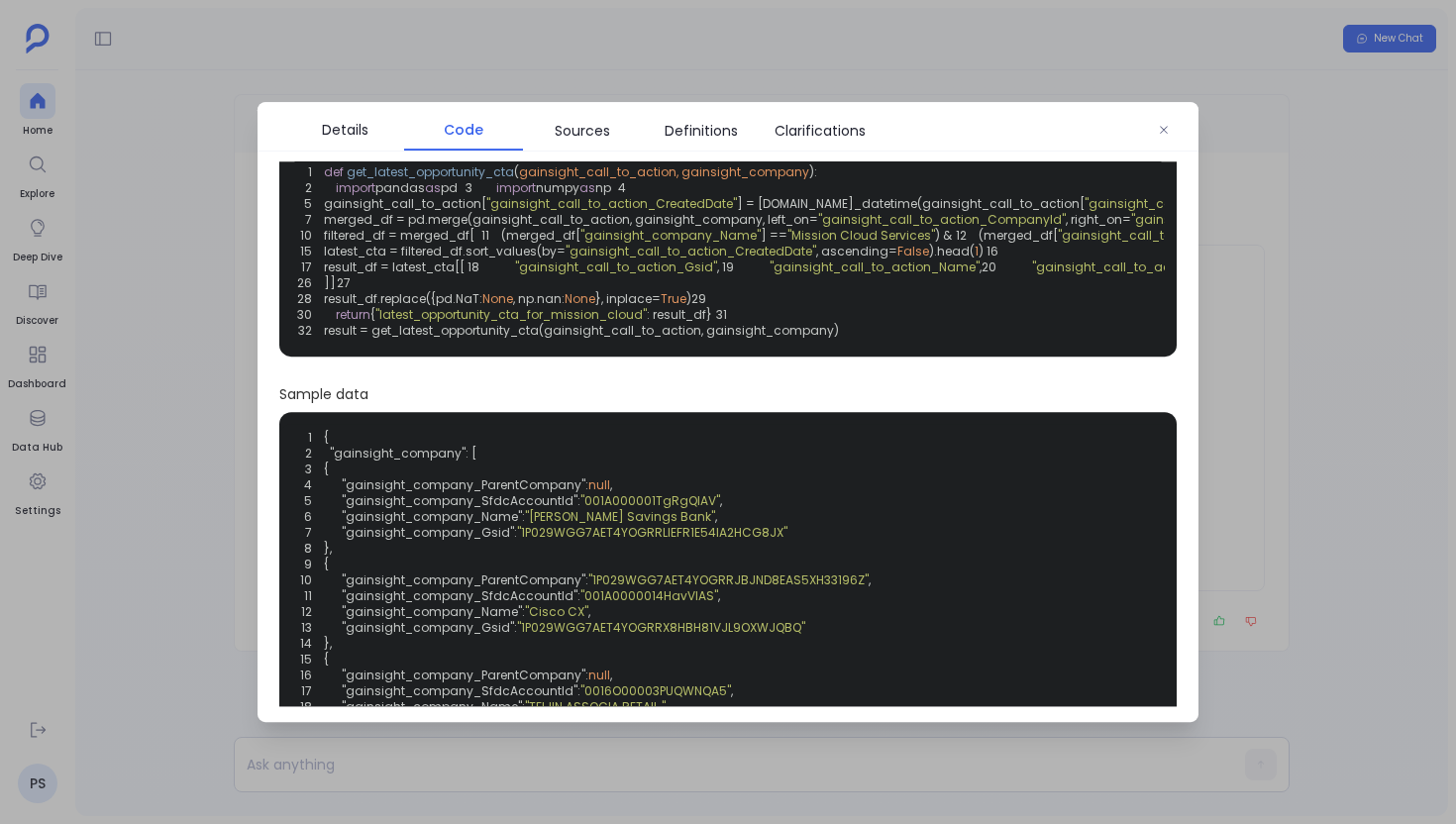 click at bounding box center [728, 412] 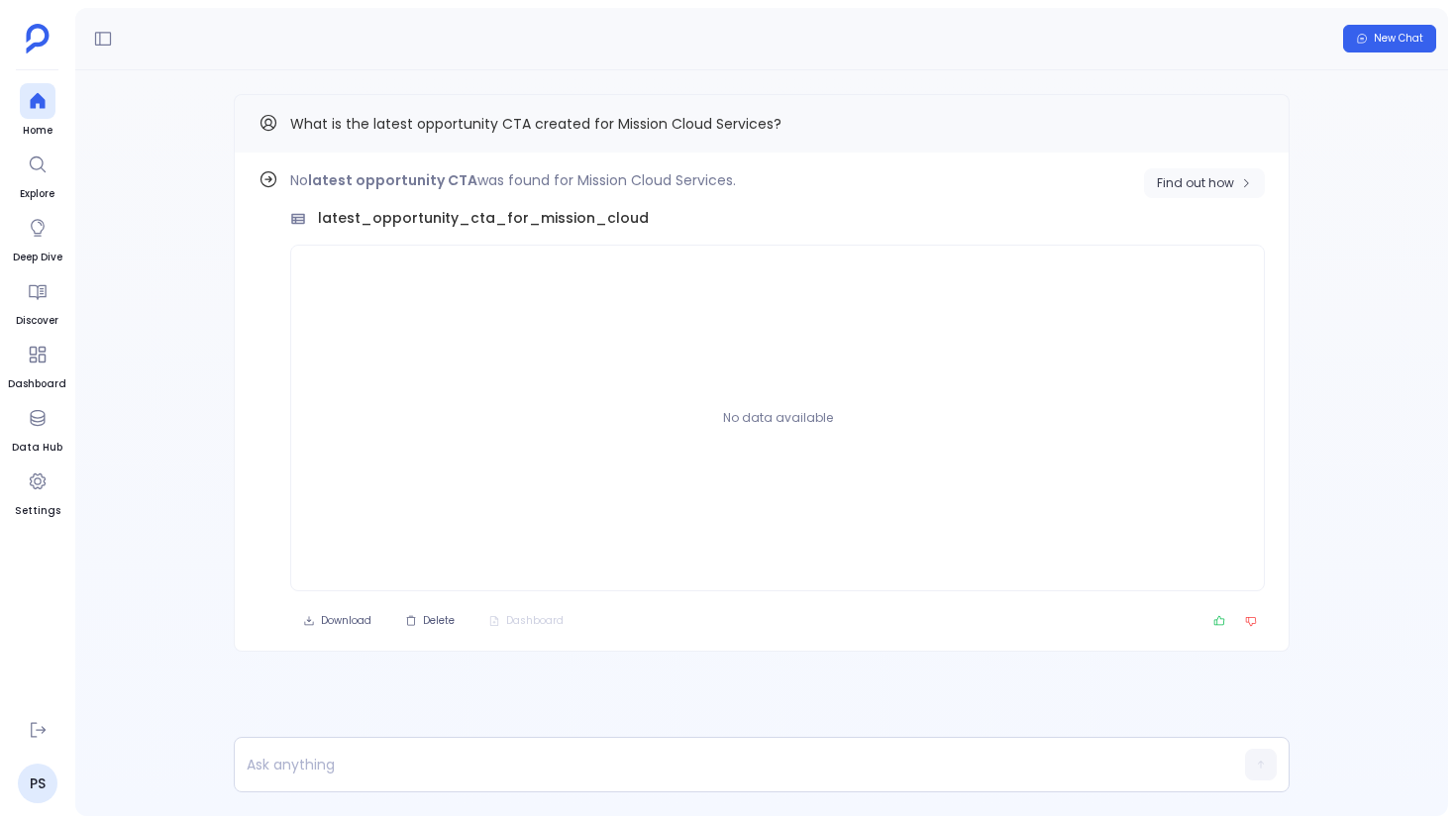 click on "Find out how" at bounding box center [1196, 183] 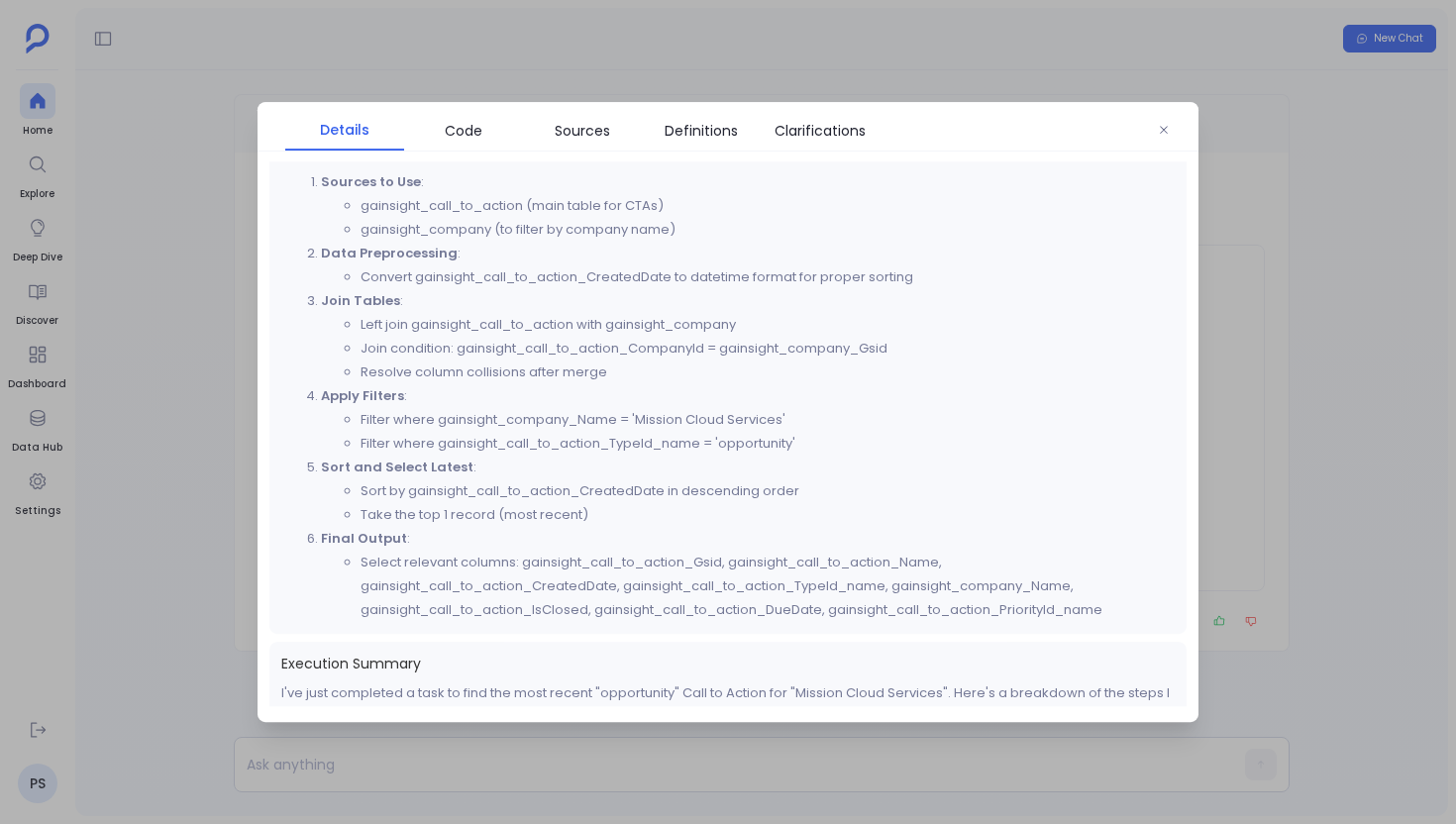 scroll, scrollTop: 529, scrollLeft: 0, axis: vertical 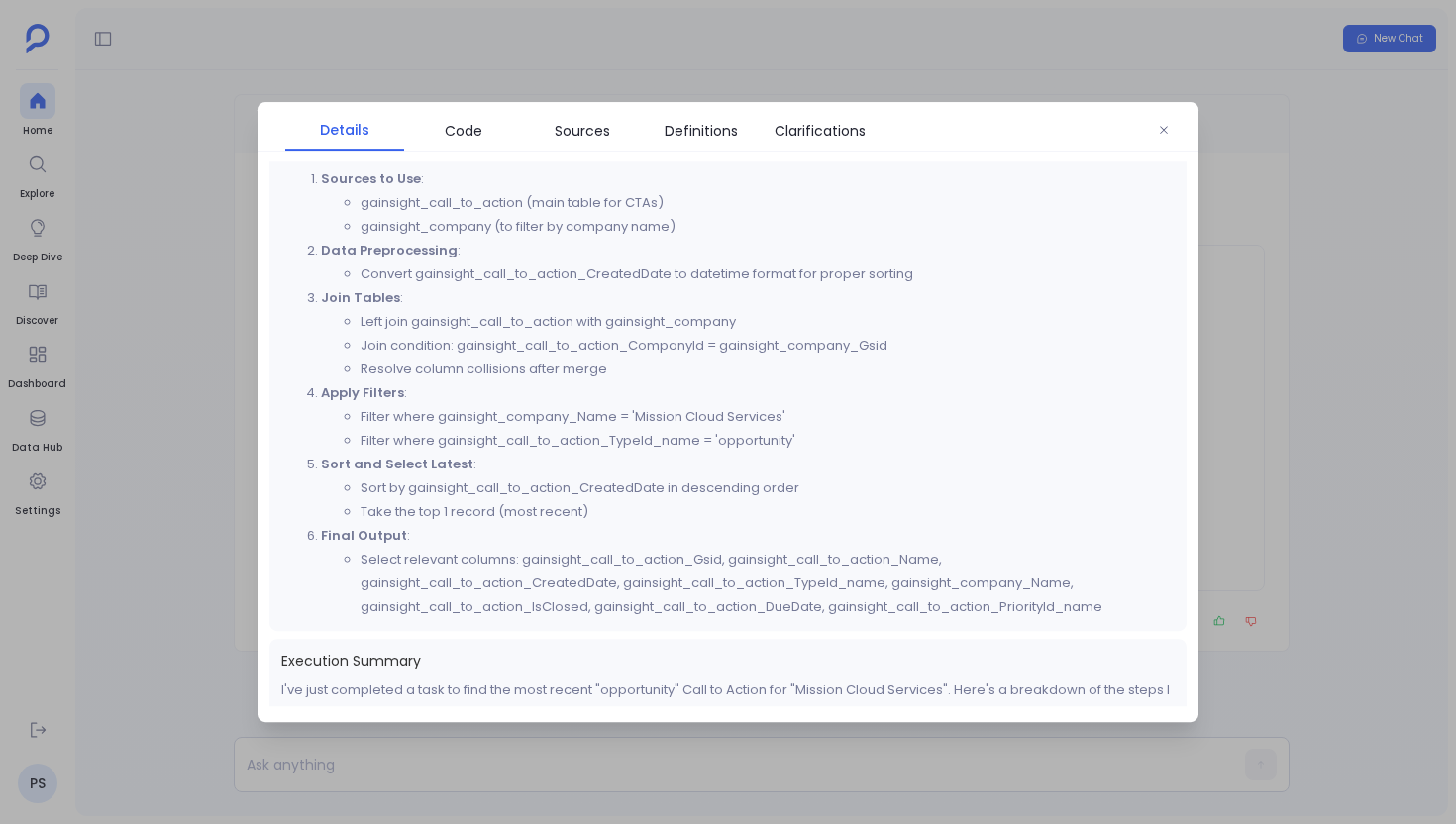 click at bounding box center (728, 412) 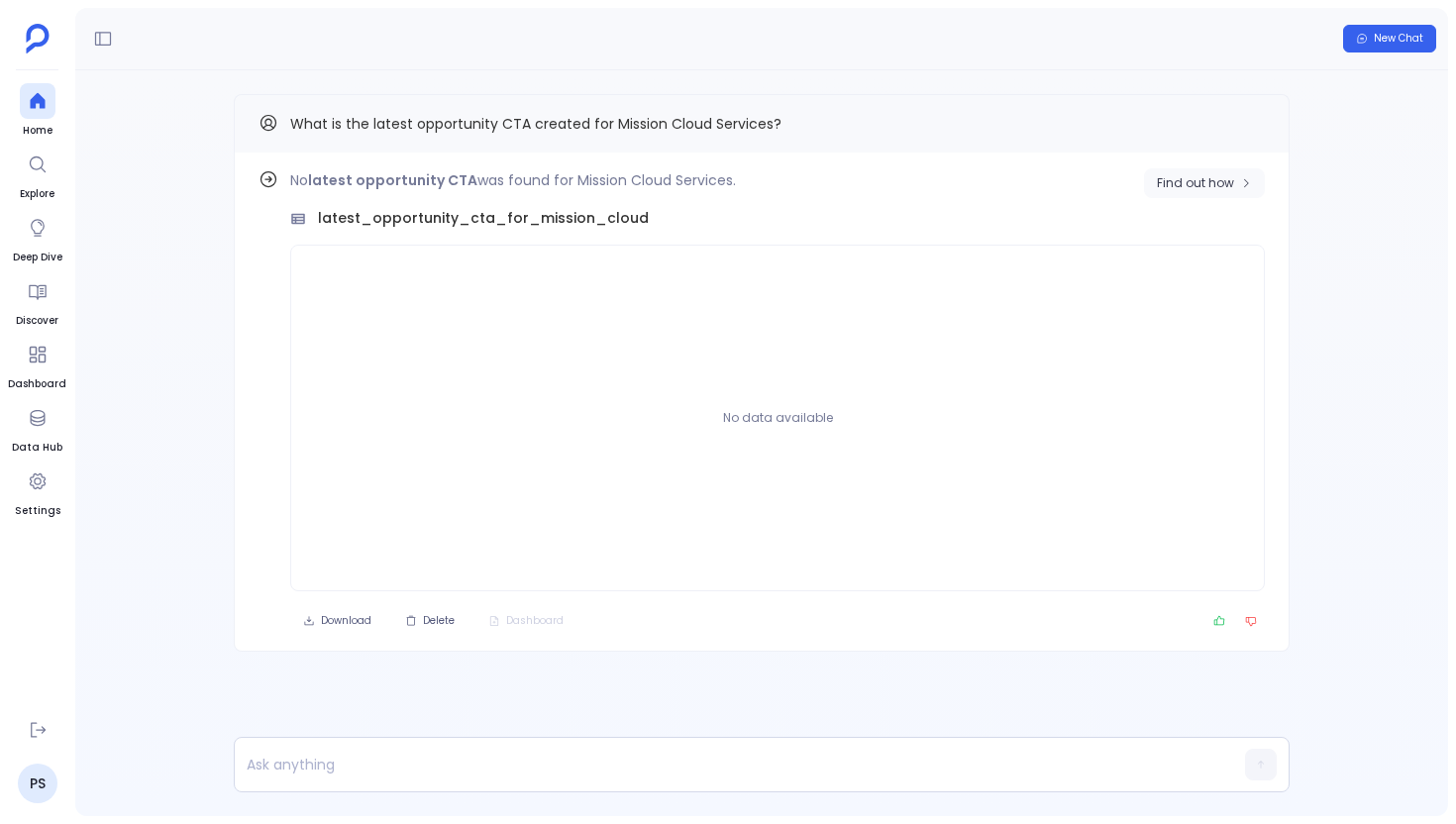 click on "Find out how" at bounding box center [1196, 183] 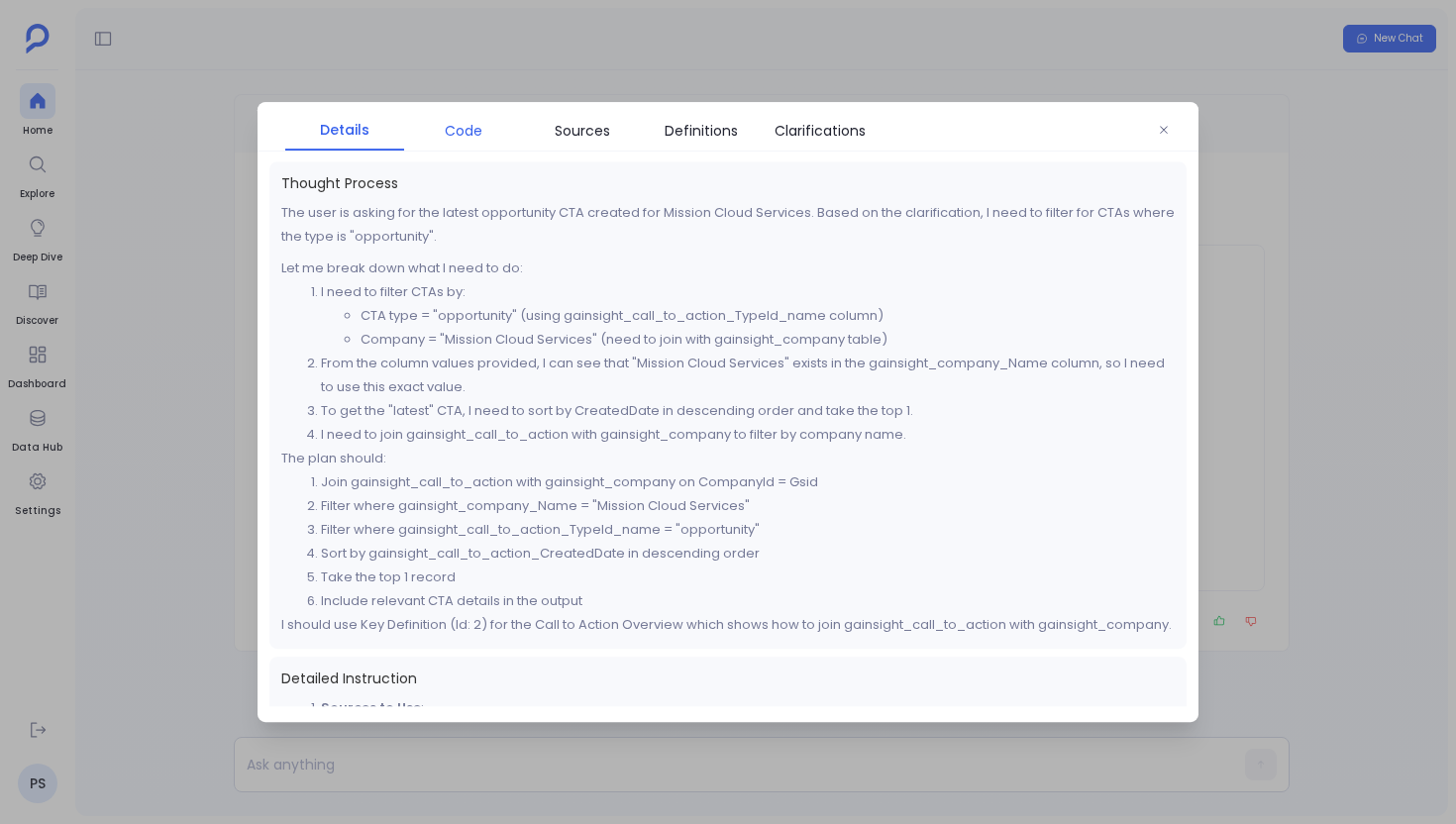 click on "Code" at bounding box center [464, 131] 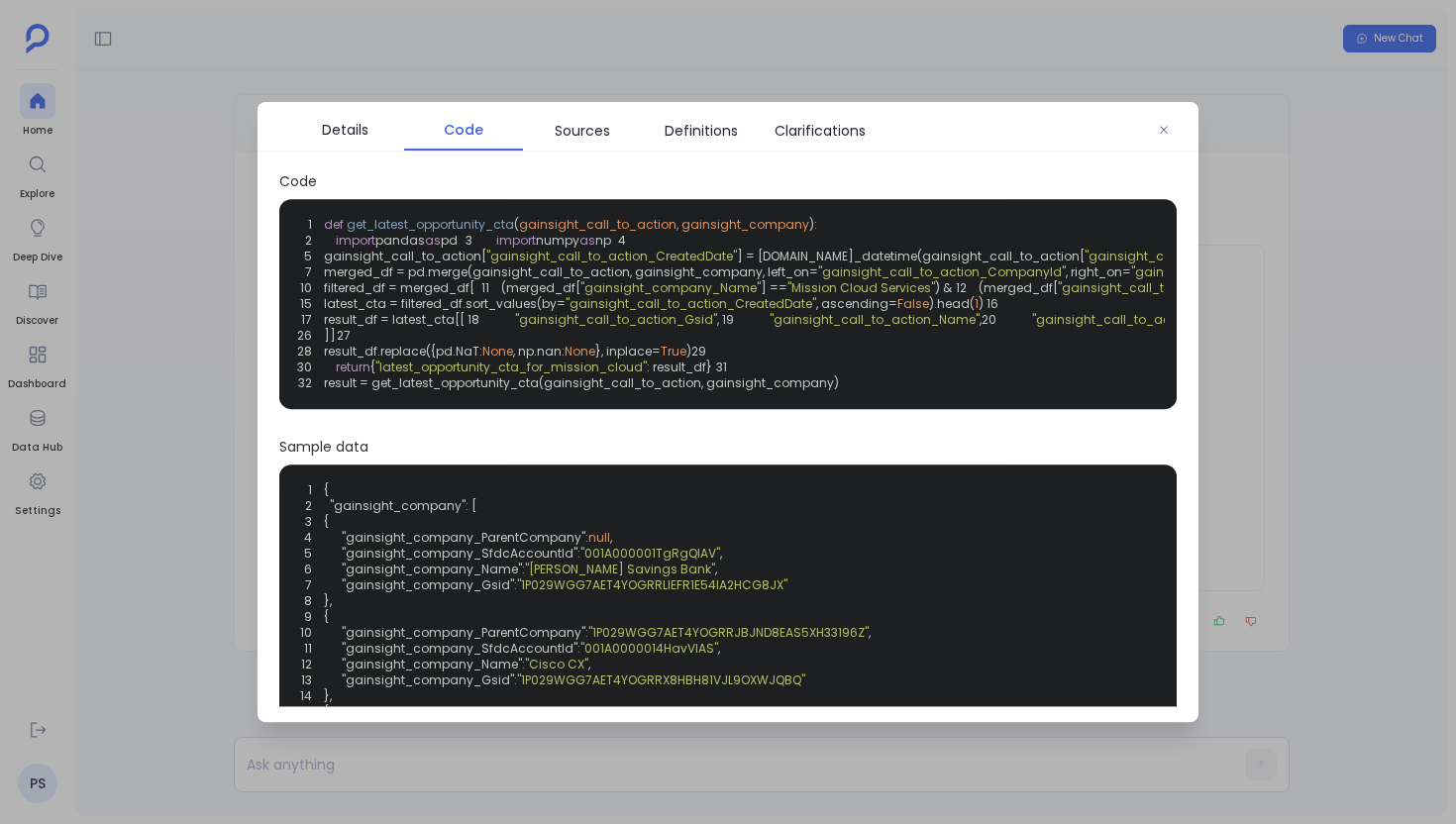 click at bounding box center [728, 412] 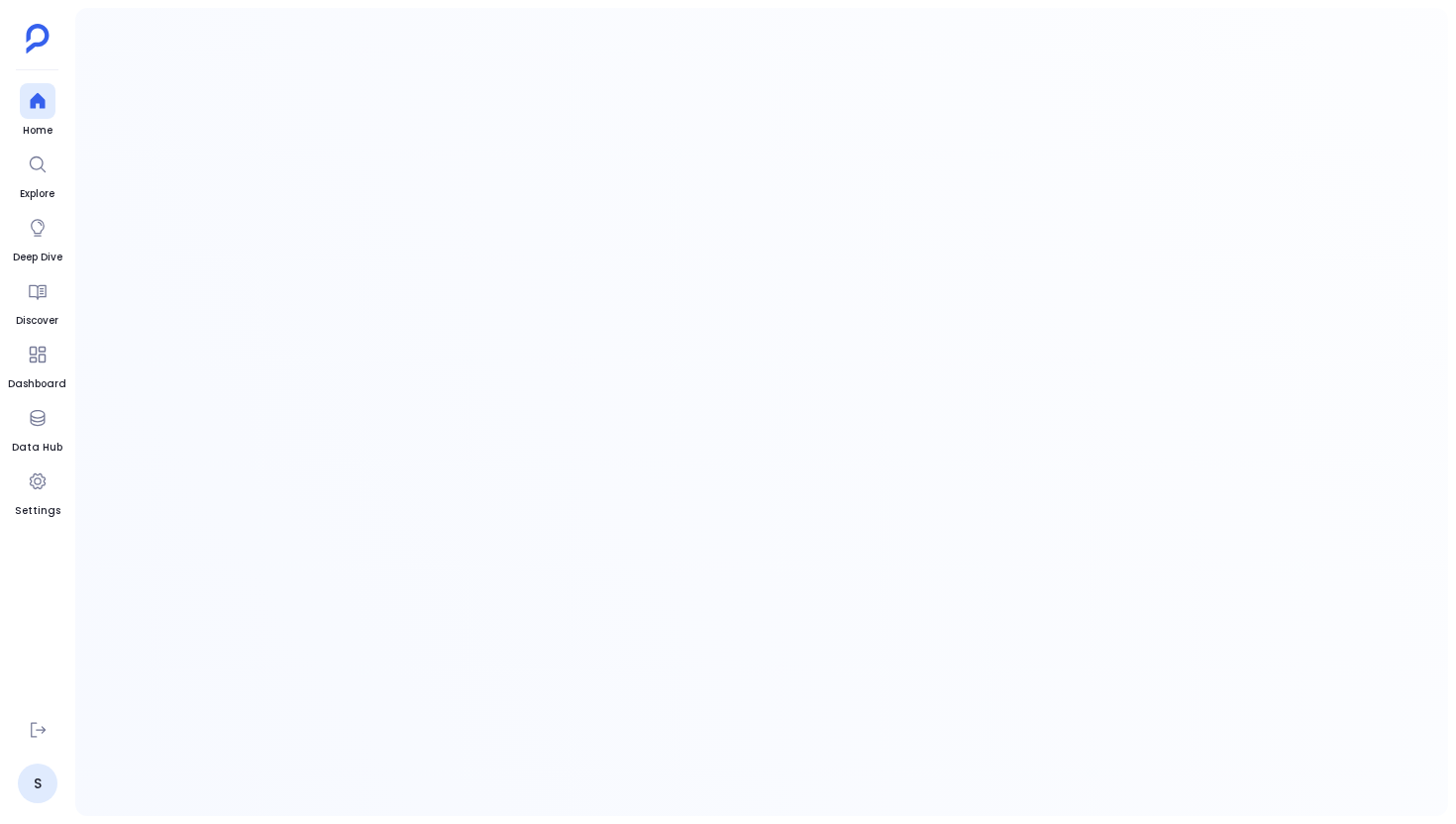 scroll, scrollTop: 0, scrollLeft: 0, axis: both 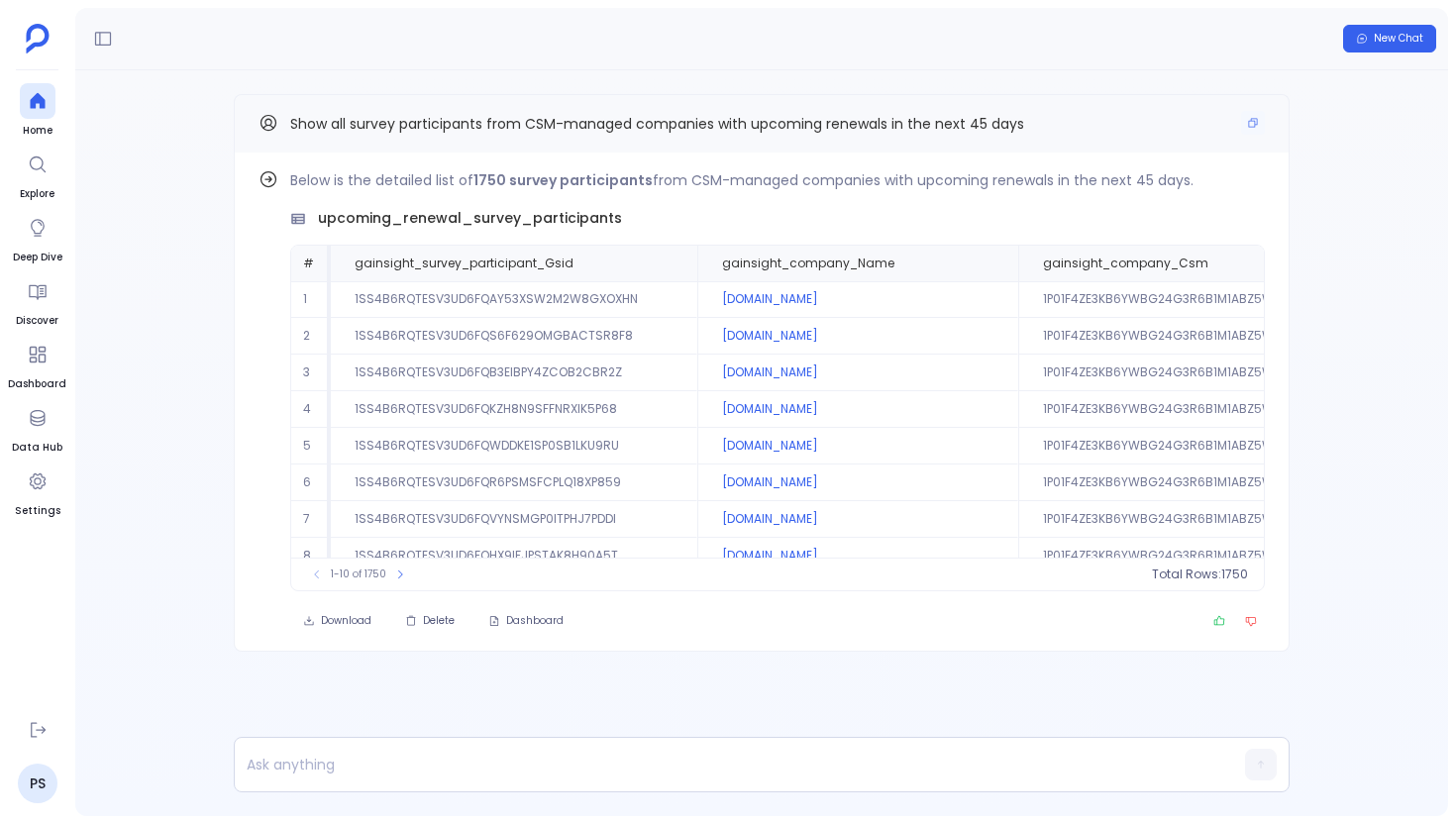 click on "Show all survey participants from CSM-managed companies with upcoming renewals in the next 45 days" at bounding box center [657, 124] 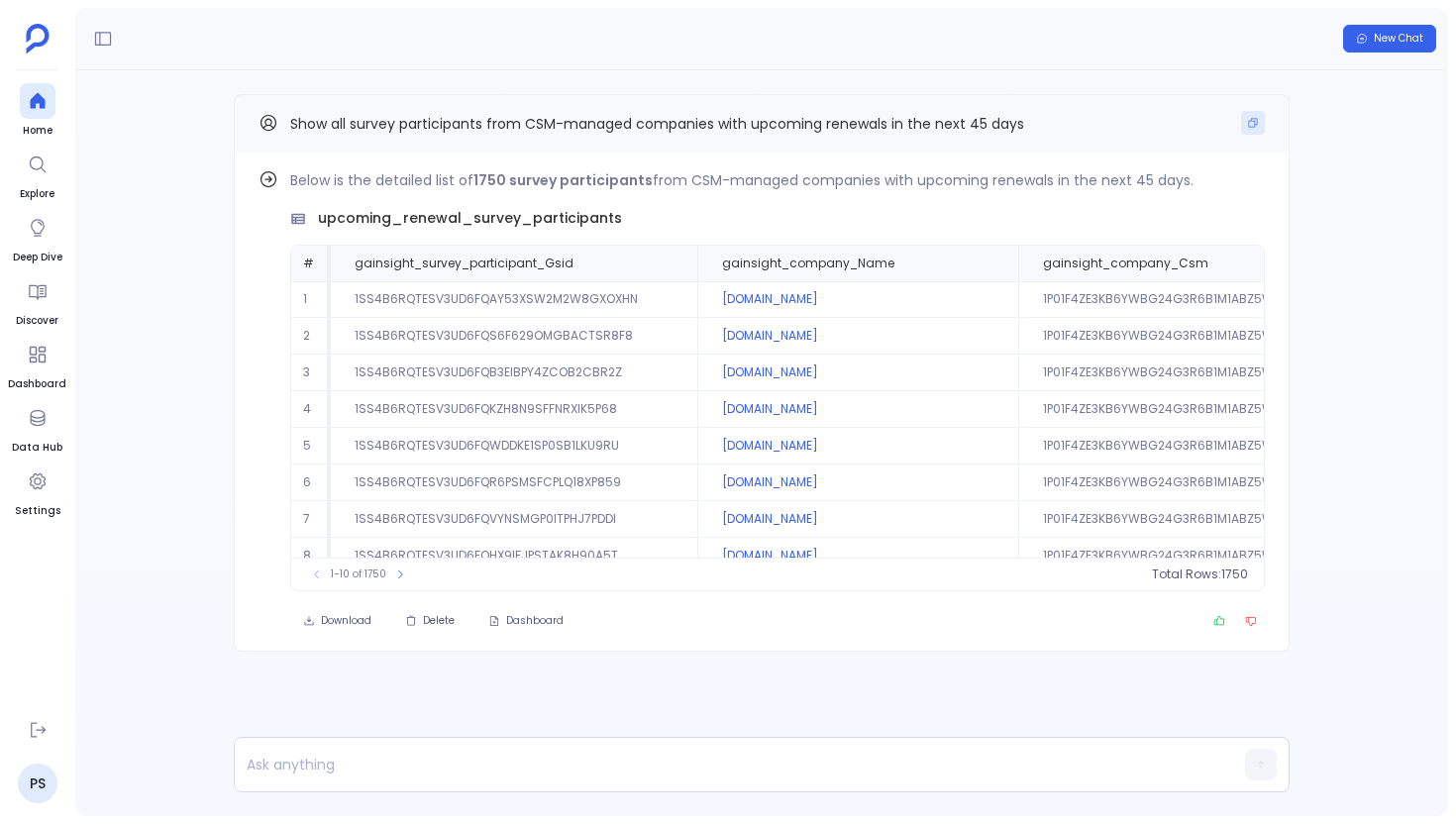 click at bounding box center (1253, 123) 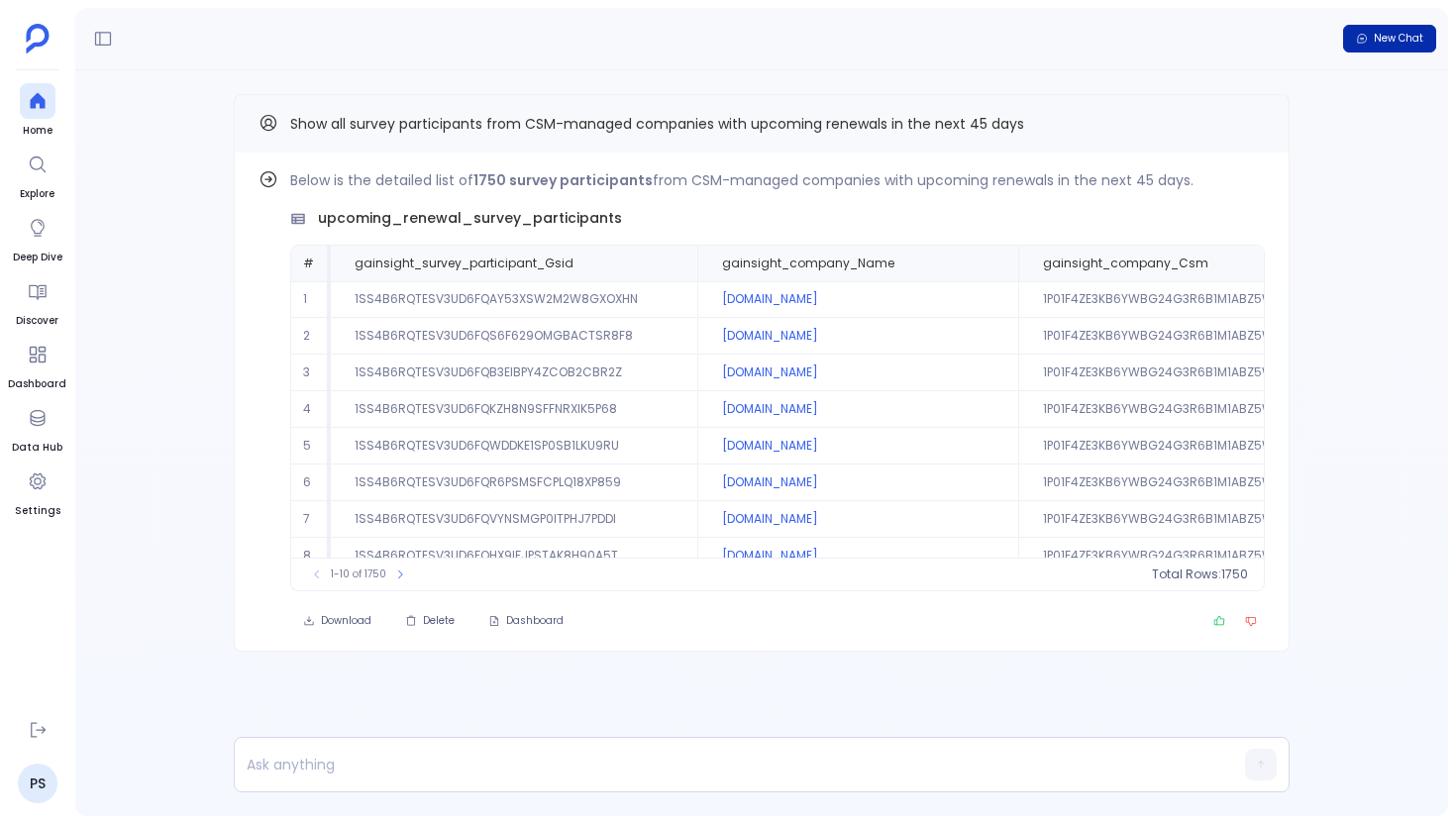 click on "New Chat" at bounding box center (1399, 39) 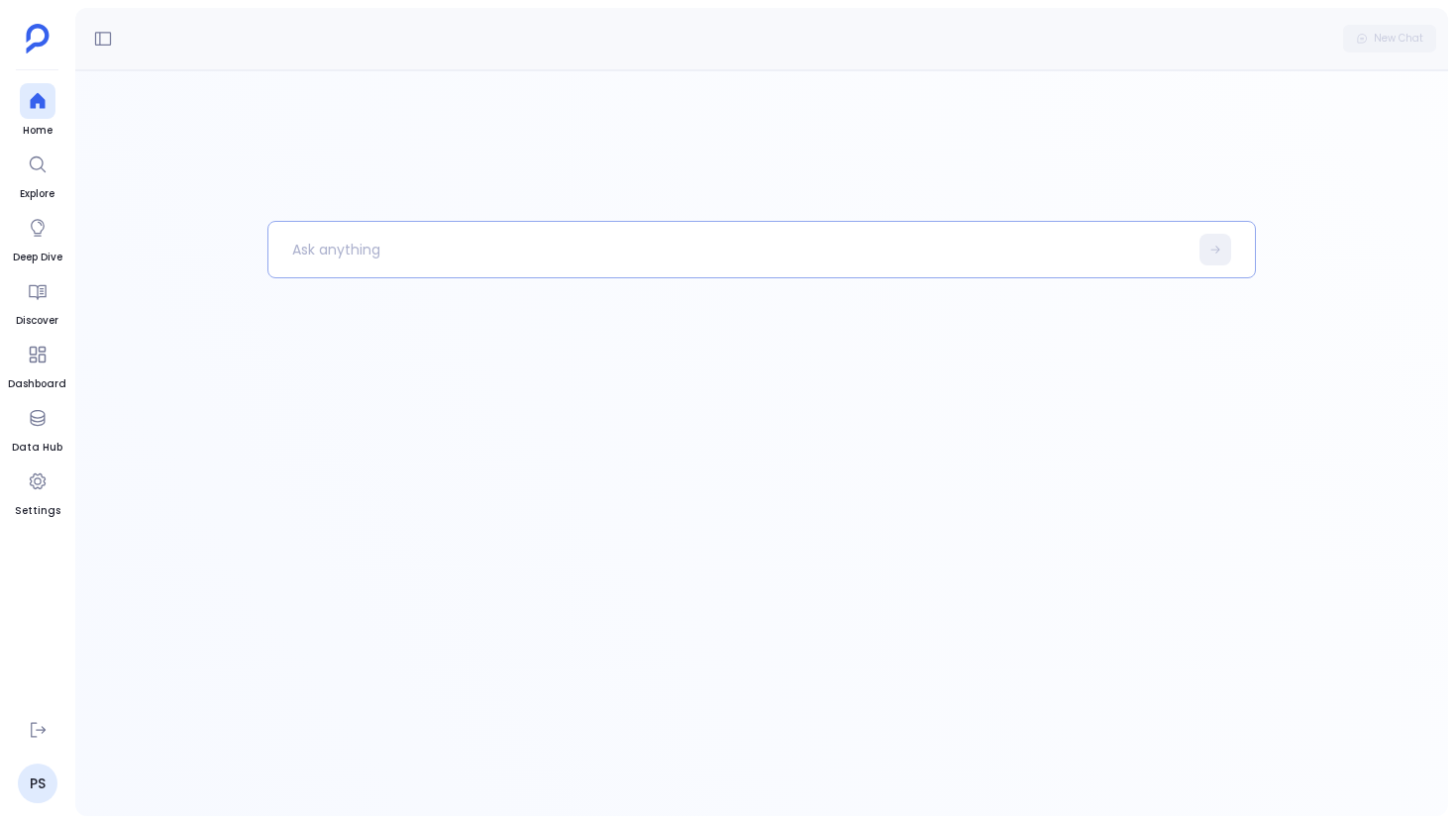 click at bounding box center [728, 250] 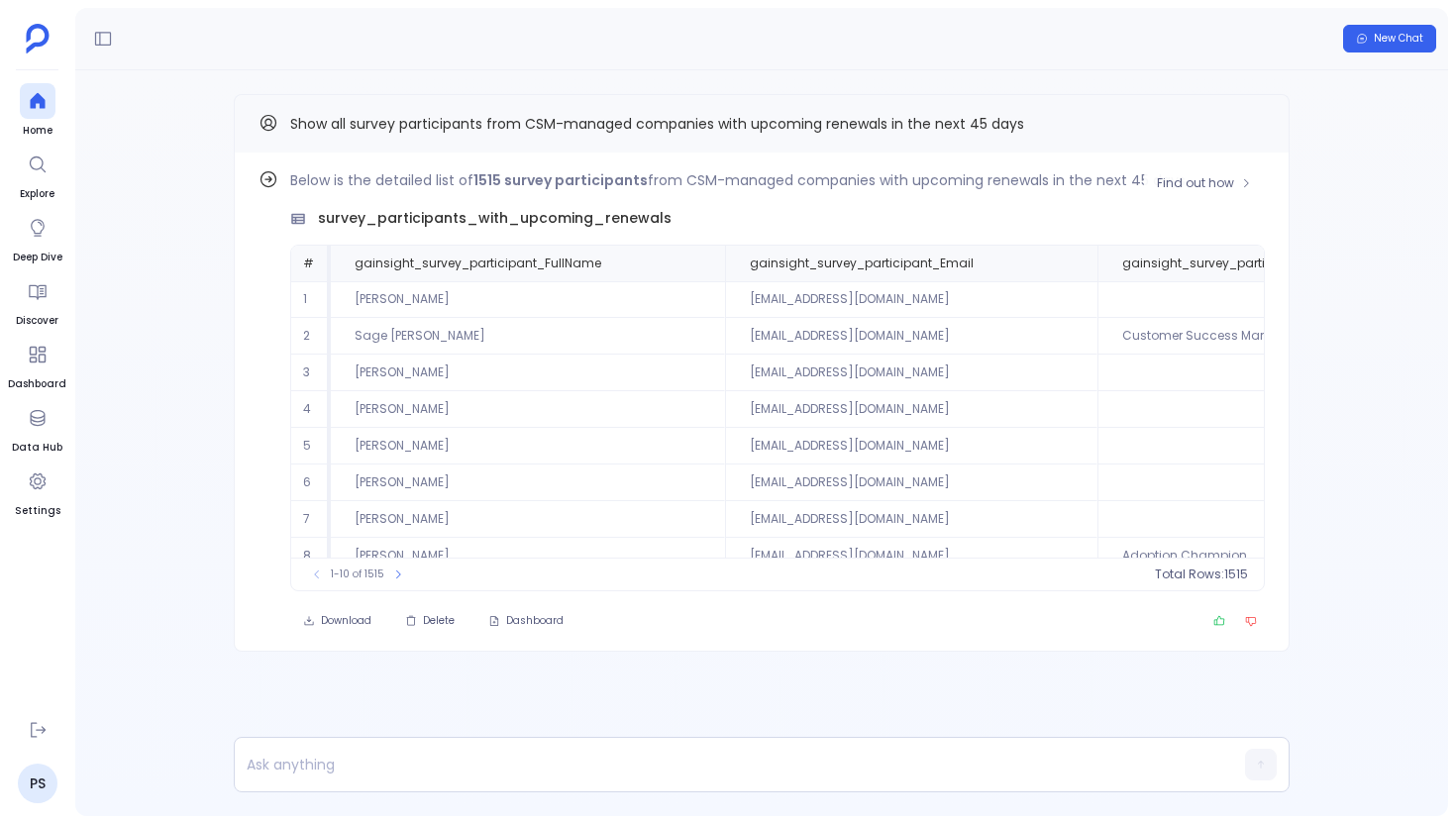 scroll, scrollTop: 0, scrollLeft: 4, axis: horizontal 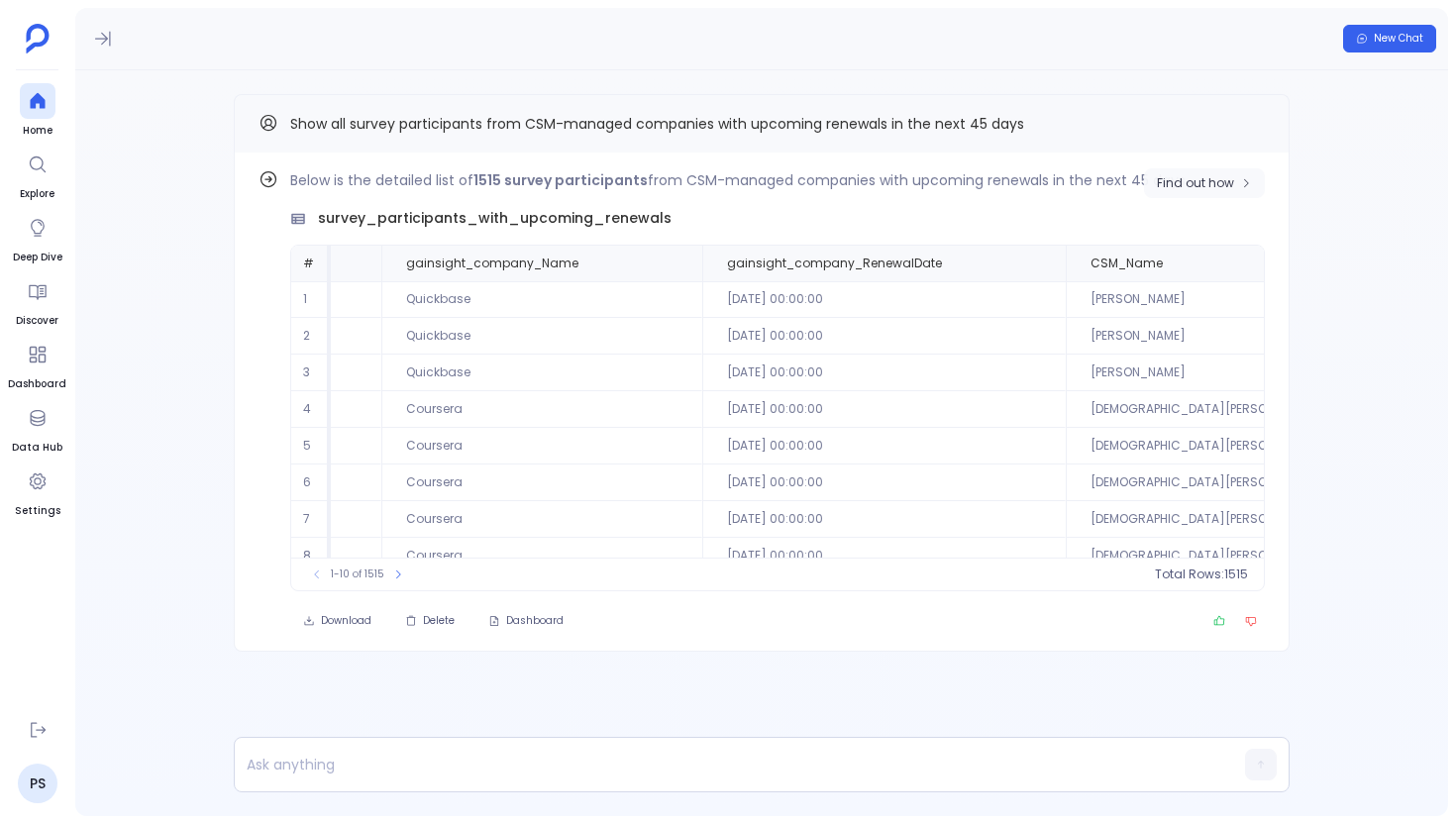 click on "Find out how" at bounding box center (1196, 183) 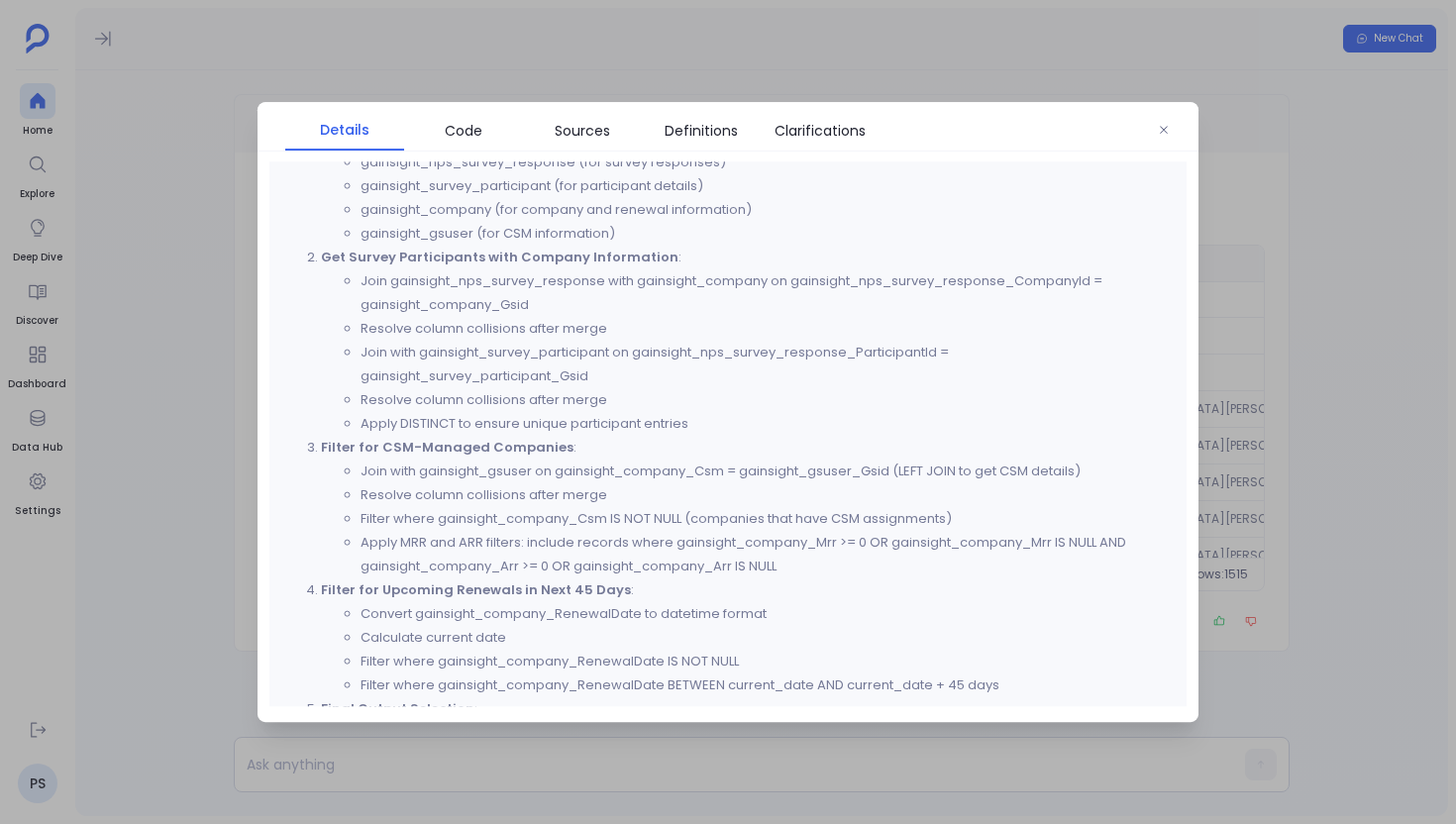 scroll, scrollTop: 538, scrollLeft: 0, axis: vertical 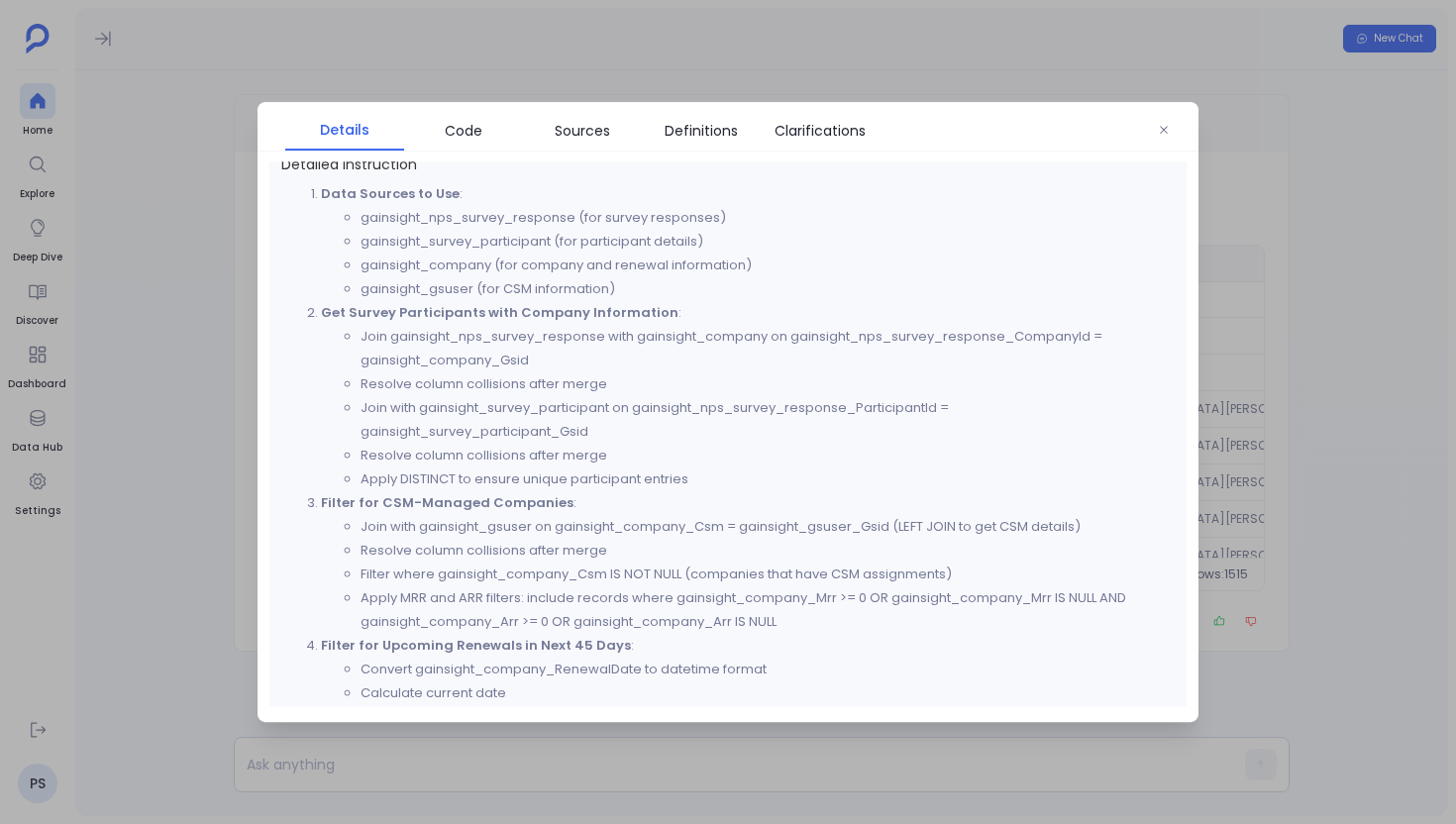 click at bounding box center [728, 412] 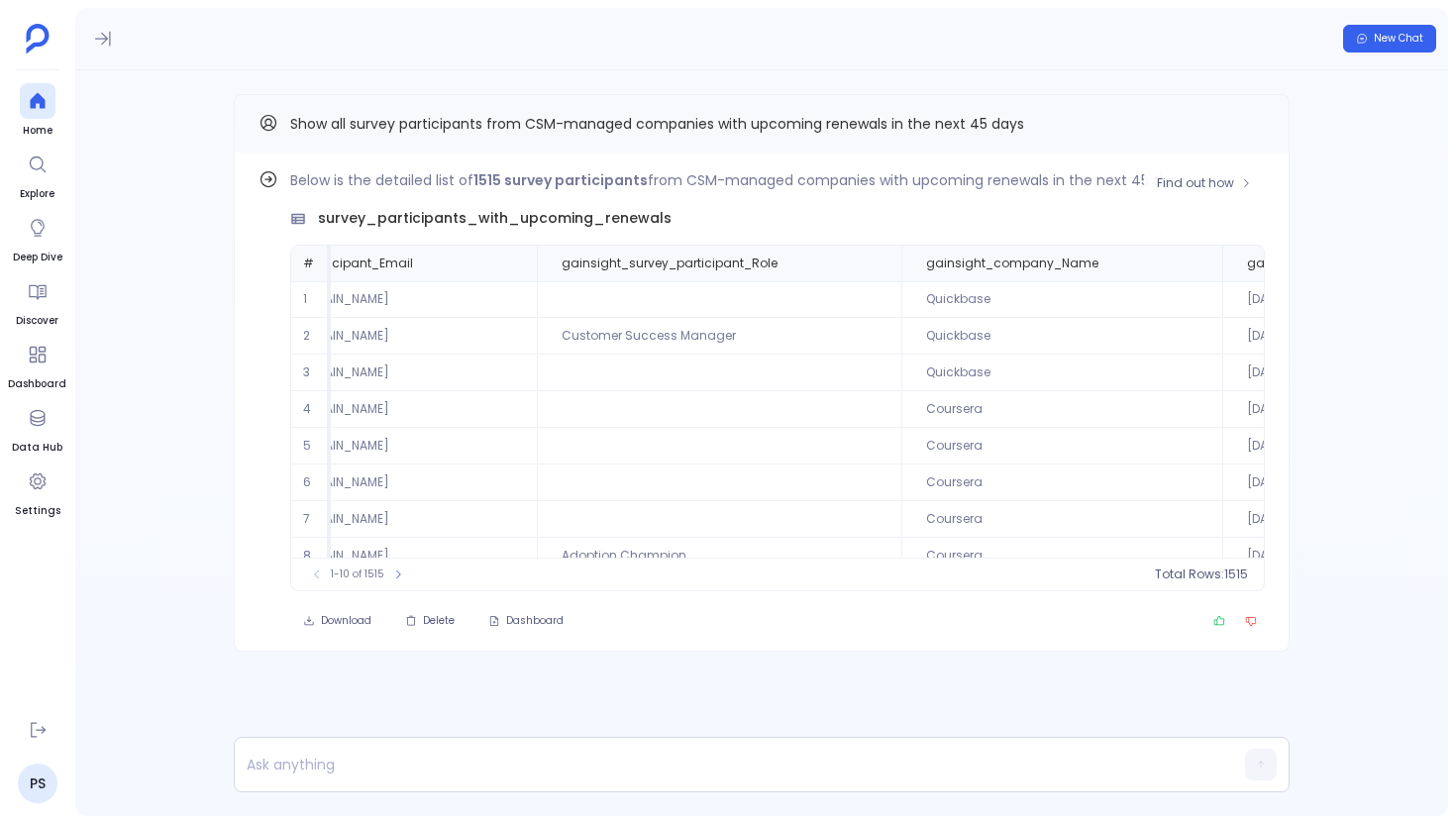 scroll, scrollTop: 0, scrollLeft: 0, axis: both 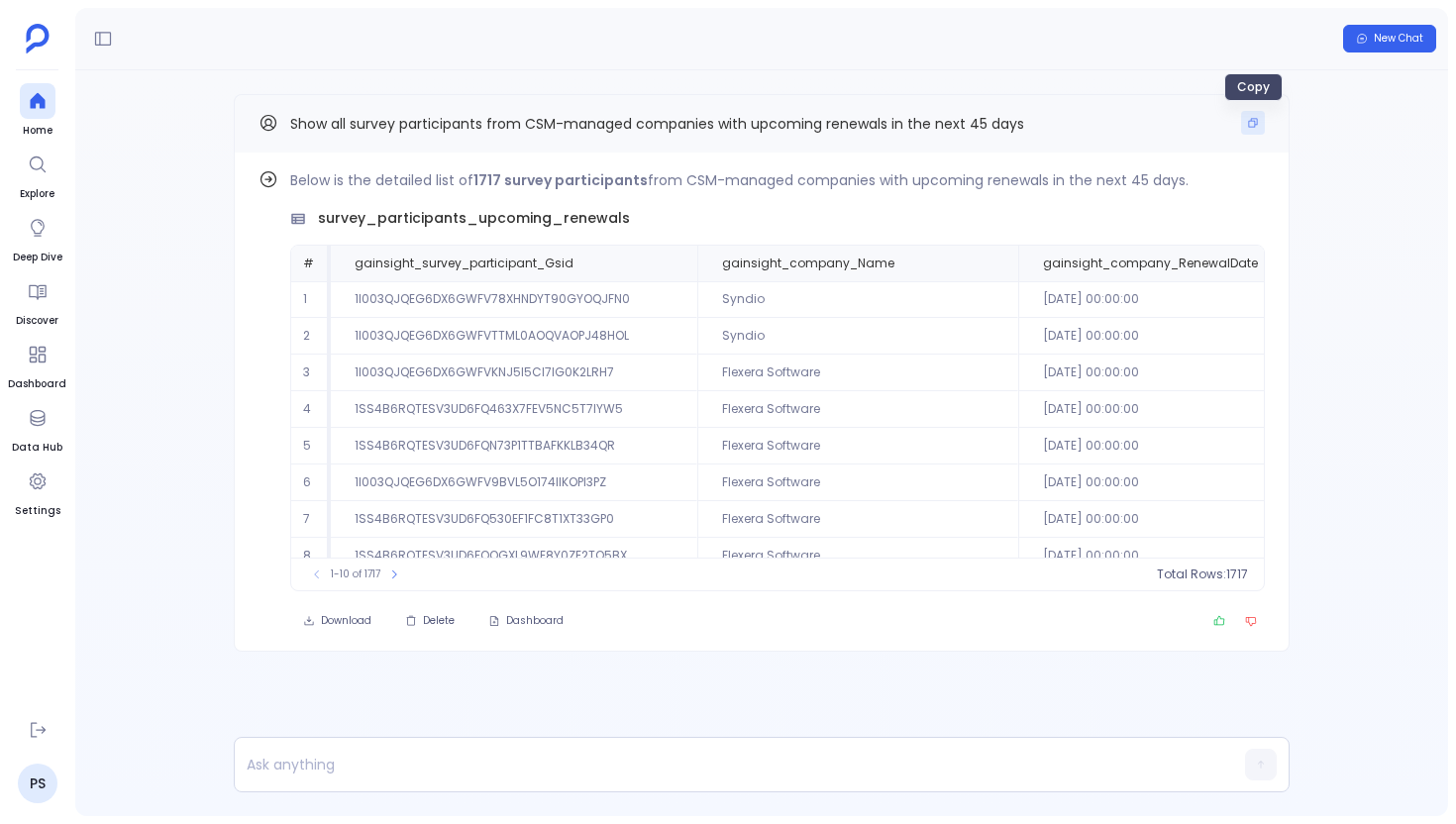 click 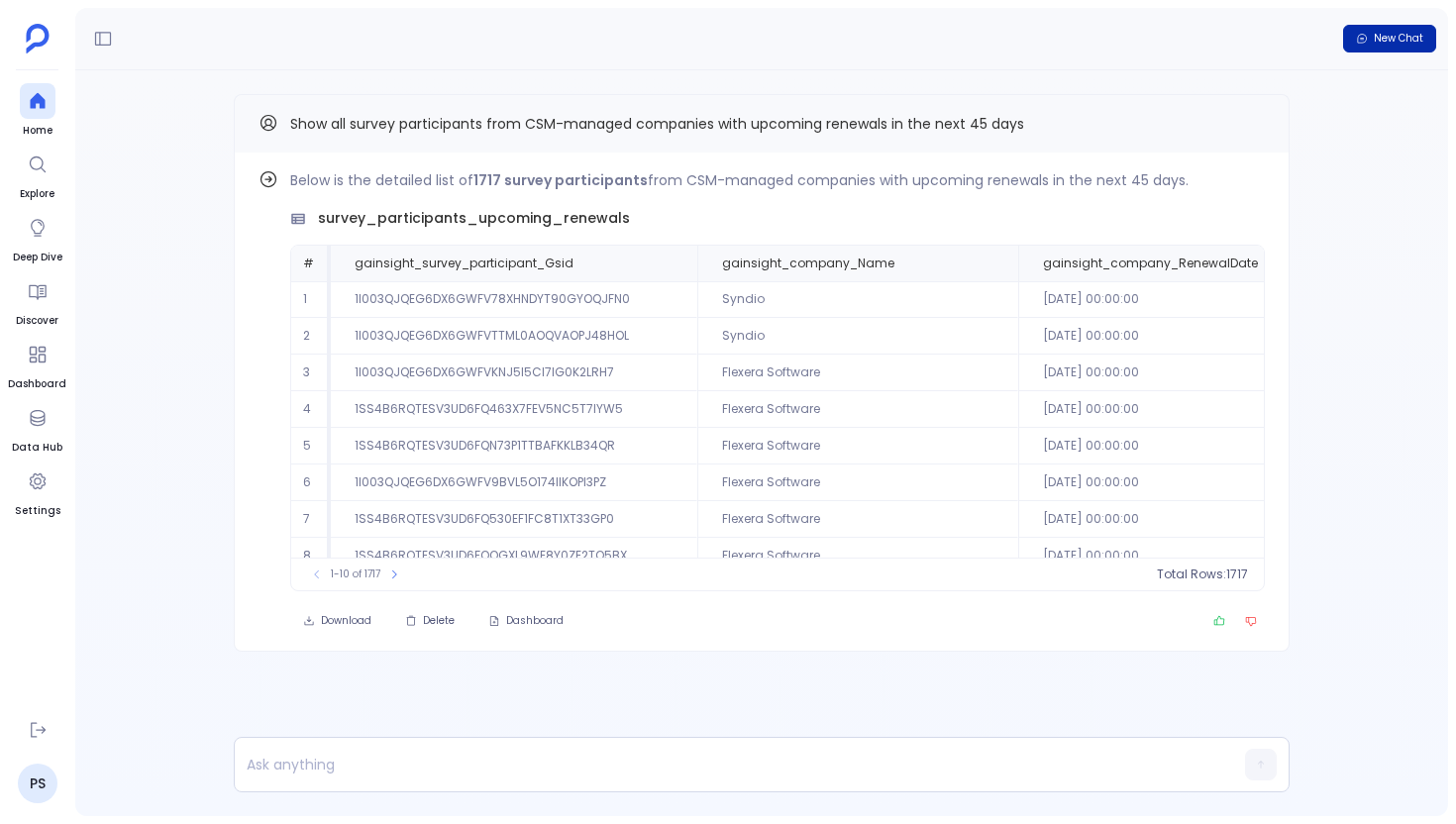 click on "New Chat" at bounding box center [1399, 39] 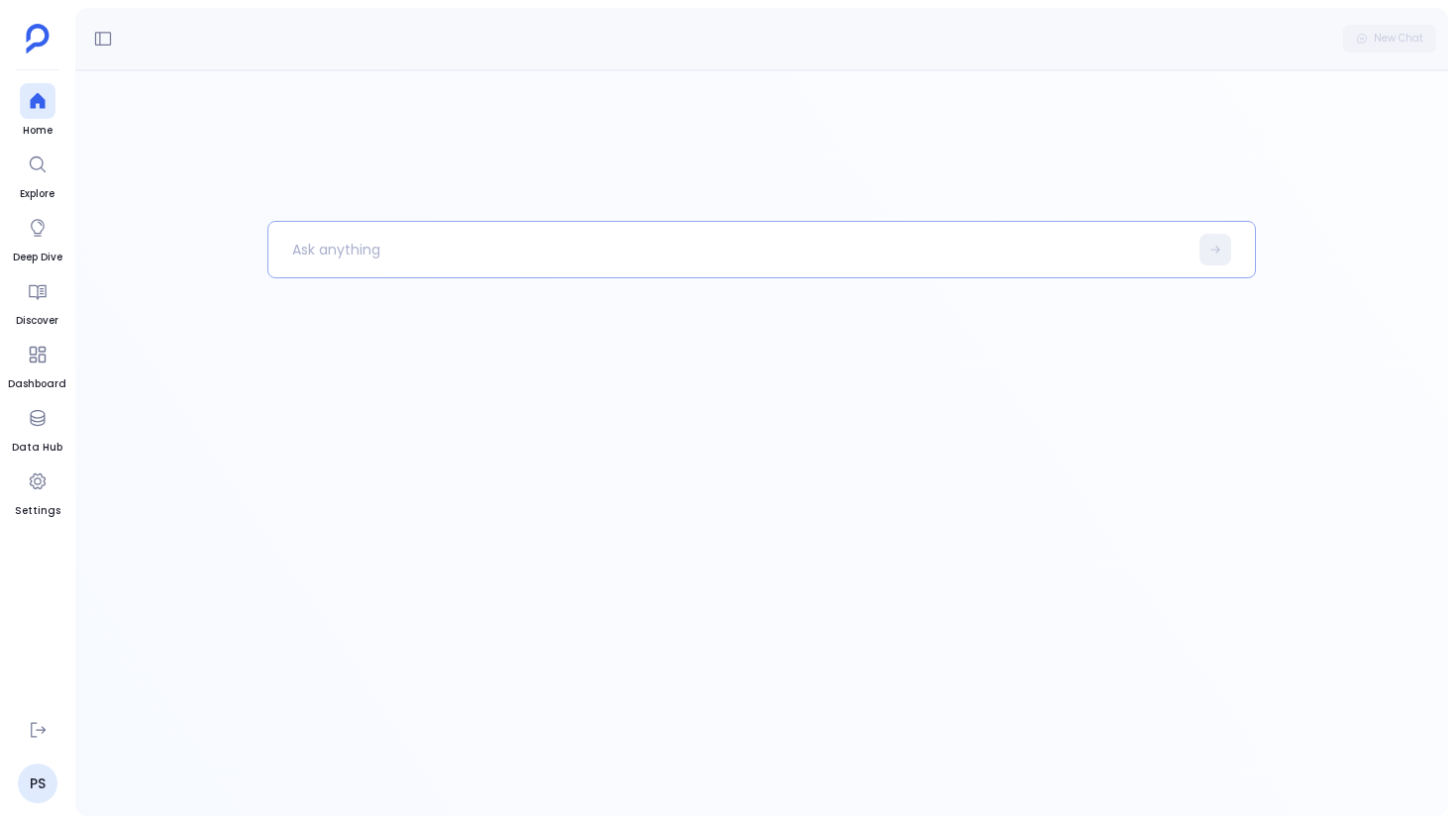 click at bounding box center (728, 250) 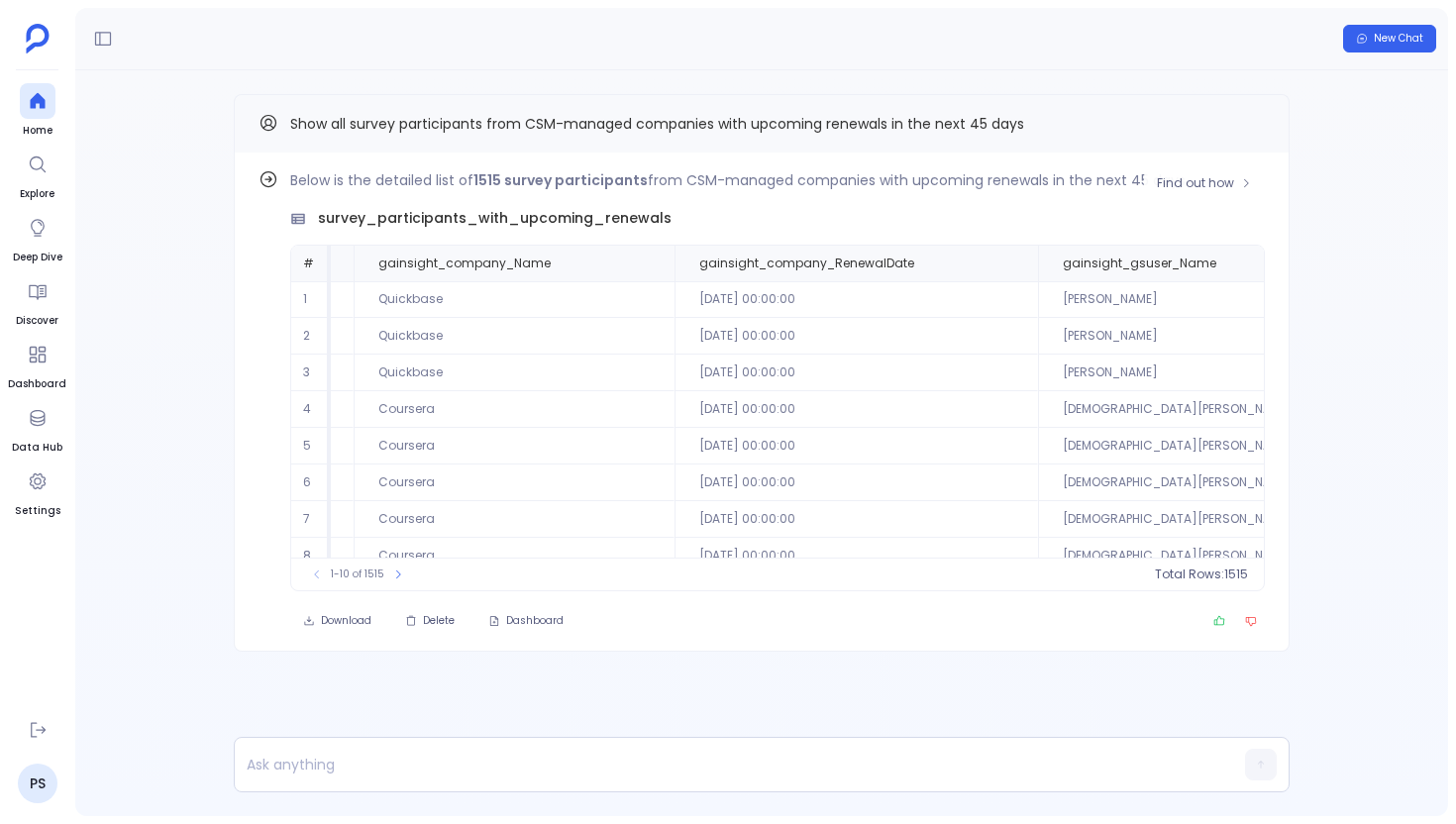scroll, scrollTop: 0, scrollLeft: 1994, axis: horizontal 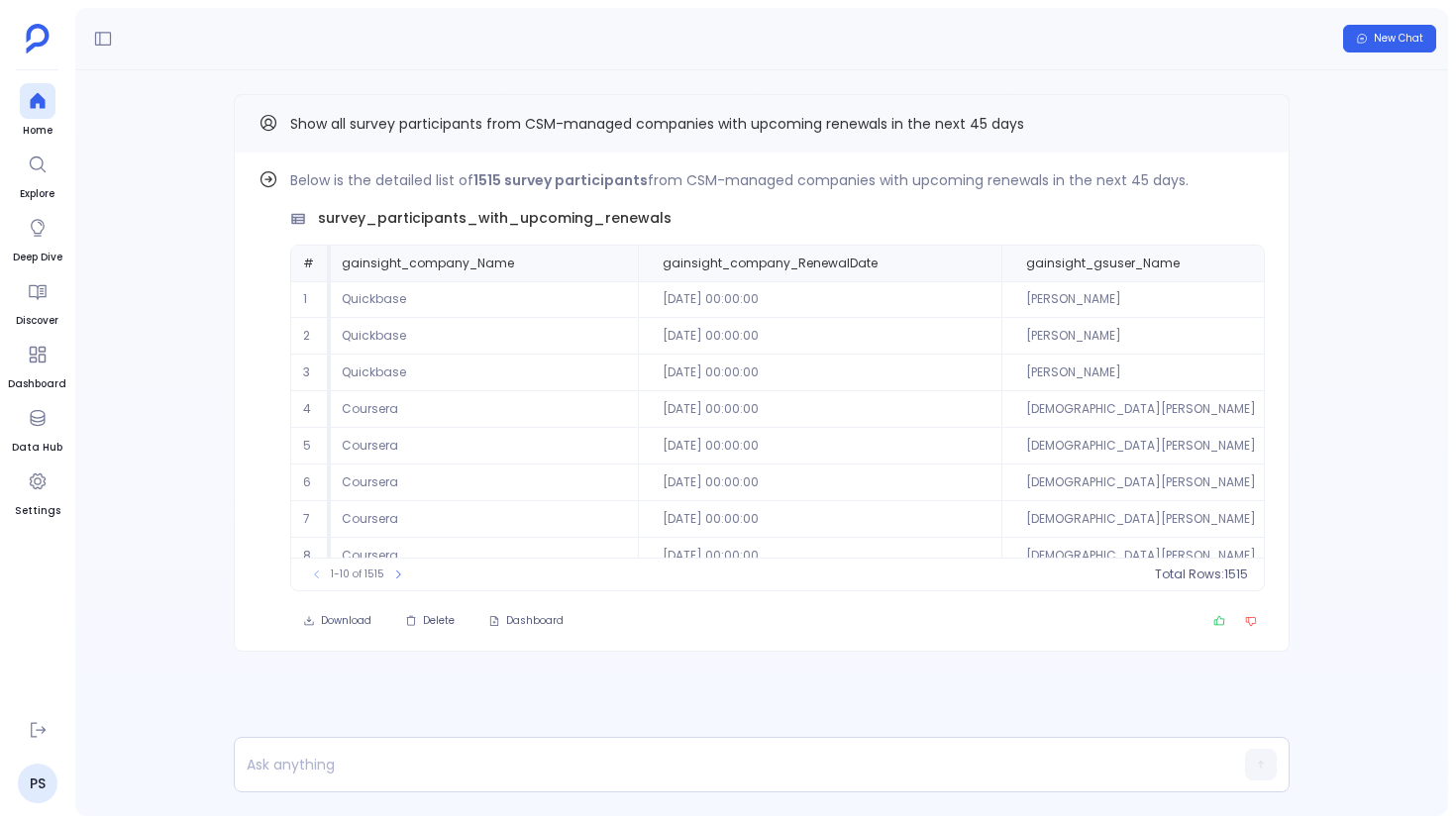 click on "Find out how Below is the detailed list of  1515 survey participants  from CSM-managed companies with upcoming renewals in the next 45 days. survey_participants_with_upcoming_renewals # gainsight_survey_participant_Gsid gainsight_survey_participant_FullName gainsight_survey_participant_Email gainsight_survey_participant_Responded gainsight_survey_participant_RespondedDate gainsight_company_Name gainsight_company_RenewalDate gainsight_gsuser_Name 1 1SS4B6RQTESV3UD6FQGOUOV0ZSNIP2GSBJJD [PERSON_NAME] [PERSON_NAME][EMAIL_ADDRESS][DOMAIN_NAME] 1 [DATE] 14:33:37 Quickbase [DATE] 00:00:00 [PERSON_NAME] 2 1SS4B6RQTESV3UD6FQKTKVSG88AFTKQADHMU Sage [PERSON_NAME] [EMAIL_ADDRESS][DOMAIN_NAME] 1 [DATE] 22:29:13 Quickbase [DATE] 00:00:00 [PERSON_NAME] 3 1SS4B6RQTESV3UD6FQ2S33GSQA8QCSBKZVIV [PERSON_NAME] [PERSON_NAME][EMAIL_ADDRESS][DOMAIN_NAME] 1 [DATE] 17:07:46 Quickbase [DATE] 00:00:00 [PERSON_NAME] 4 1SS4B6RQTESV3UD6FQIMUH5OX3VQETGYB4W2 [PERSON_NAME] [EMAIL_ADDRESS][DOMAIN_NAME] 1 [DATE] 06:13:33 Coursera [DATE] 00:00:00" at bounding box center (762, 412) 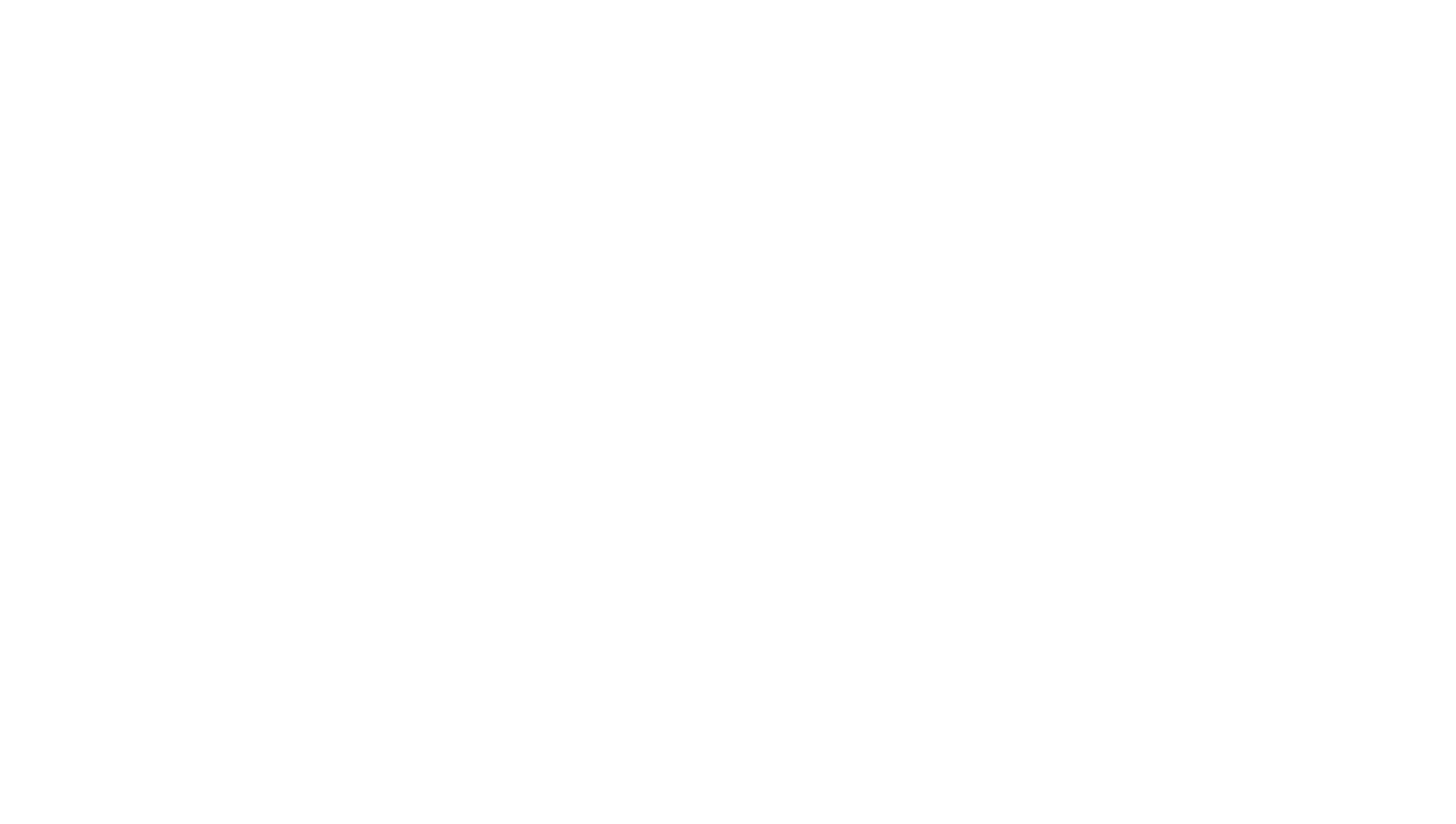 scroll, scrollTop: 0, scrollLeft: 0, axis: both 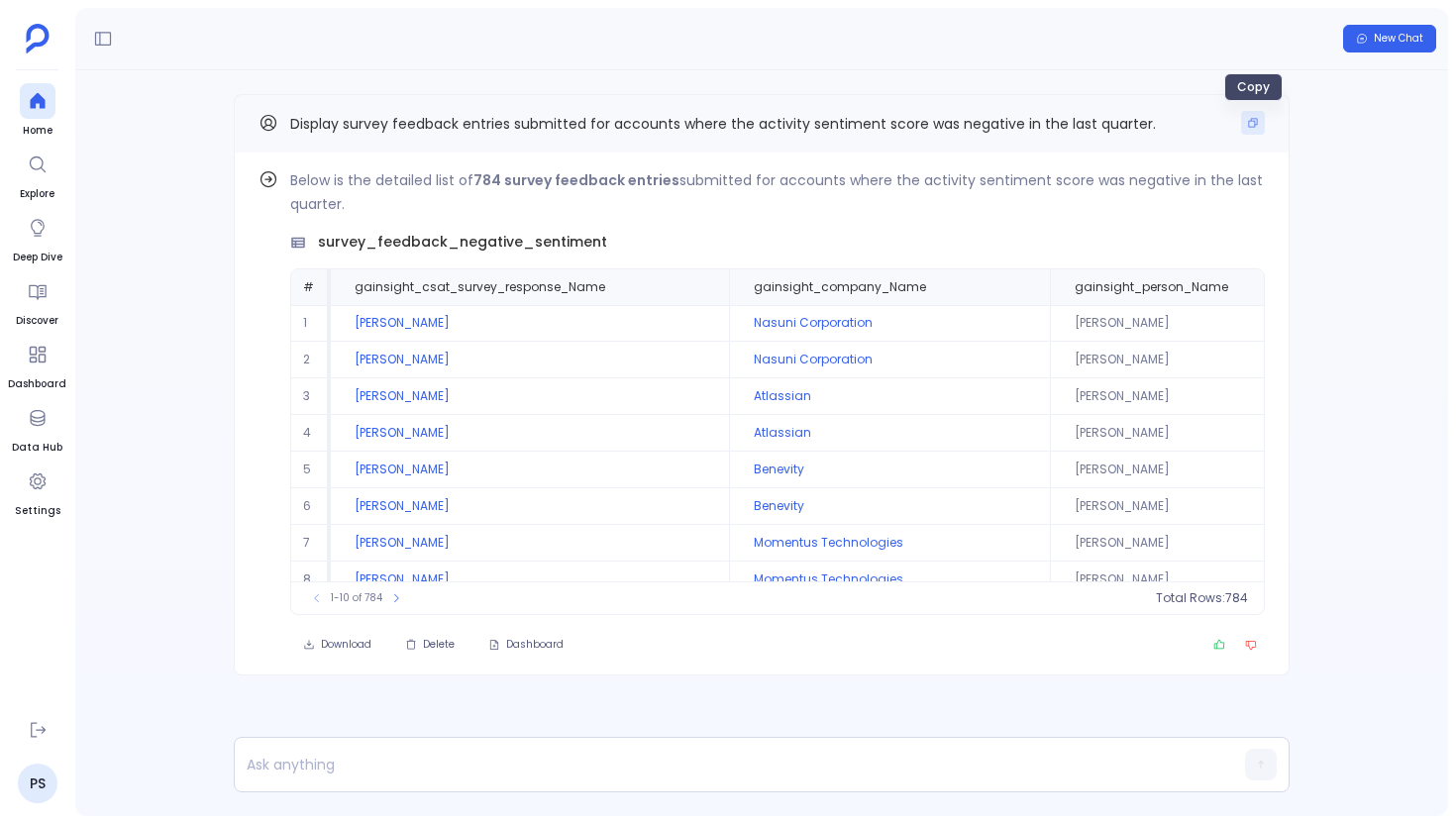 click 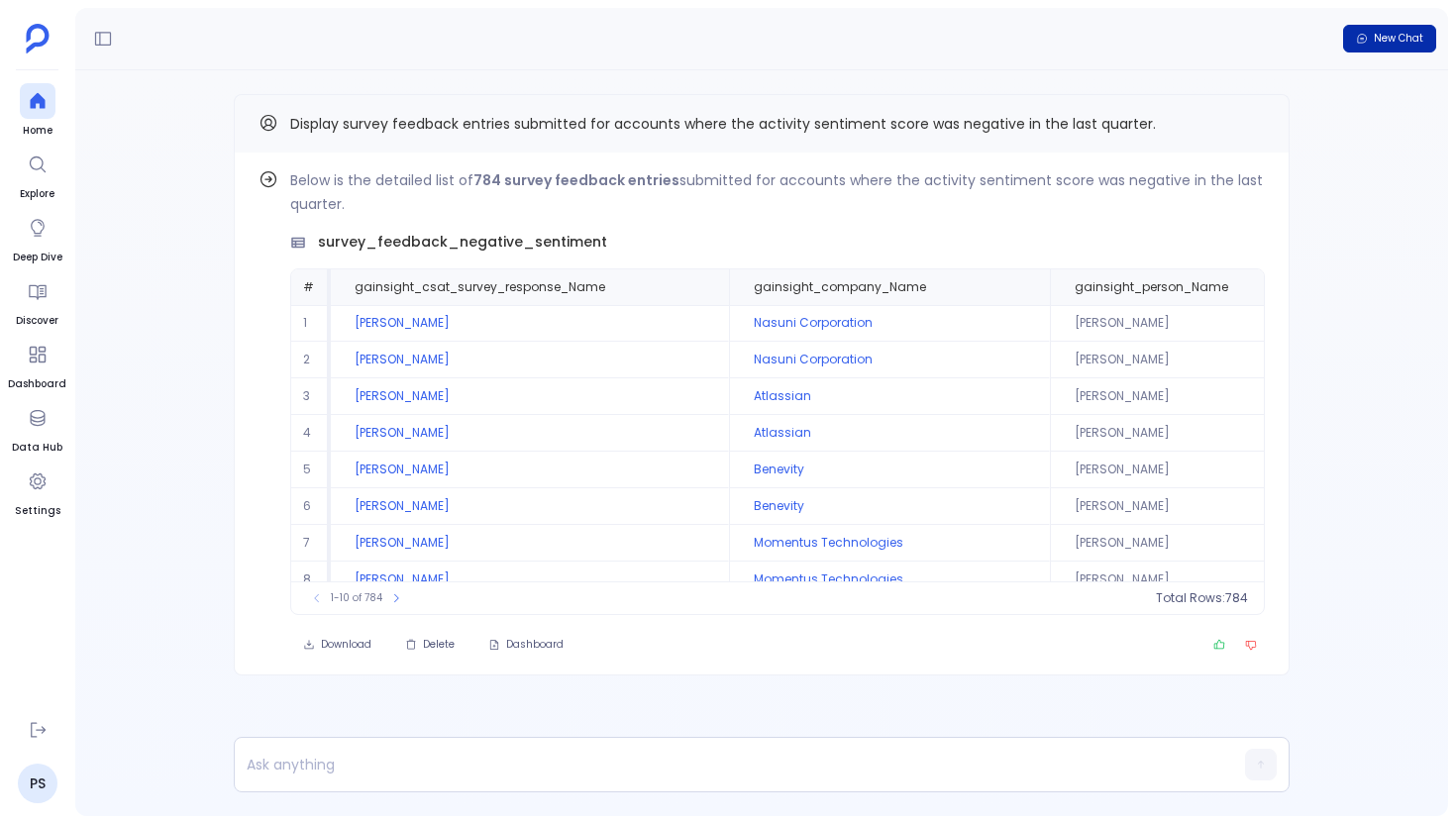 click on "New Chat" at bounding box center [1390, 39] 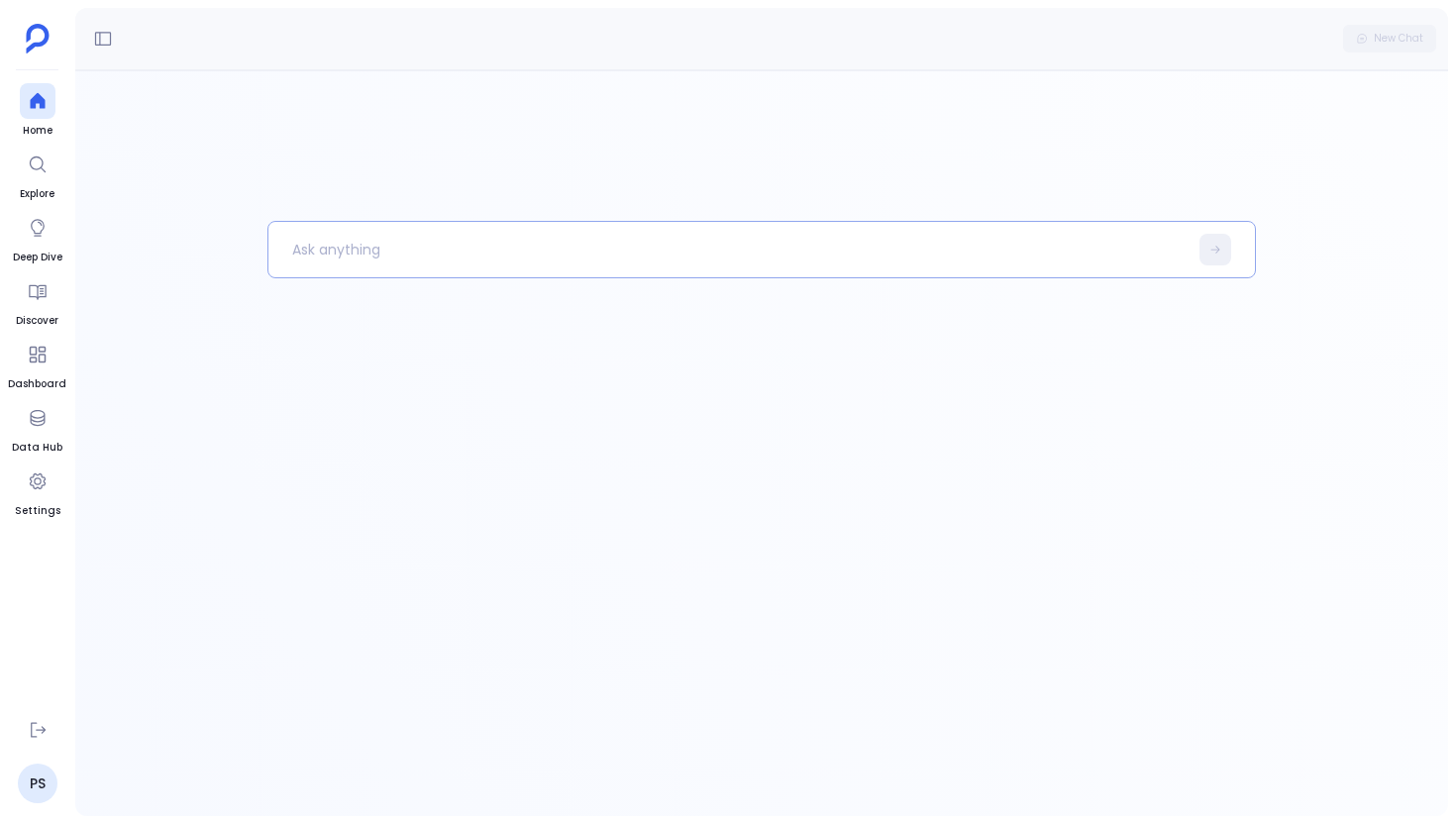 click at bounding box center [728, 250] 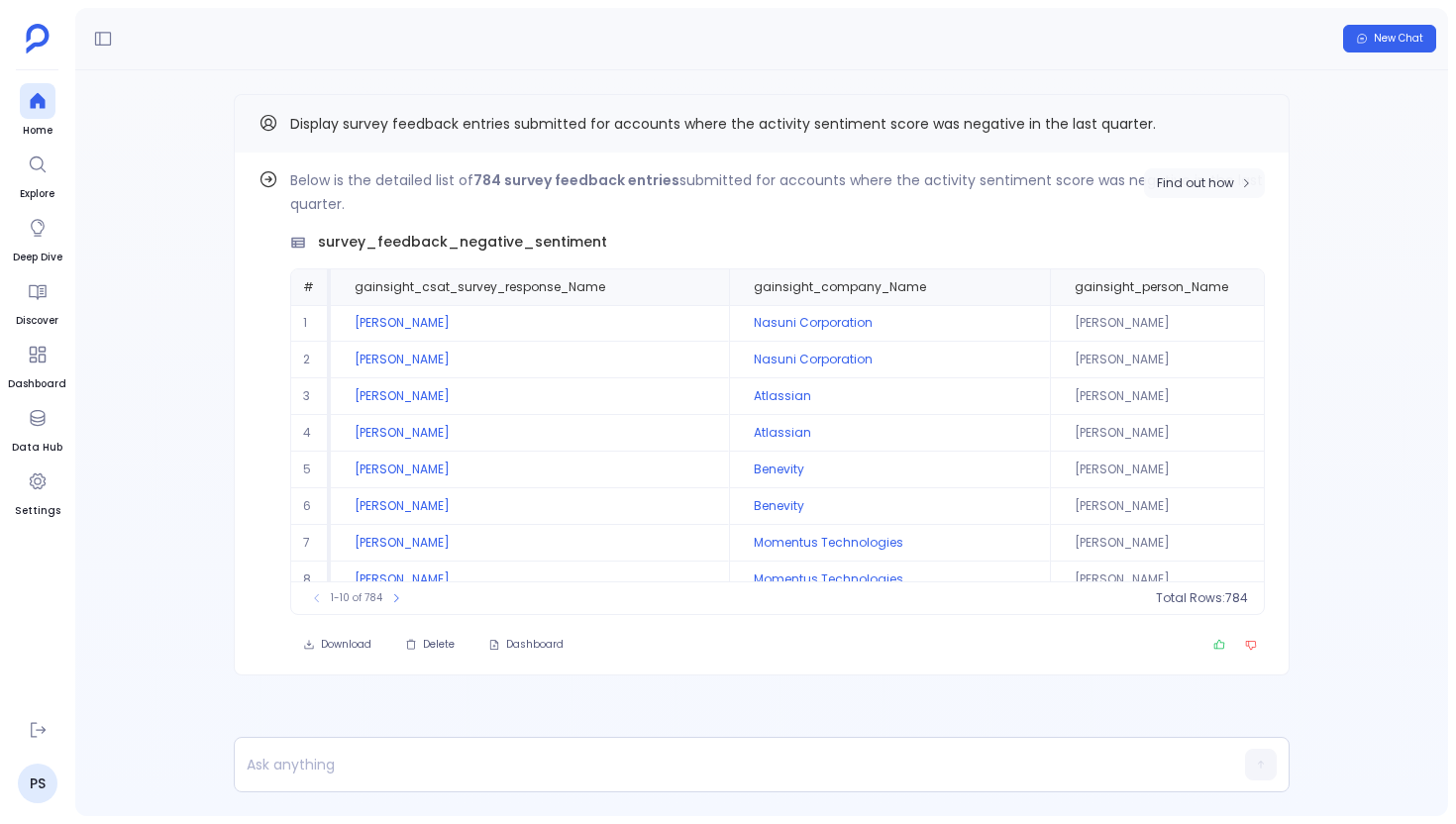 click on "Find out how" at bounding box center (1204, 183) 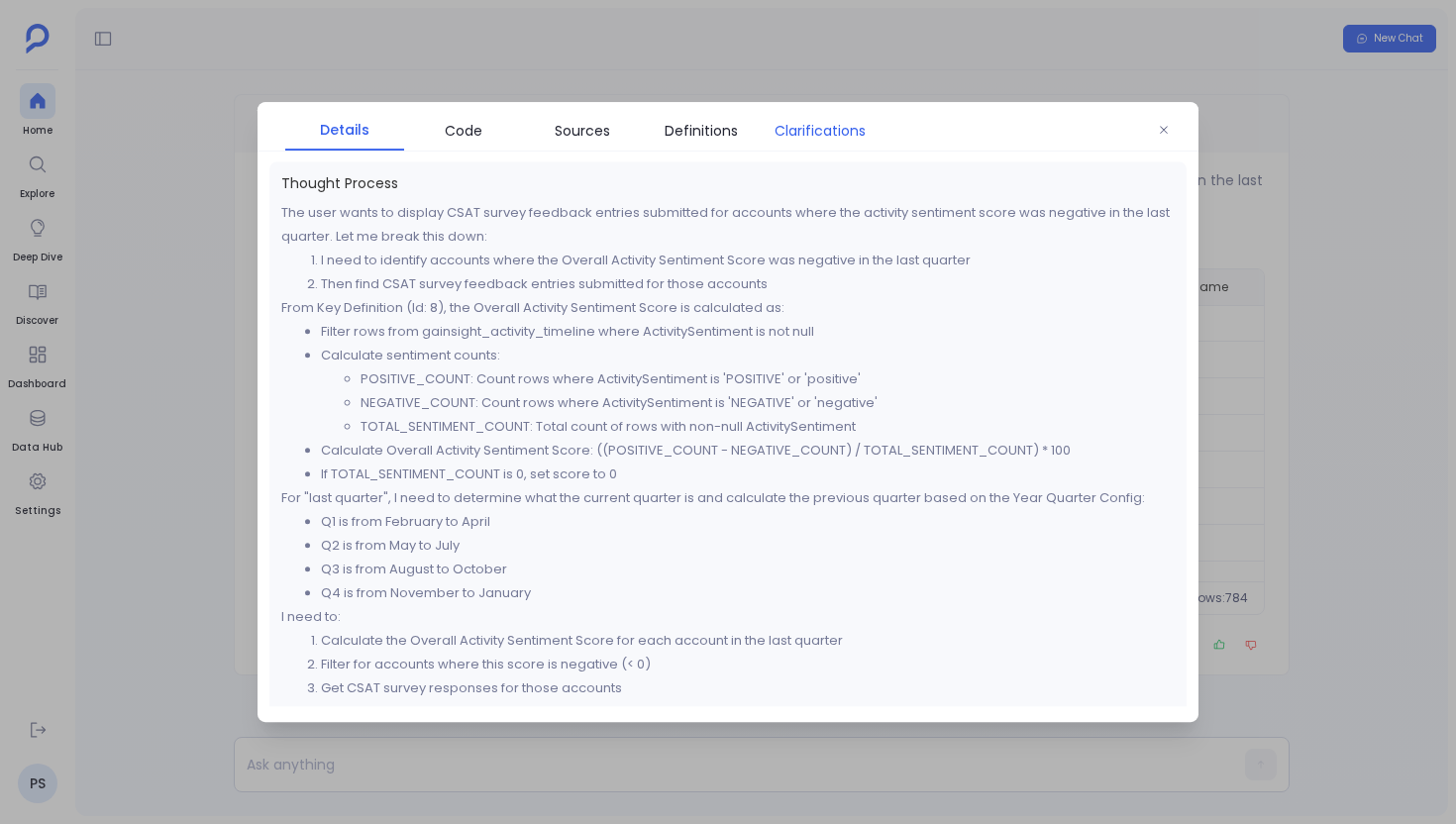click on "Clarifications" at bounding box center [820, 131] 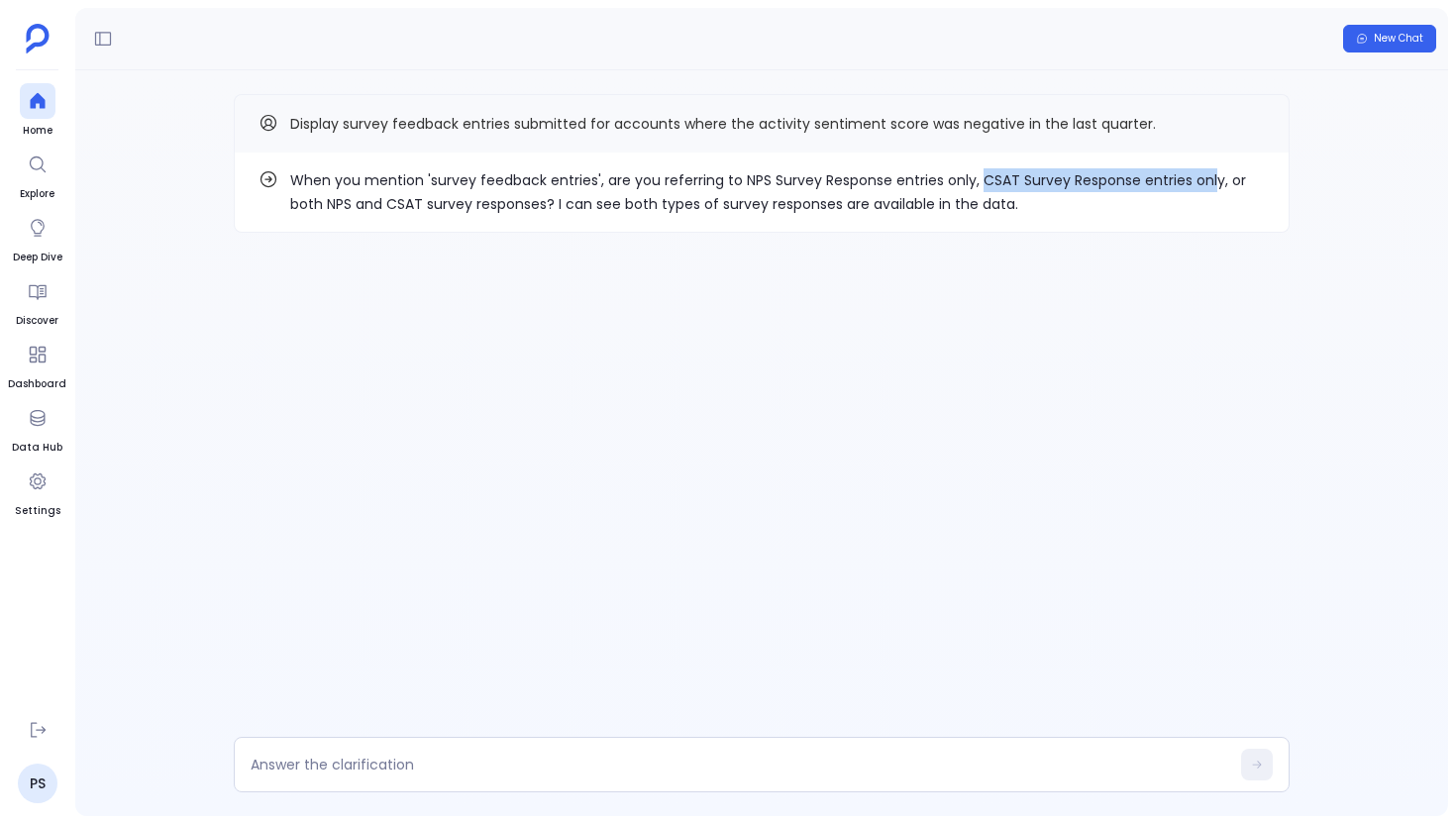 drag, startPoint x: 975, startPoint y: 183, endPoint x: 1206, endPoint y: 183, distance: 231 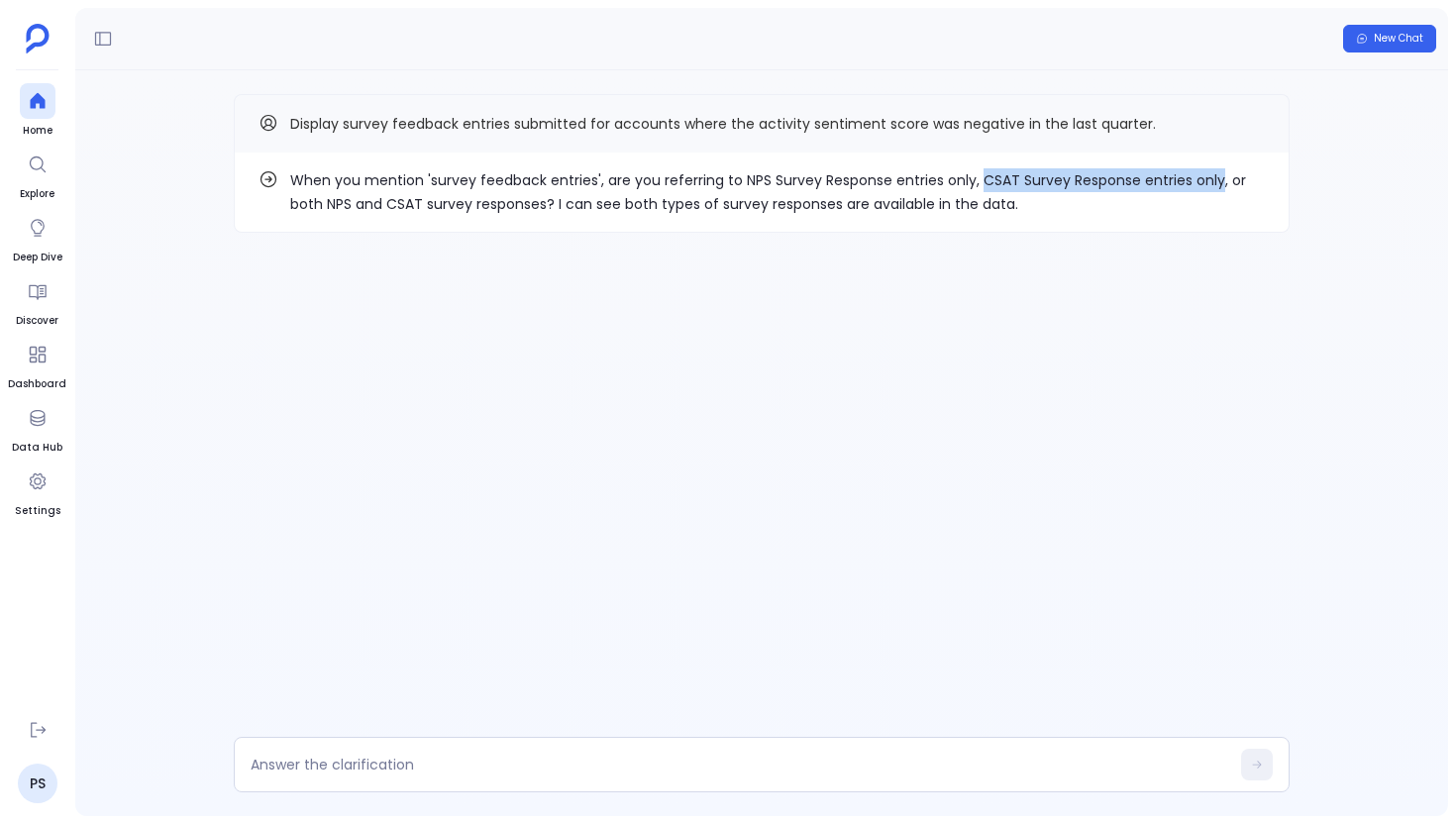 drag, startPoint x: 1212, startPoint y: 184, endPoint x: 975, endPoint y: 186, distance: 237.00844 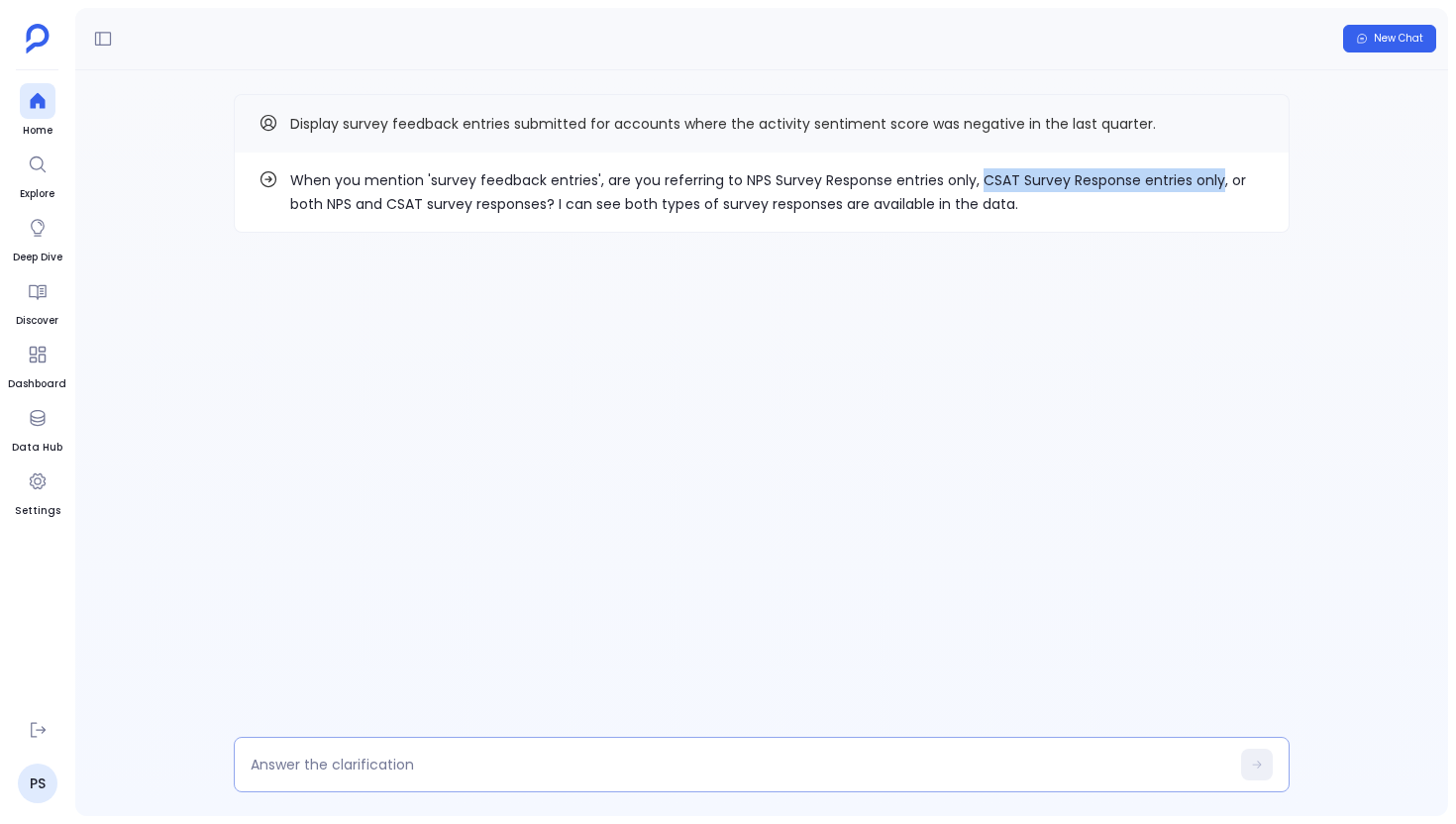 click at bounding box center (762, 765) 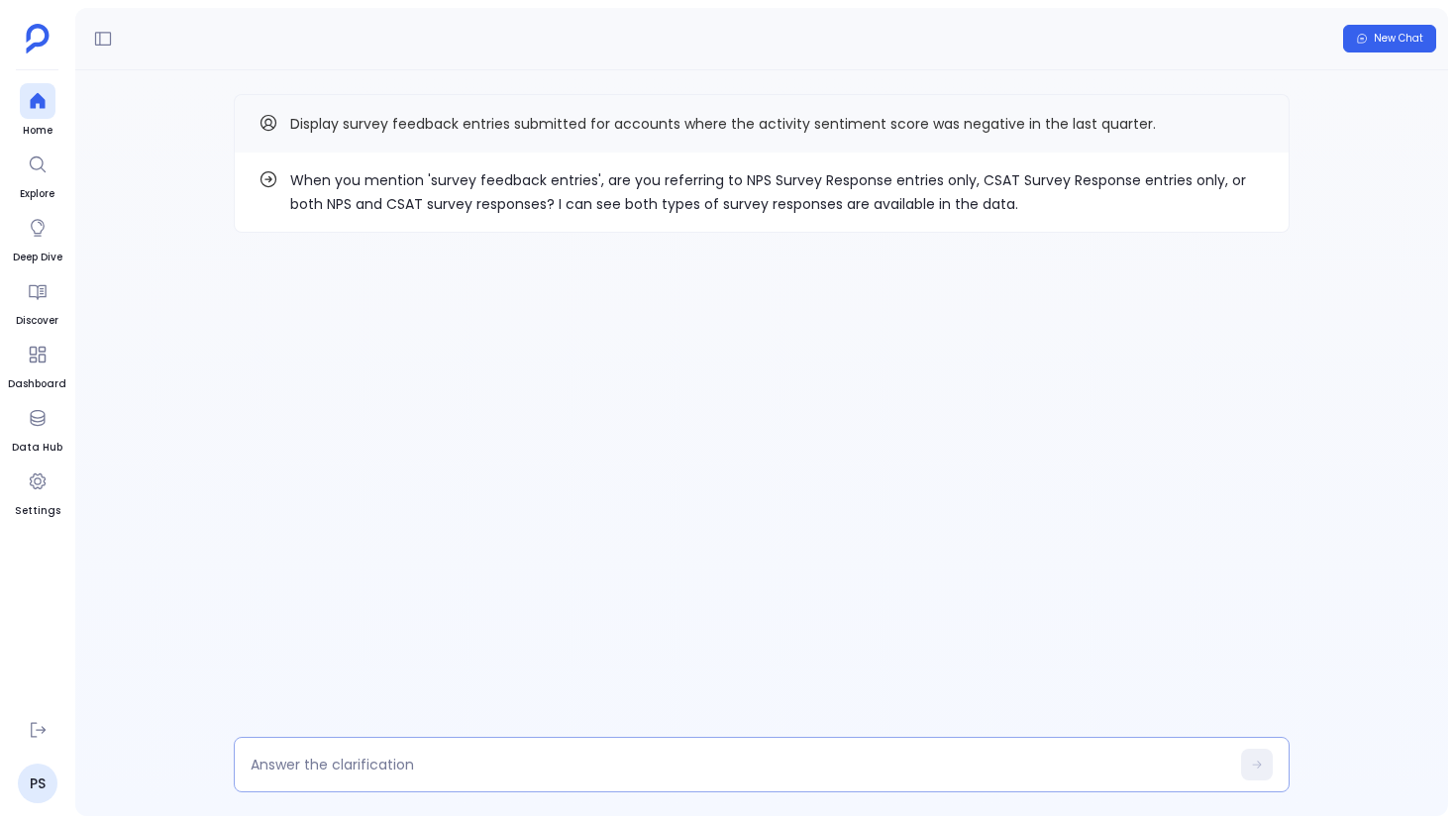 click at bounding box center (740, 765) 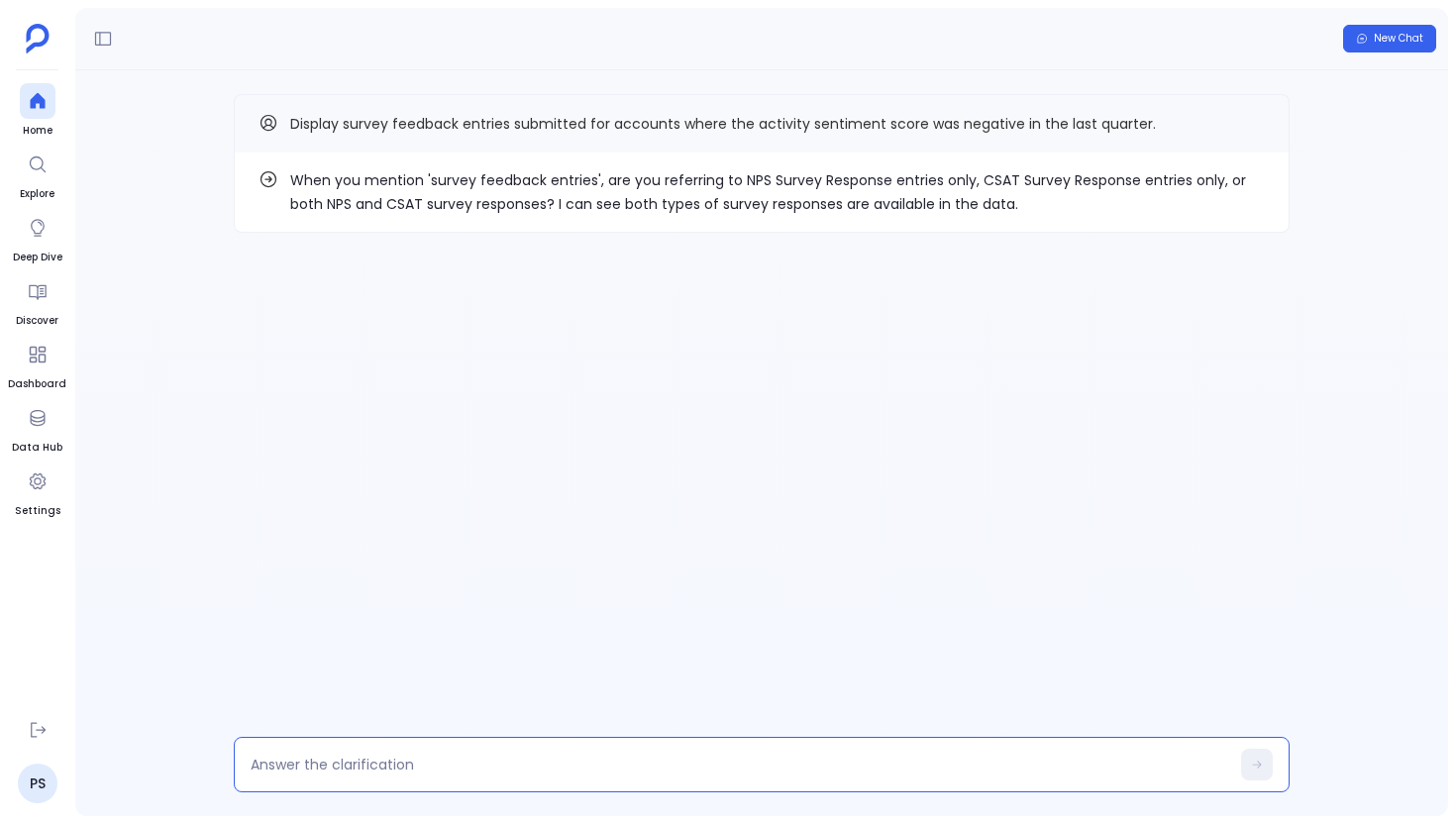 type on "CSAT Survey Response entries only" 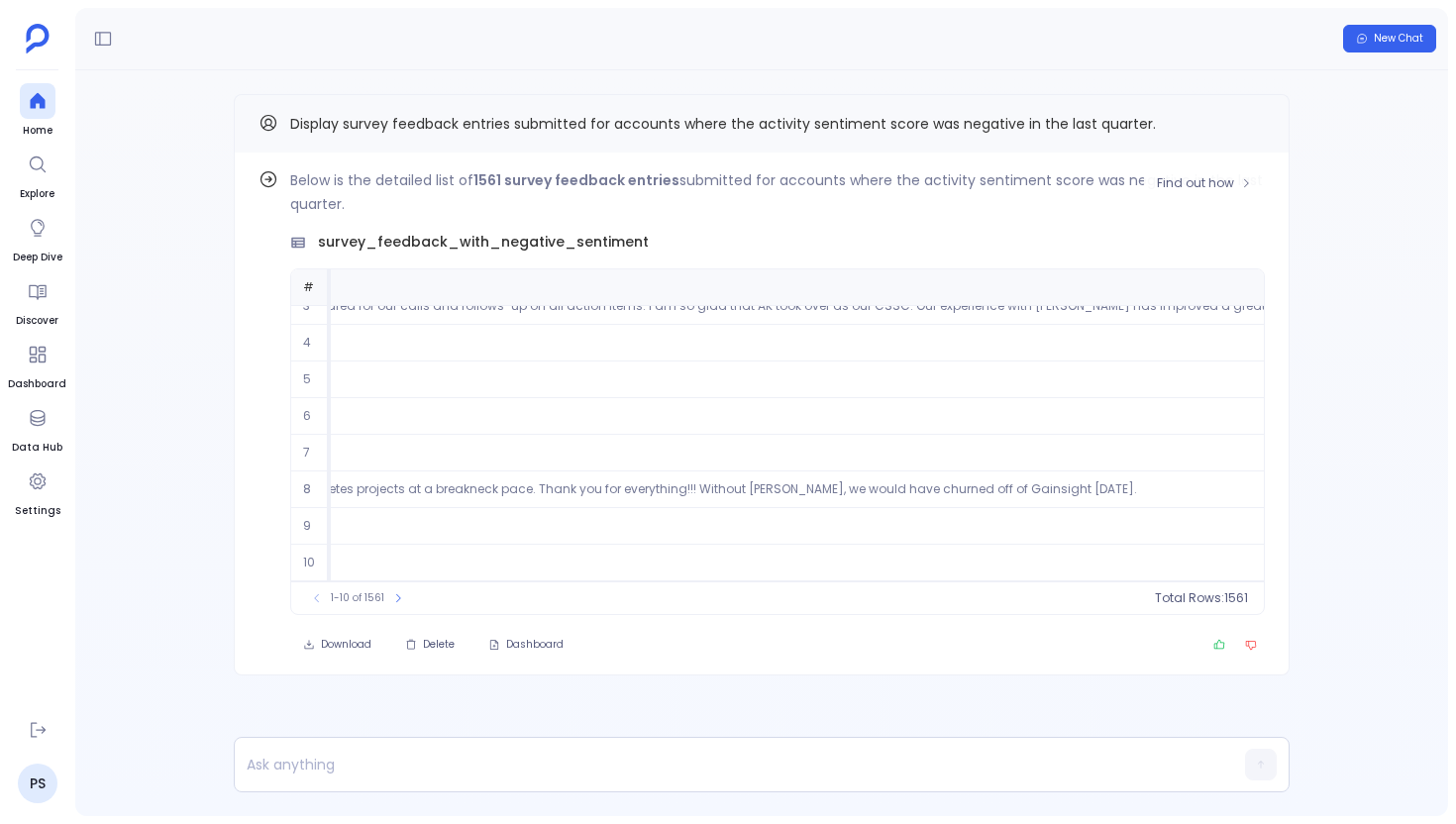 scroll, scrollTop: 95, scrollLeft: 2264, axis: both 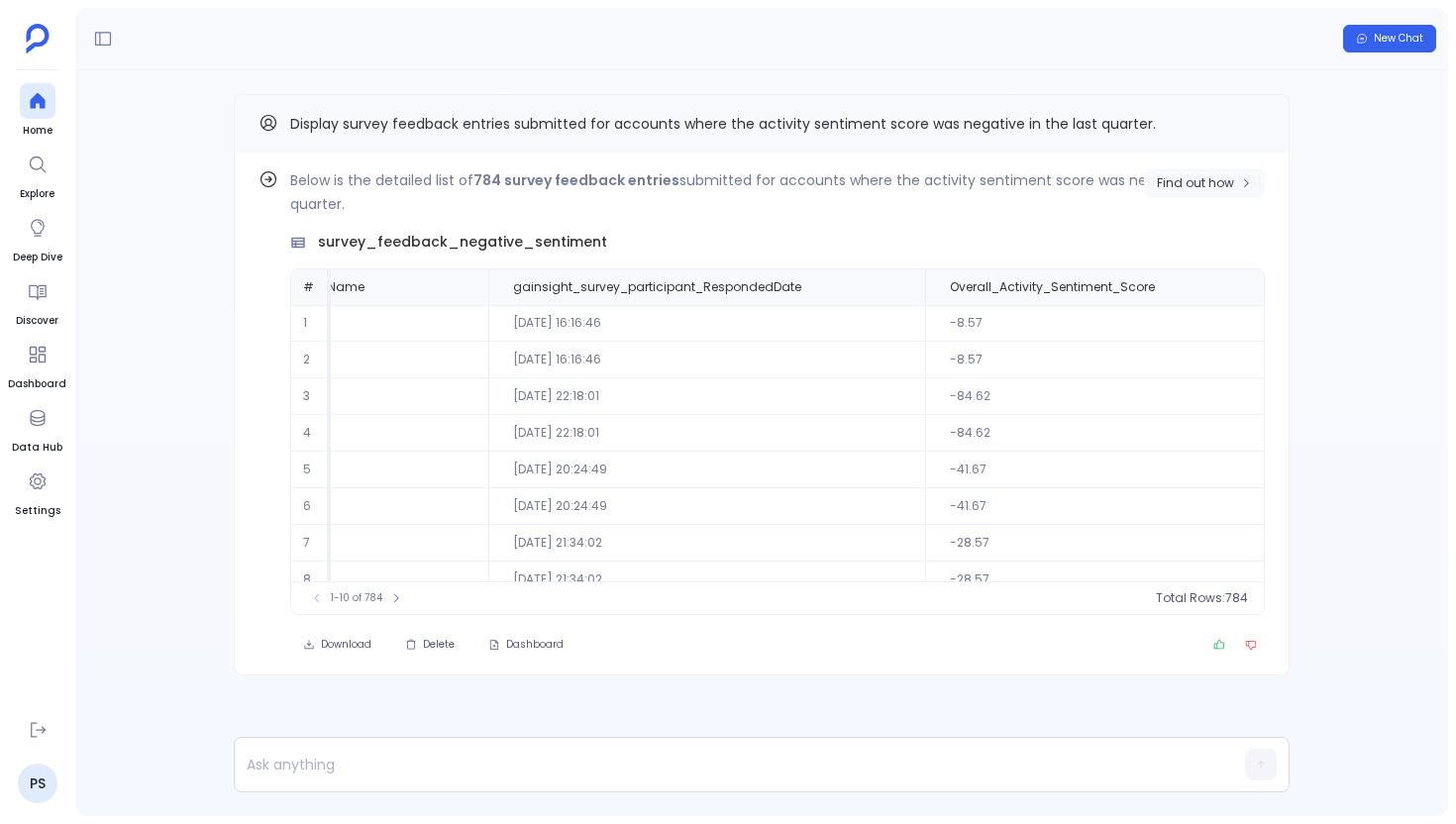 click on "Find out how" at bounding box center (1196, 183) 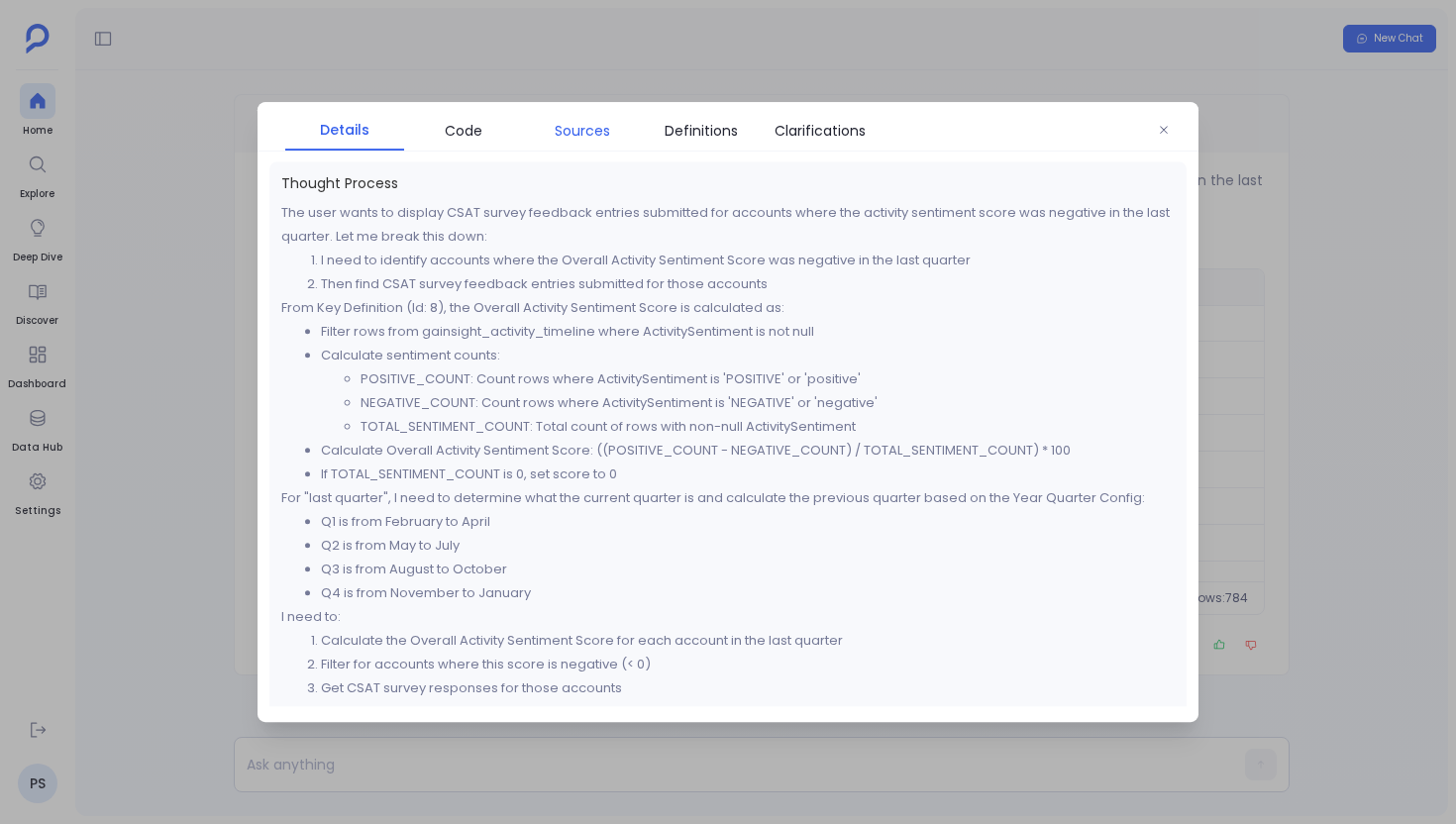 click on "Sources" at bounding box center (582, 131) 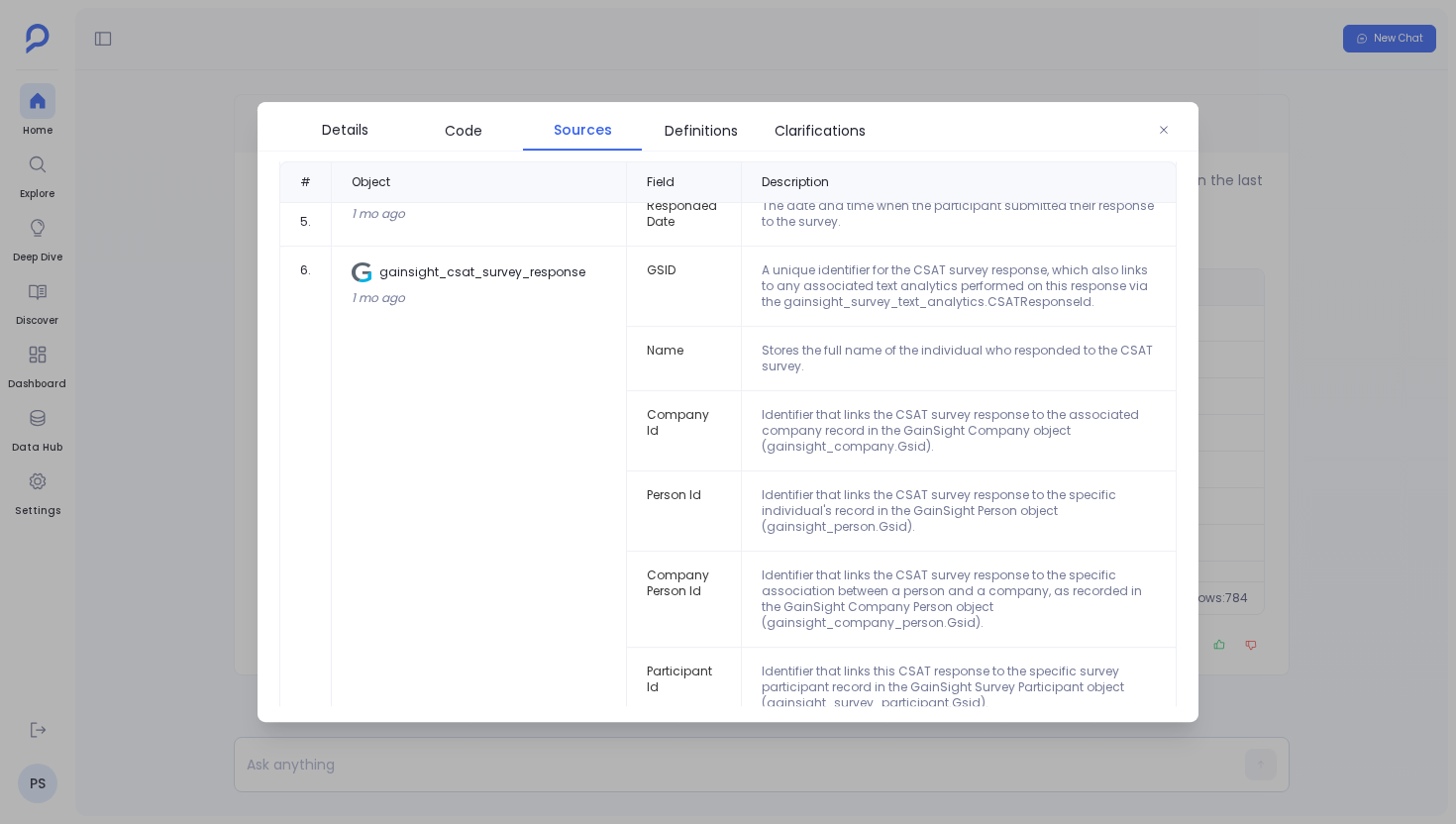 scroll, scrollTop: 825, scrollLeft: 0, axis: vertical 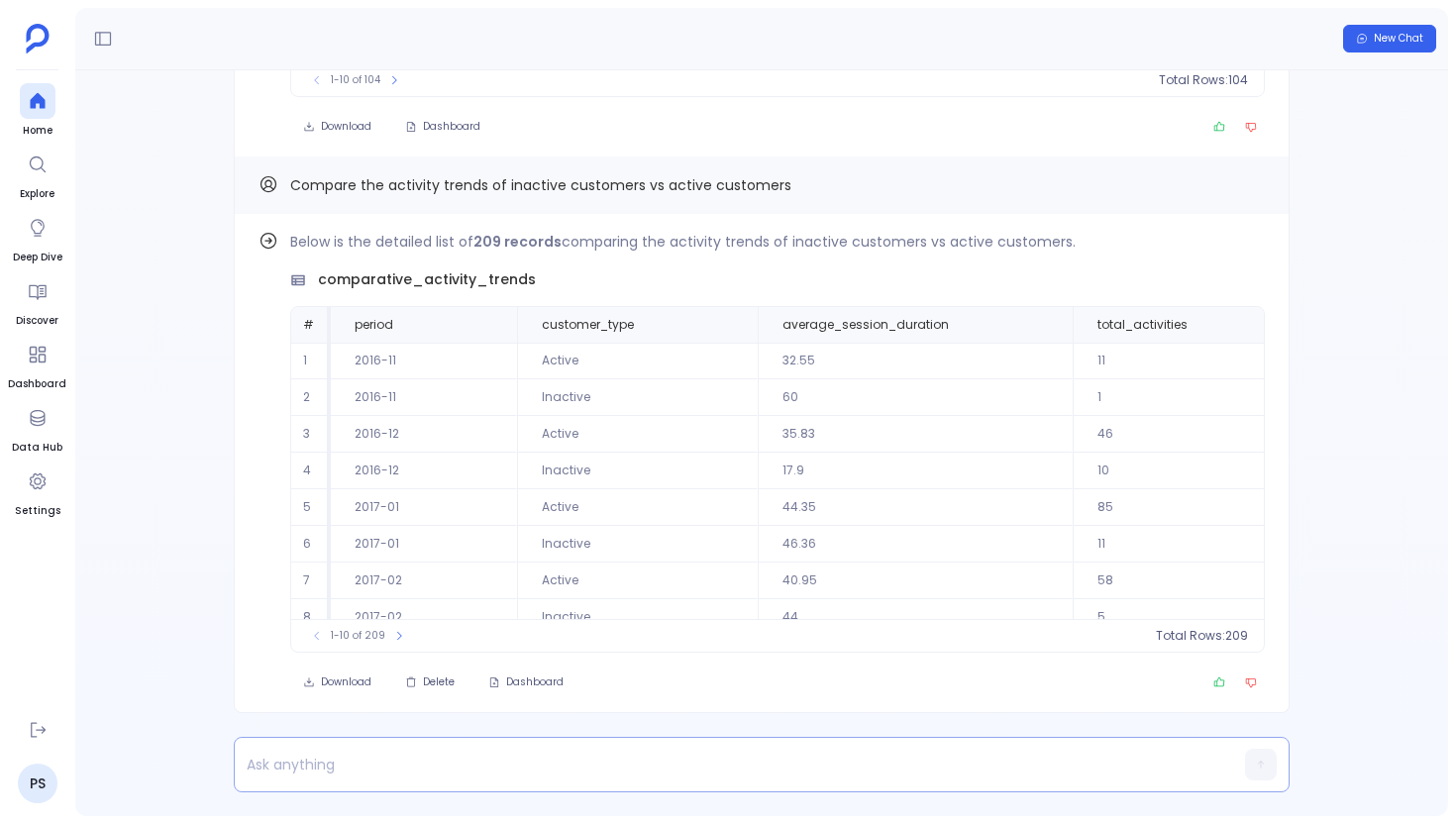 click at bounding box center (723, 765) 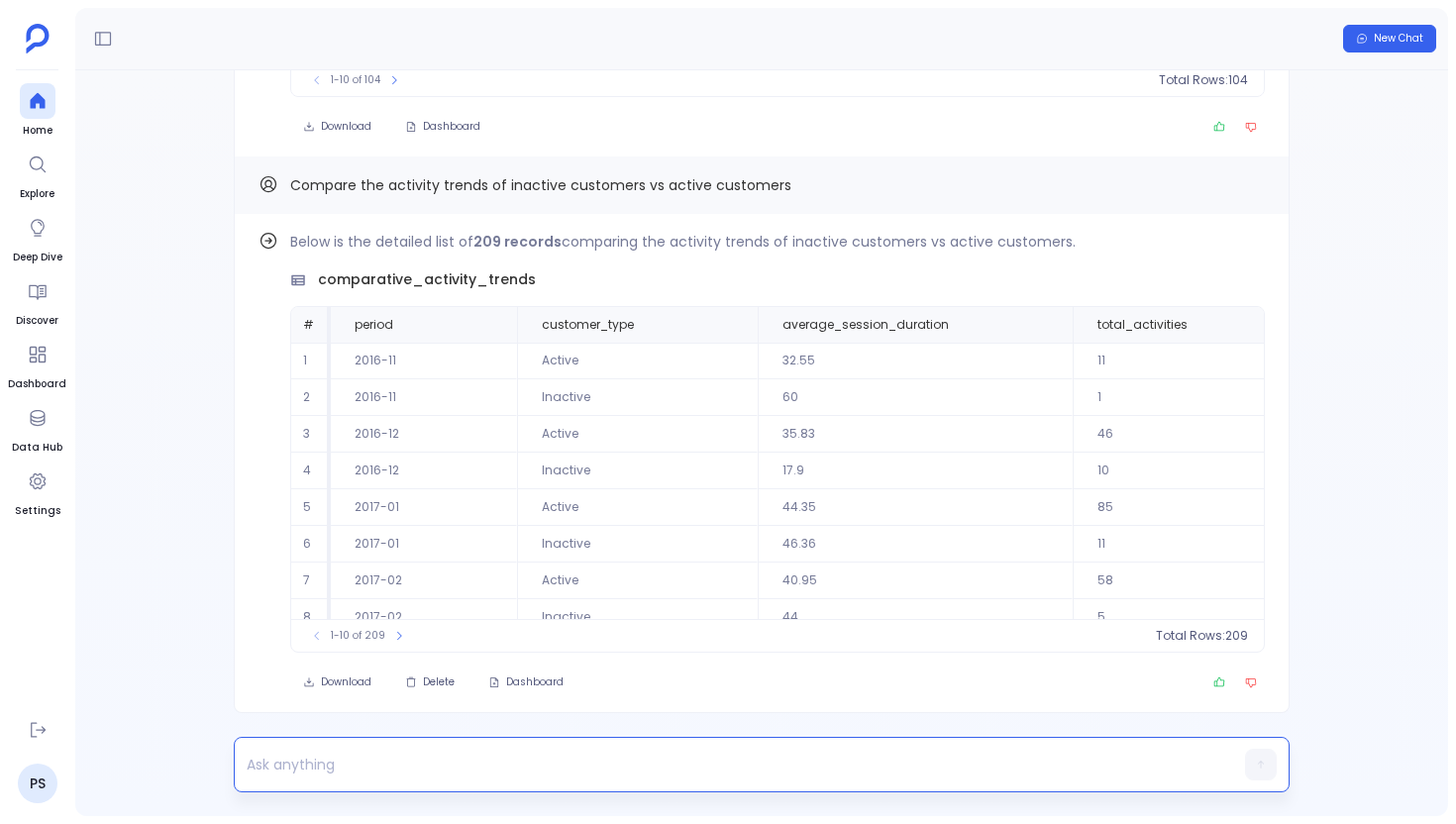 click at bounding box center (723, 765) 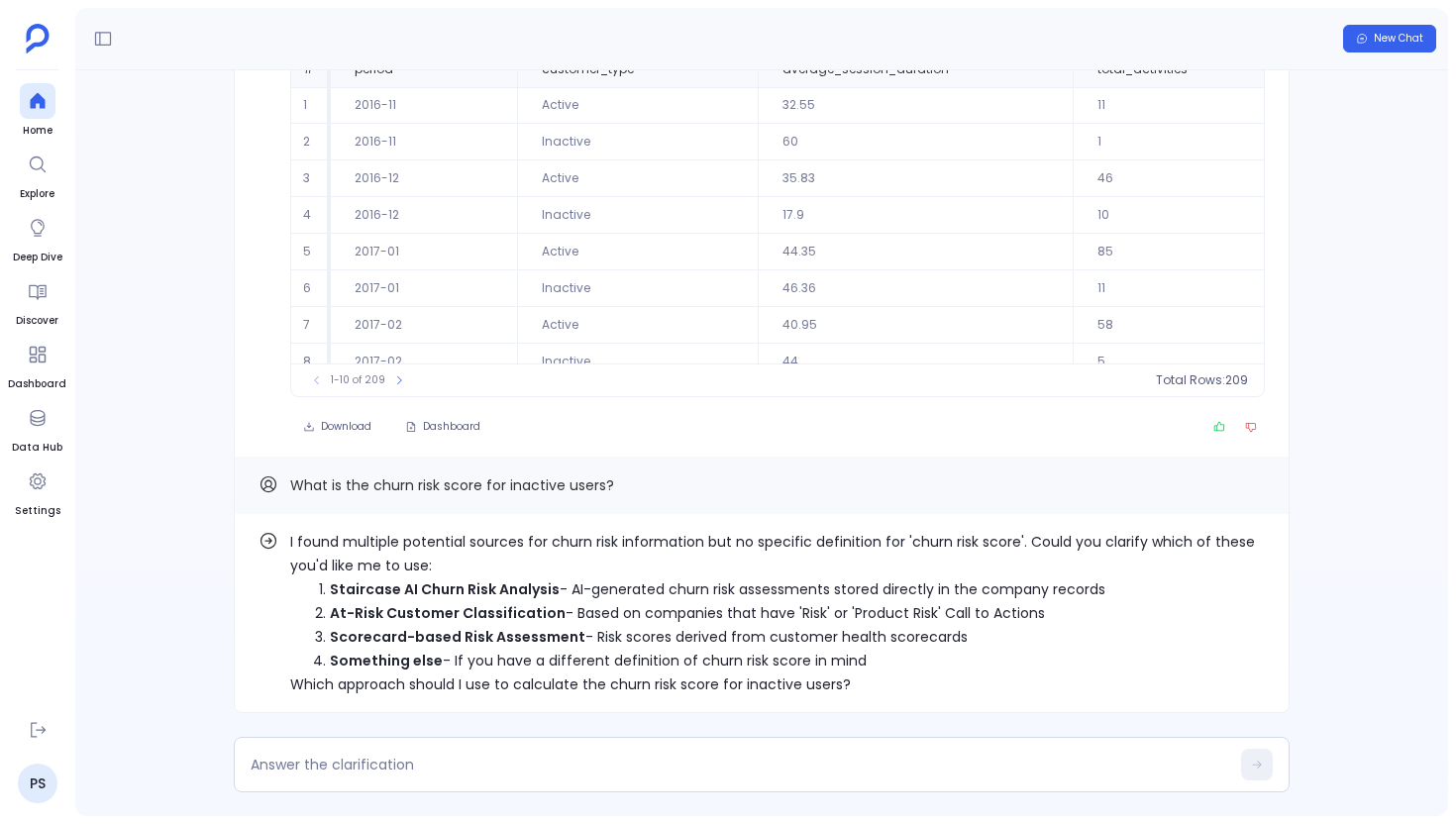 click on "What is the churn risk score for inactive users?" at bounding box center (762, 485) 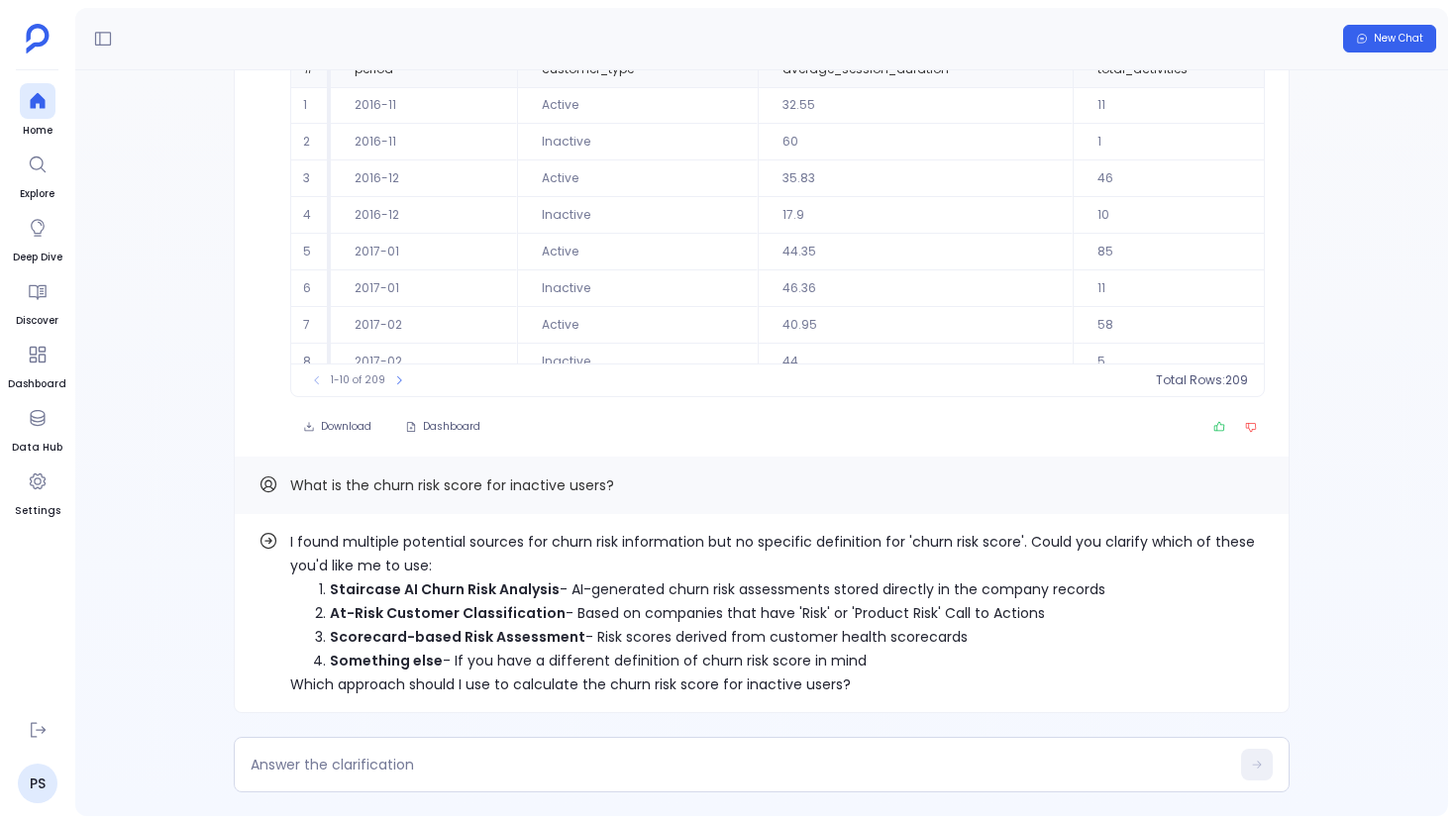 click on "What is the churn risk score for inactive users?" at bounding box center [452, 485] 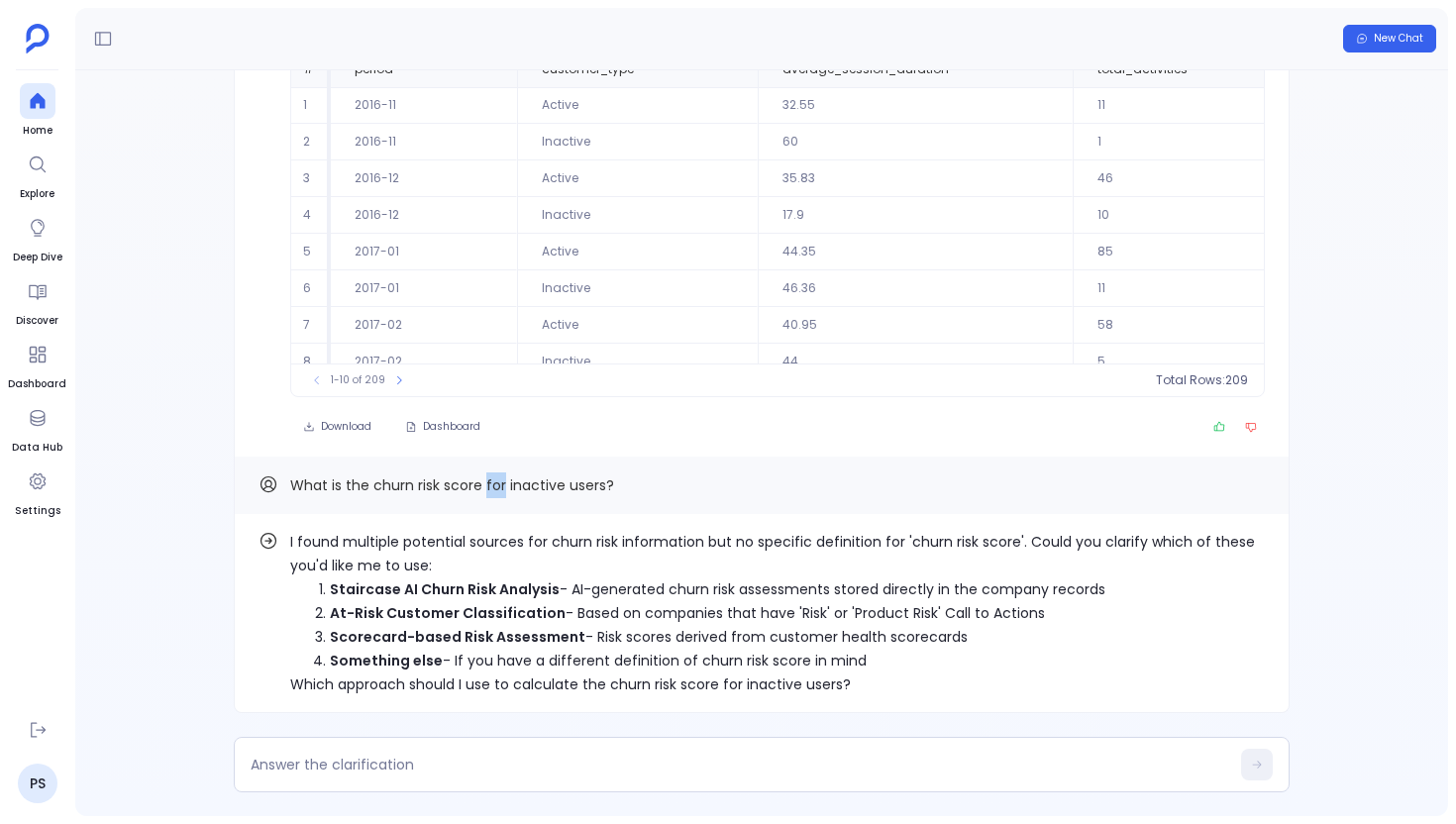 click on "What is the churn risk score for inactive users?" at bounding box center [452, 485] 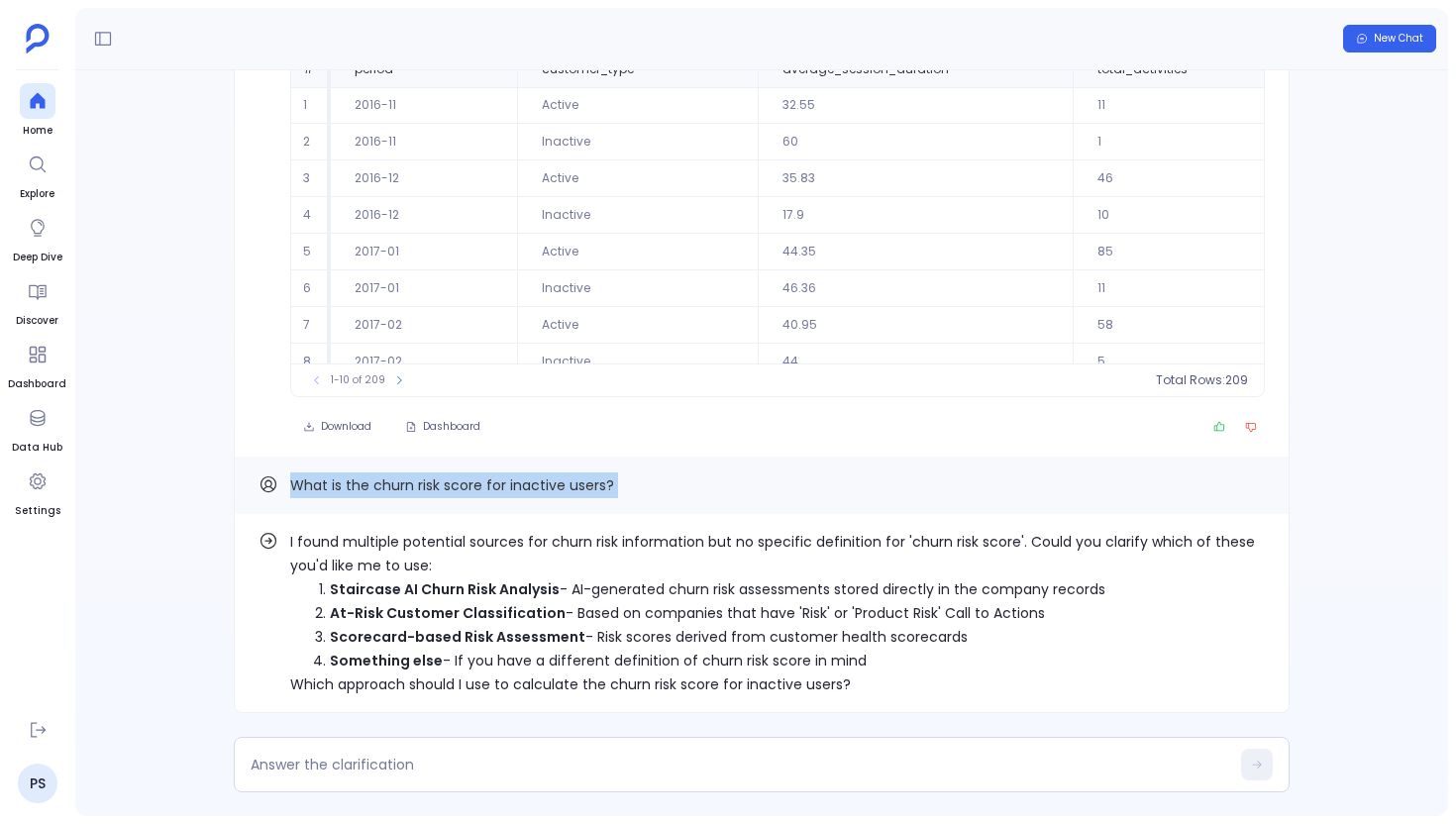 copy on "What is the churn risk score for inactive users? Find out how" 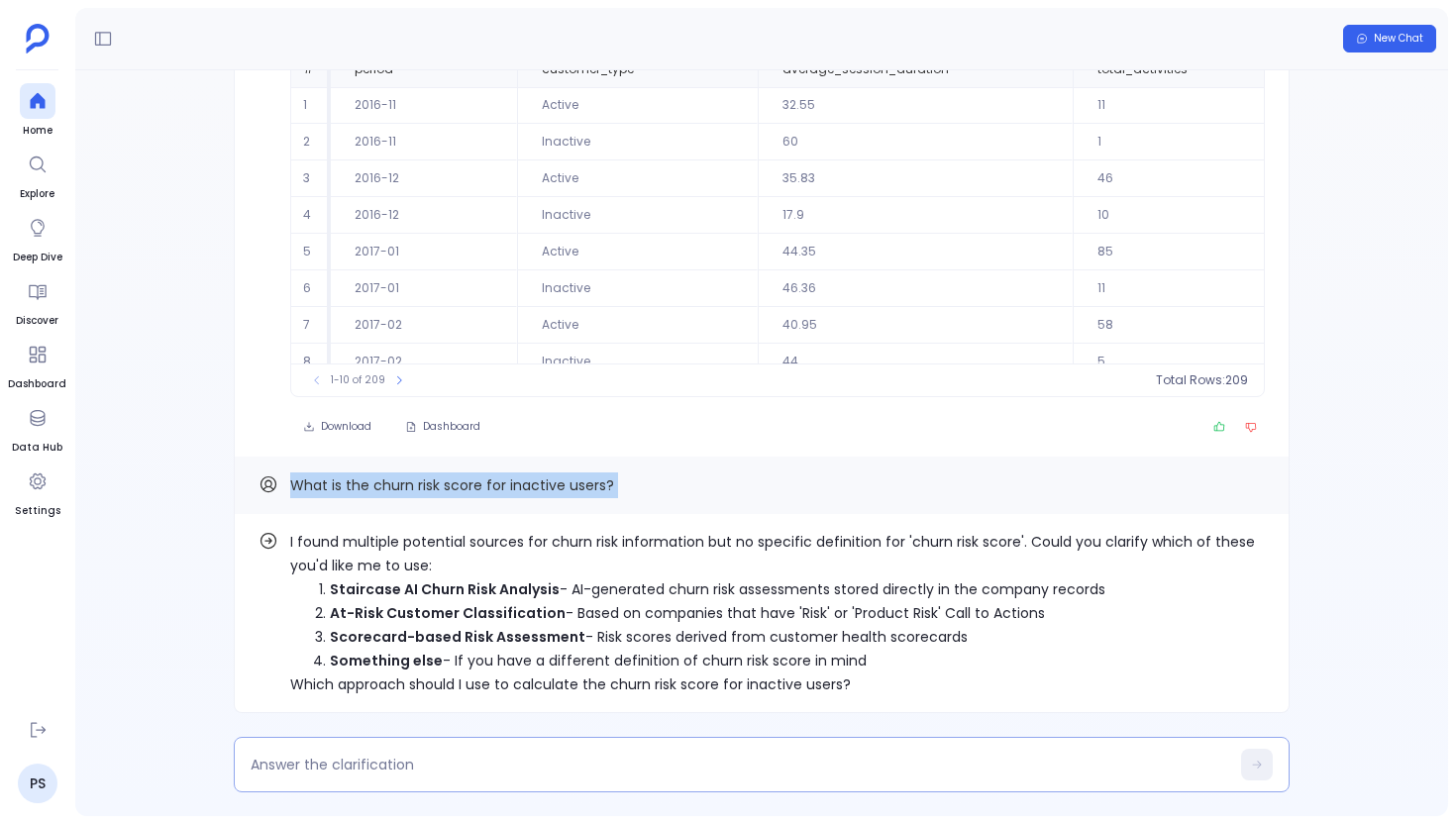 click at bounding box center [740, 765] 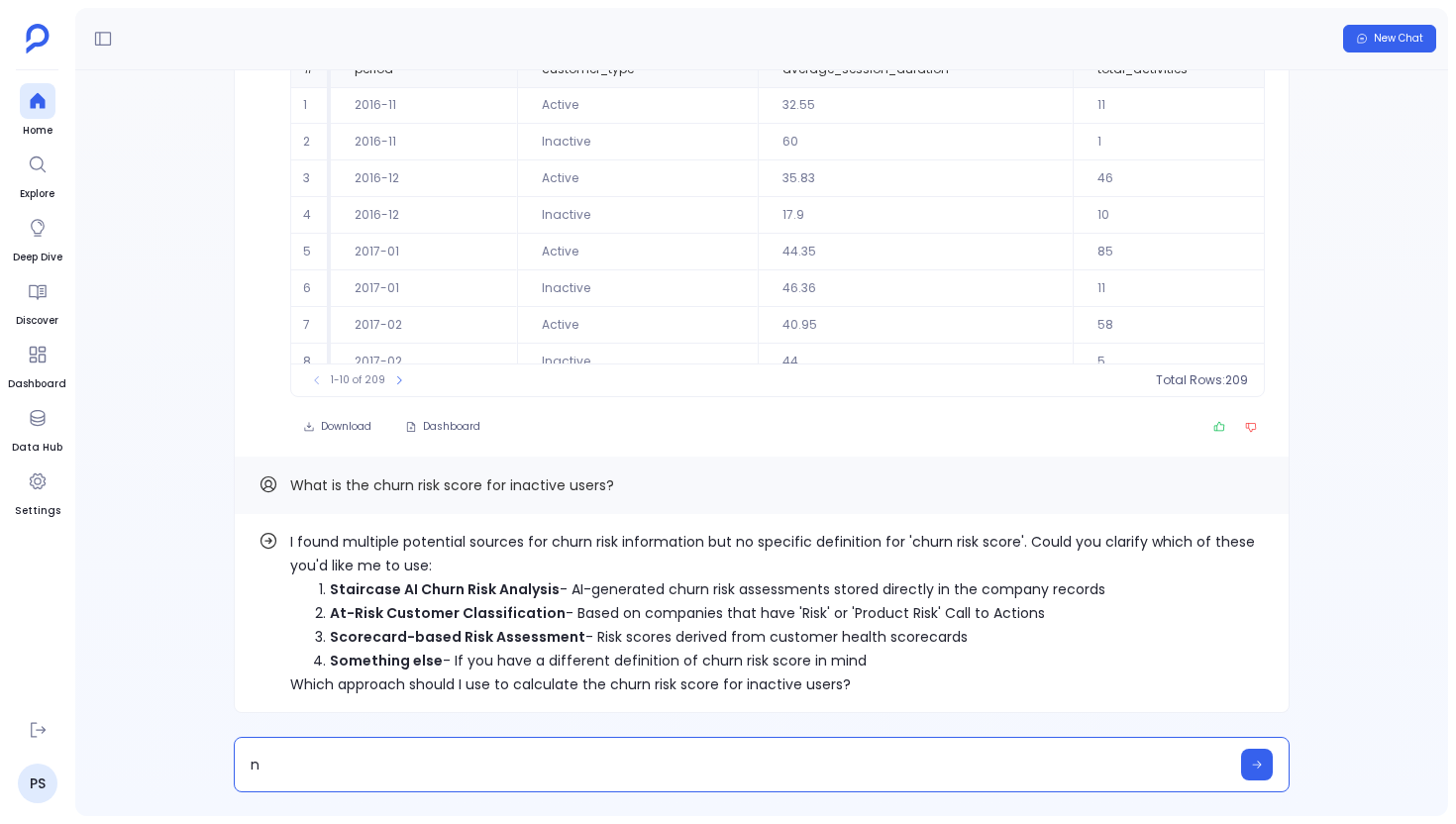 type on "nh" 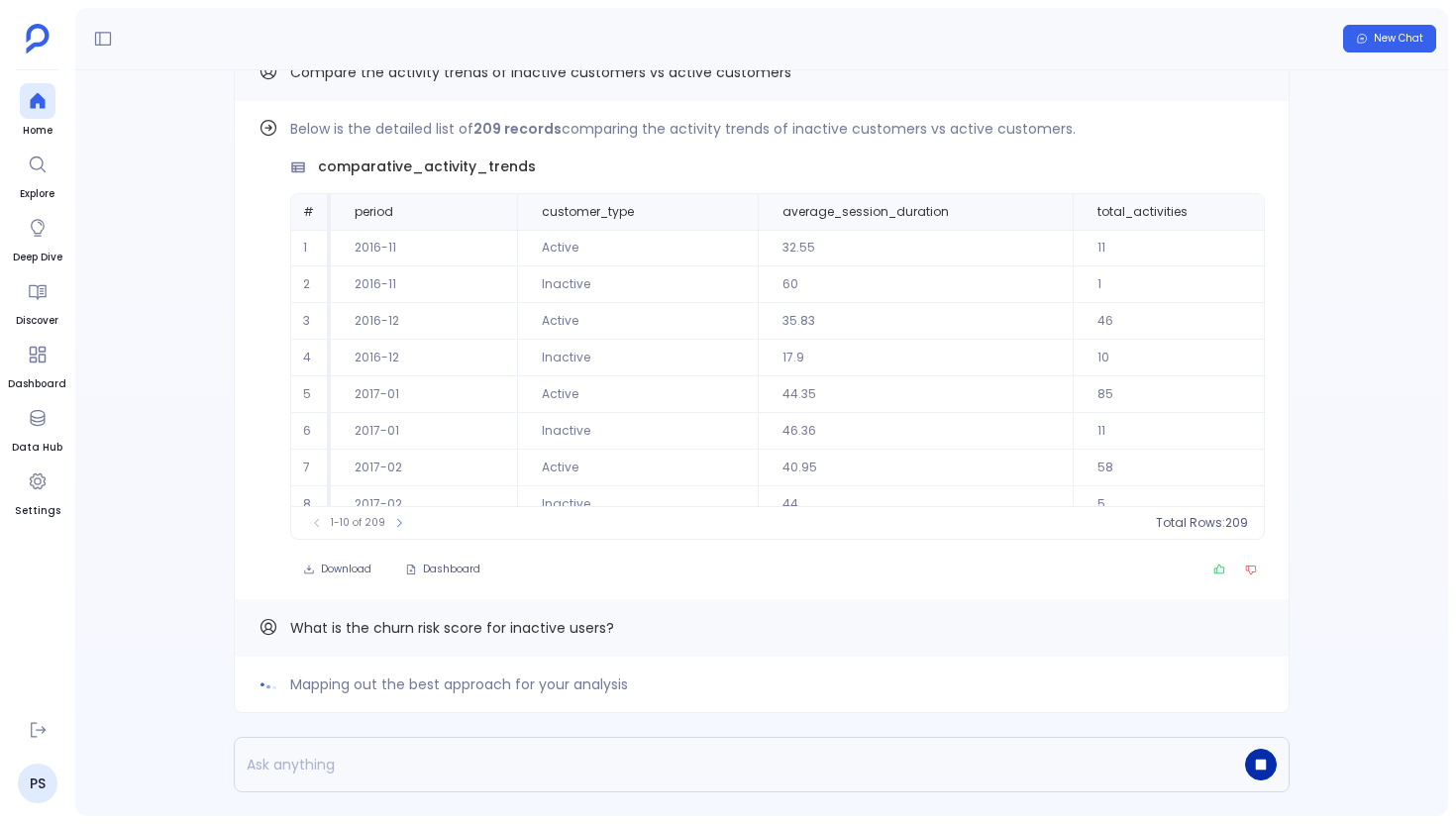 click 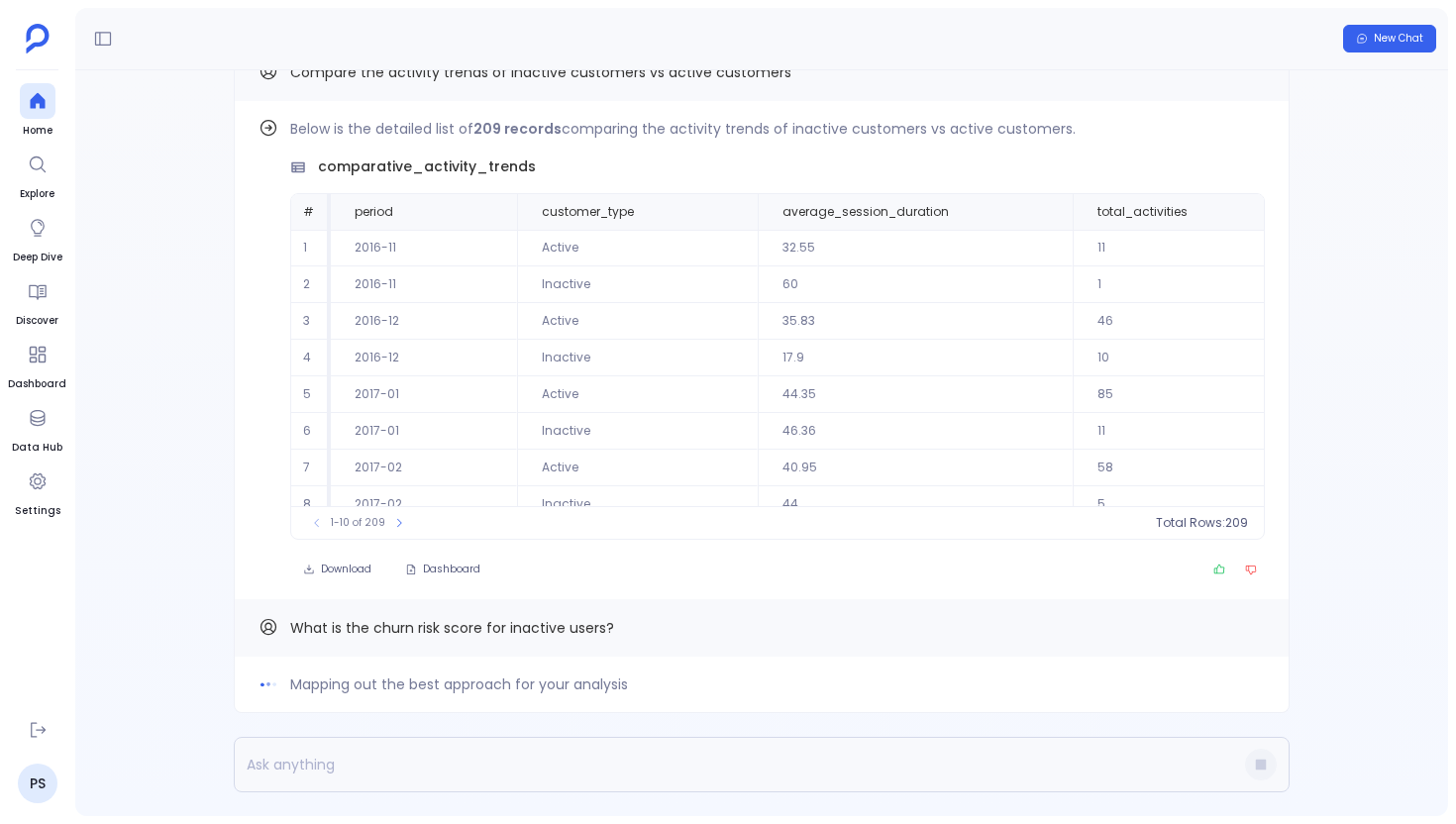 click at bounding box center [723, 765] 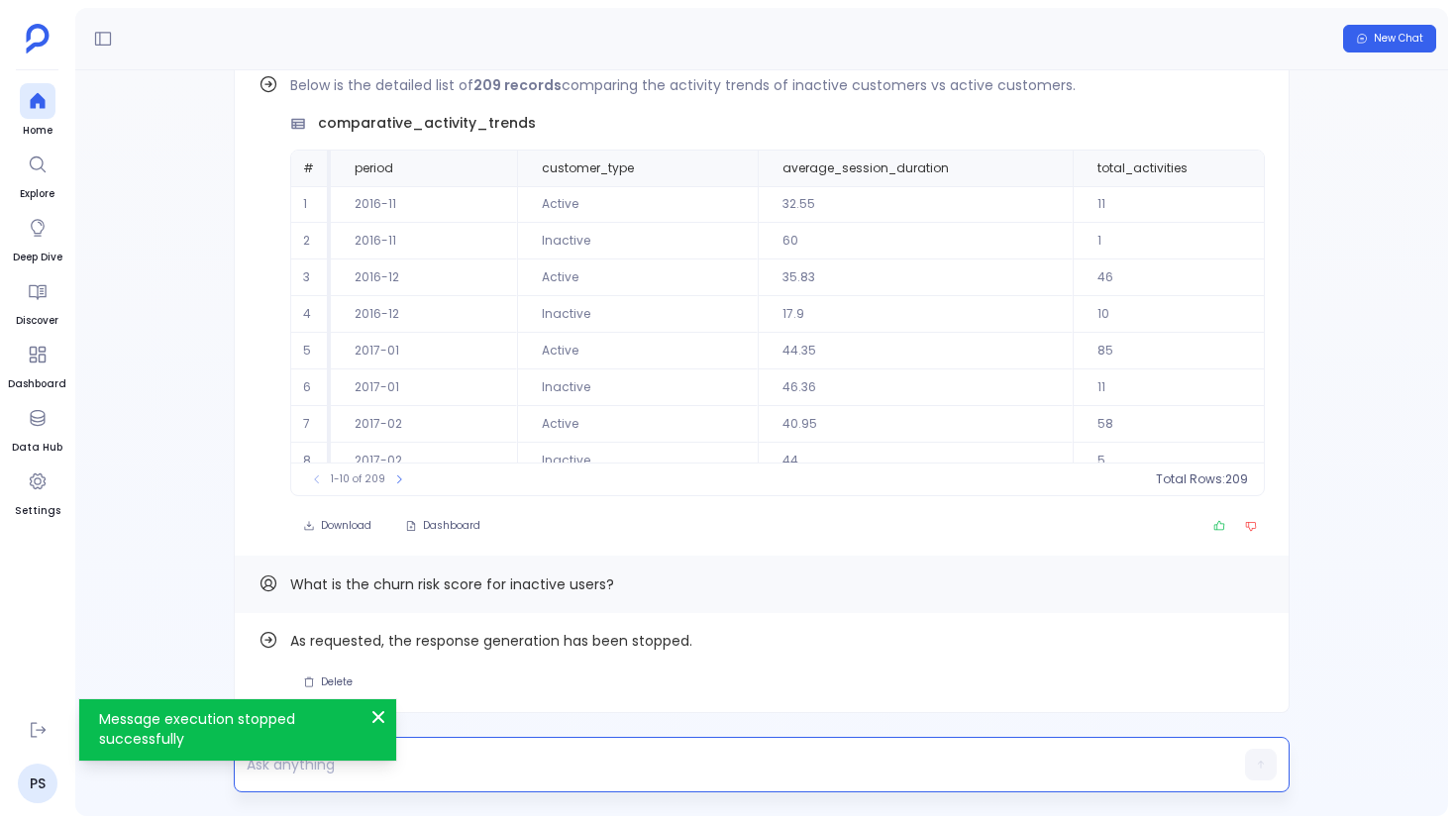 click 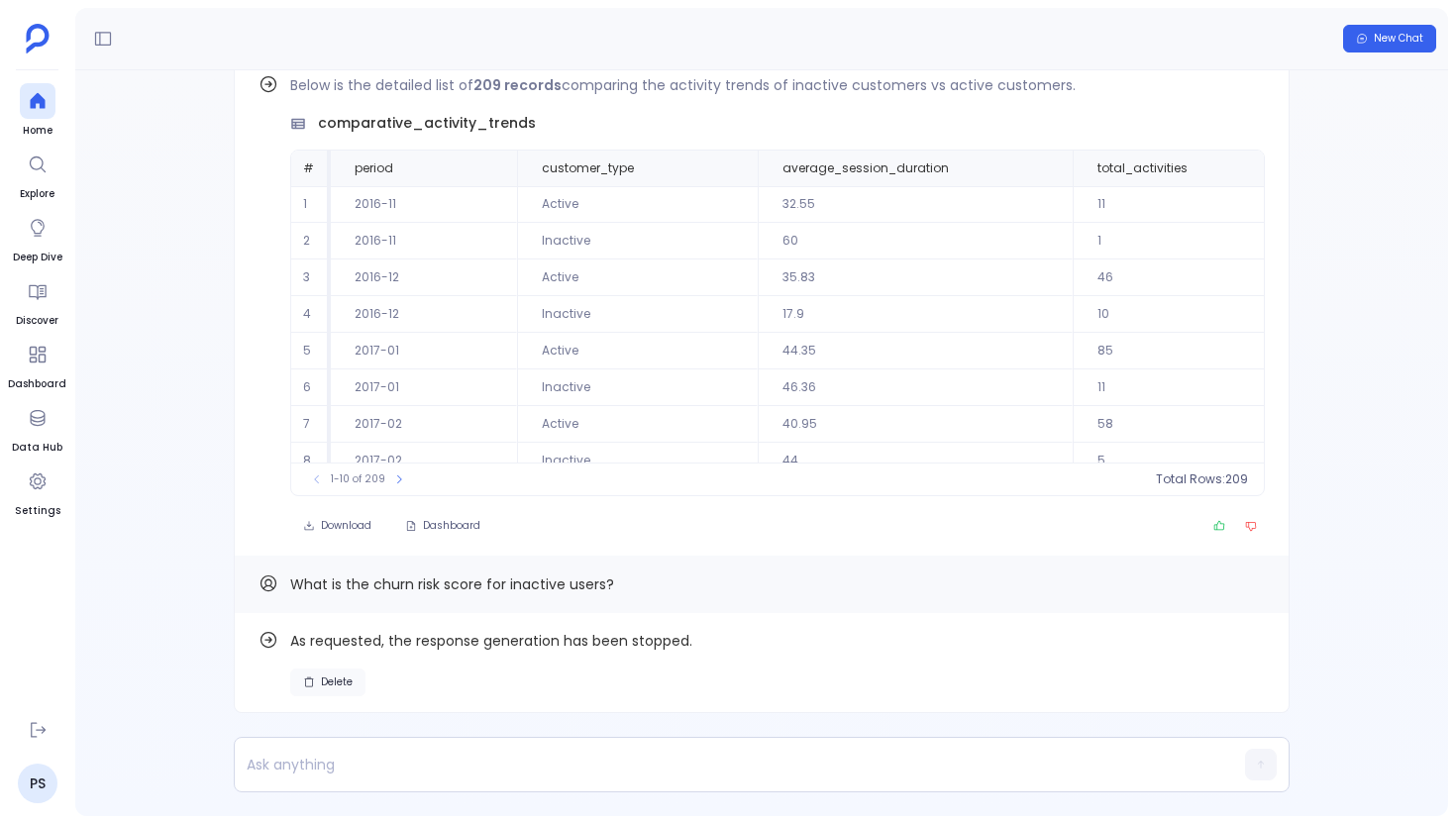 click on "Delete" at bounding box center (337, 682) 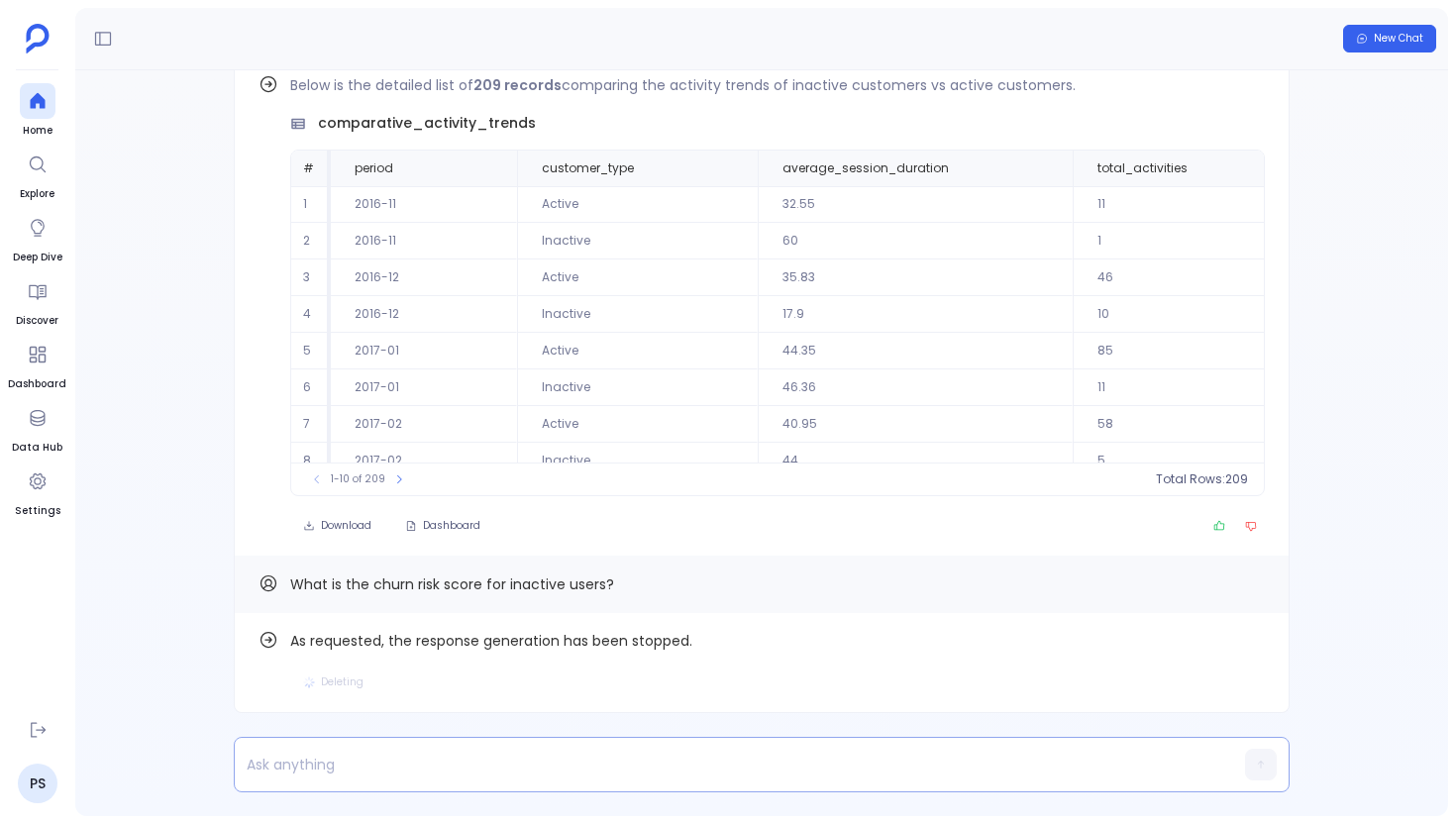 click at bounding box center [723, 765] 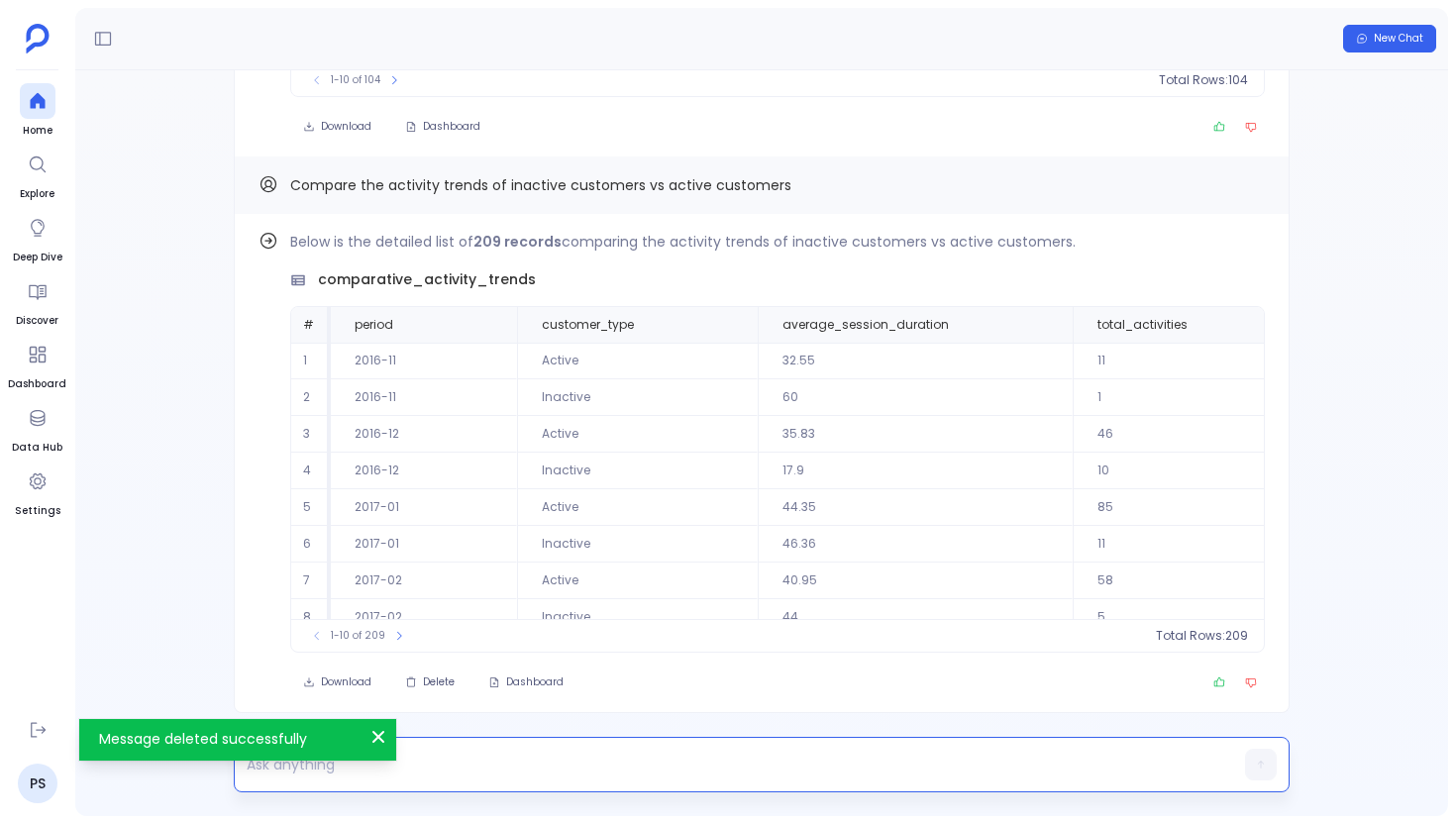 paste 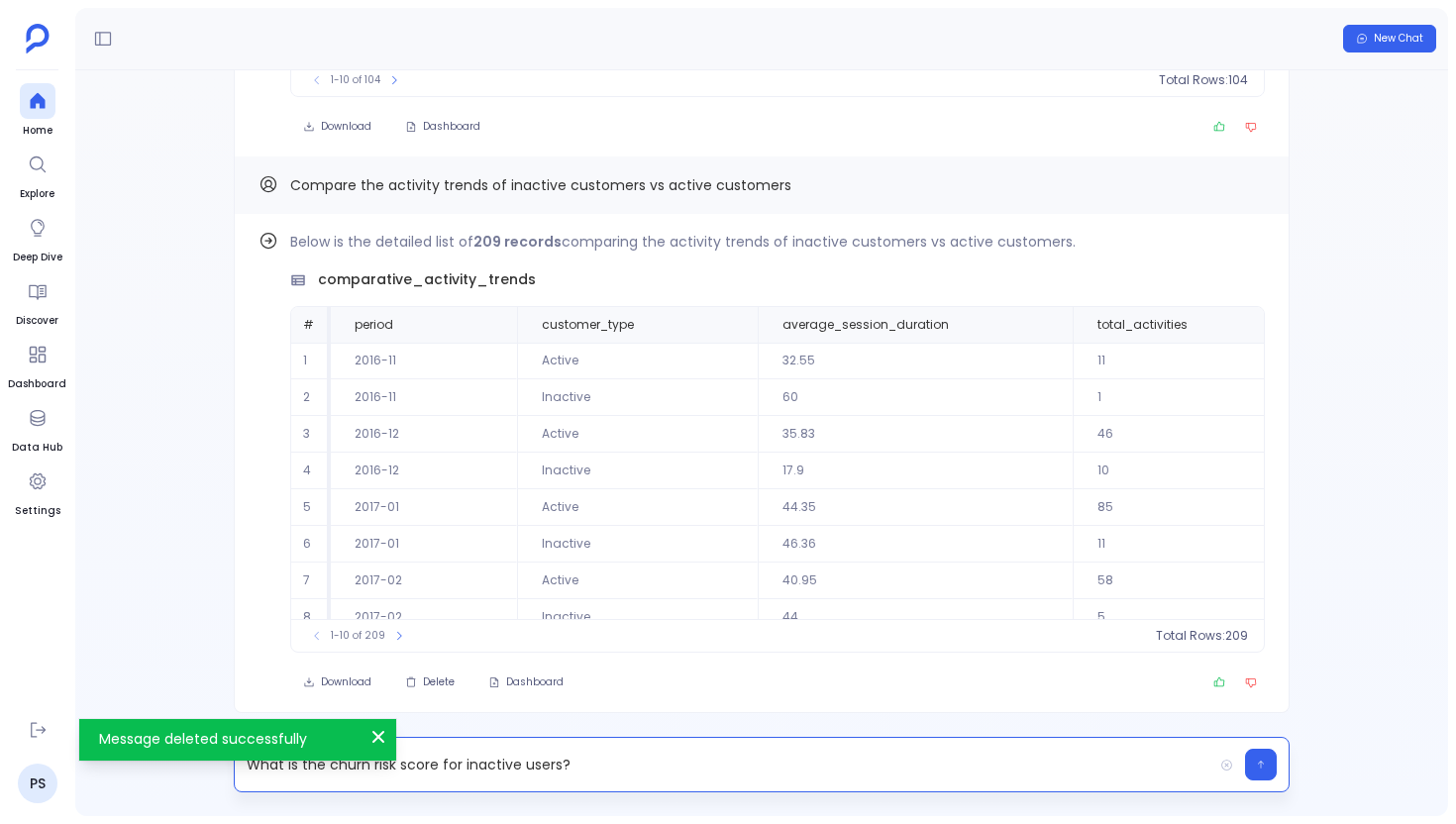 click on "What is the churn risk score for inactive users?" at bounding box center (723, 765) 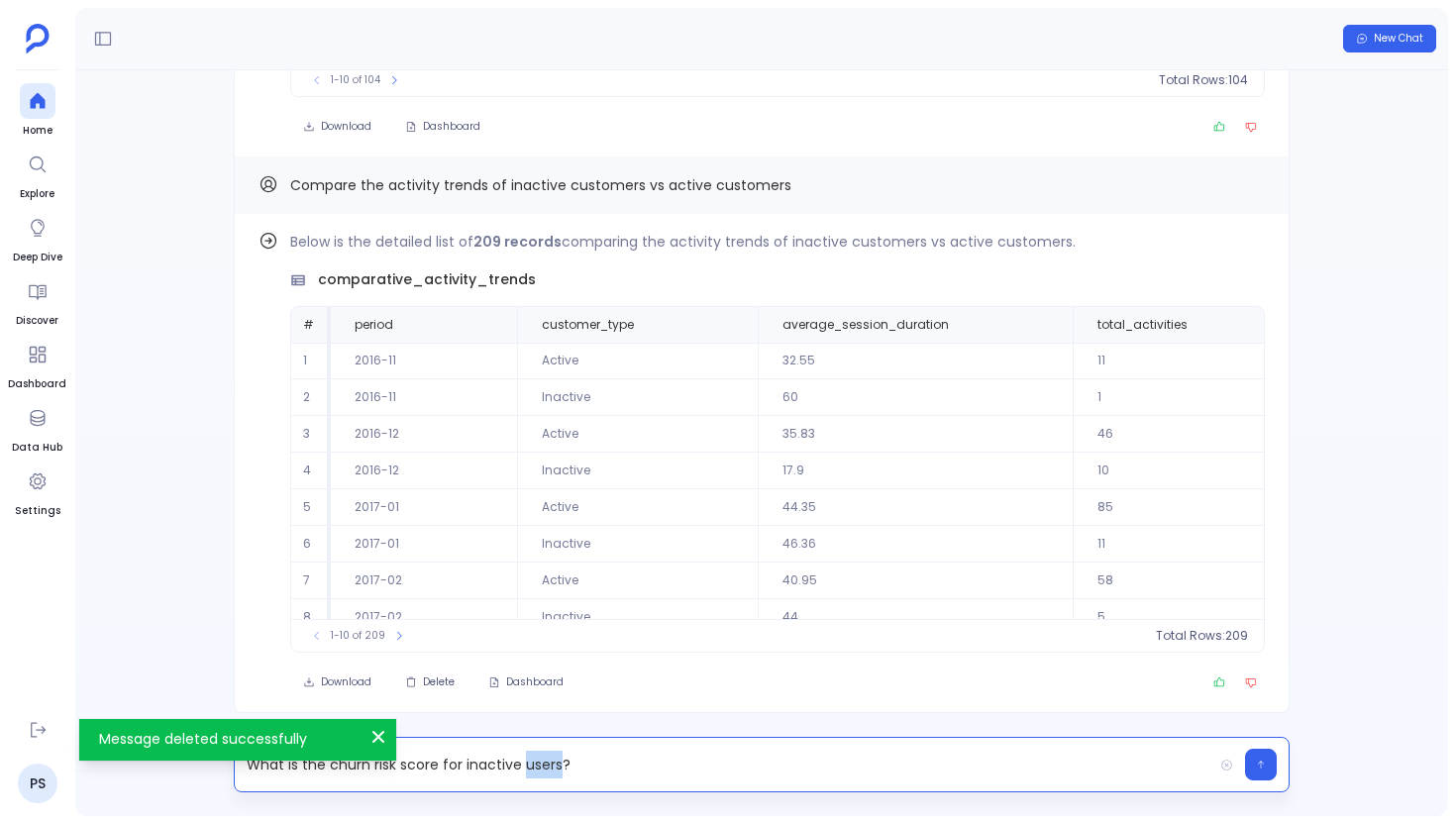 type 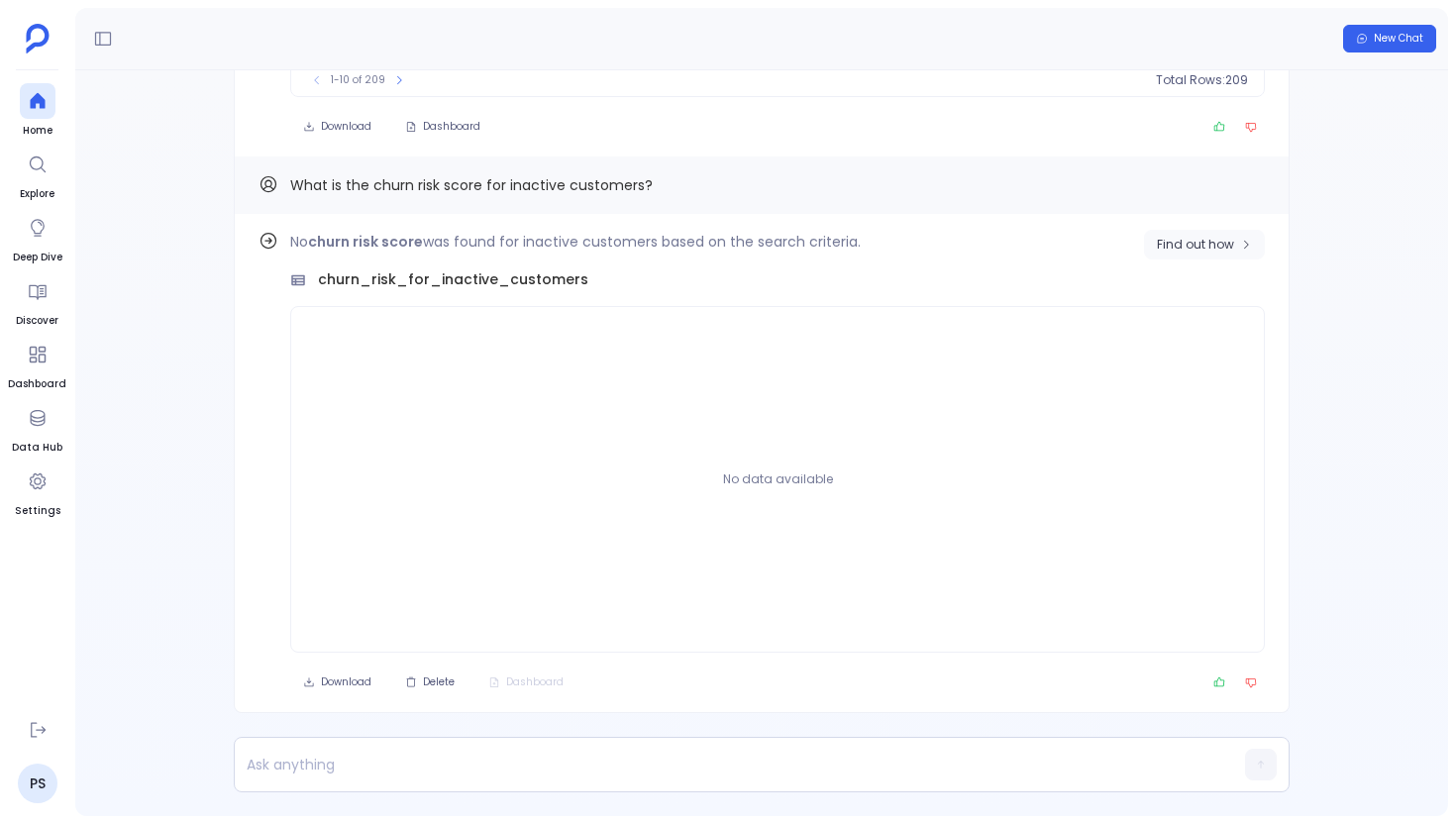 click on "Find out how" at bounding box center [1196, 245] 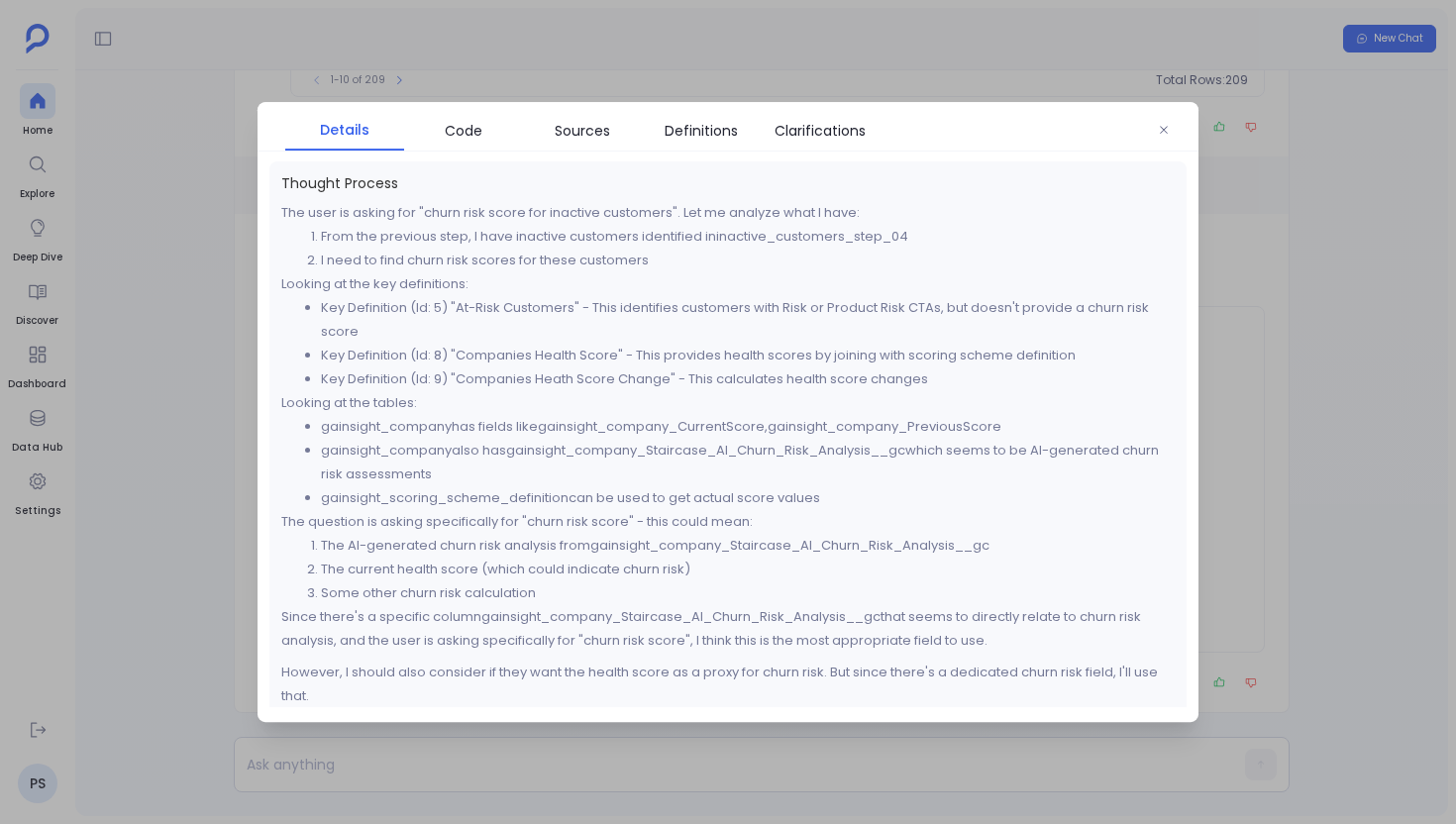 click on "Thought Process The user is asking for "churn risk score for inactive customers". Let me analyze what I have:
From the previous step, I have inactive customers identified in  inactive_customers_step_04
I need to find churn risk scores for these customers
Looking at the key definitions:
Key Definition (Id: 5) "At-Risk Customers" - This identifies customers with Risk or Product Risk CTAs, but doesn't provide a churn risk score
Key Definition (Id: 8) "Companies Health Score" - This provides health scores by joining with scoring scheme definition
Key Definition (Id: 9) "Companies Heath Score Change" - This calculates health score changes
Looking at the tables:
gainsight_company  has fields like  gainsight_company_CurrentScore ,  gainsight_company_PreviousScore
gainsight_company  also has  gainsight_company_Staircase_AI_Churn_Risk_Analysis__gc  which seems to be AI-generated churn risk assessments
gainsight_scoring_scheme_definition  can be used to get actual score values" at bounding box center [728, 434] 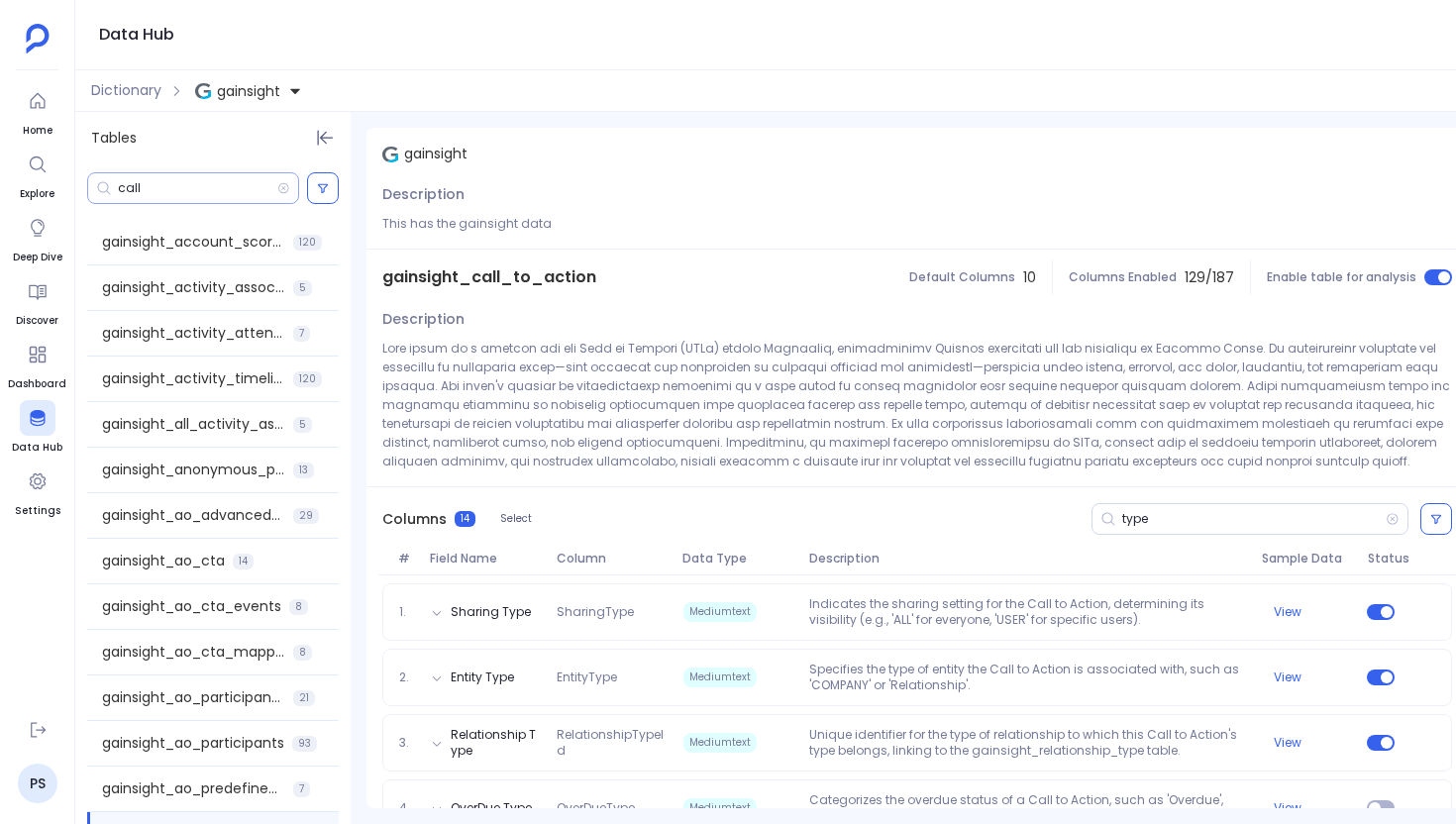 scroll, scrollTop: 0, scrollLeft: 0, axis: both 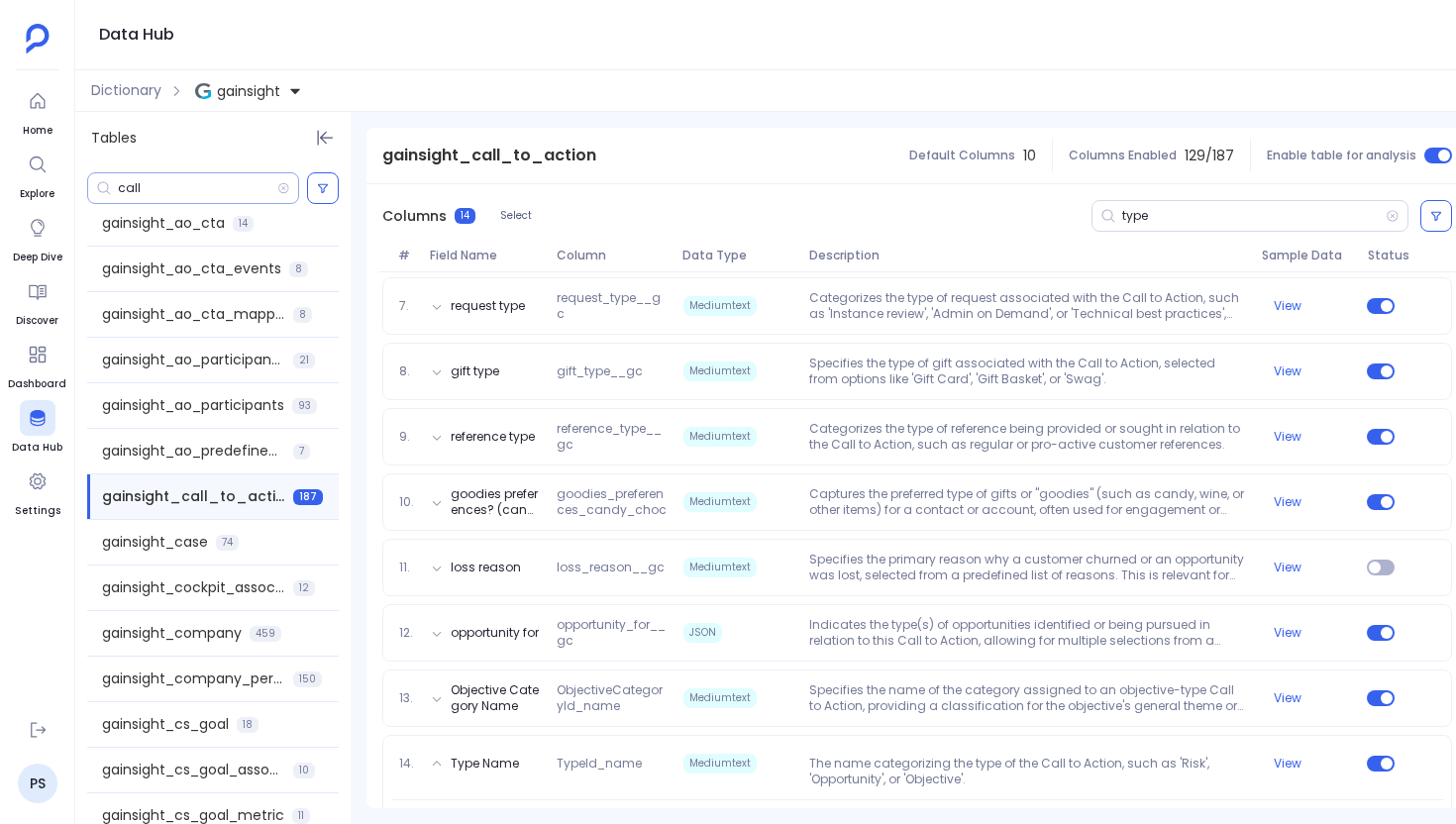 click on "call" at bounding box center [197, 188] 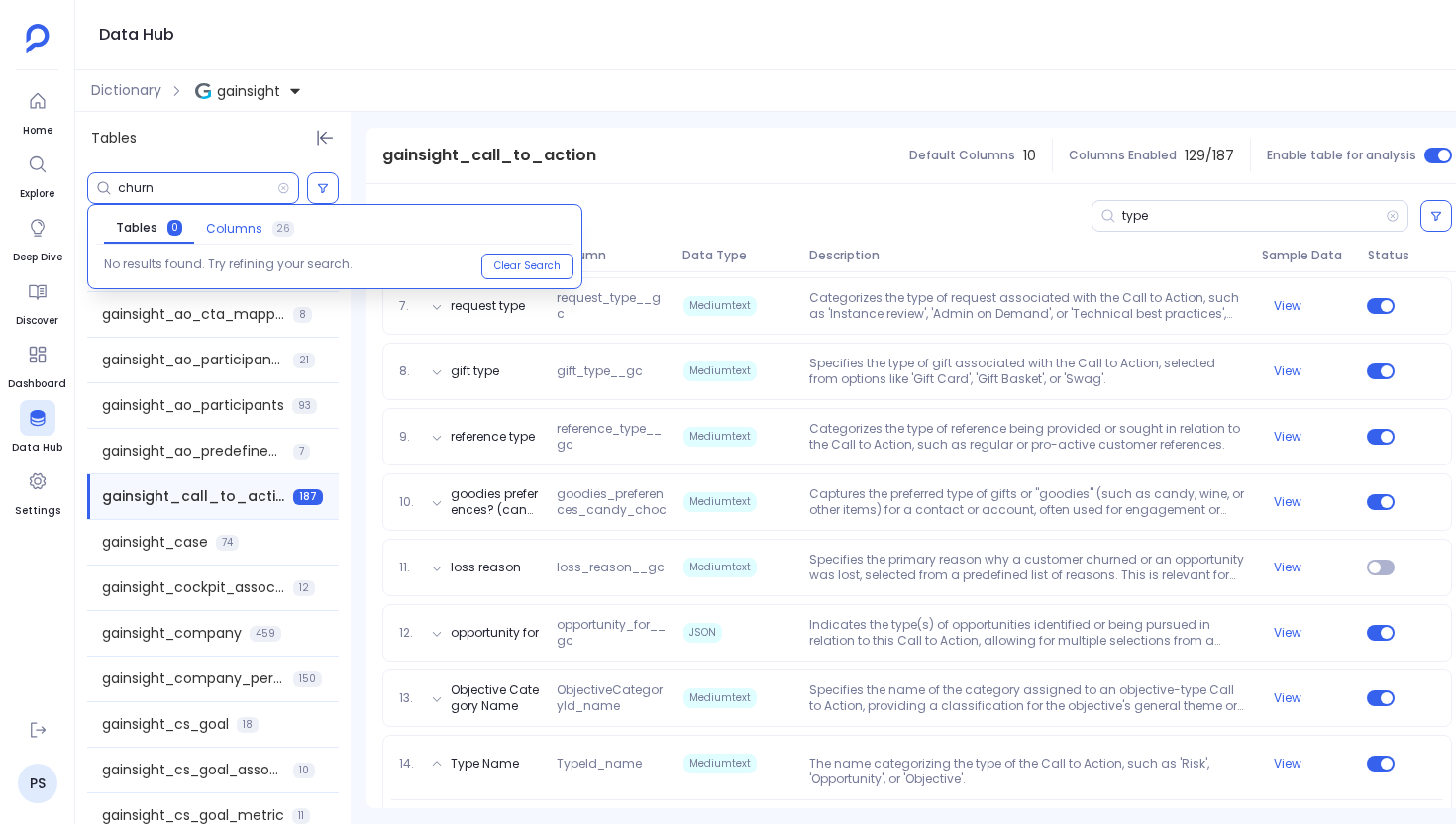 type on "churn" 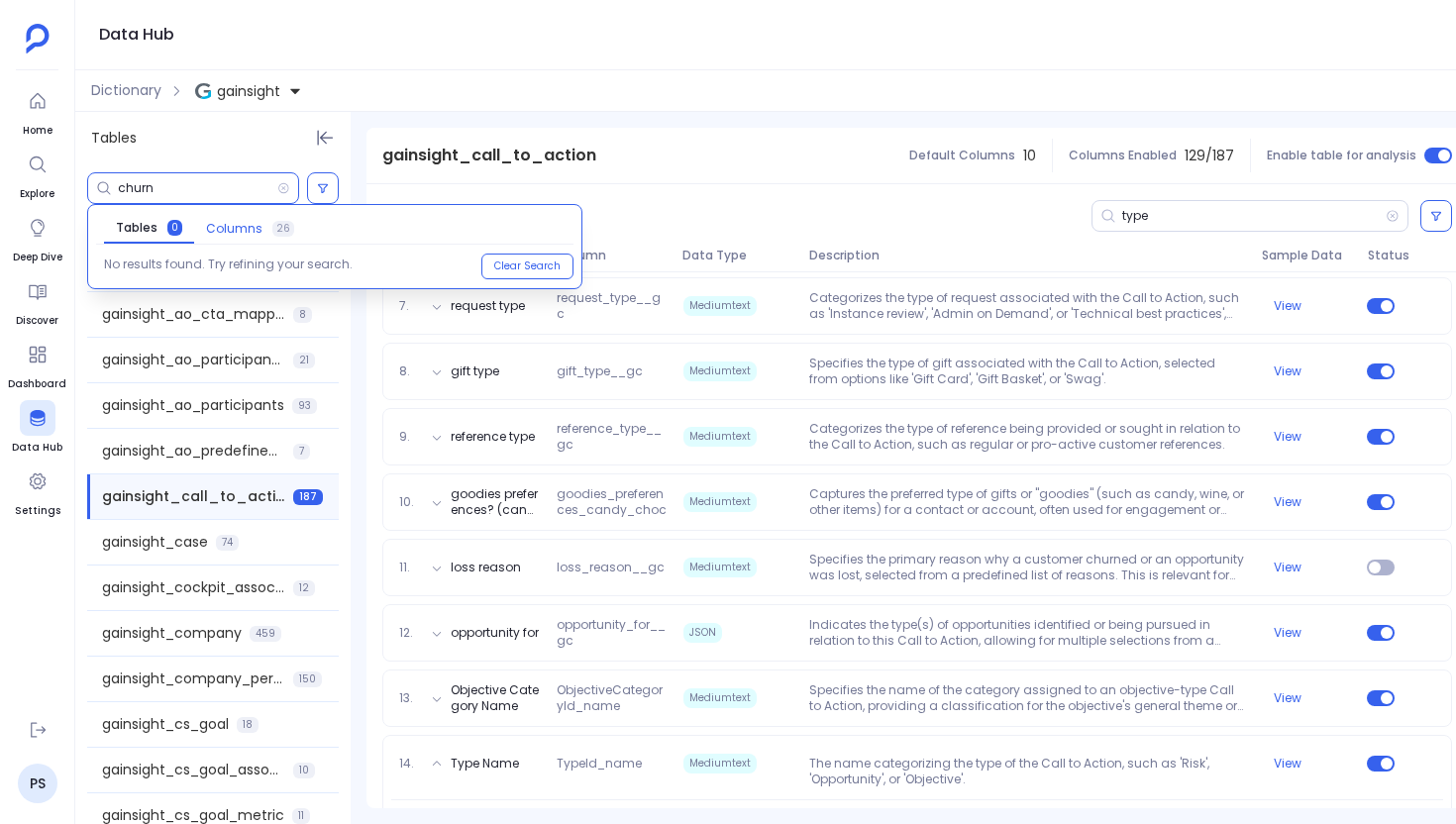 click on "Columns" at bounding box center (234, 229) 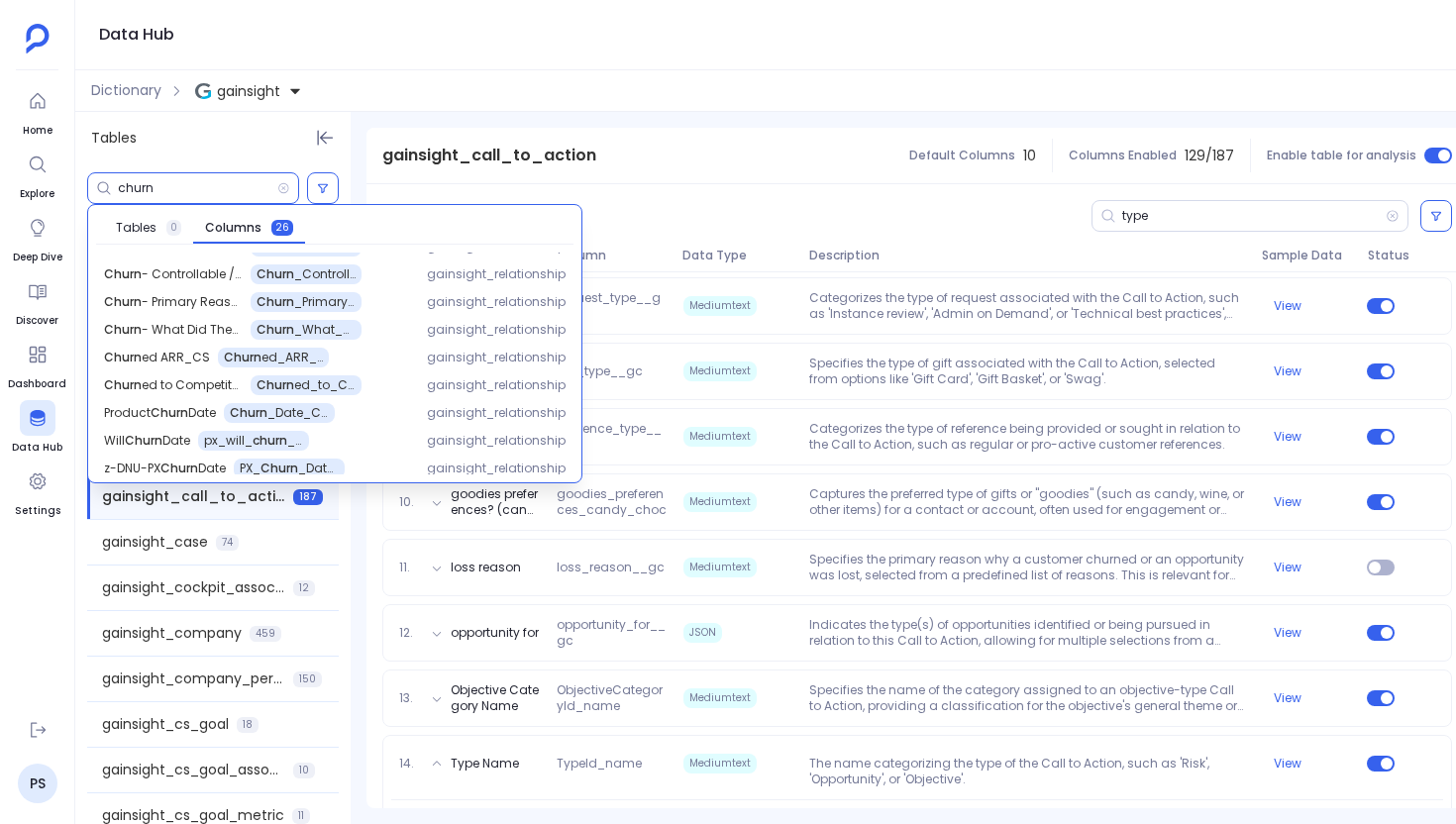 scroll, scrollTop: 499, scrollLeft: 0, axis: vertical 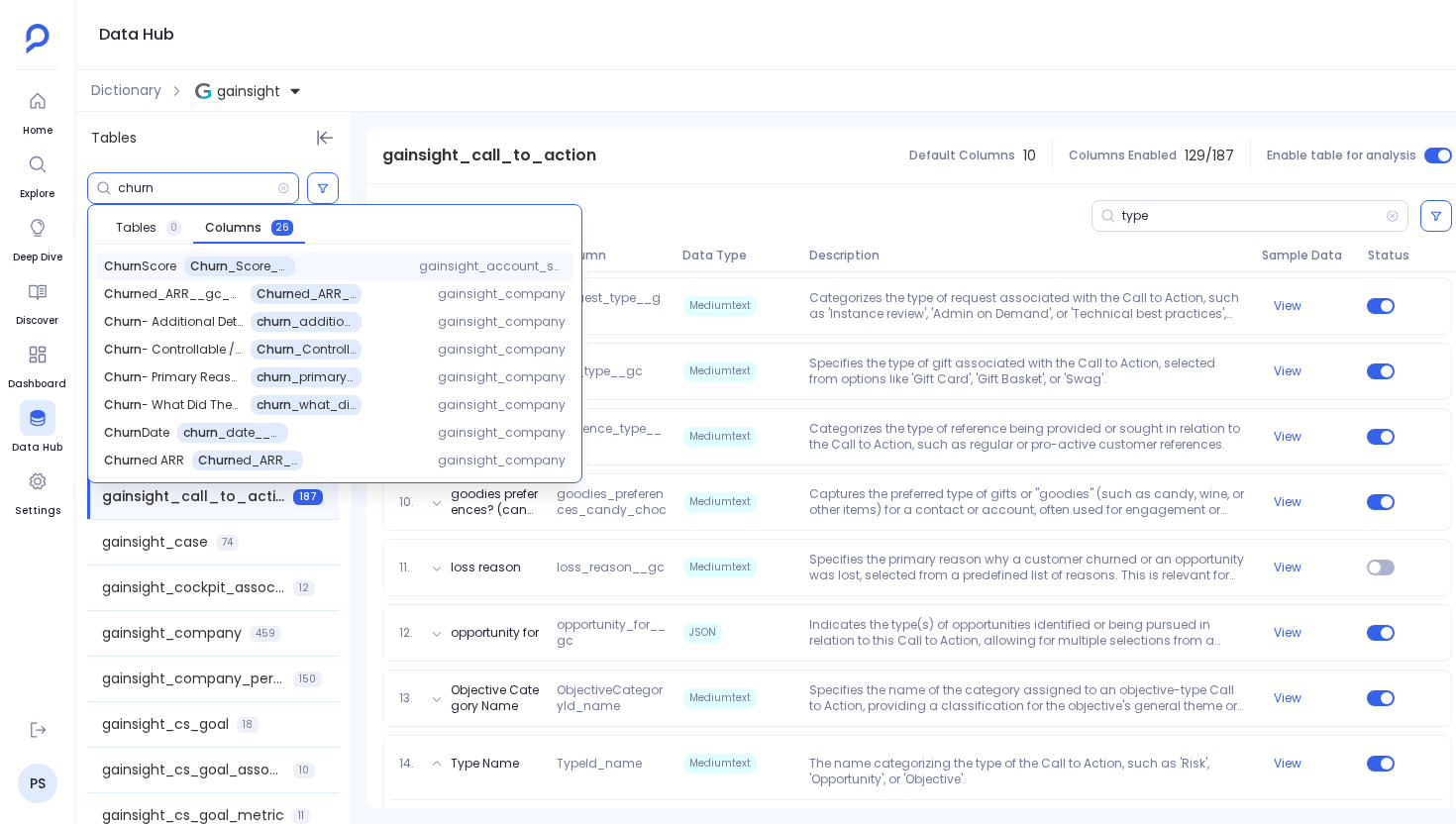 click on "Churn  Score" at bounding box center [140, 266] 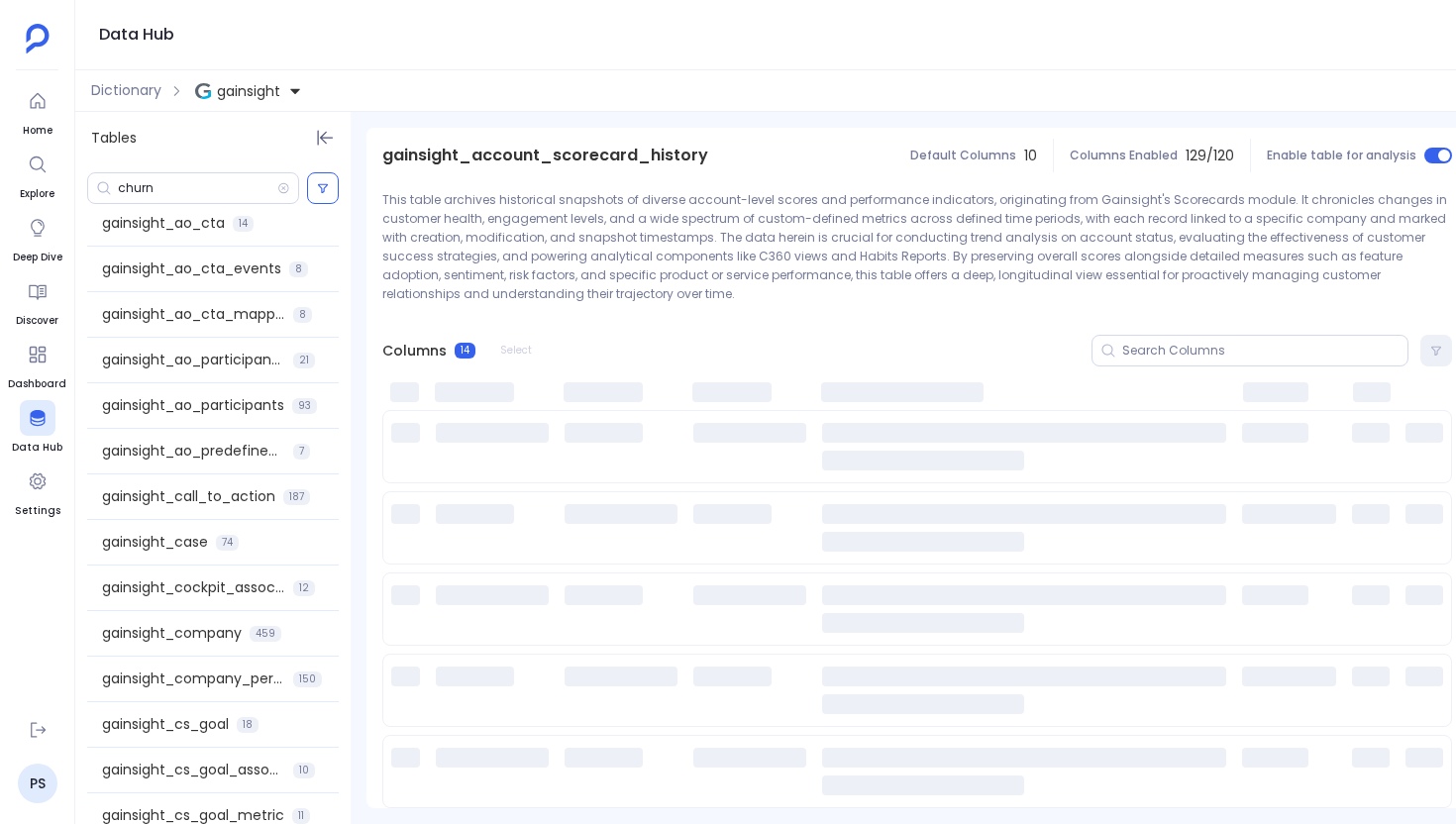 scroll, scrollTop: 54, scrollLeft: 0, axis: vertical 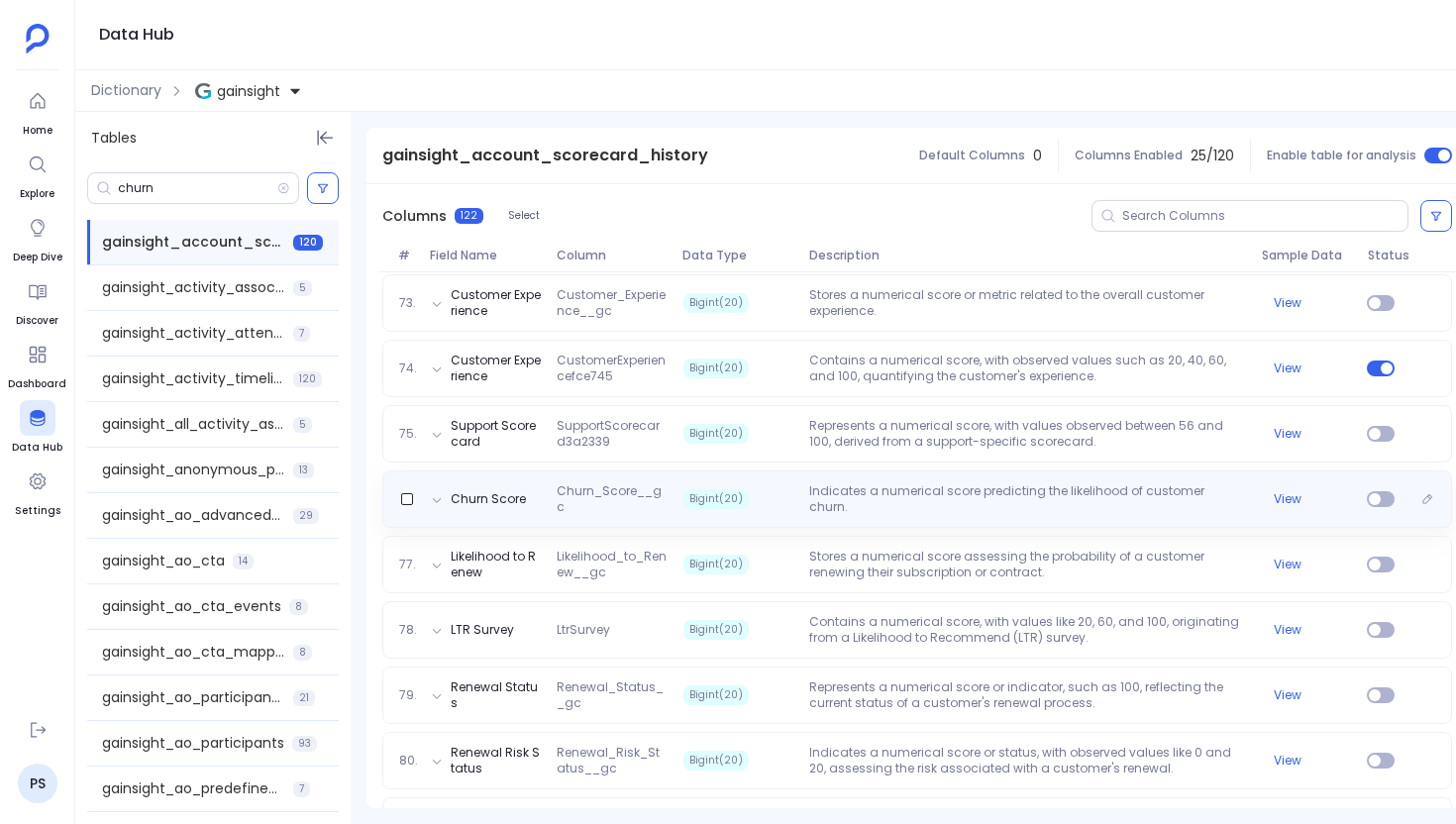 click on "Indicates a numerical score predicting the likelihood of customer churn." at bounding box center [1027, 499] 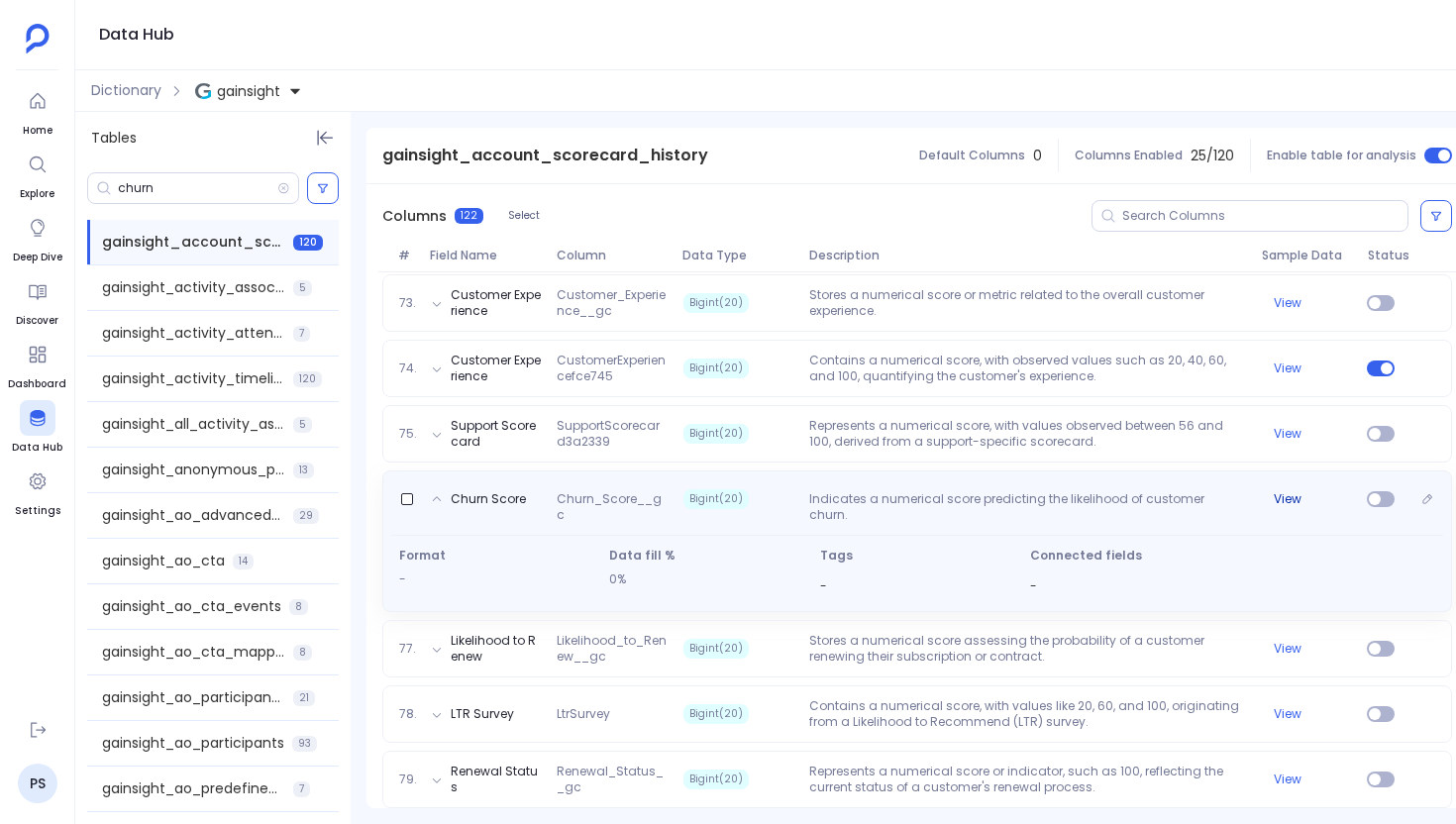 click on "View" at bounding box center (1288, 499) 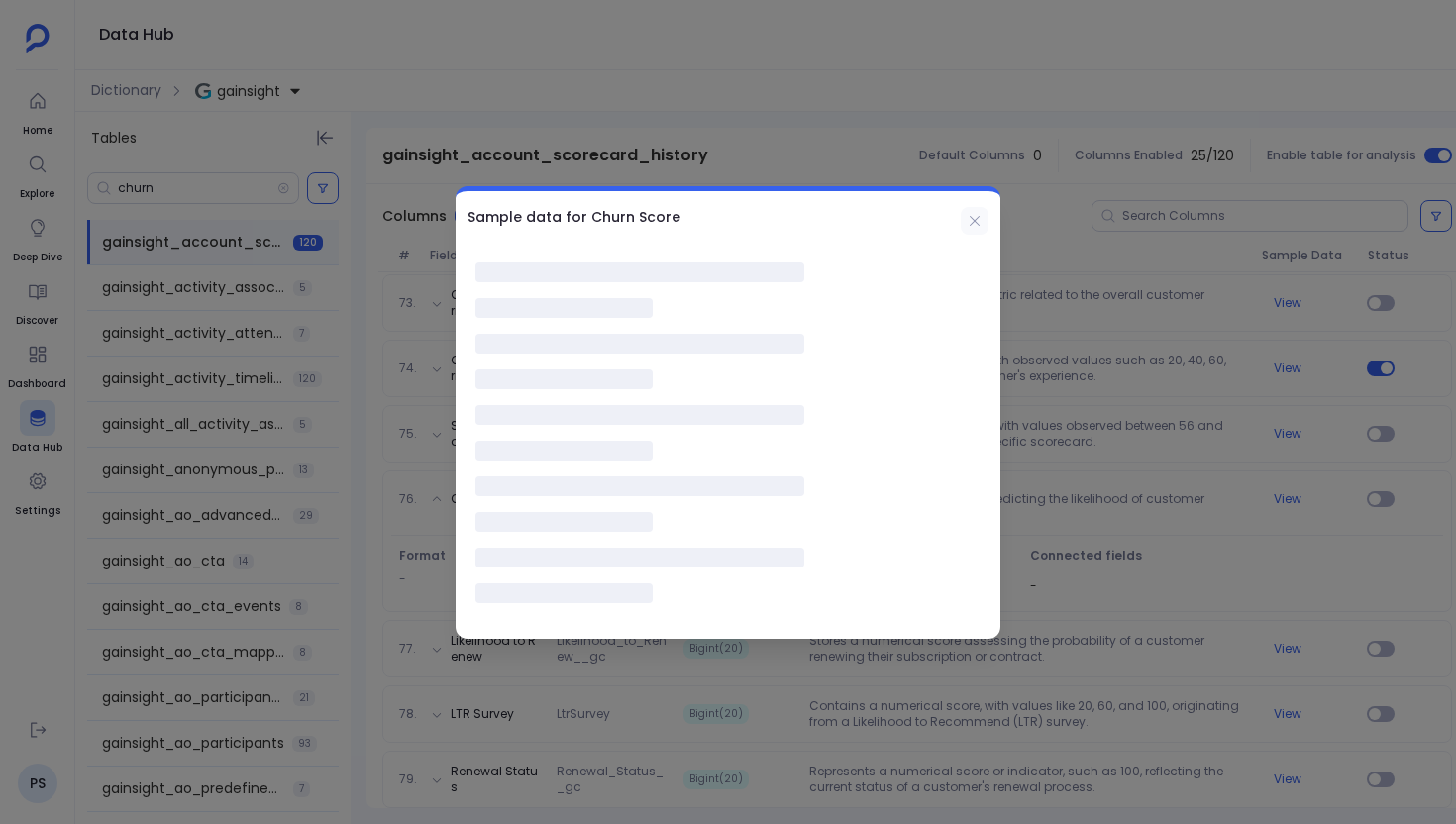 click 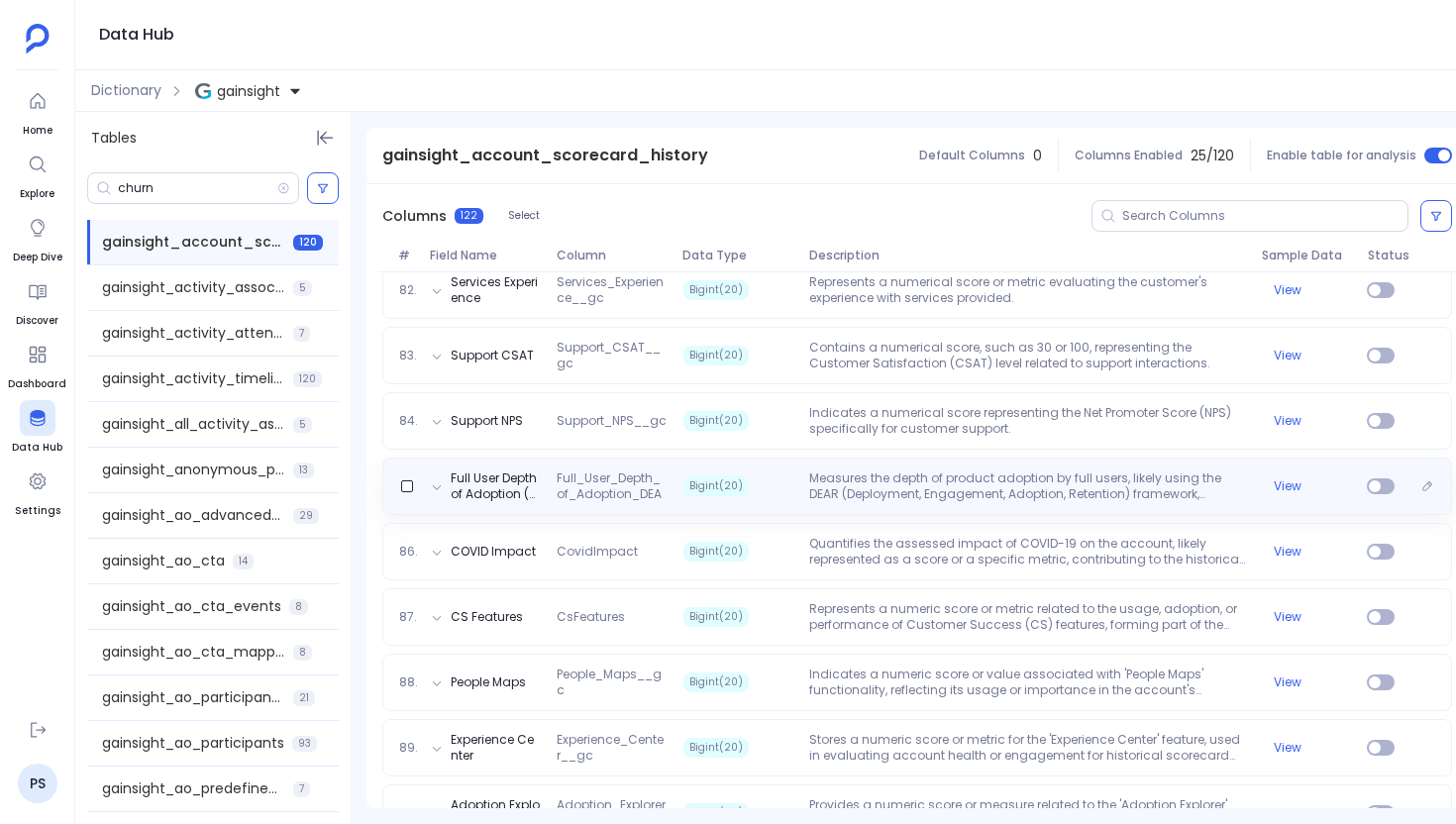 scroll, scrollTop: 5683, scrollLeft: 0, axis: vertical 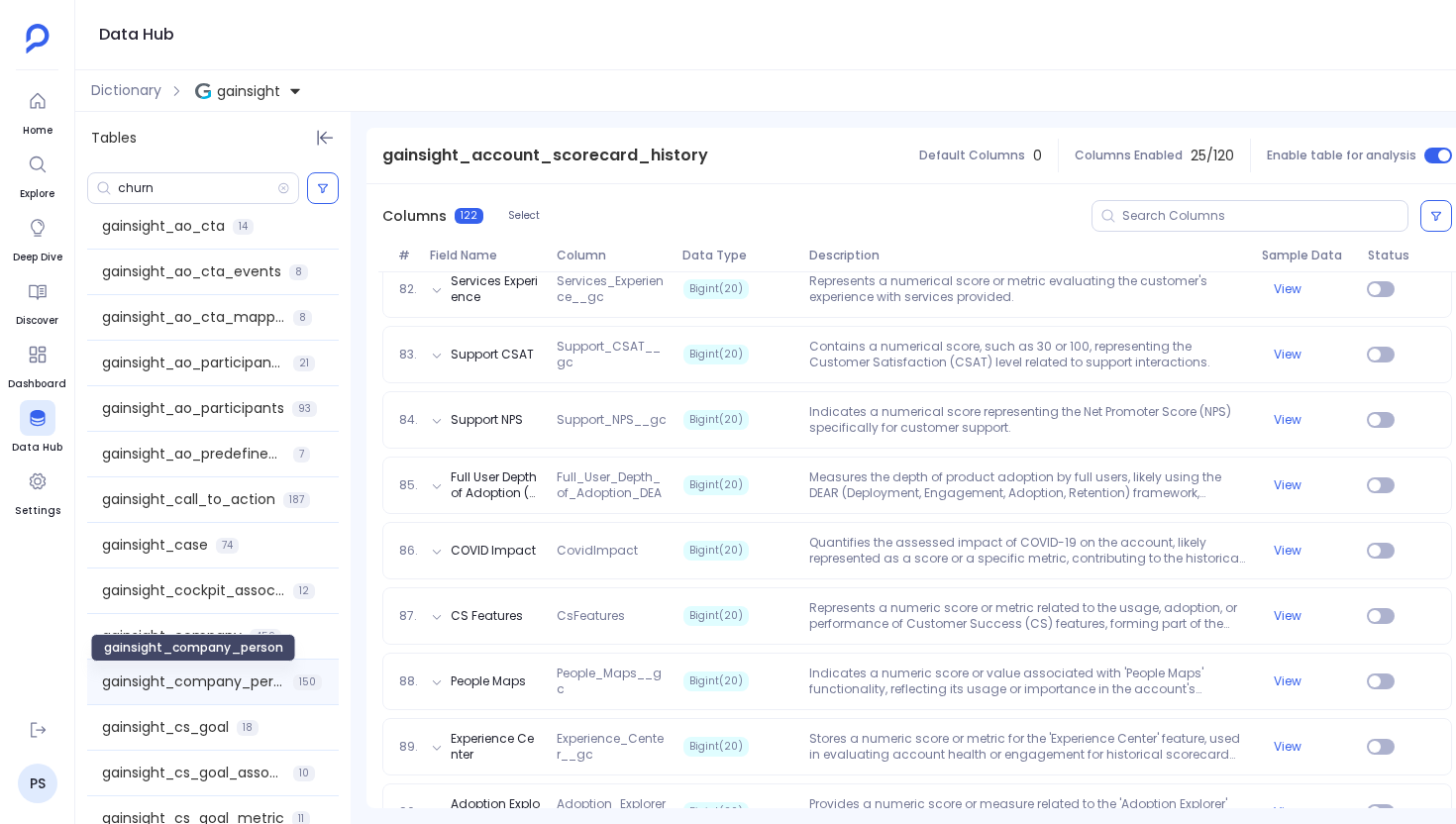 click on "gainsight_company_person" at bounding box center (193, 681) 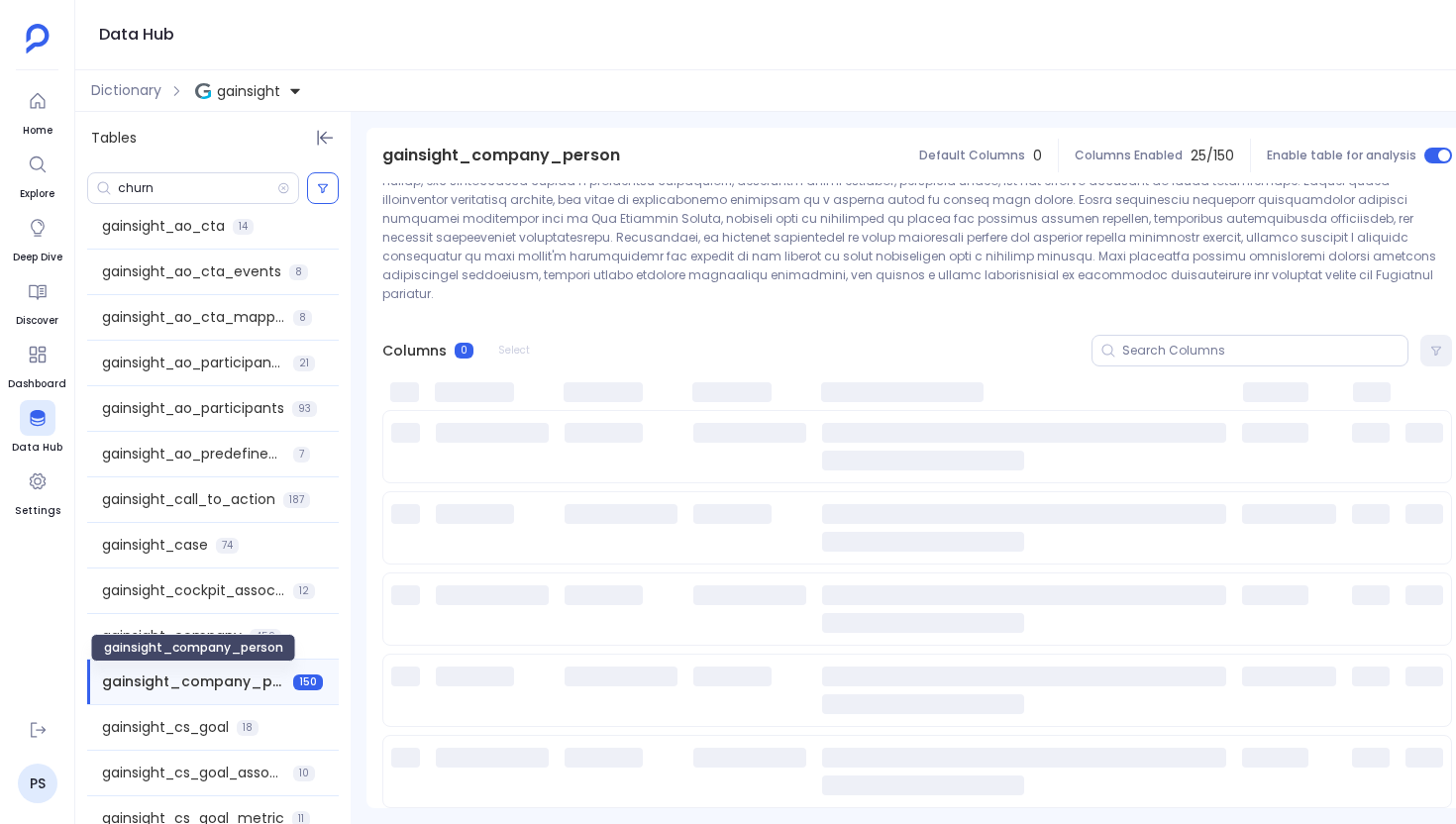 scroll, scrollTop: 167, scrollLeft: 0, axis: vertical 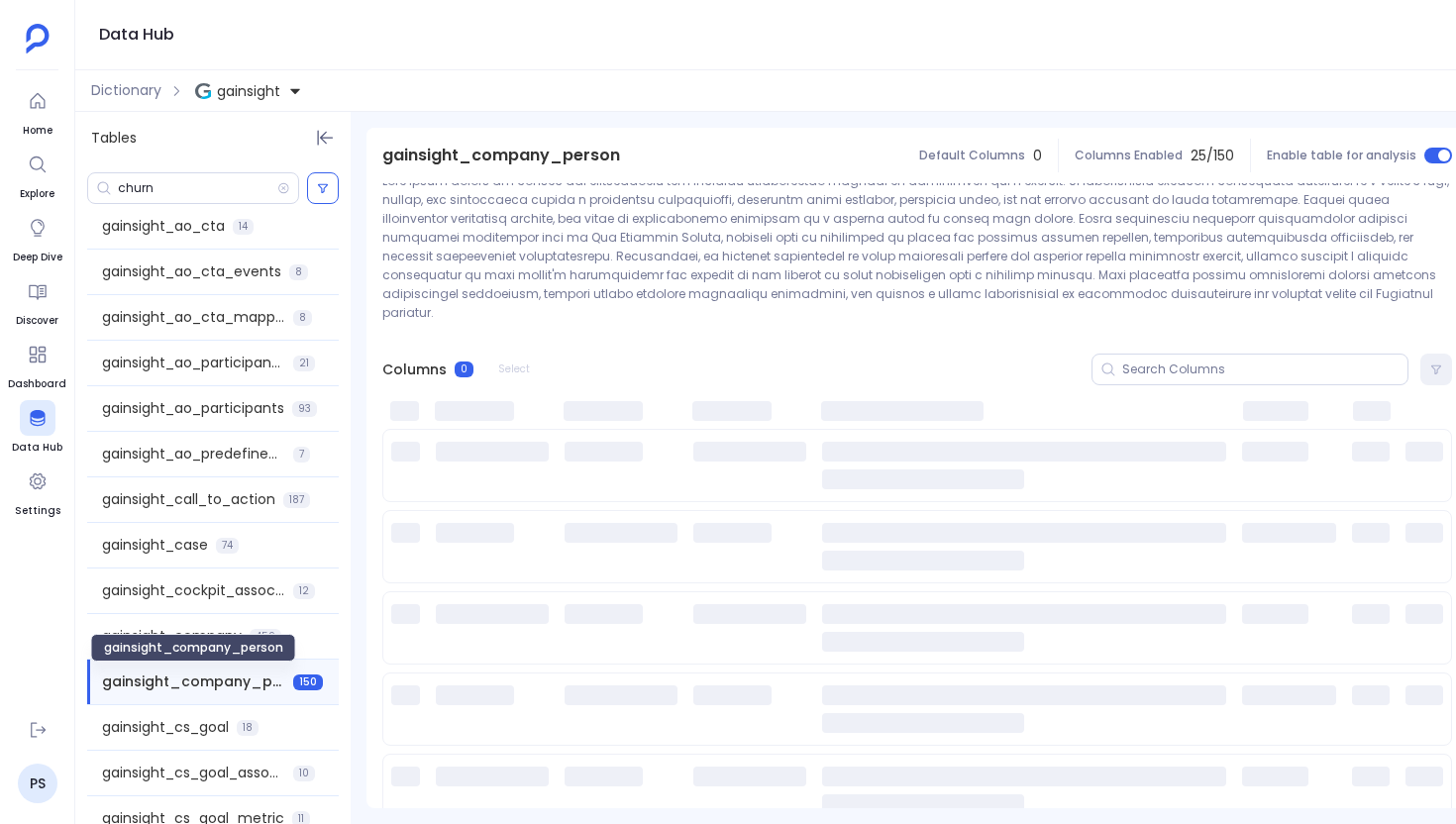 click on "gainsight_company_person" at bounding box center [193, 648] 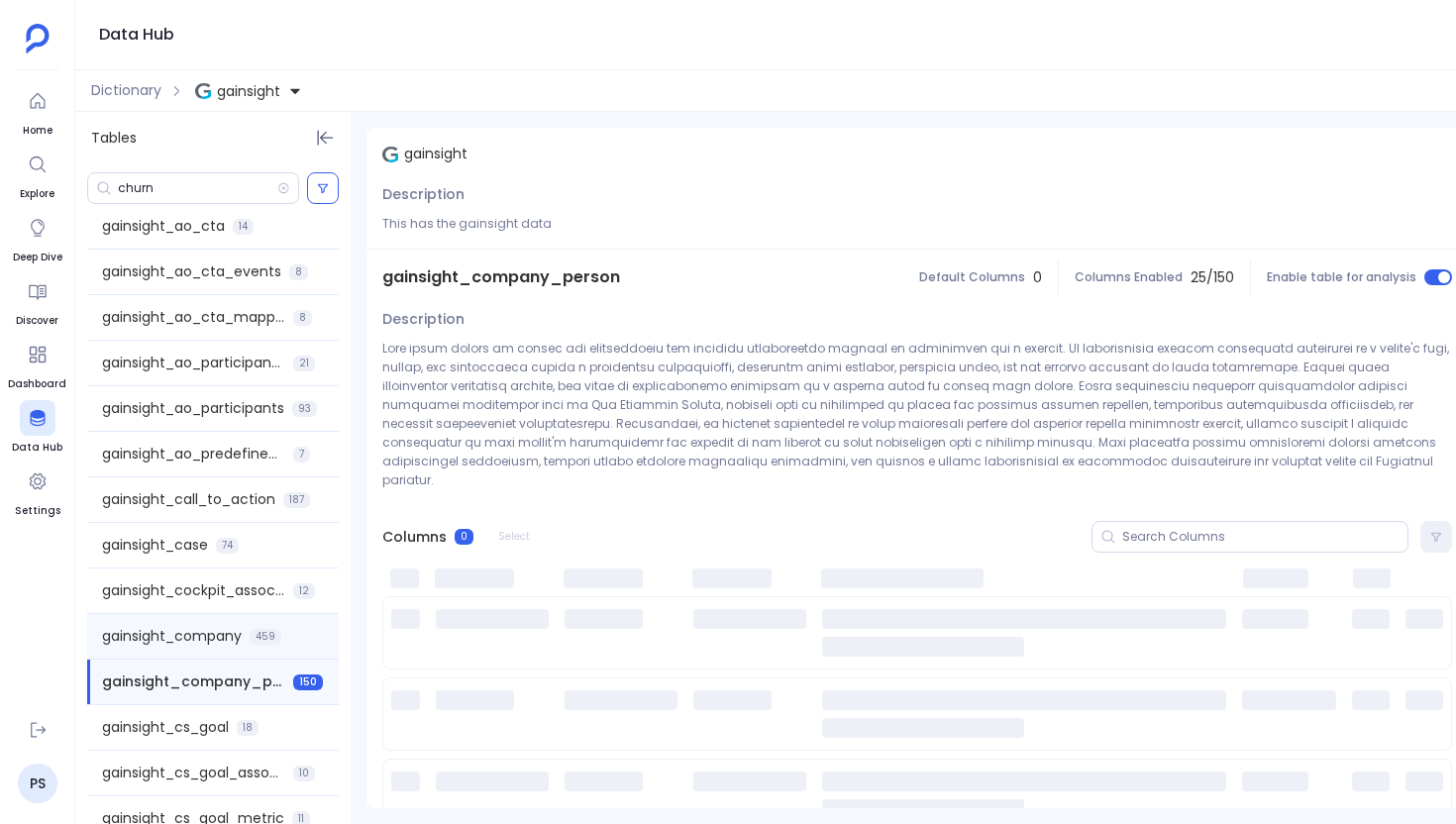 click on "gainsight_company" at bounding box center (171, 636) 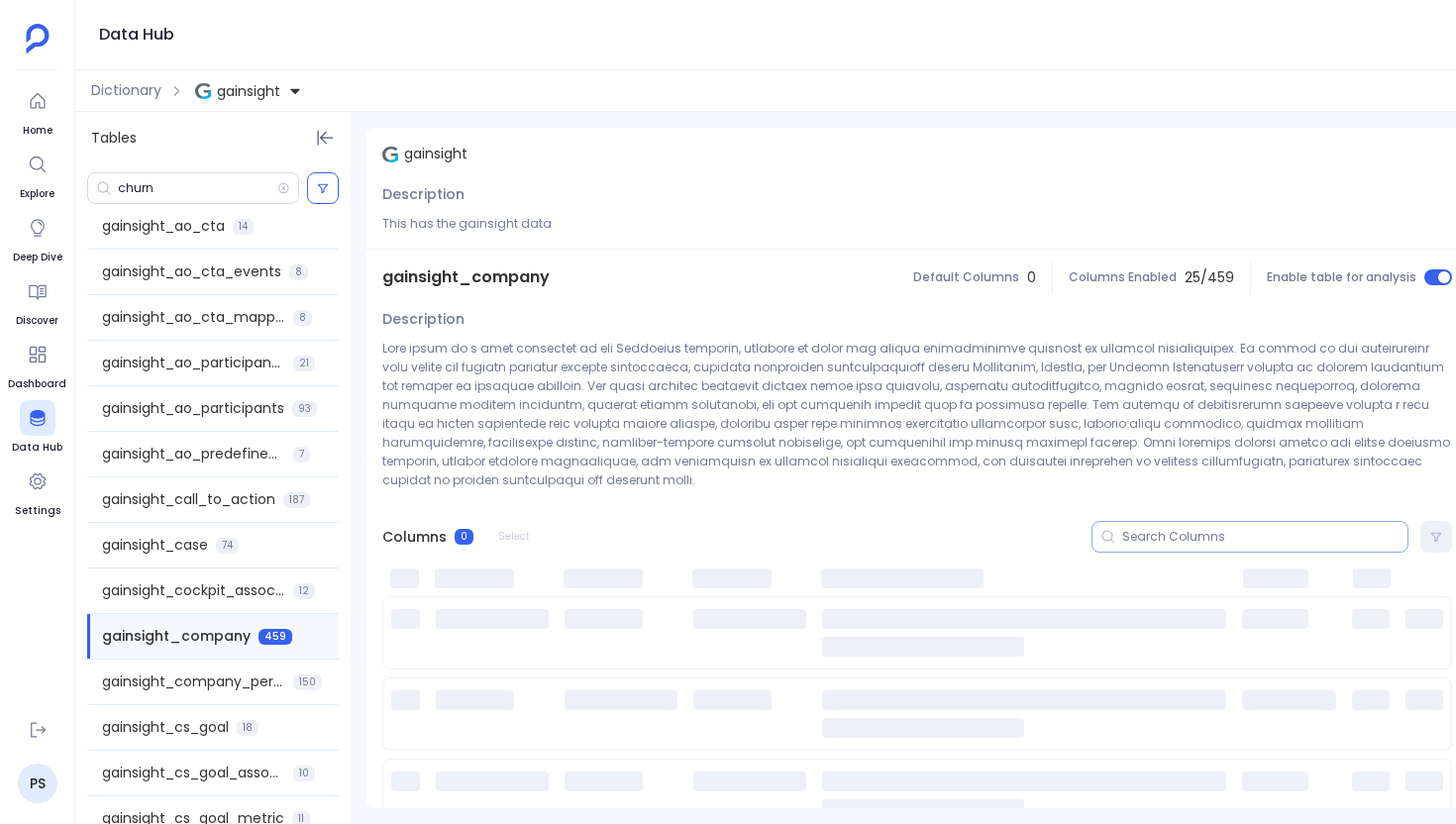 click at bounding box center (1265, 537) 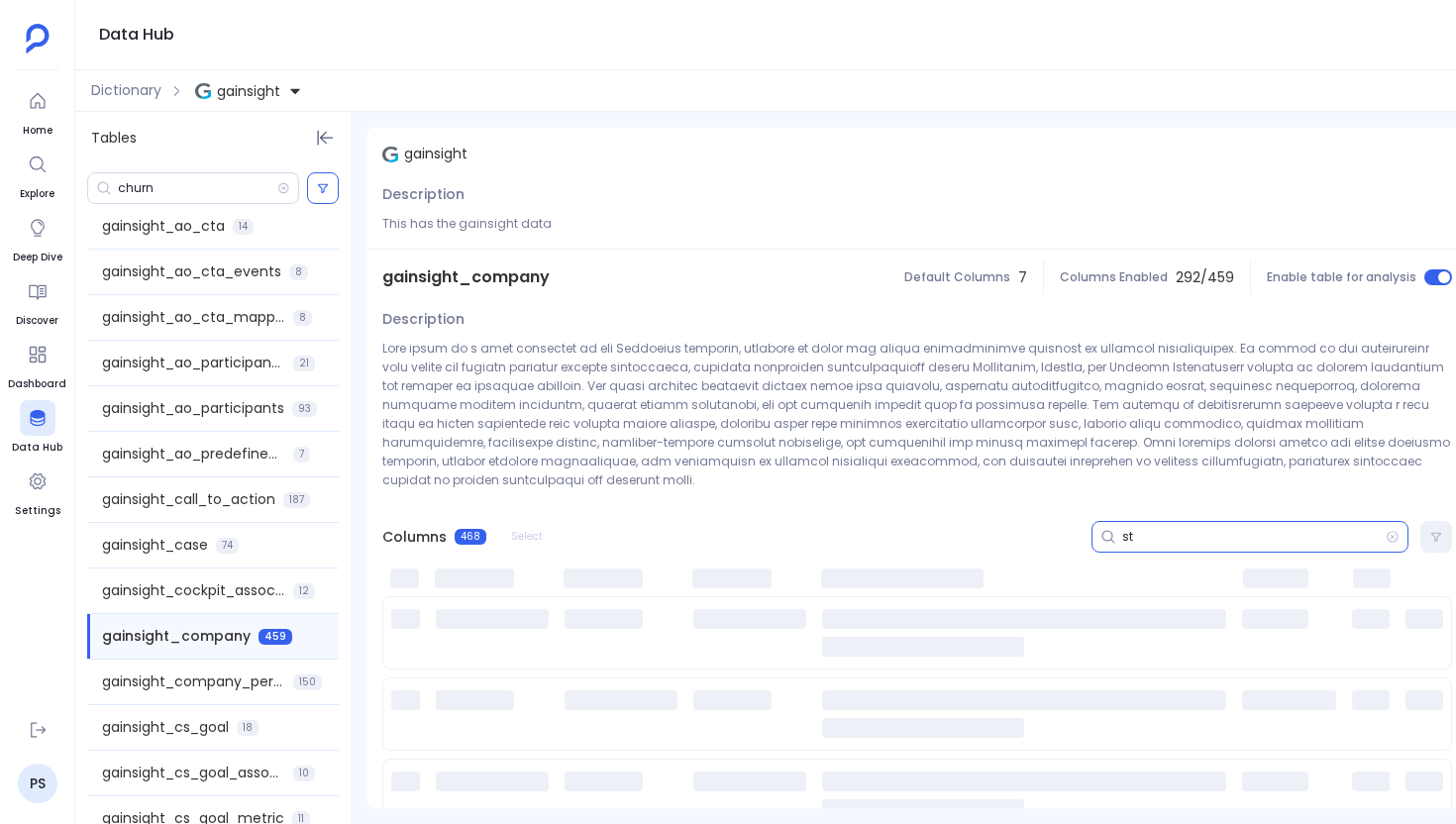 type on "s" 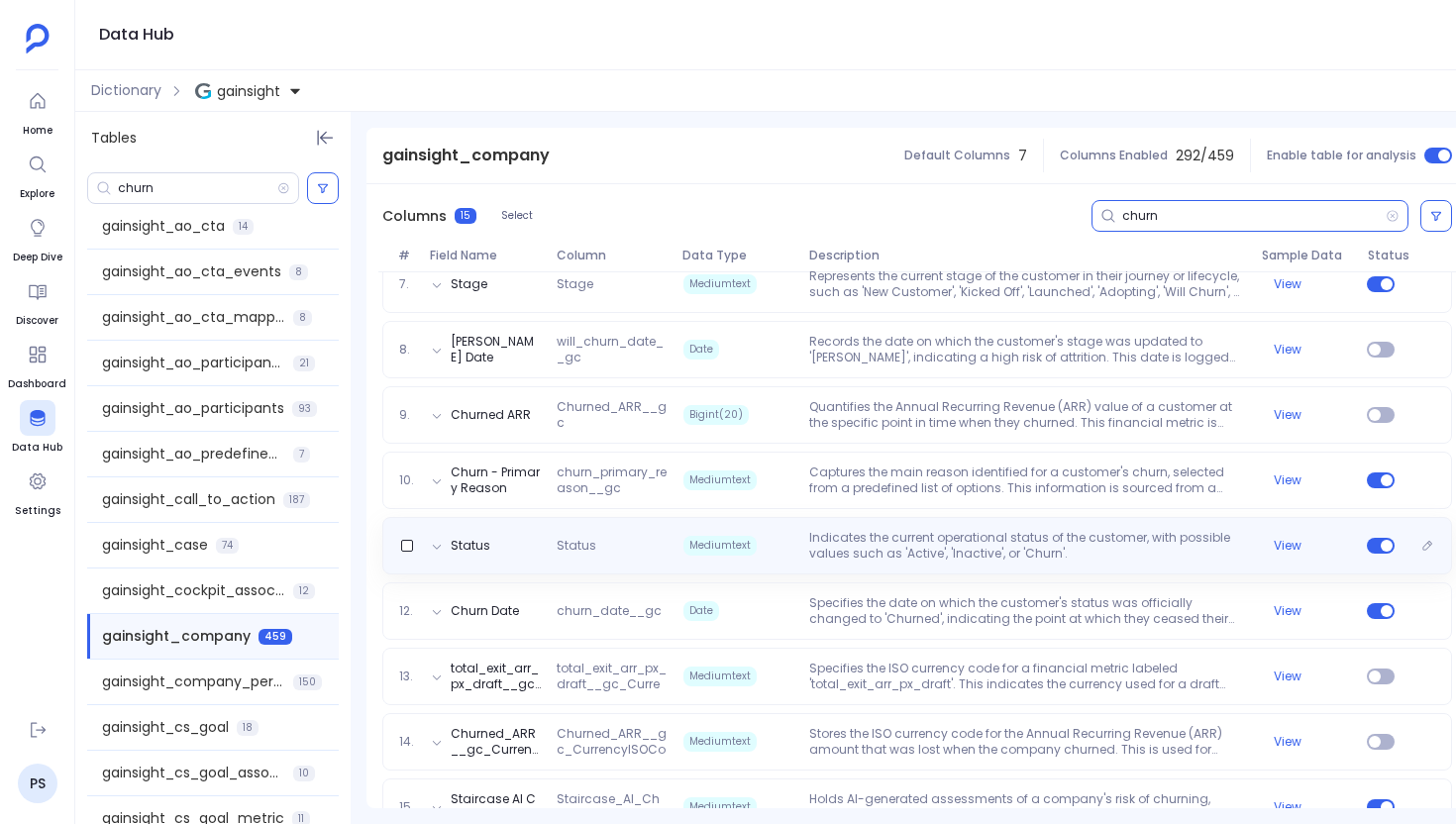 scroll, scrollTop: 764, scrollLeft: 0, axis: vertical 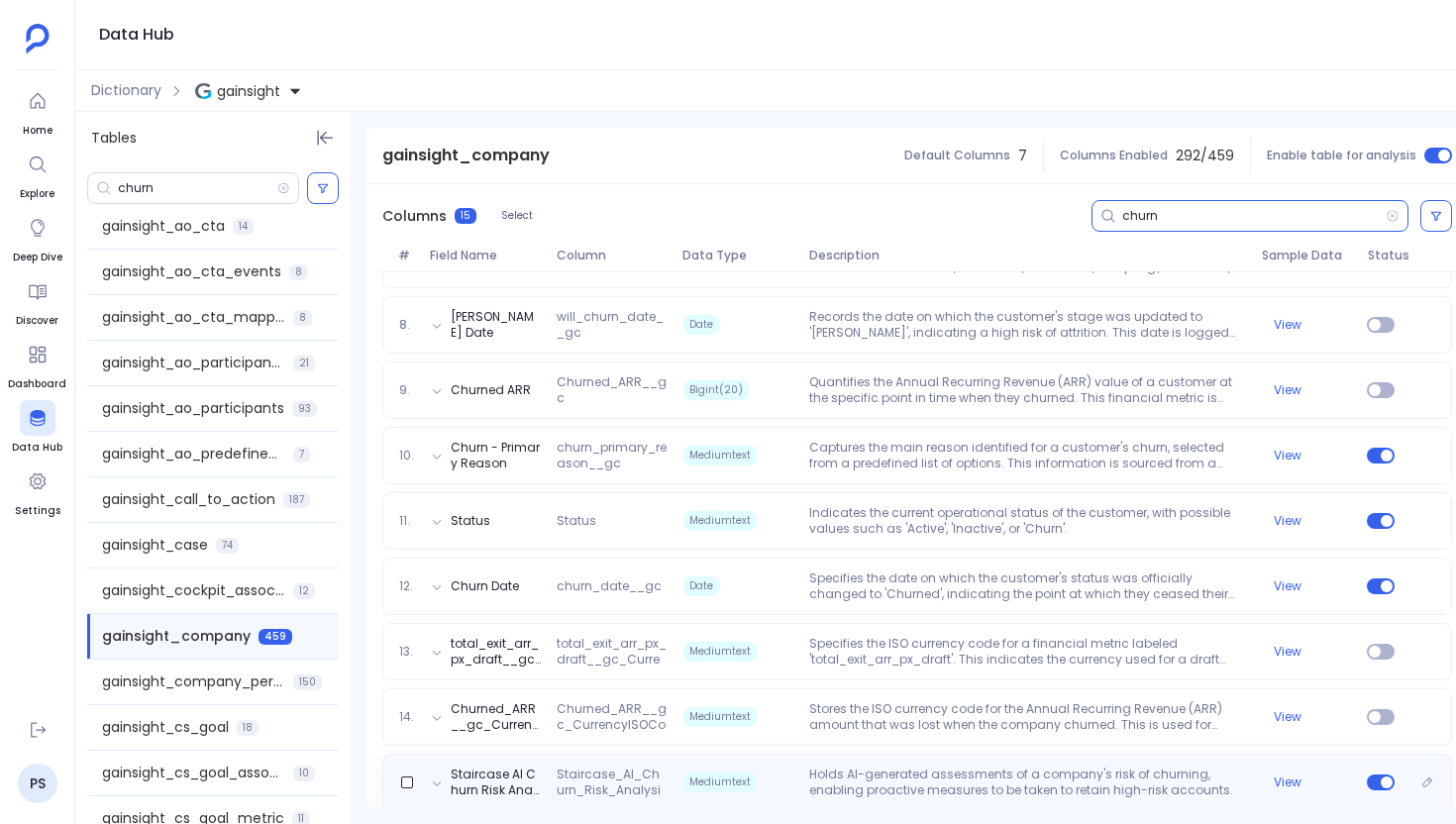 type on "churn" 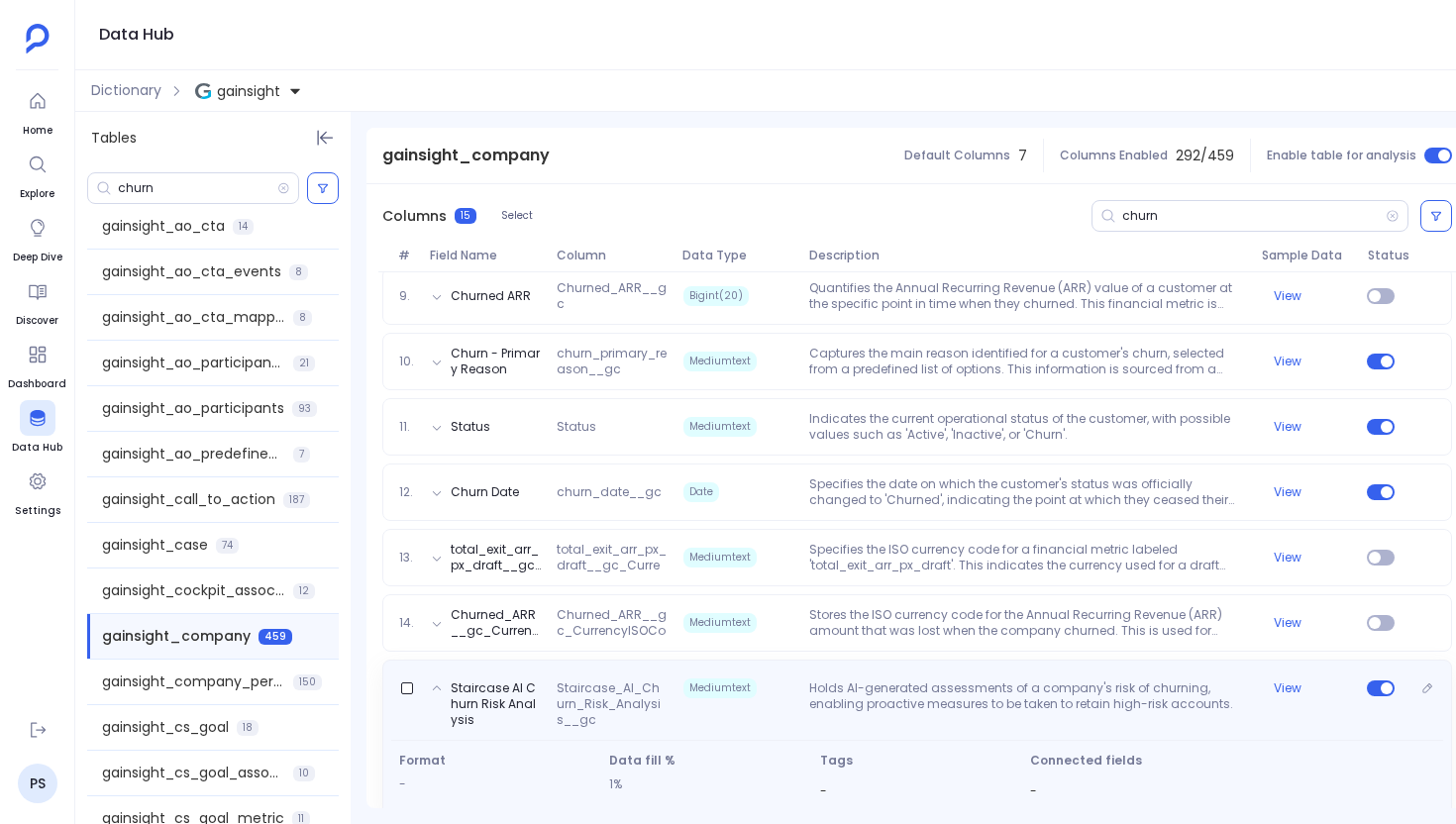scroll, scrollTop: 864, scrollLeft: 0, axis: vertical 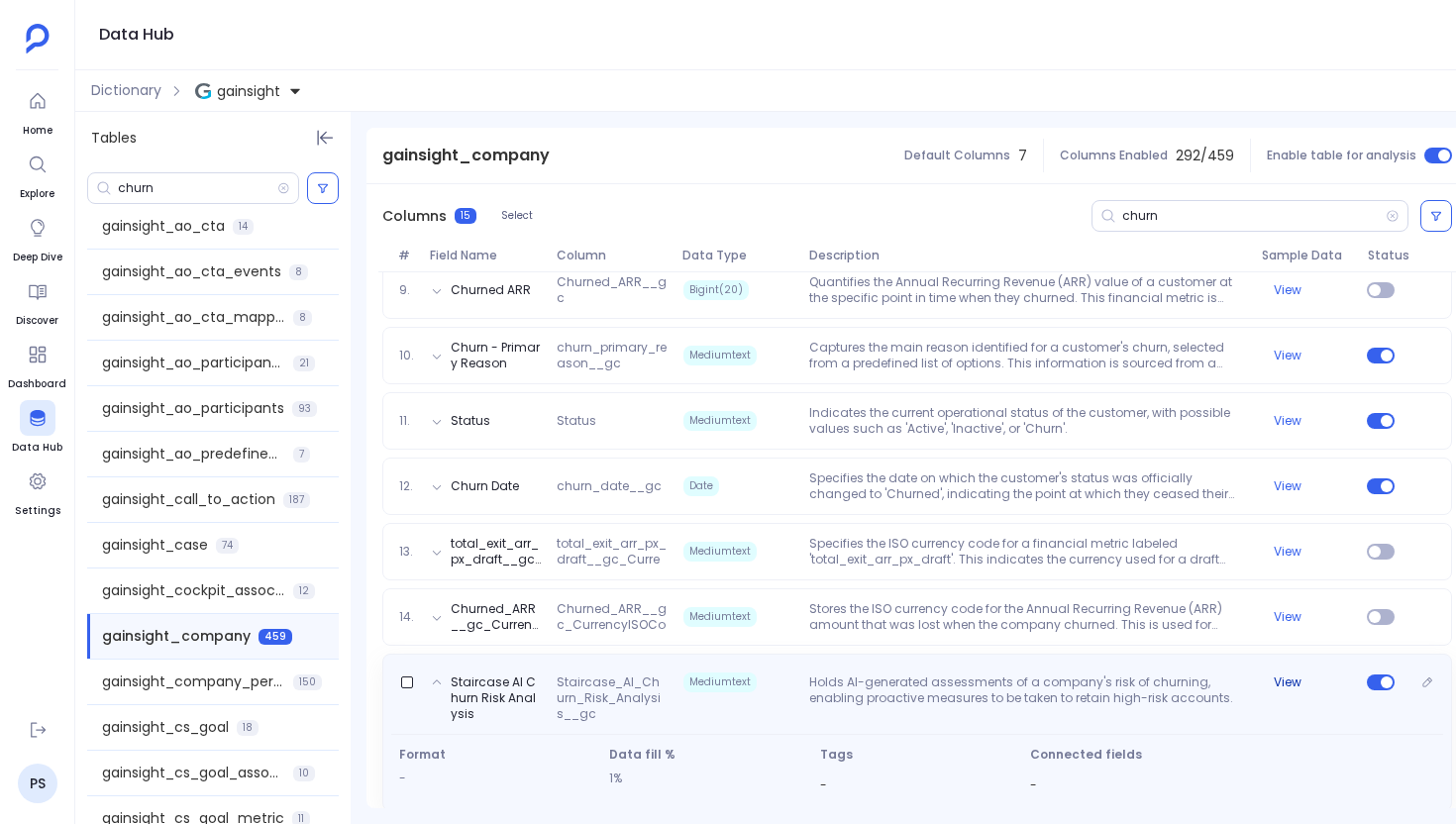 click on "View" at bounding box center (1288, 682) 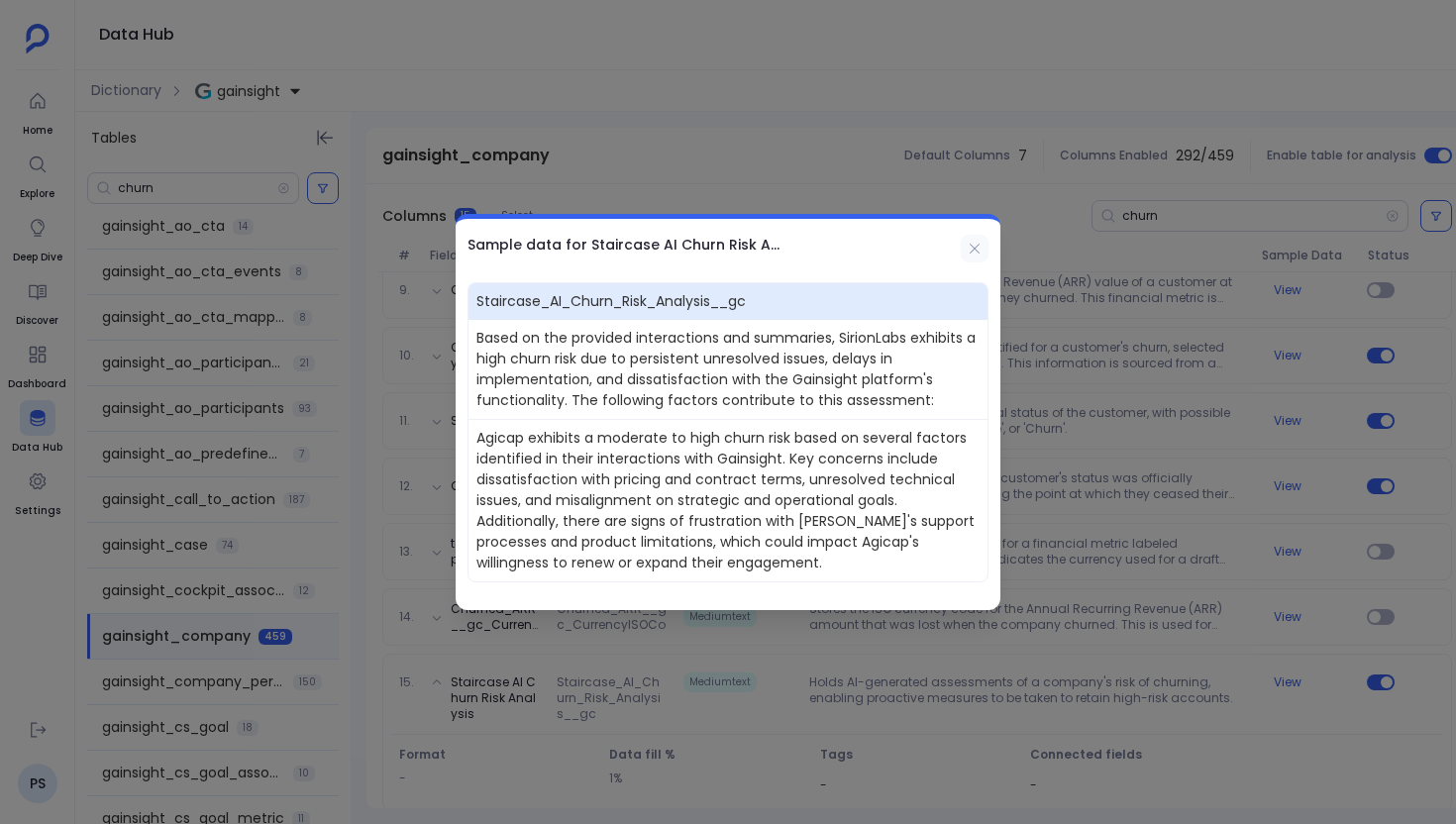 click 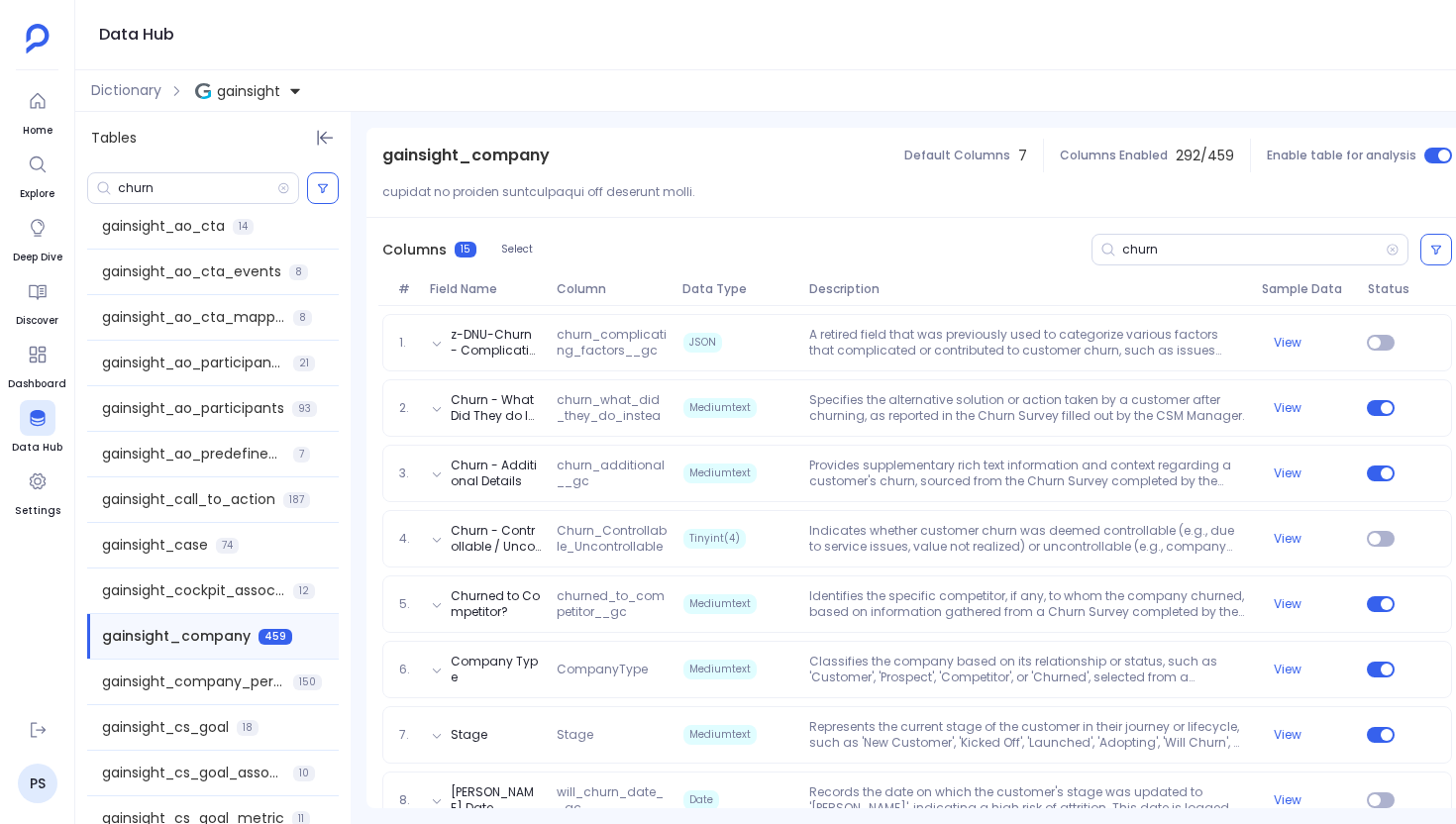 scroll, scrollTop: 291, scrollLeft: 0, axis: vertical 